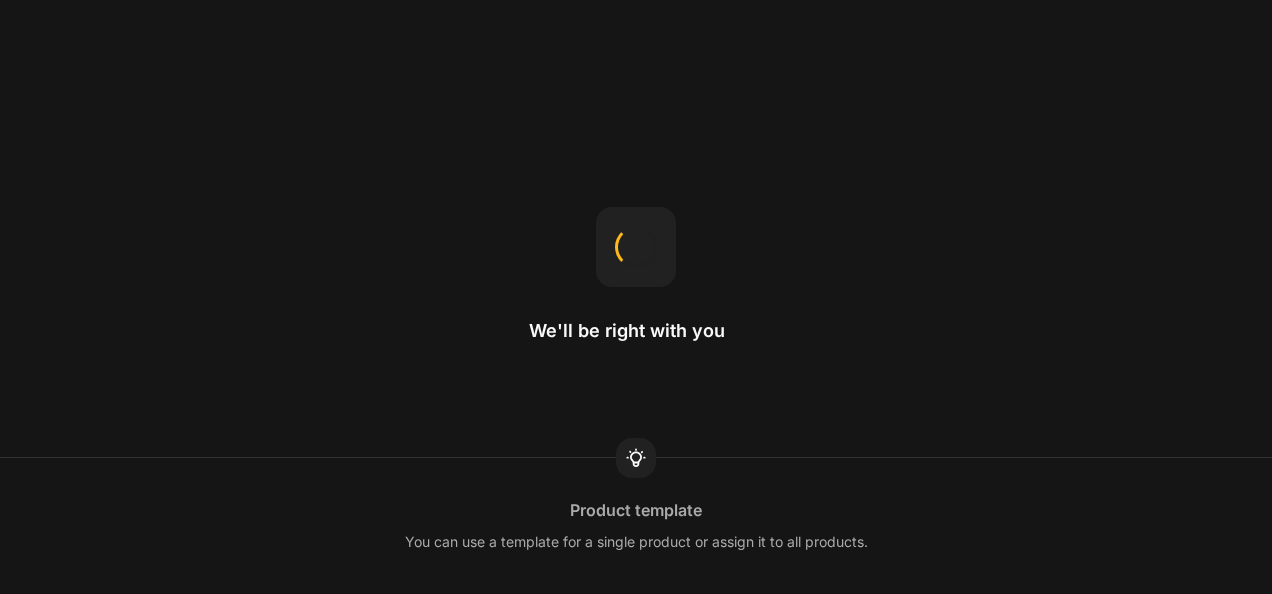 scroll, scrollTop: 0, scrollLeft: 0, axis: both 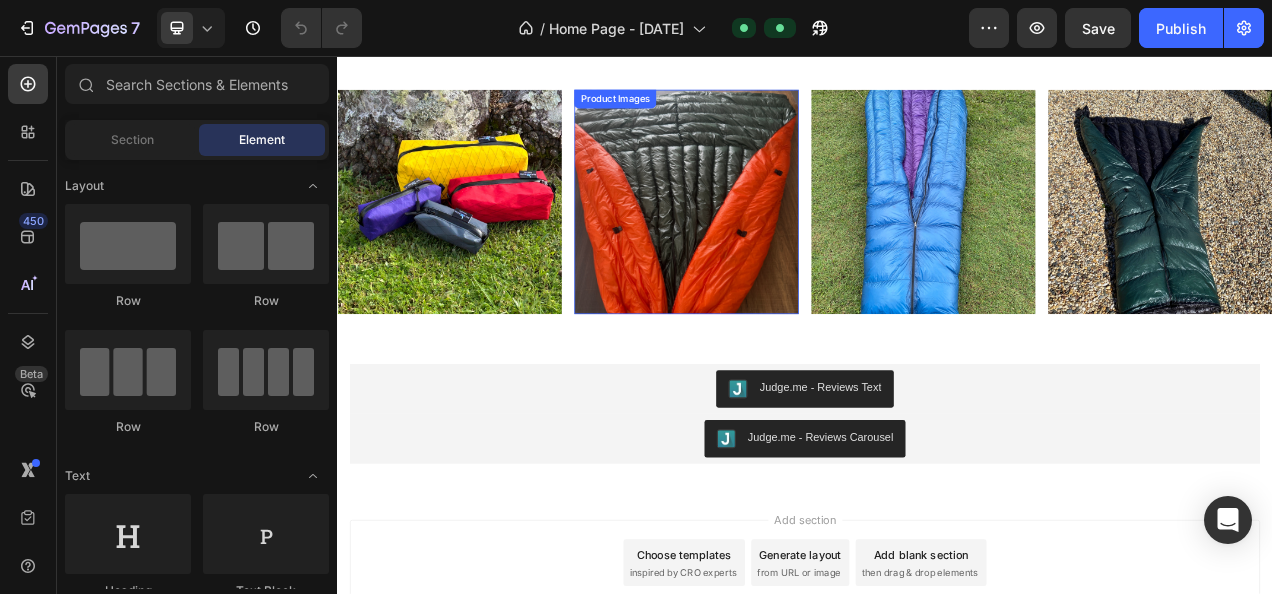 click at bounding box center (785, 243) 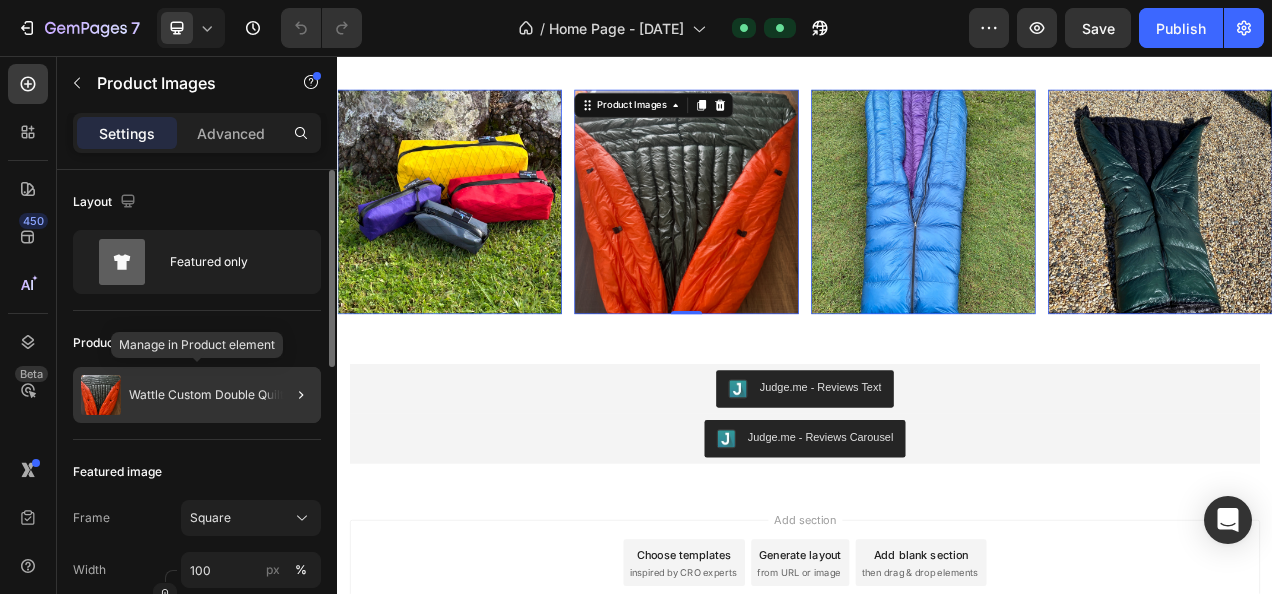 click on "Wattle Custom Double Quilt" at bounding box center (206, 395) 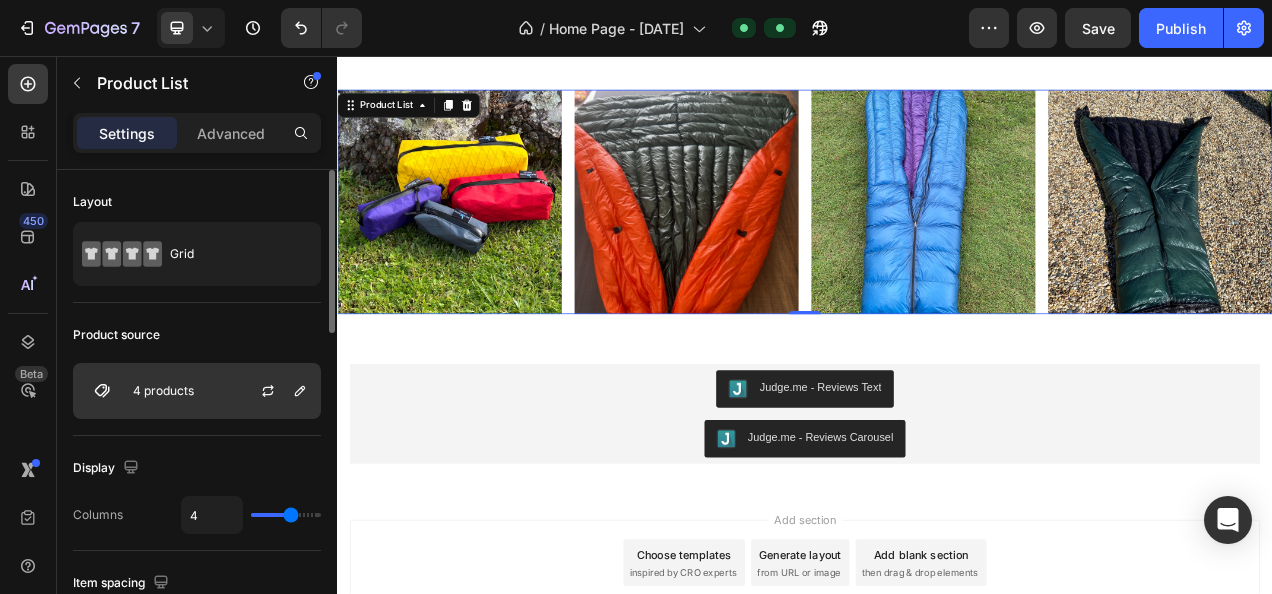 click on "4 products" at bounding box center (163, 391) 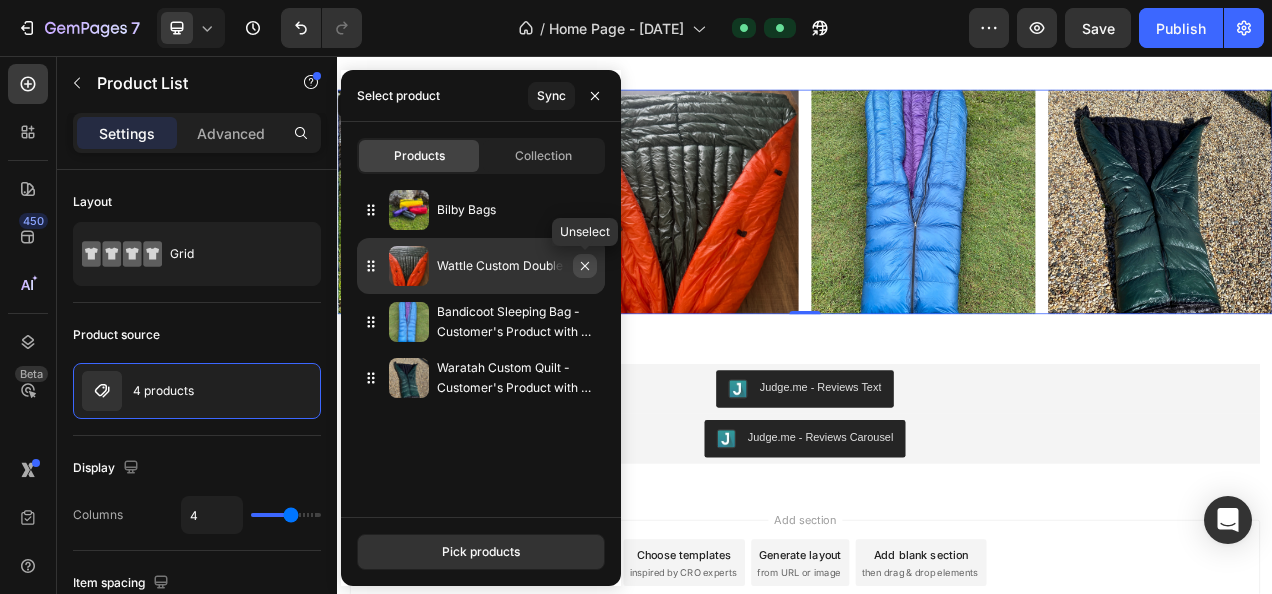 click 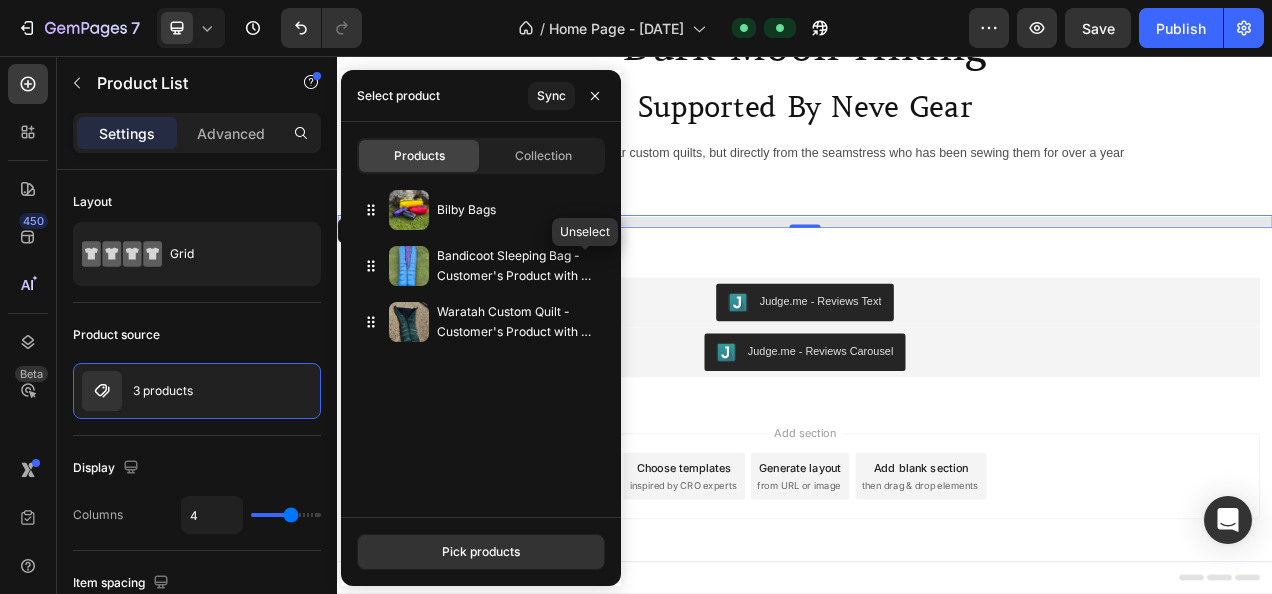 scroll, scrollTop: 120, scrollLeft: 0, axis: vertical 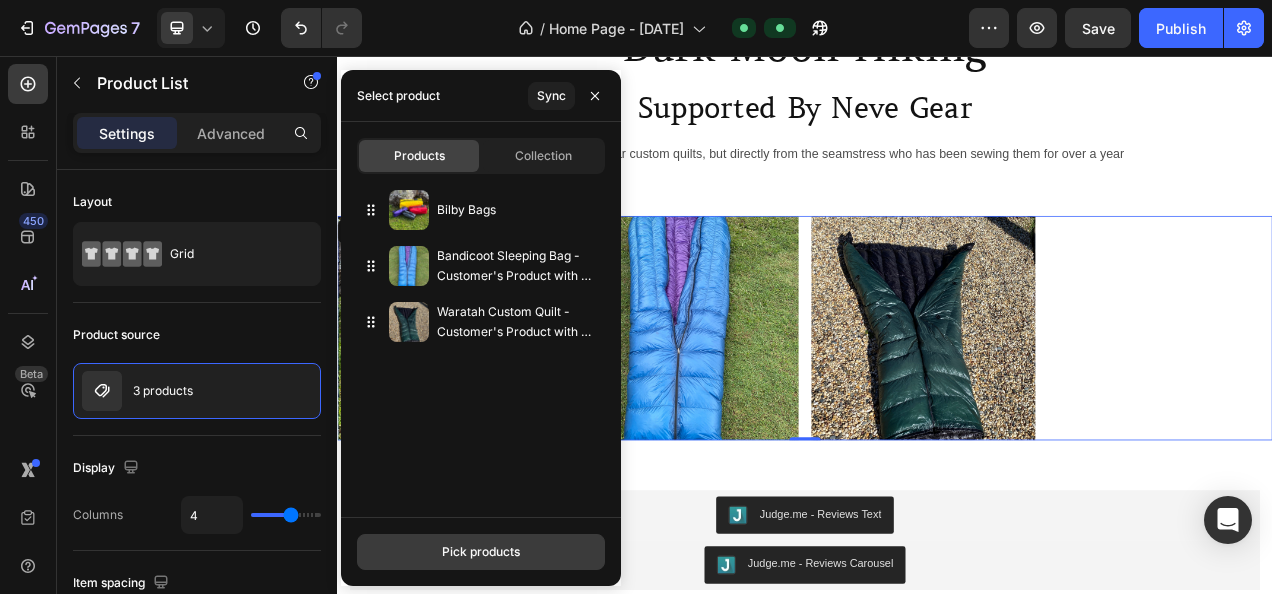 click on "Pick products" at bounding box center (481, 552) 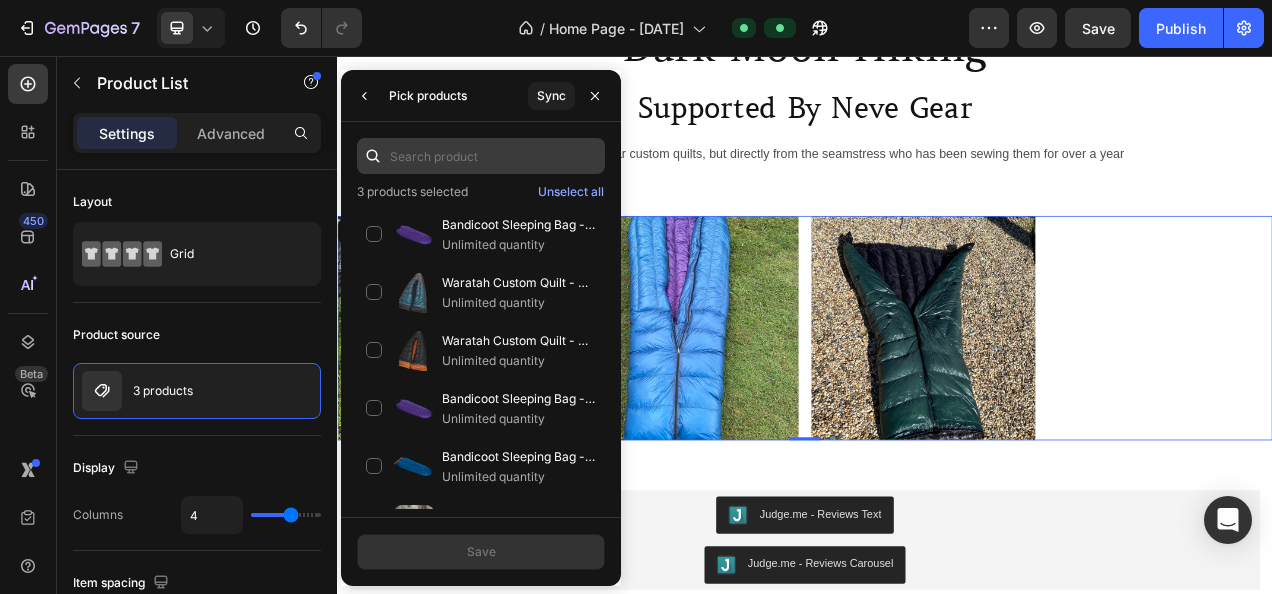 click at bounding box center (481, 156) 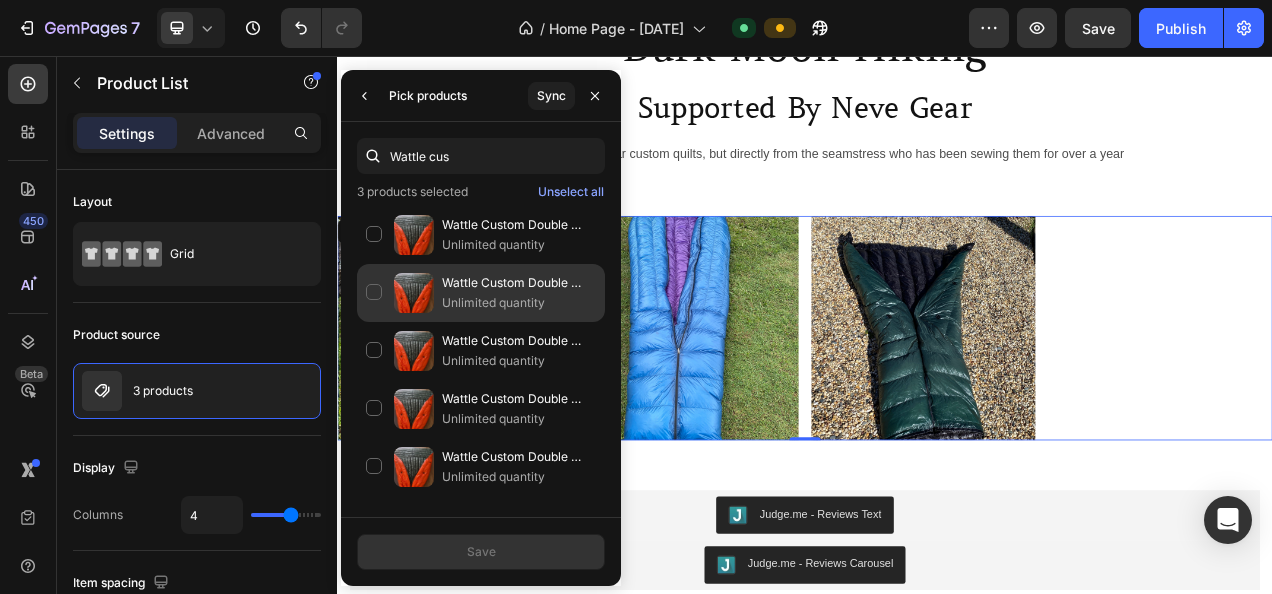 type on "Wattle cus" 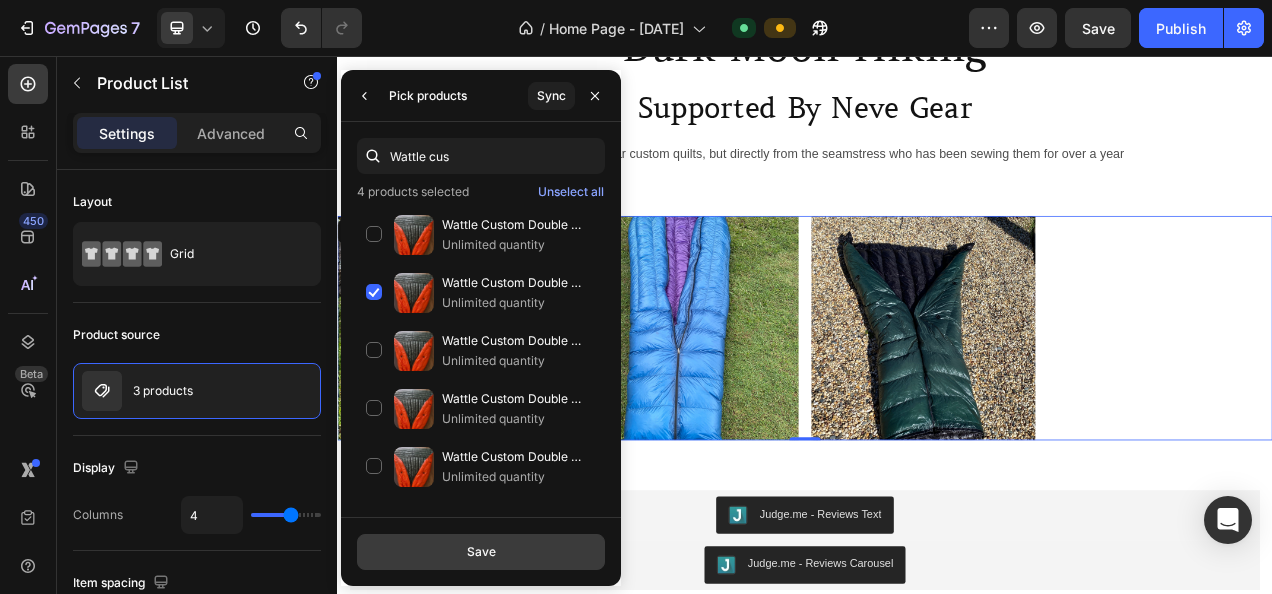click on "Save" at bounding box center (481, 552) 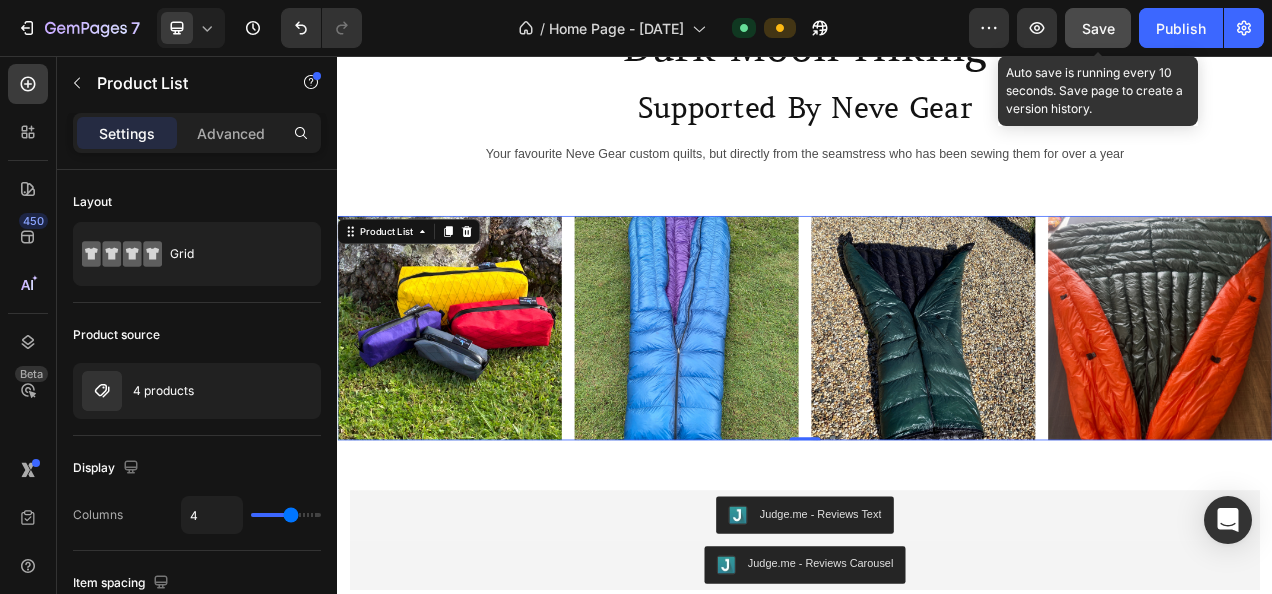click on "Save" 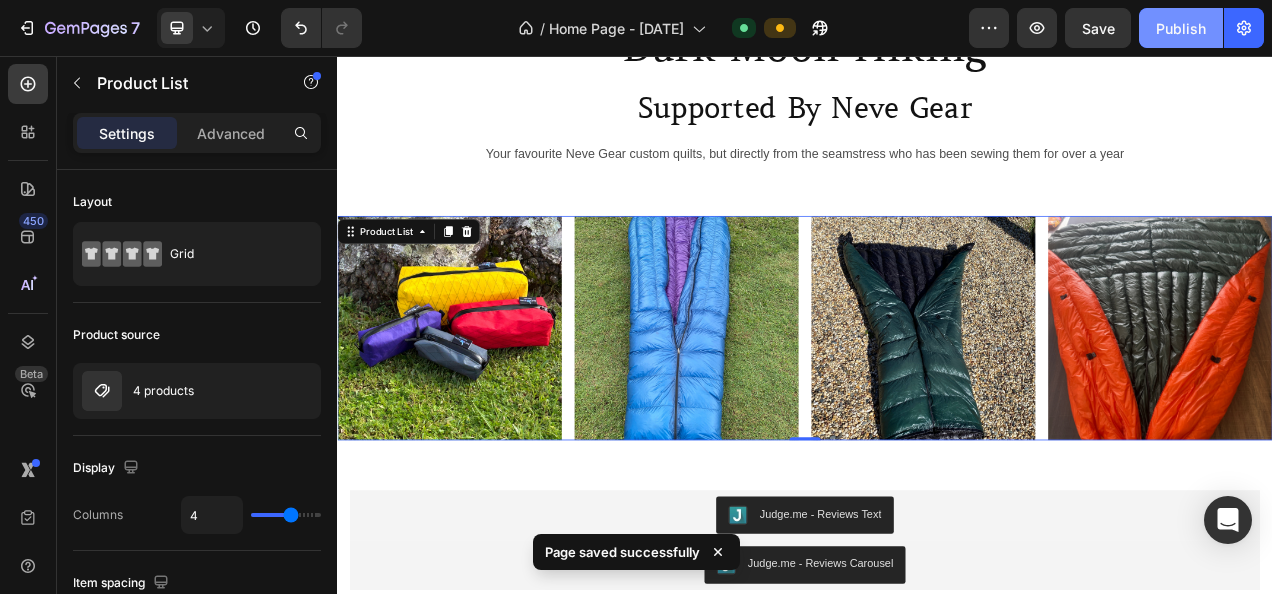 click on "Publish" at bounding box center [1181, 28] 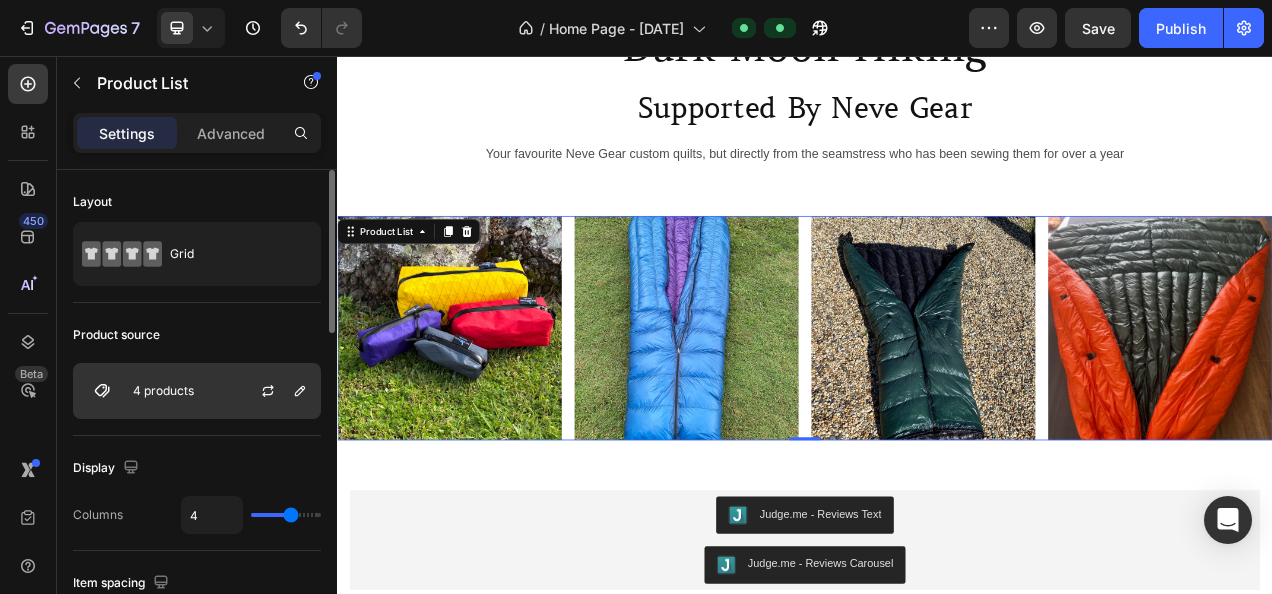 click on "4 products" at bounding box center [197, 391] 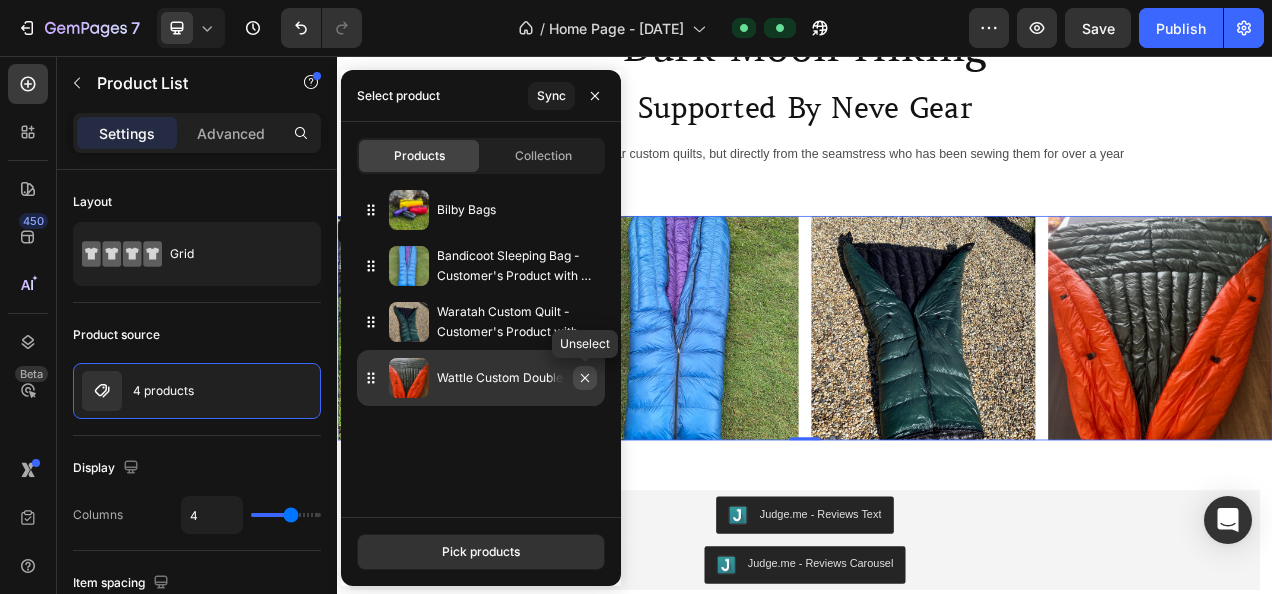 click 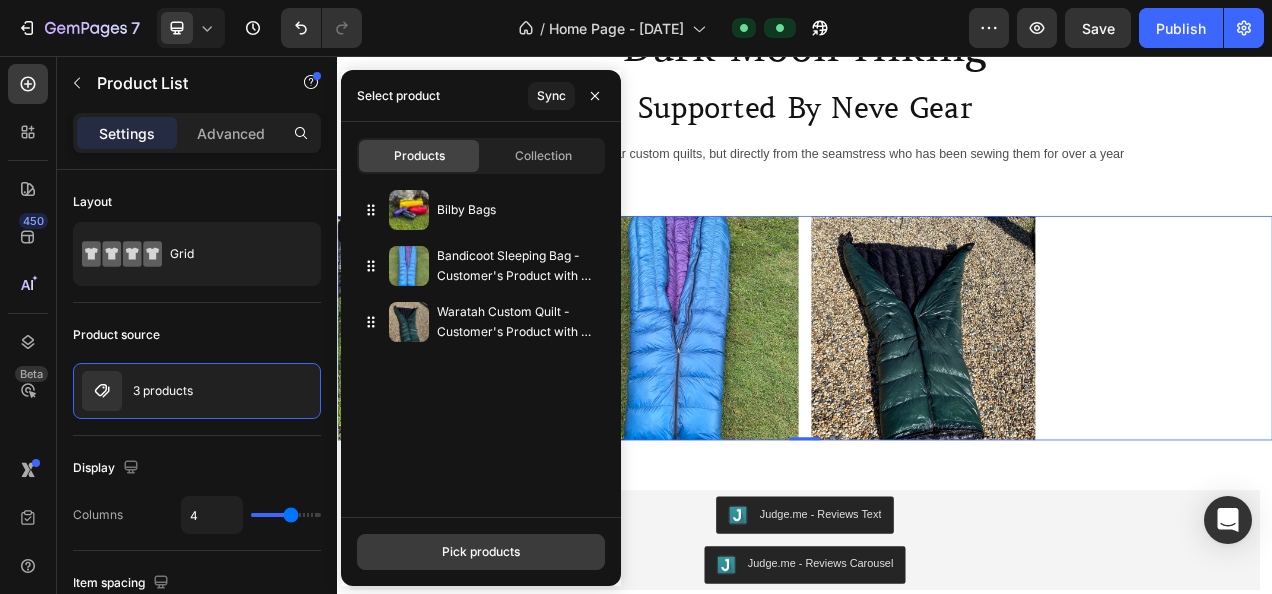 click on "Pick products" at bounding box center [481, 552] 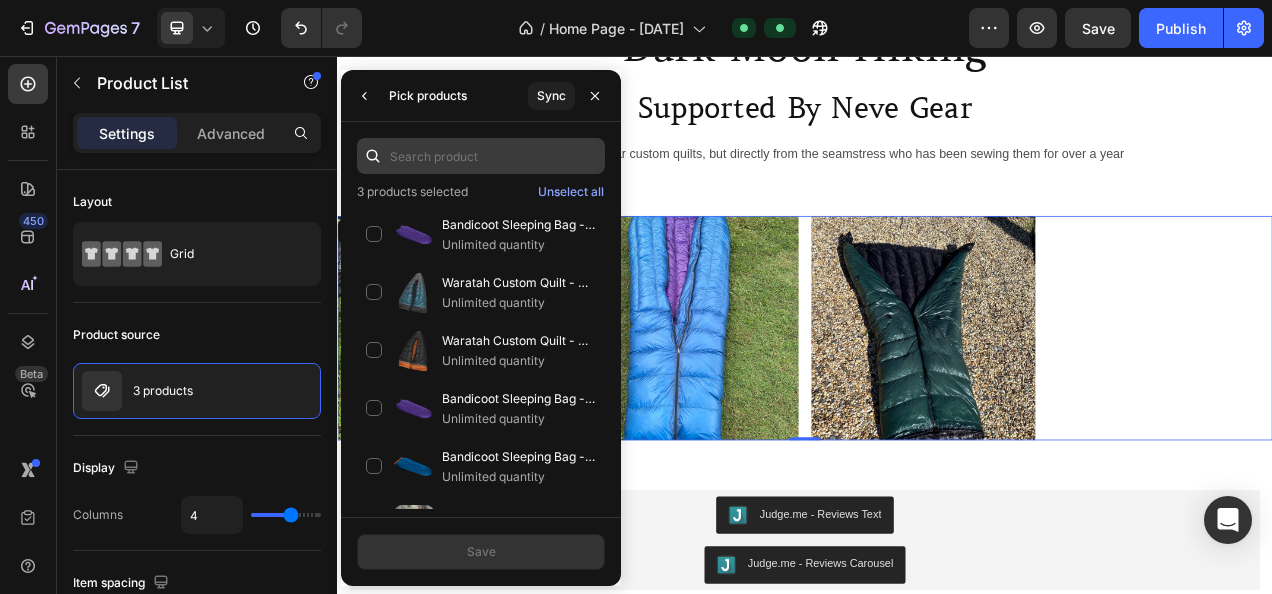 click at bounding box center [481, 156] 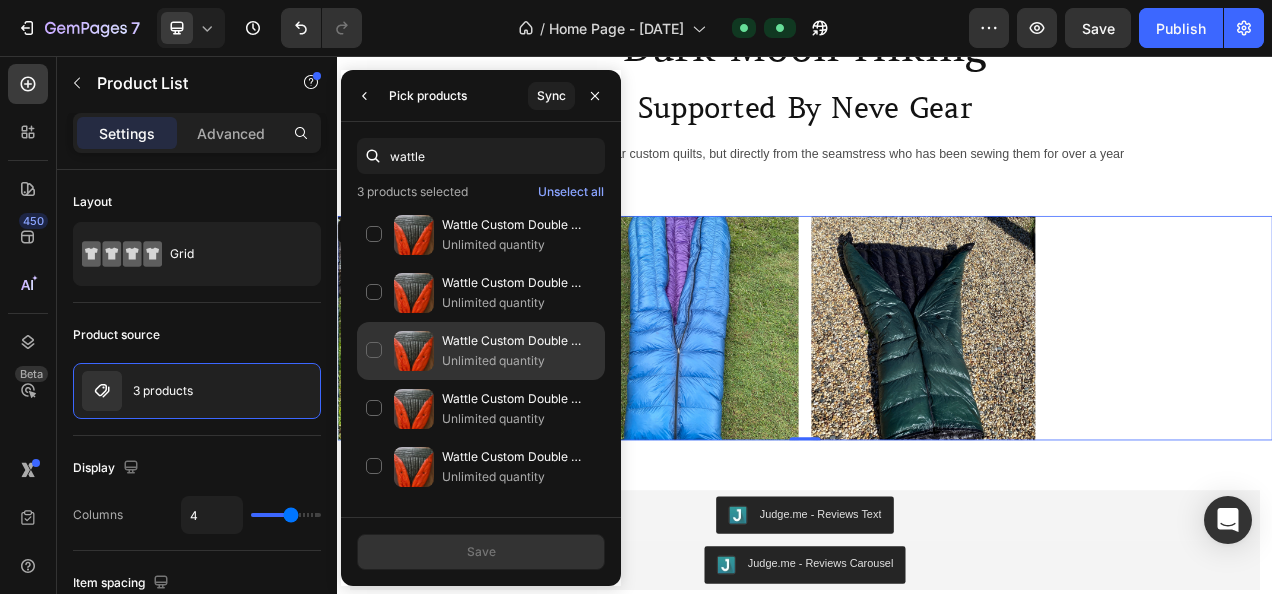 type on "wattle" 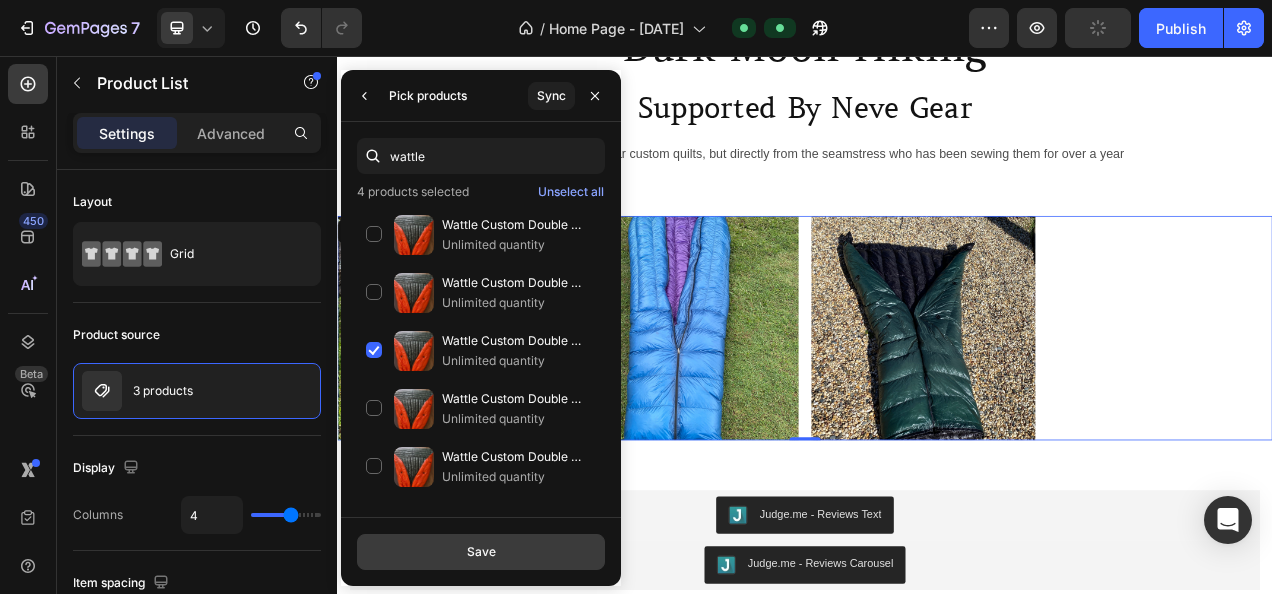 click on "Save" at bounding box center [481, 552] 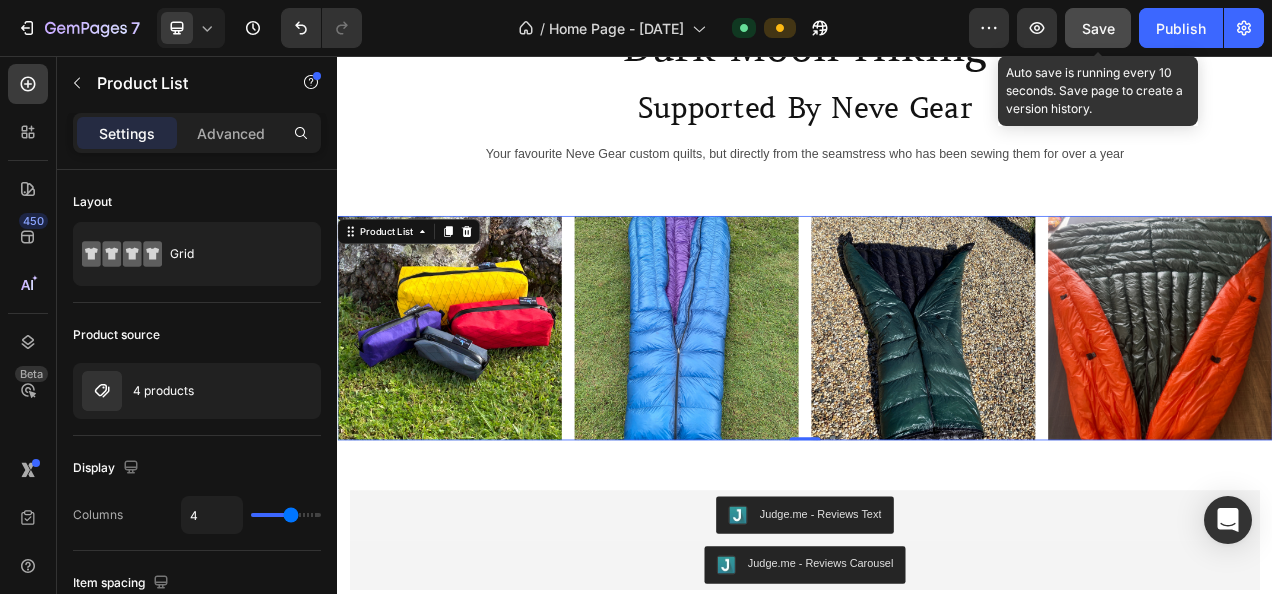 click on "Save" at bounding box center [1098, 28] 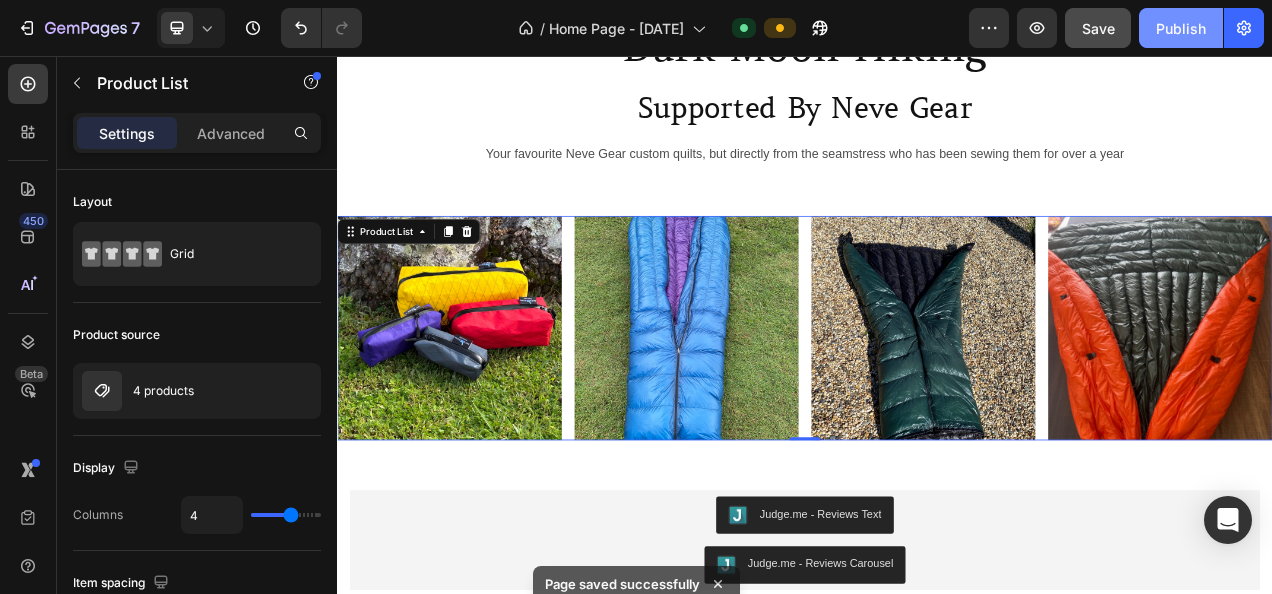 click on "Publish" at bounding box center (1181, 28) 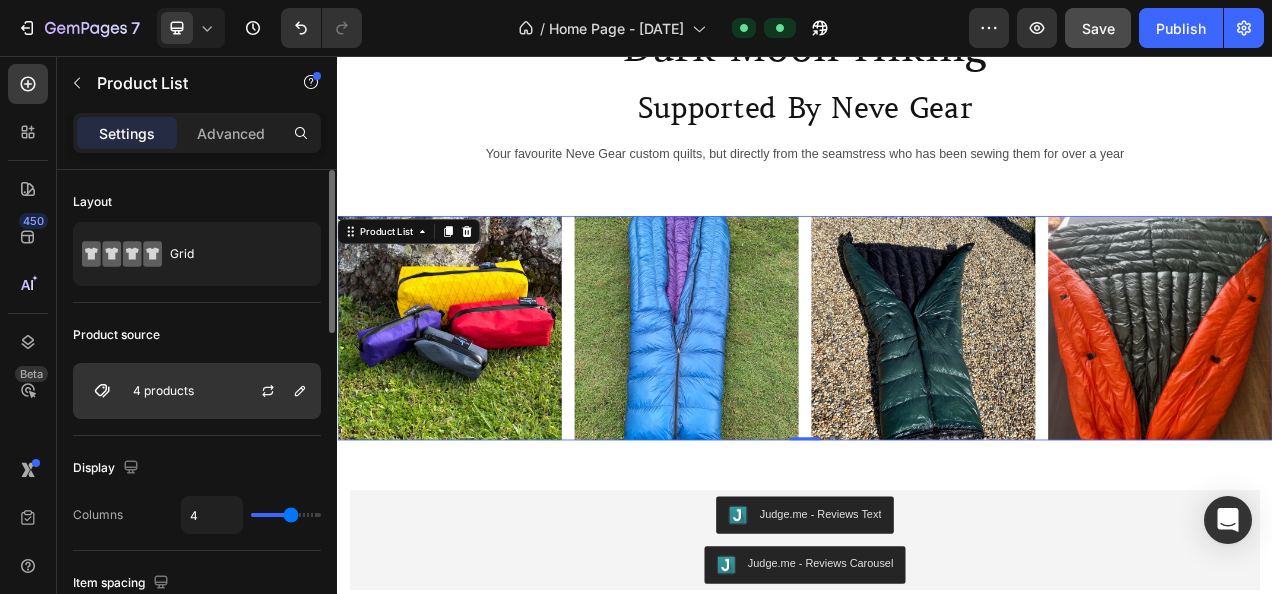 click on "4 products" at bounding box center (197, 391) 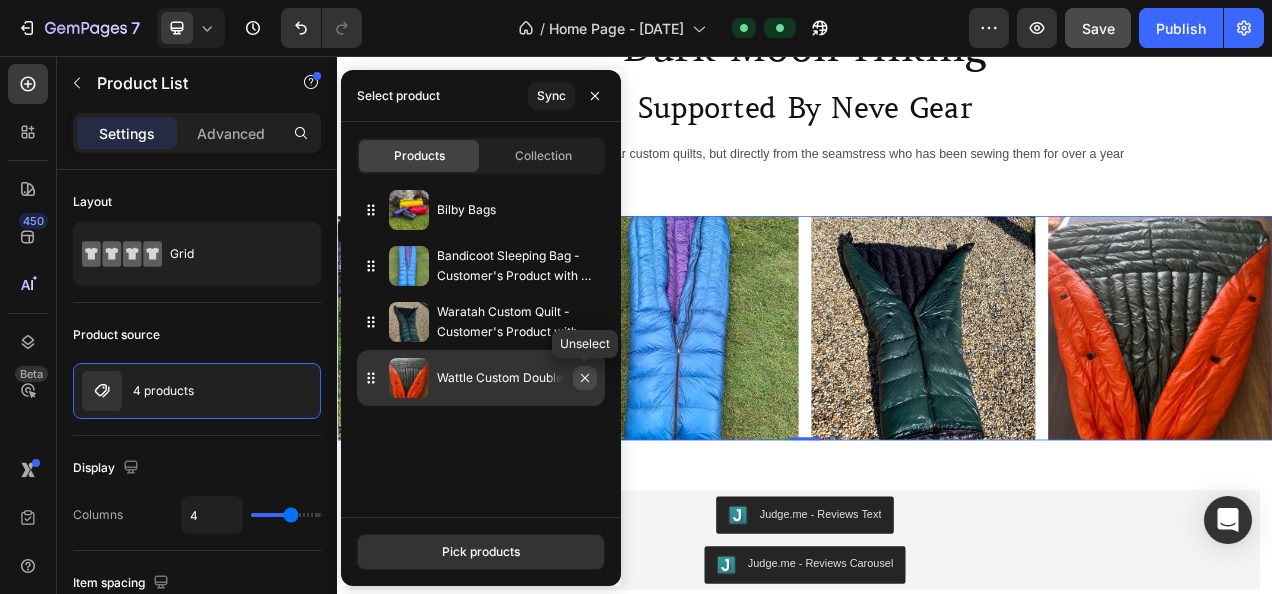 click 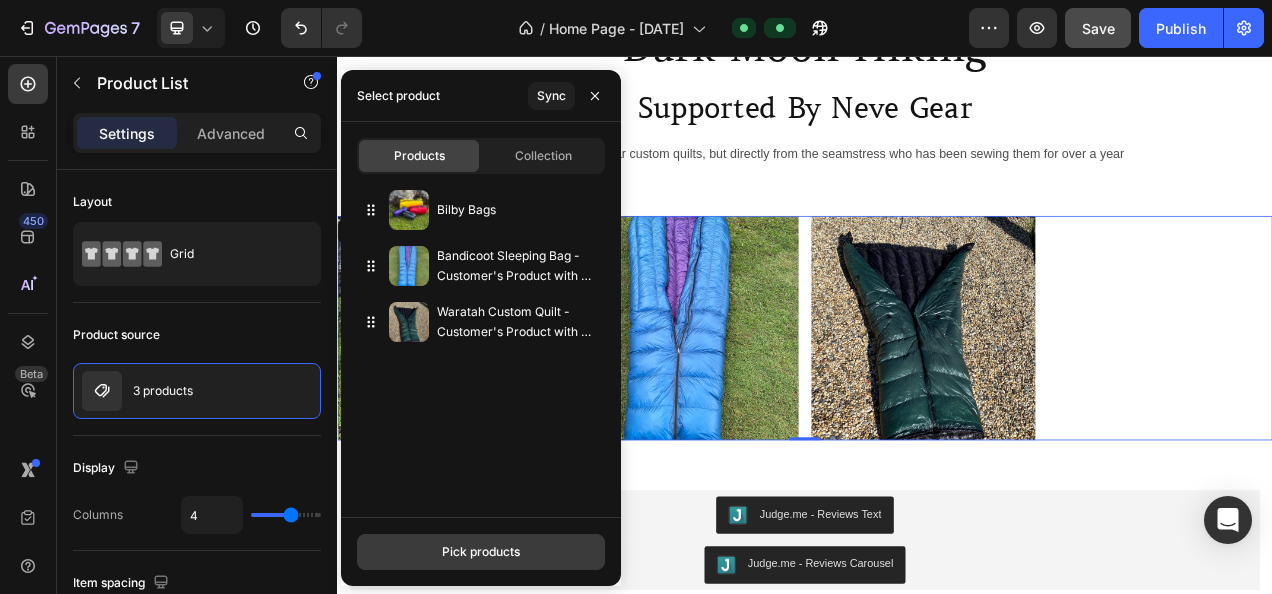 click on "Pick products" at bounding box center [481, 552] 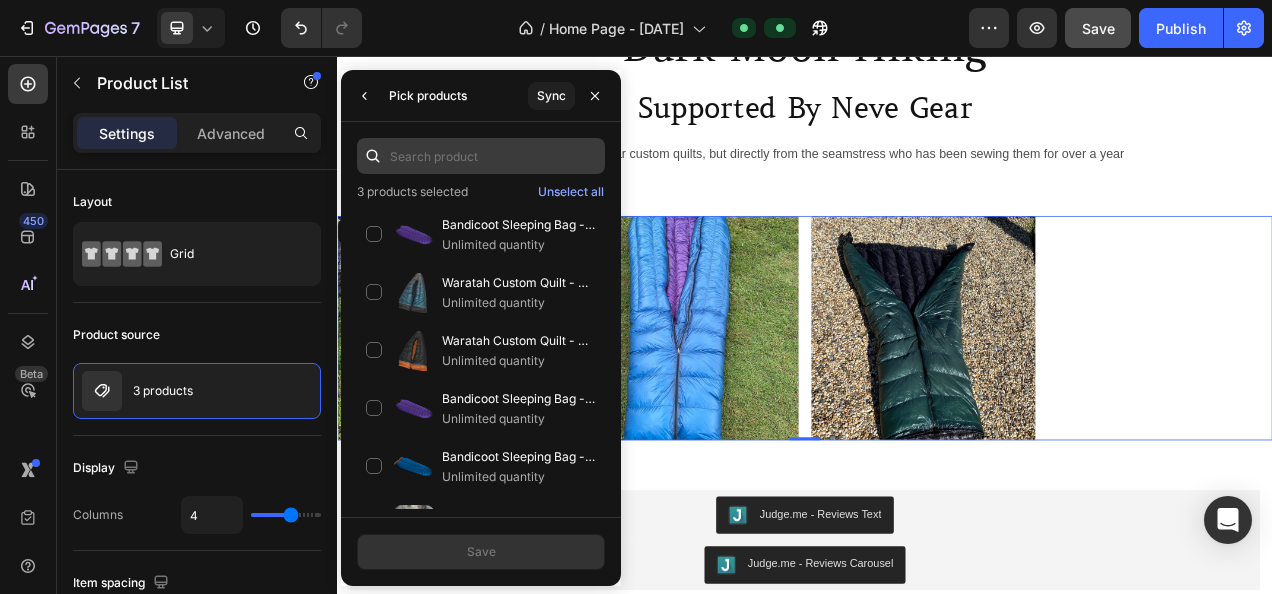 click at bounding box center [481, 156] 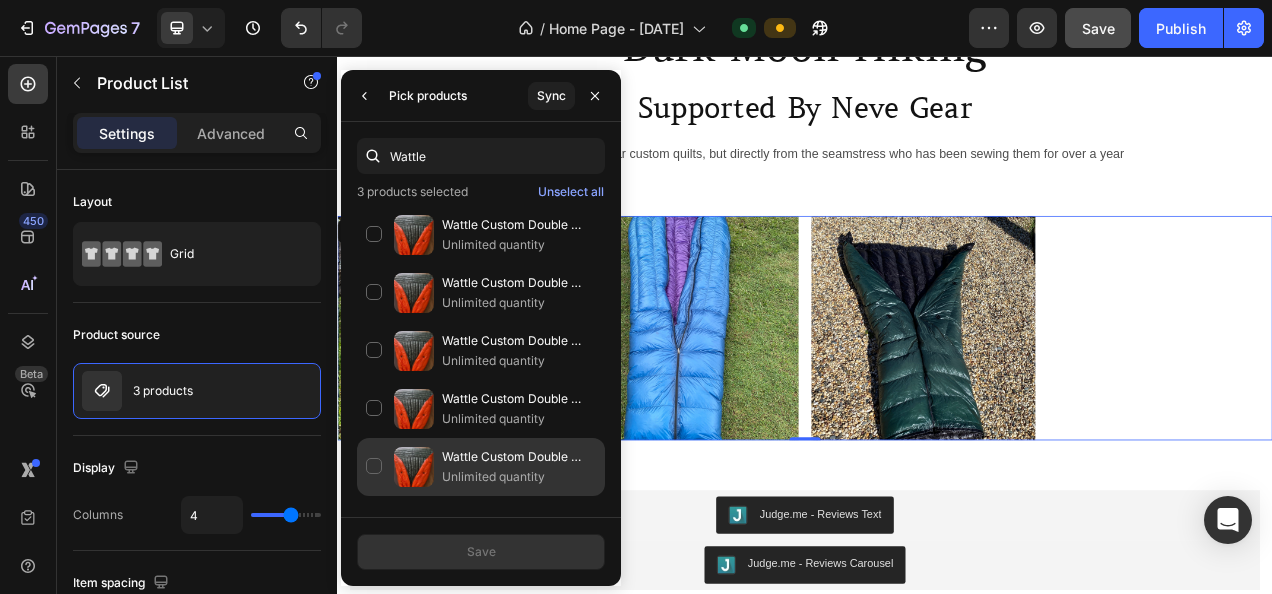 type on "Wattle" 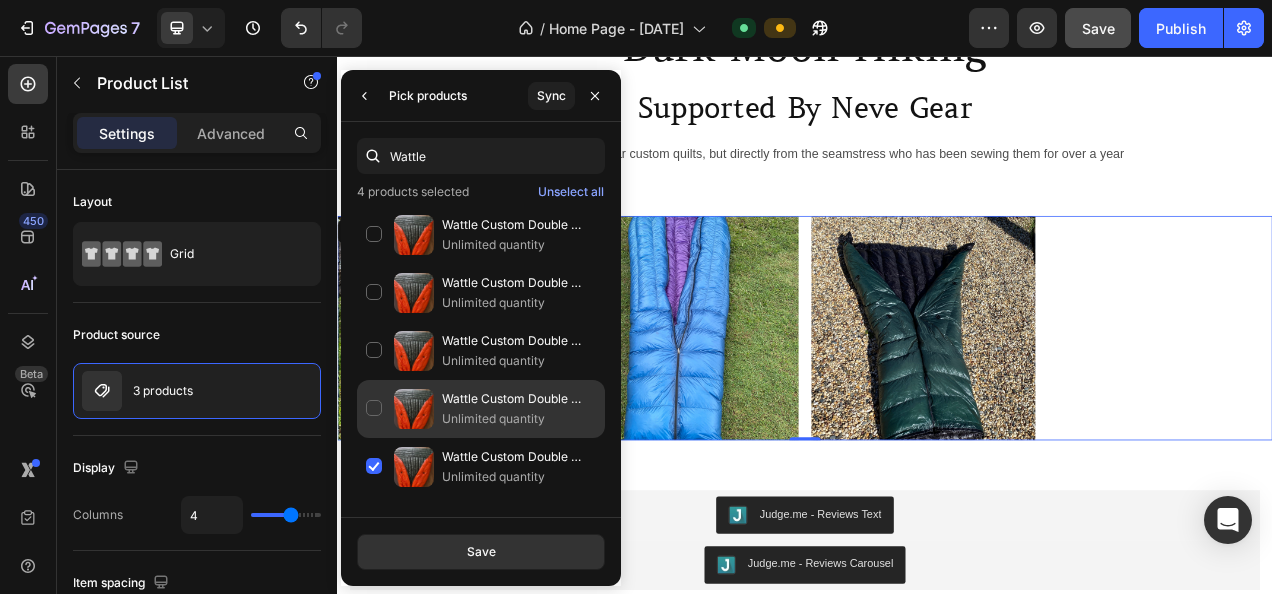 click on "Unlimited quantity" at bounding box center [519, 419] 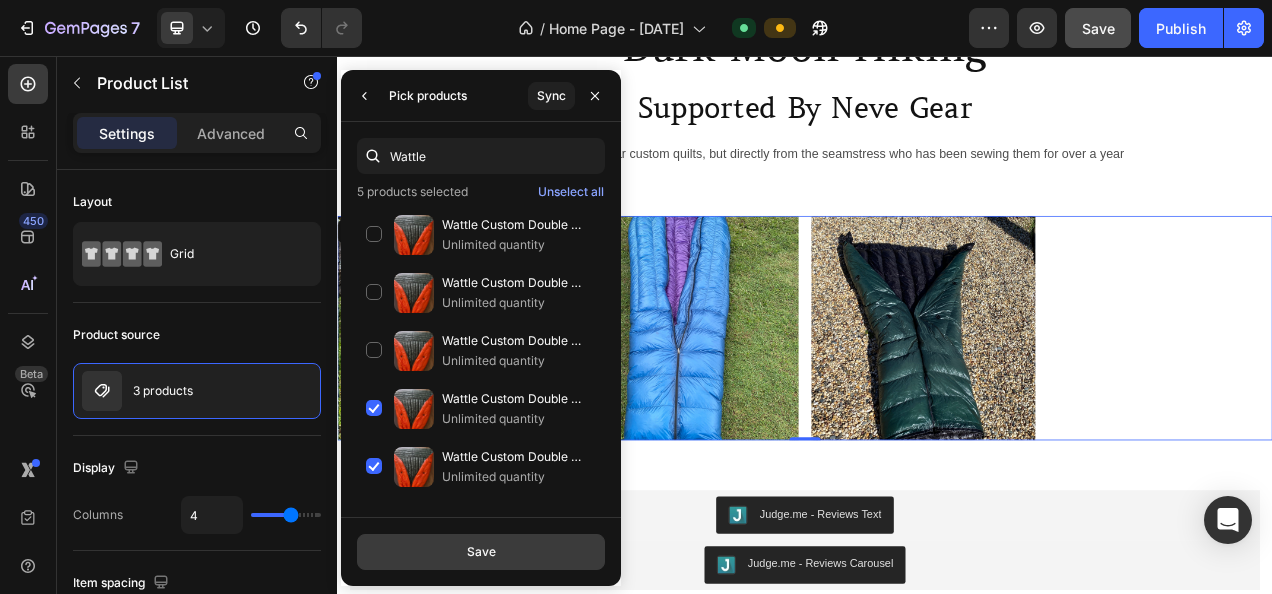 click on "Save" at bounding box center [481, 552] 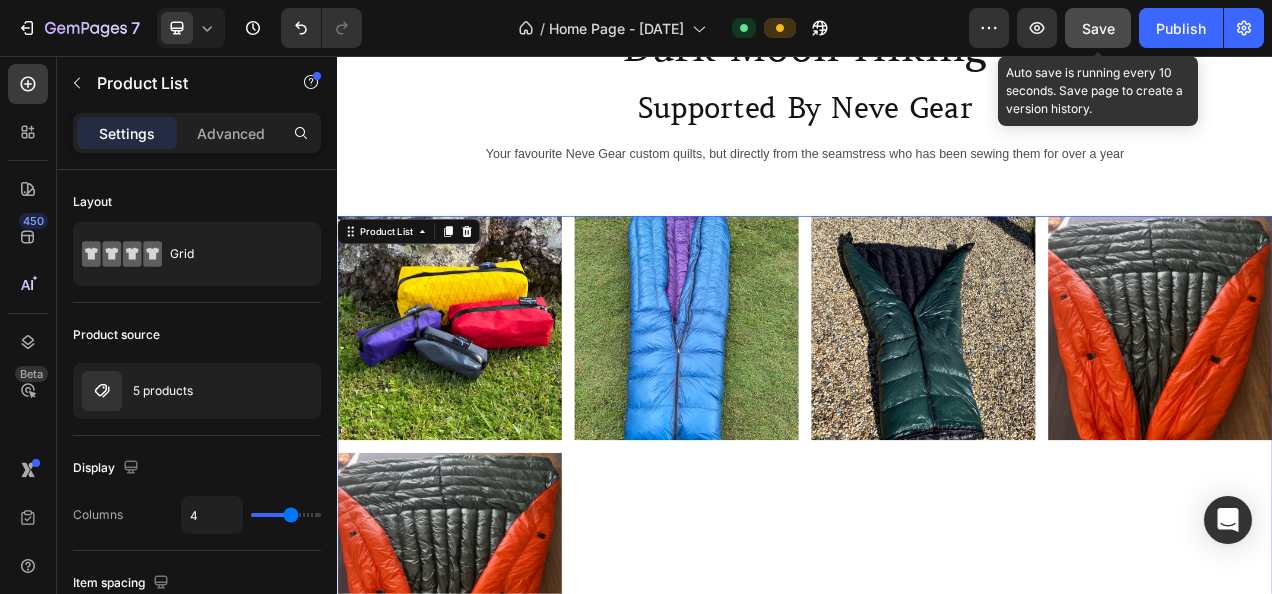 click on "Save" at bounding box center (1098, 28) 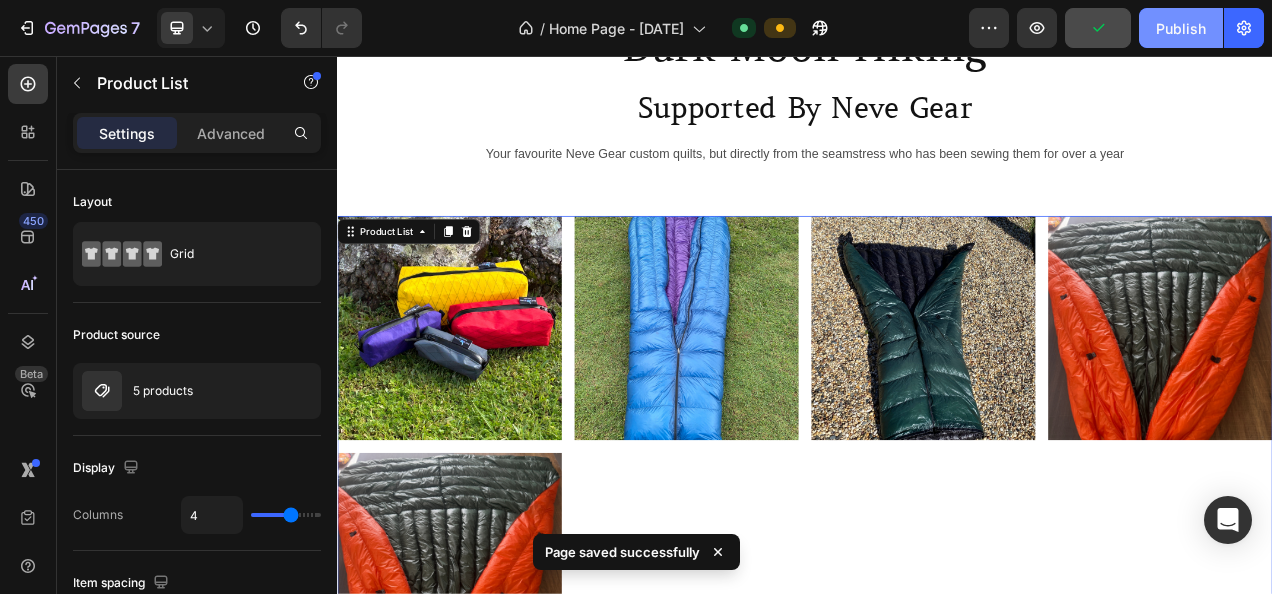 click on "Publish" at bounding box center (1181, 28) 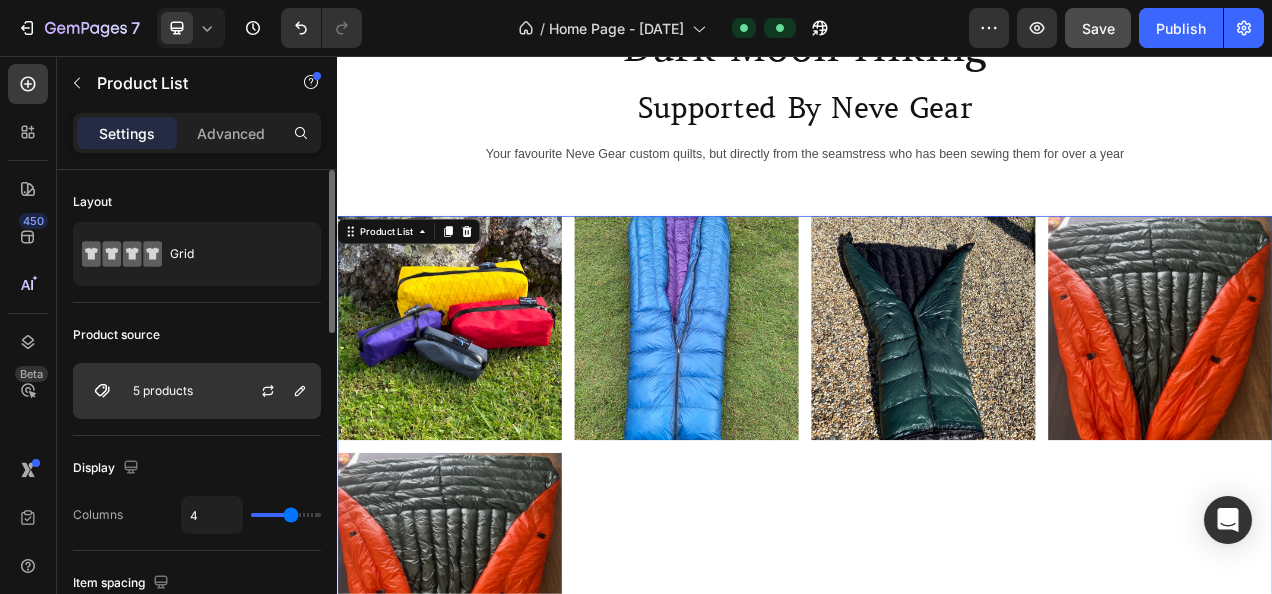 click at bounding box center (276, 391) 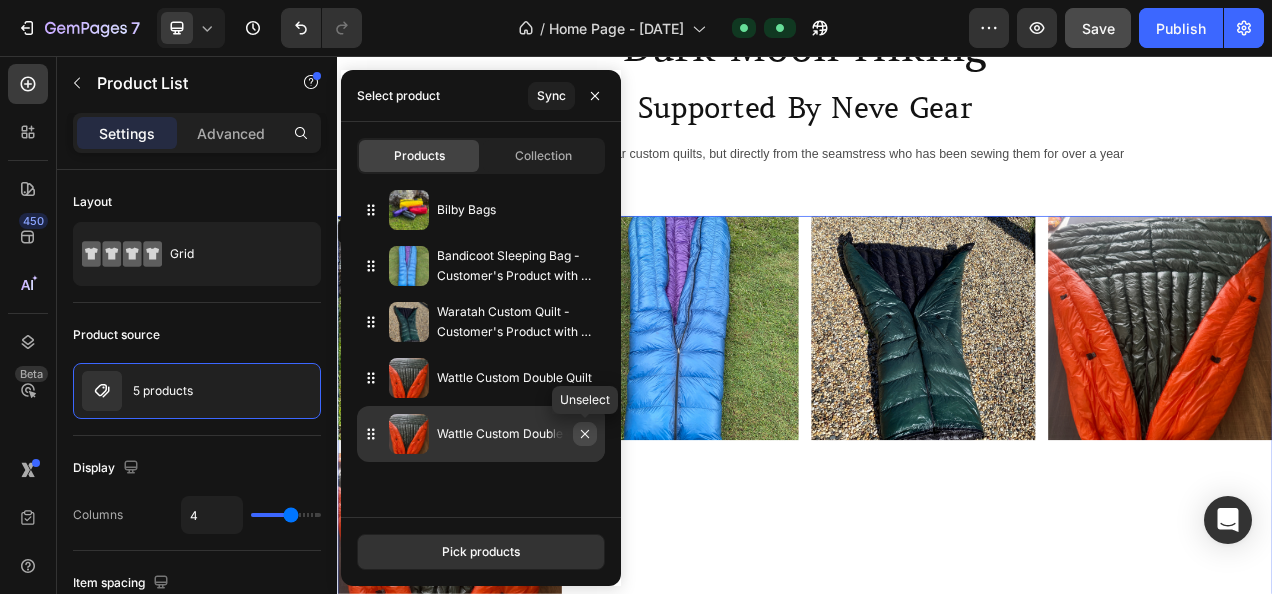 click 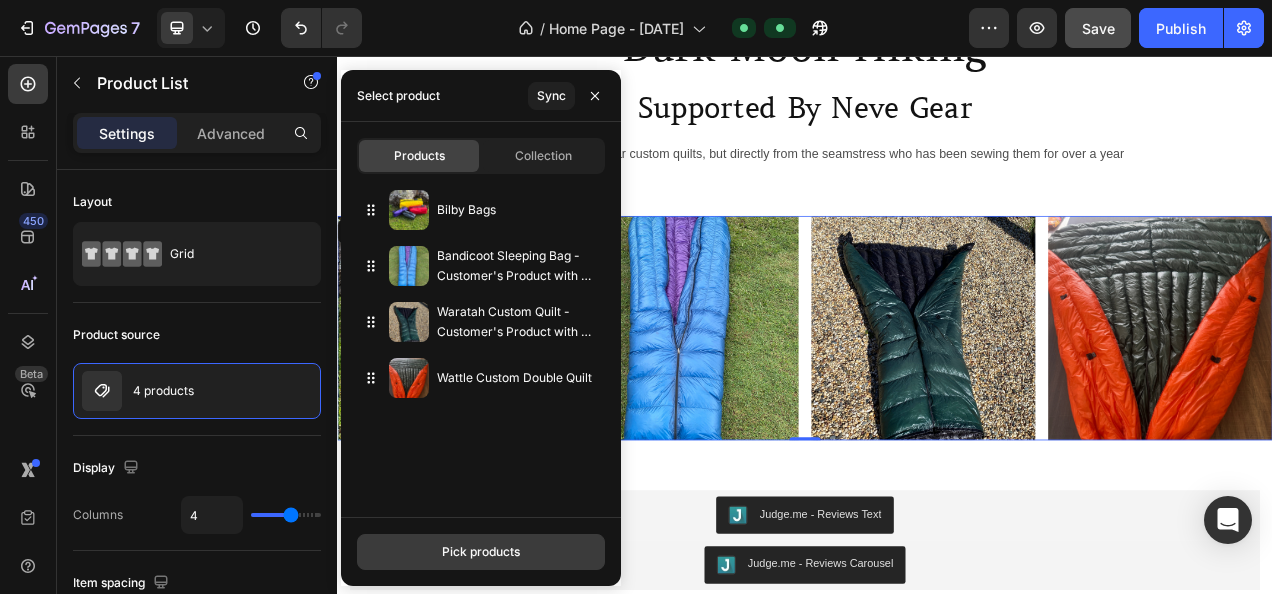 click on "Pick products" at bounding box center (481, 552) 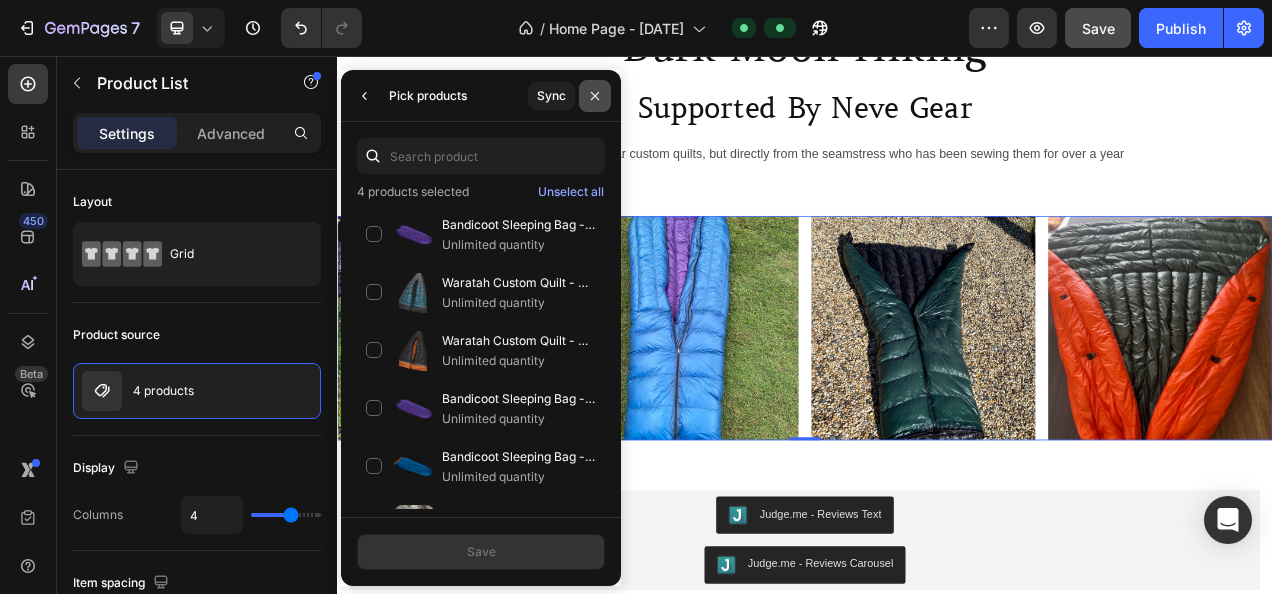 click 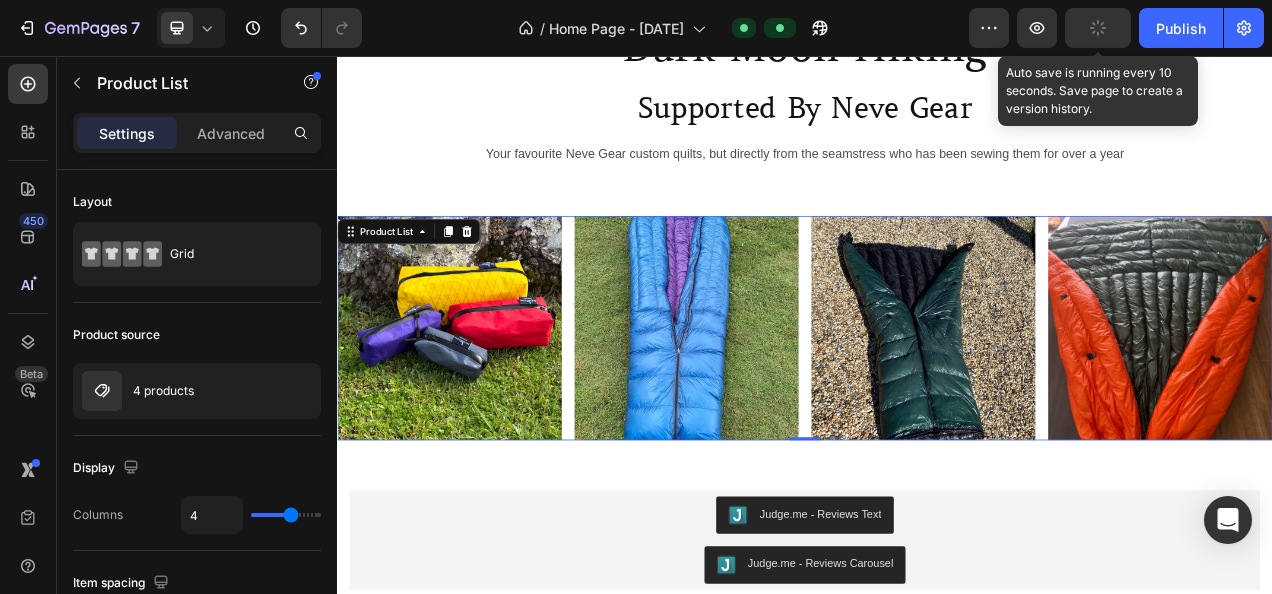 click 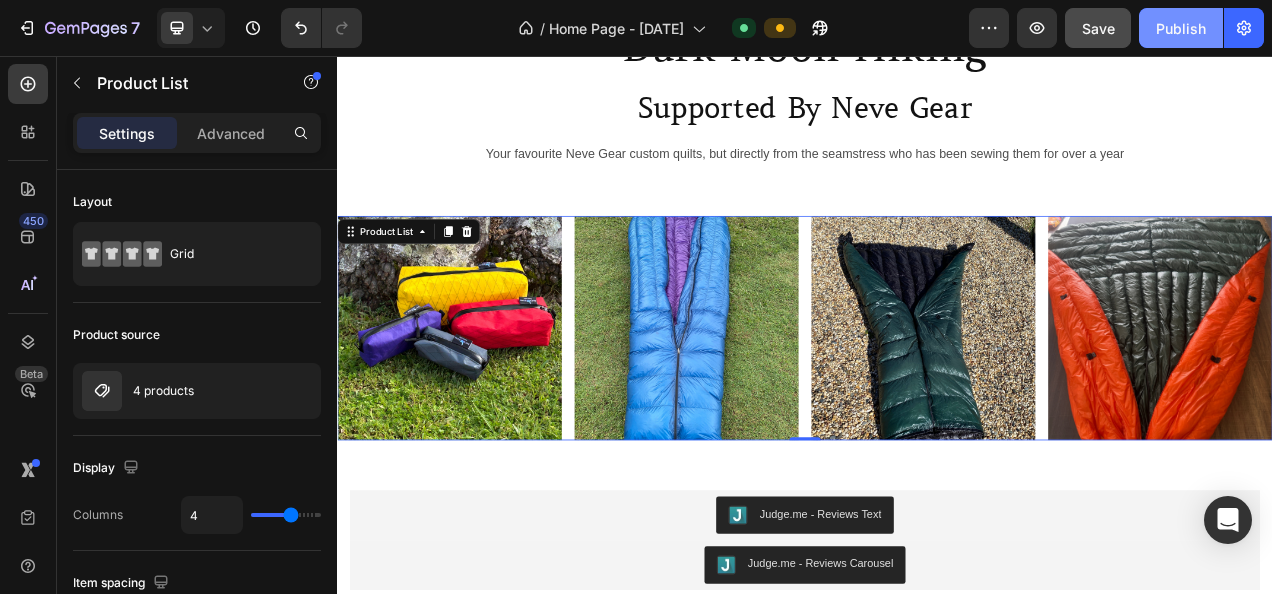 click on "Publish" at bounding box center (1181, 28) 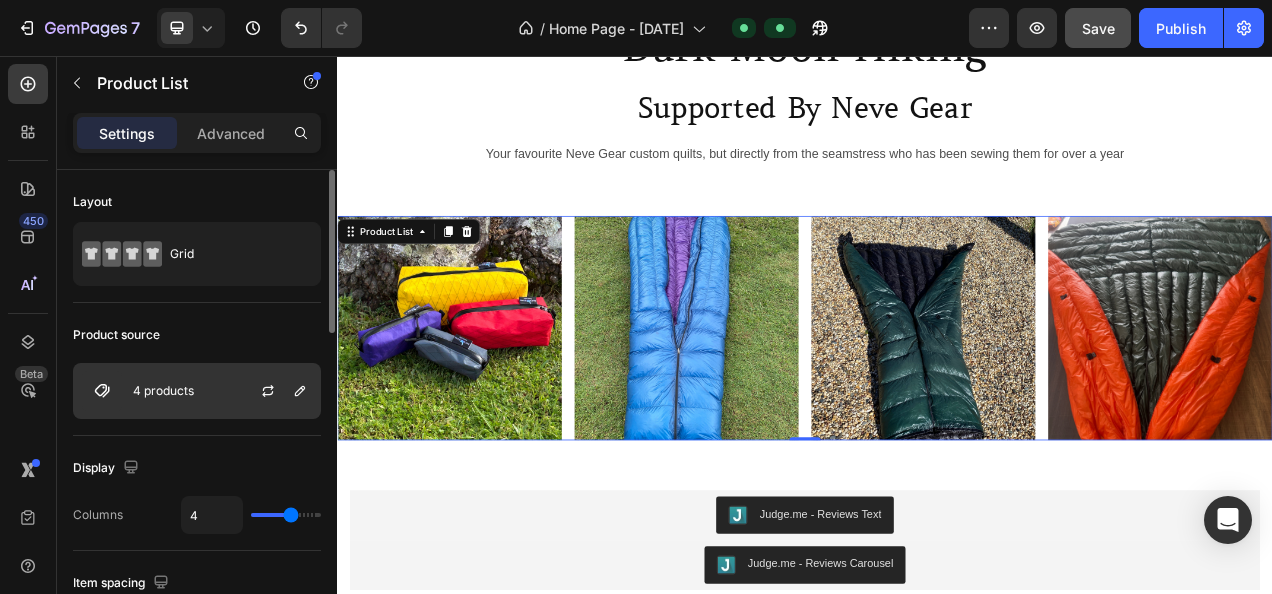 click on "4 products" at bounding box center (197, 391) 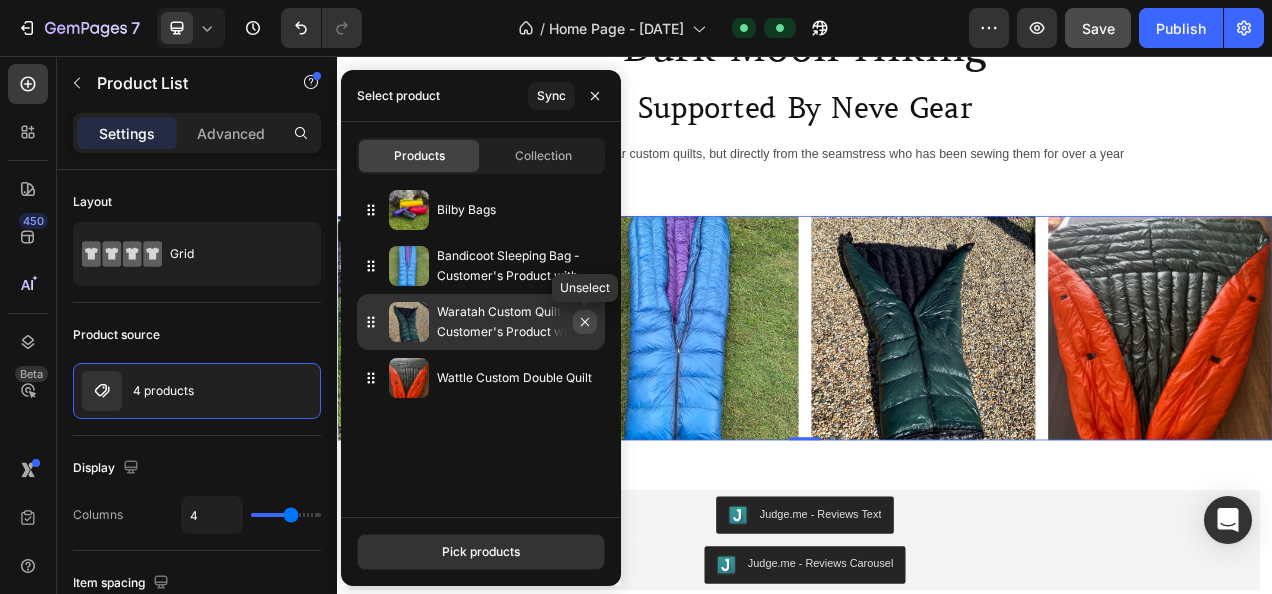 click 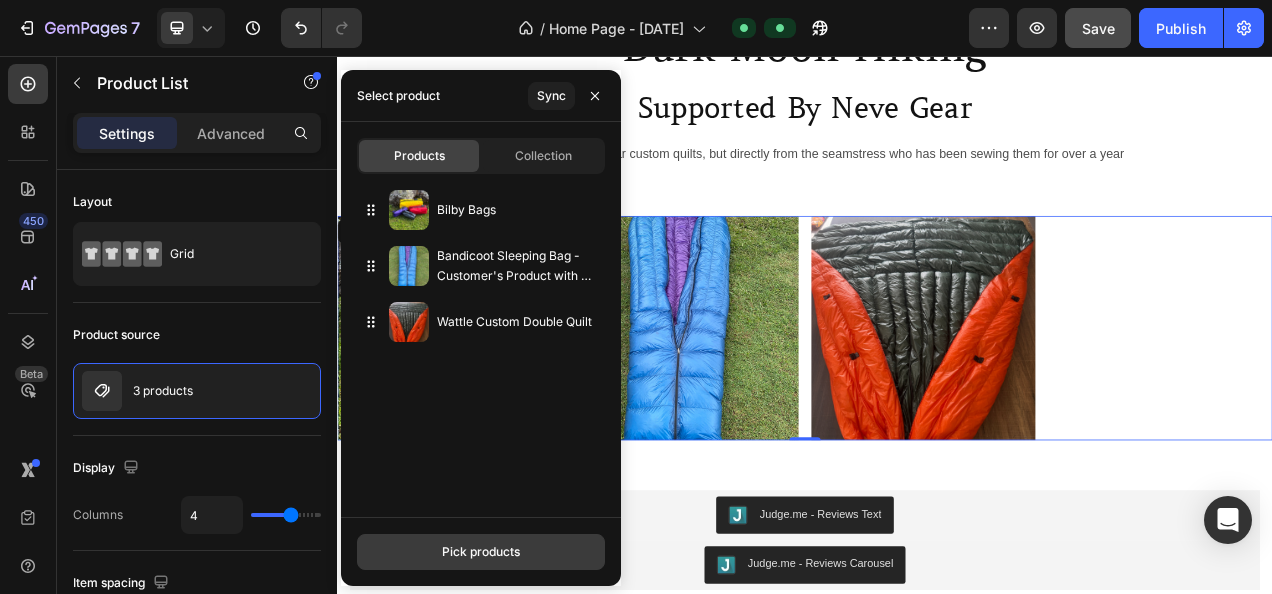 click on "Pick products" at bounding box center [481, 552] 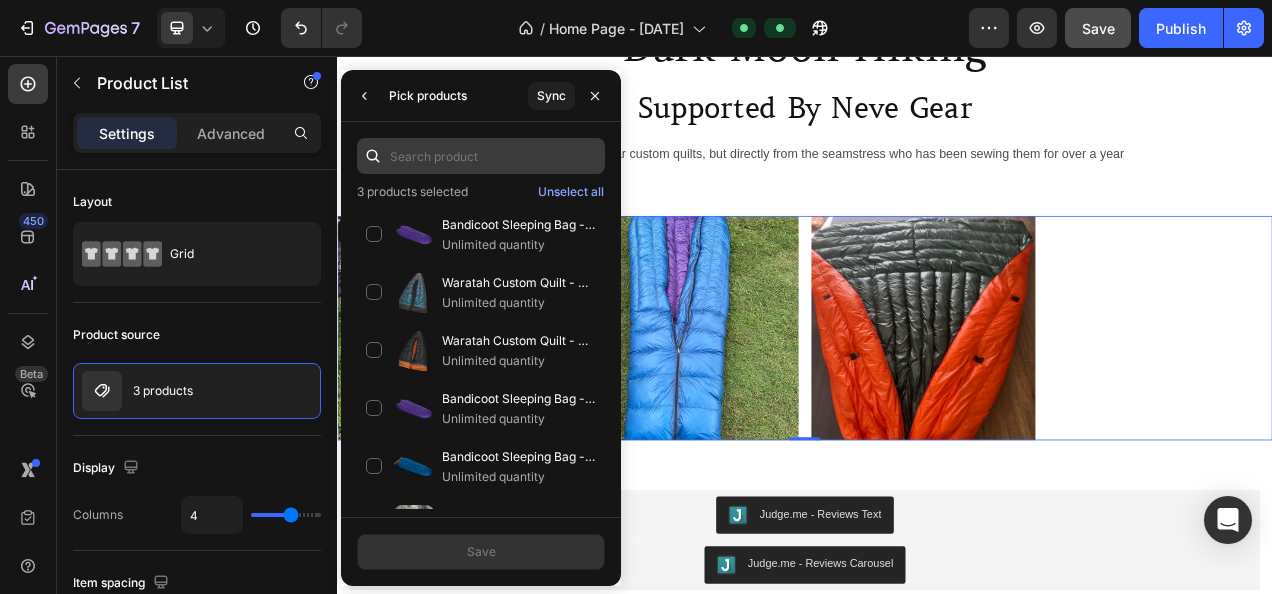 click at bounding box center [481, 156] 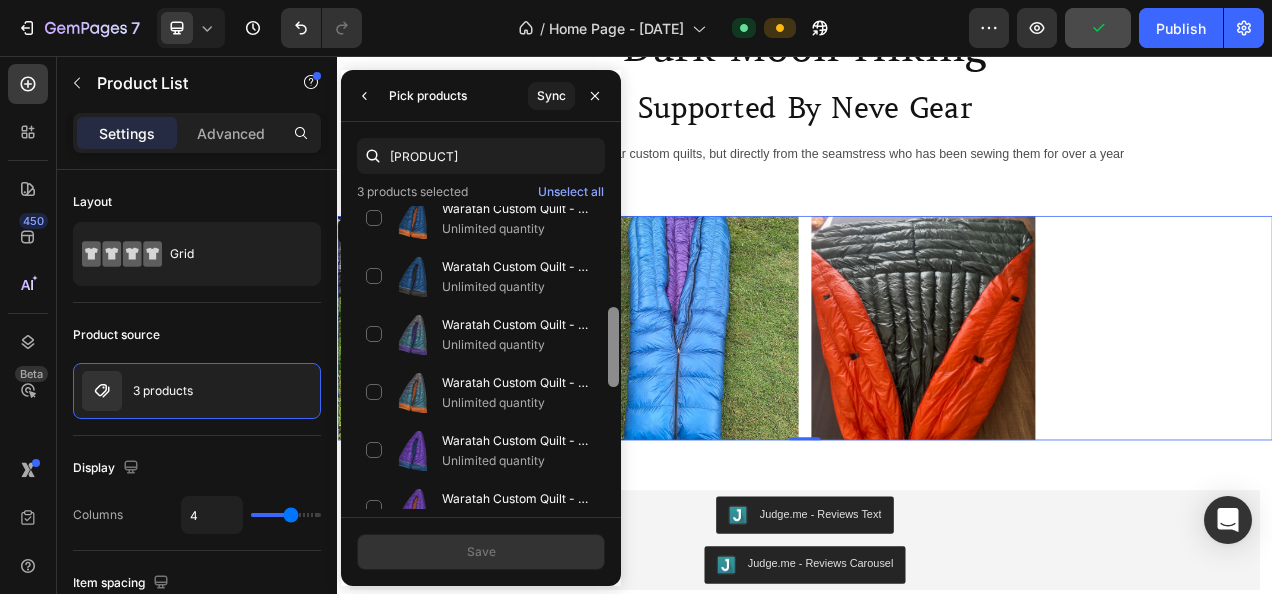 drag, startPoint x: 615, startPoint y: 273, endPoint x: 616, endPoint y: 474, distance: 201.00249 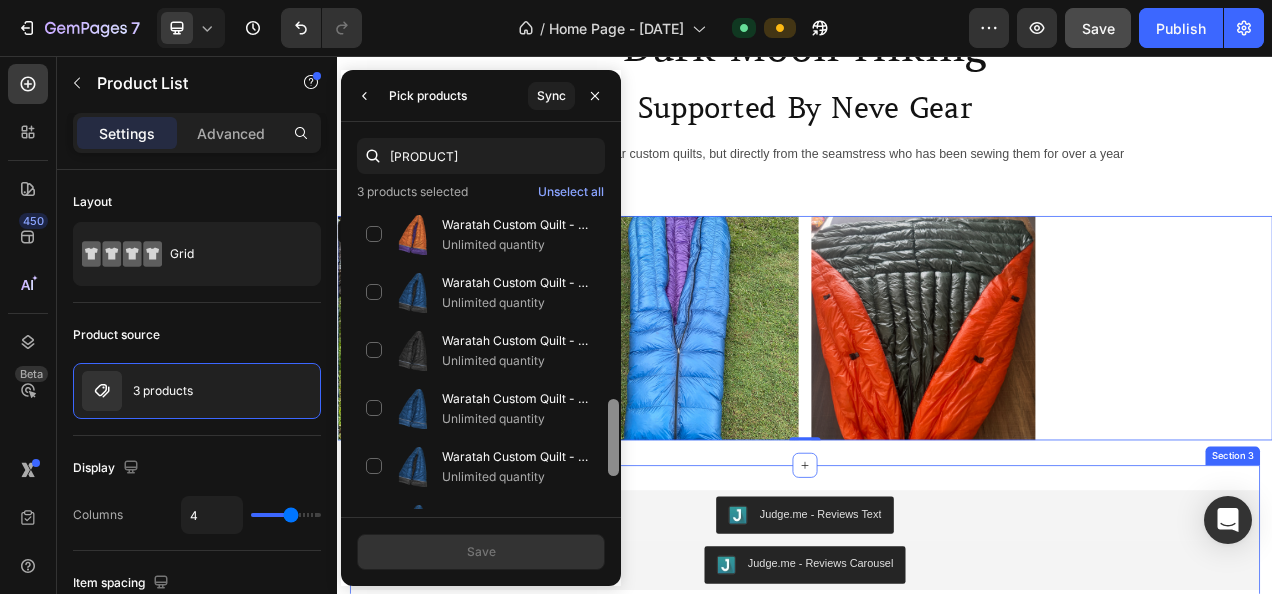 drag, startPoint x: 951, startPoint y: 397, endPoint x: 707, endPoint y: 595, distance: 314.22922 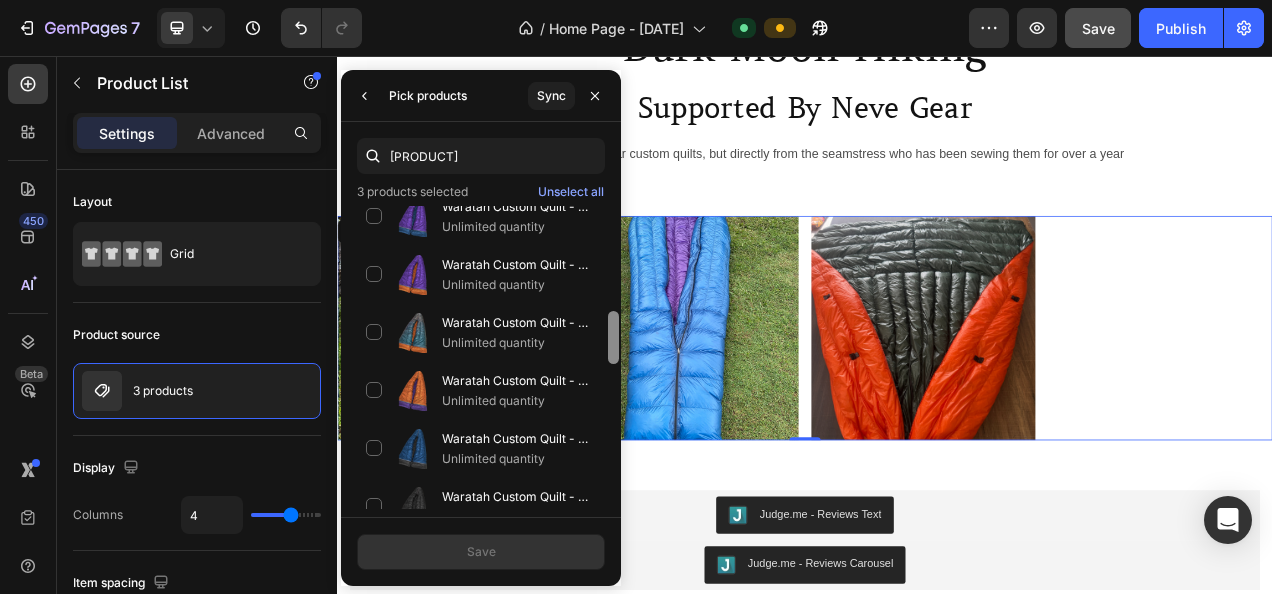 type on "[PRODUCT]" 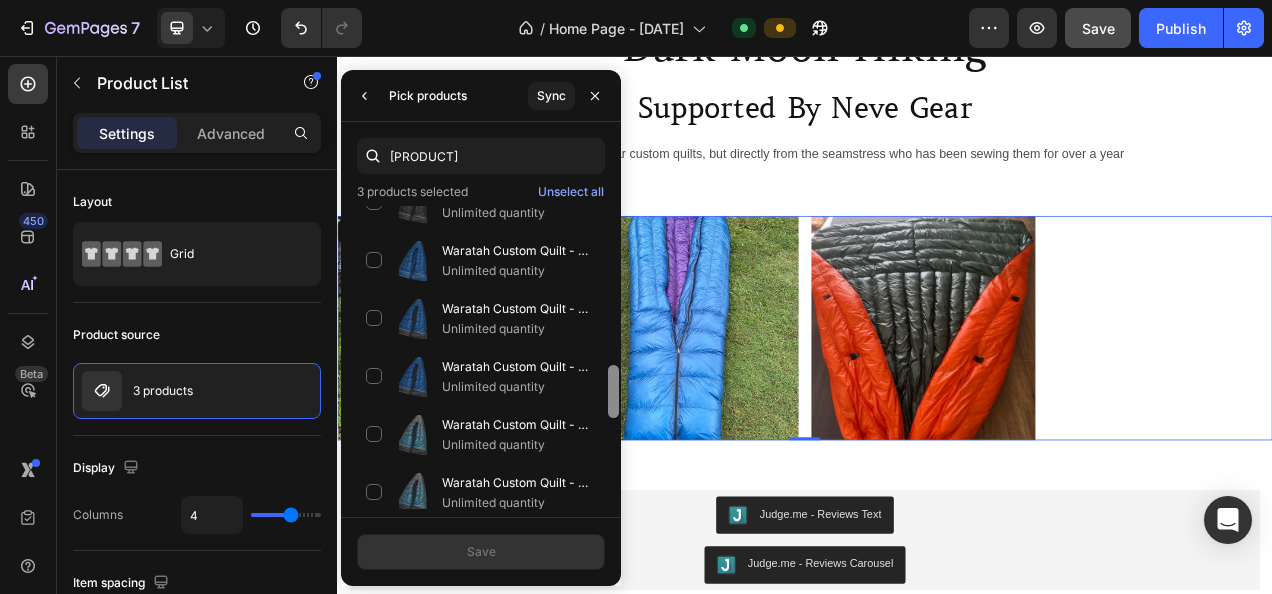 click at bounding box center (613, 357) 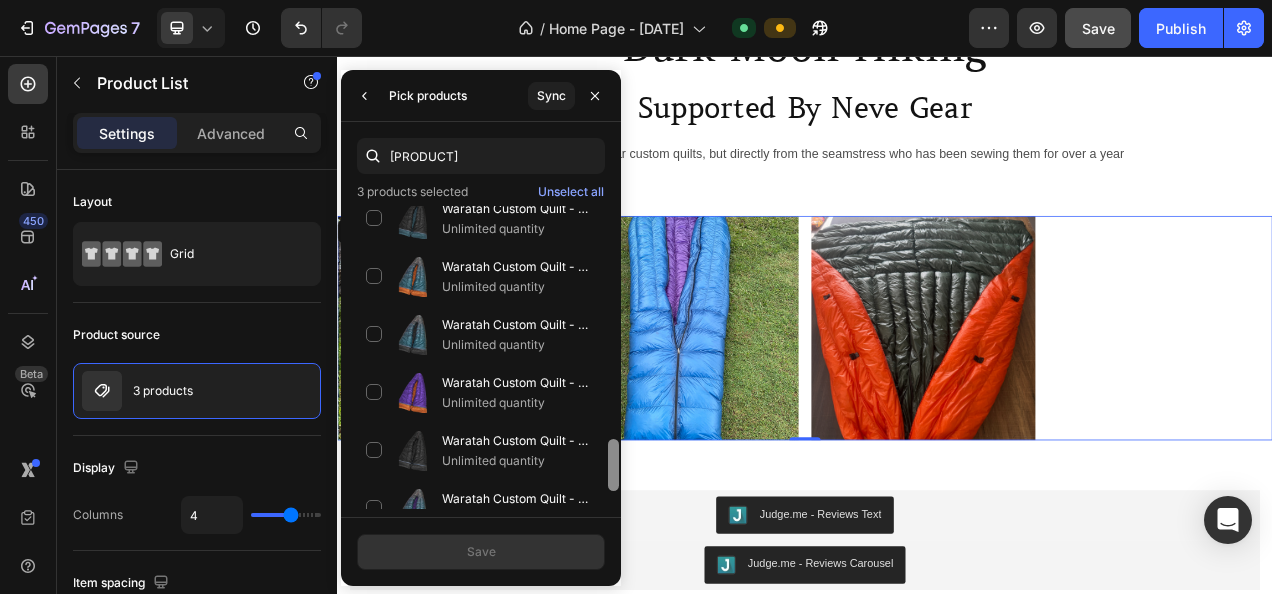 scroll, scrollTop: 1361, scrollLeft: 0, axis: vertical 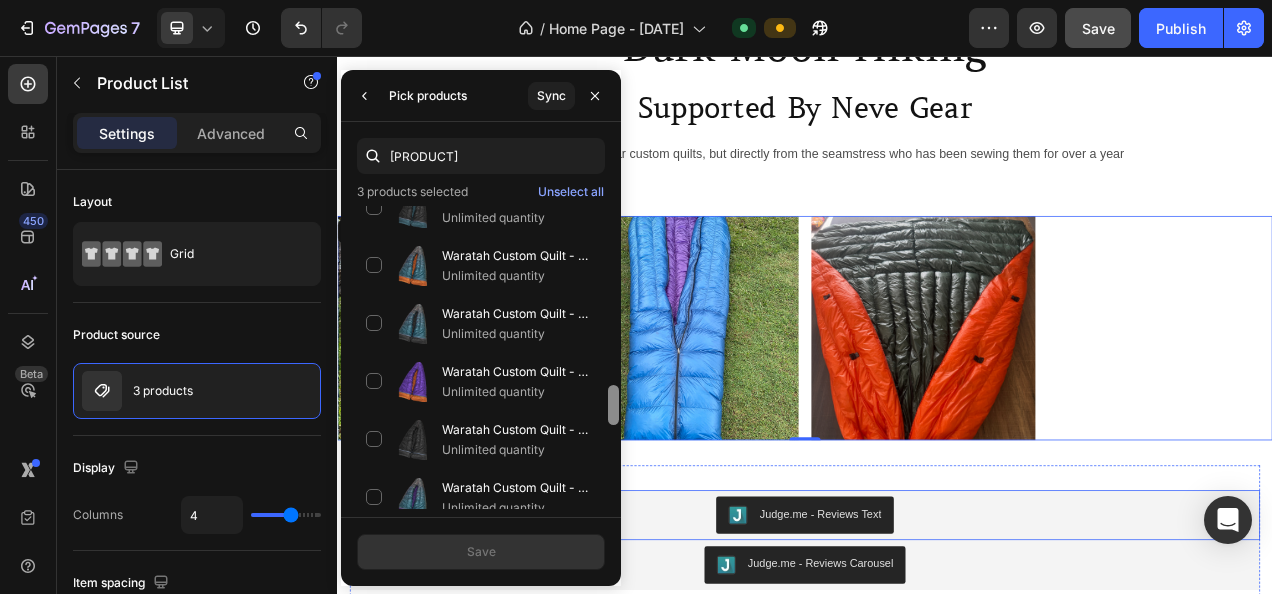 drag, startPoint x: 949, startPoint y: 447, endPoint x: 704, endPoint y: 625, distance: 302.83493 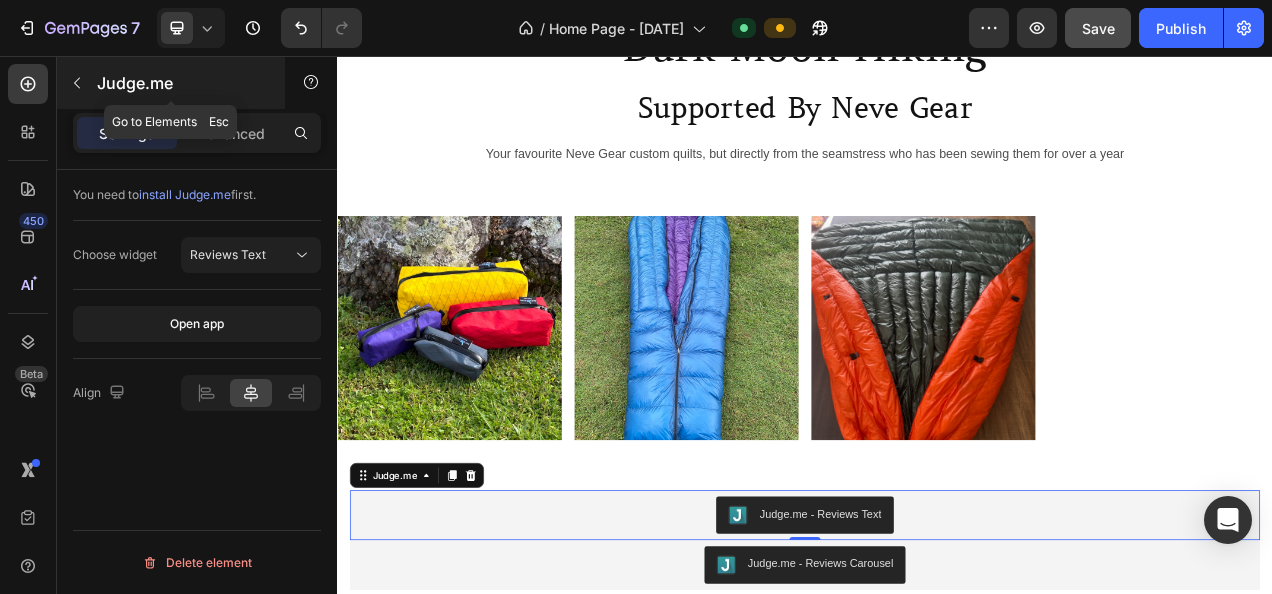 click 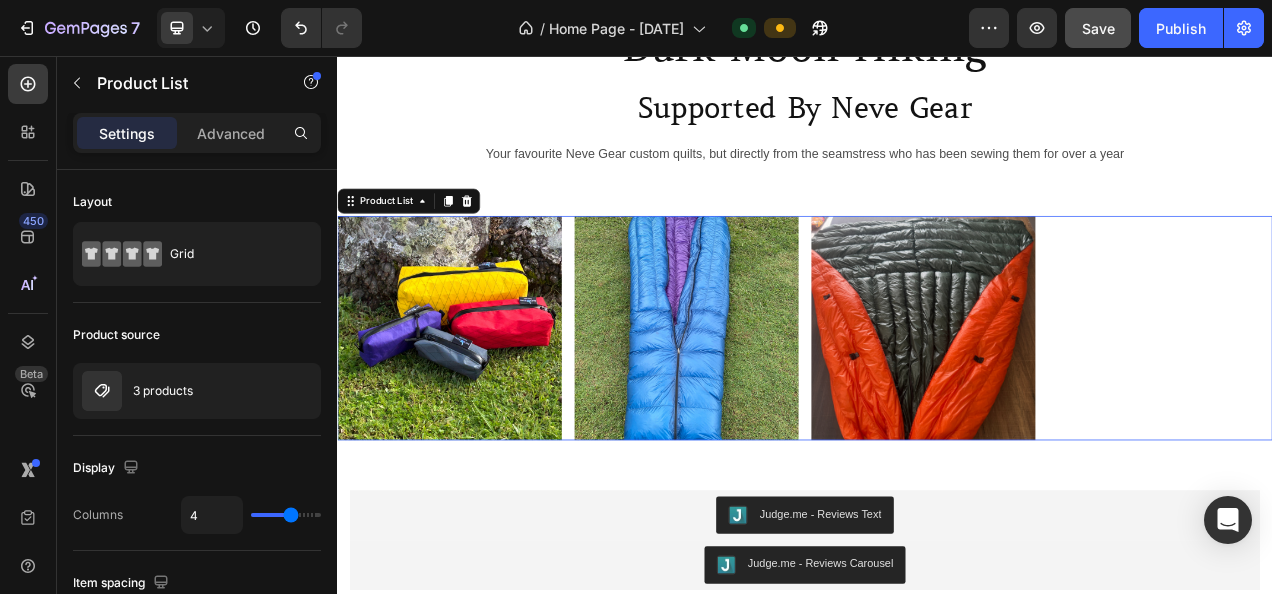 click on "Product Images Row Product List   0 Product Images Row Product List   0 Product Images Row Product List   0" at bounding box center [937, 405] 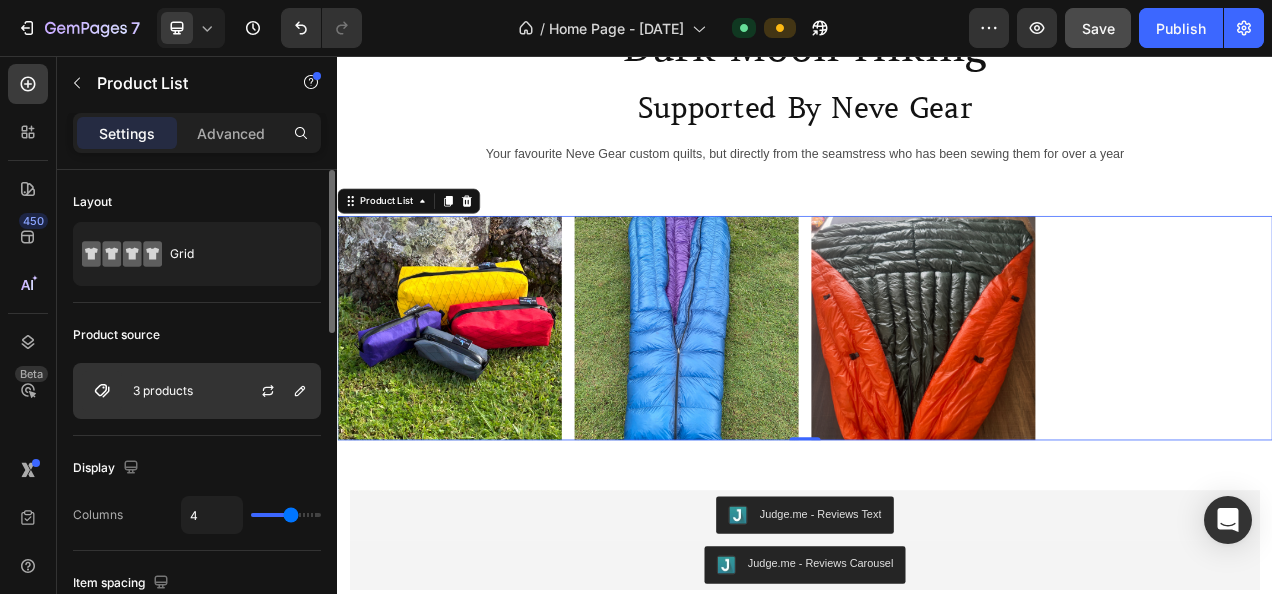 click on "3 products" at bounding box center (197, 391) 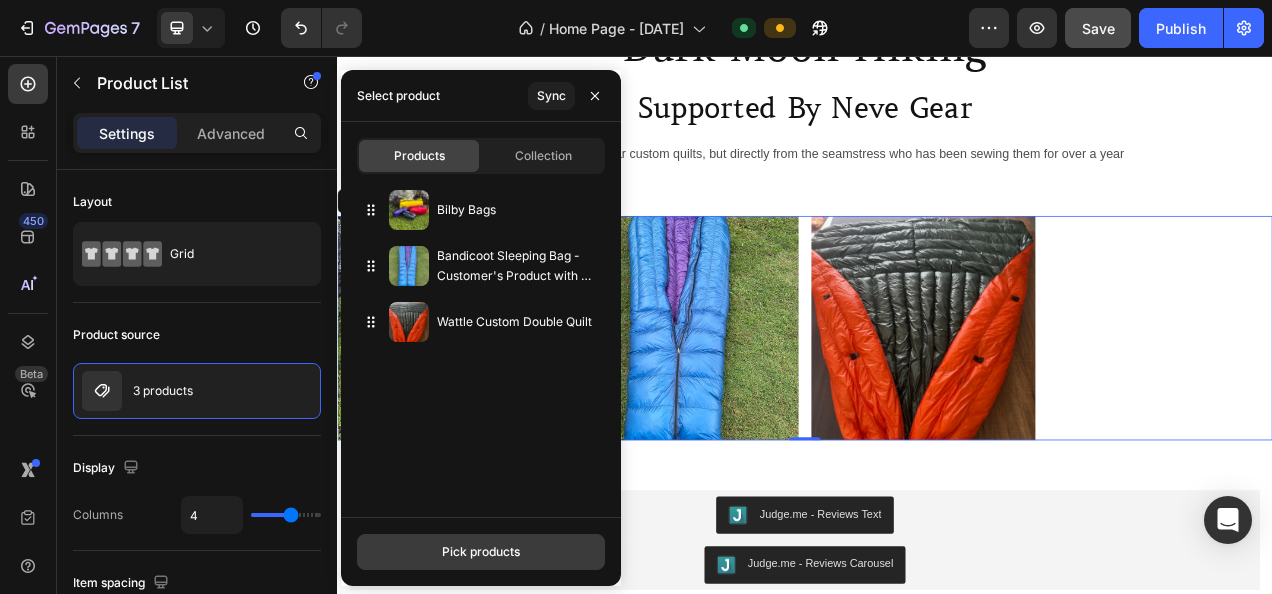 click on "Pick products" at bounding box center [481, 552] 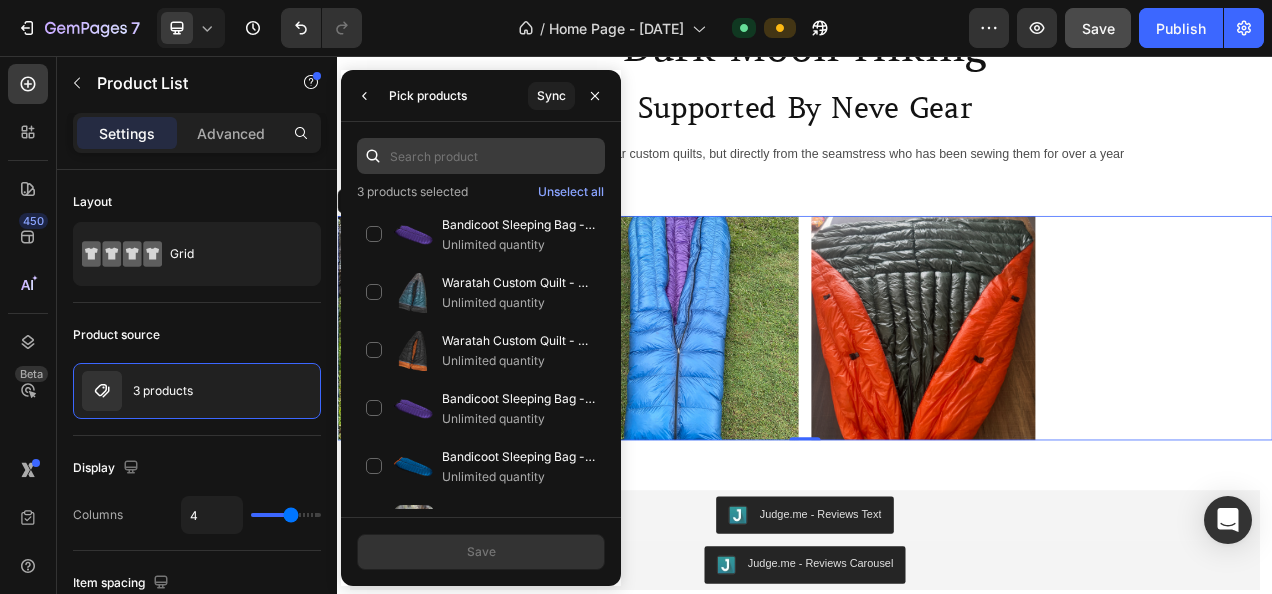 click at bounding box center (481, 156) 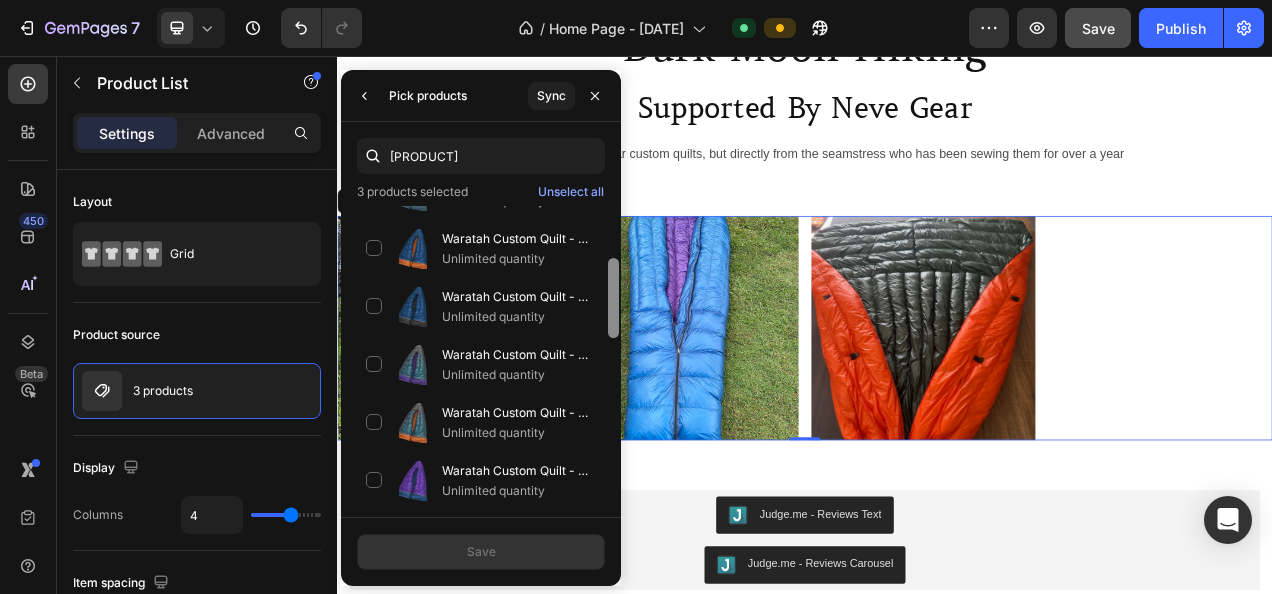drag, startPoint x: 612, startPoint y: 294, endPoint x: 609, endPoint y: 472, distance: 178.02528 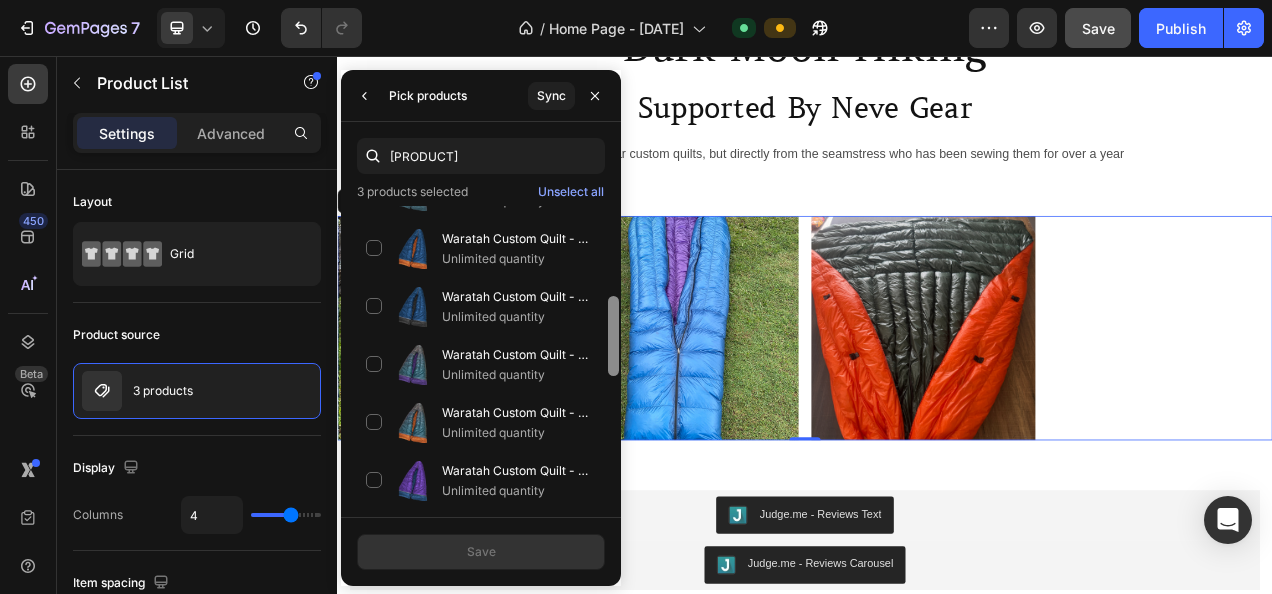 scroll, scrollTop: 336, scrollLeft: 0, axis: vertical 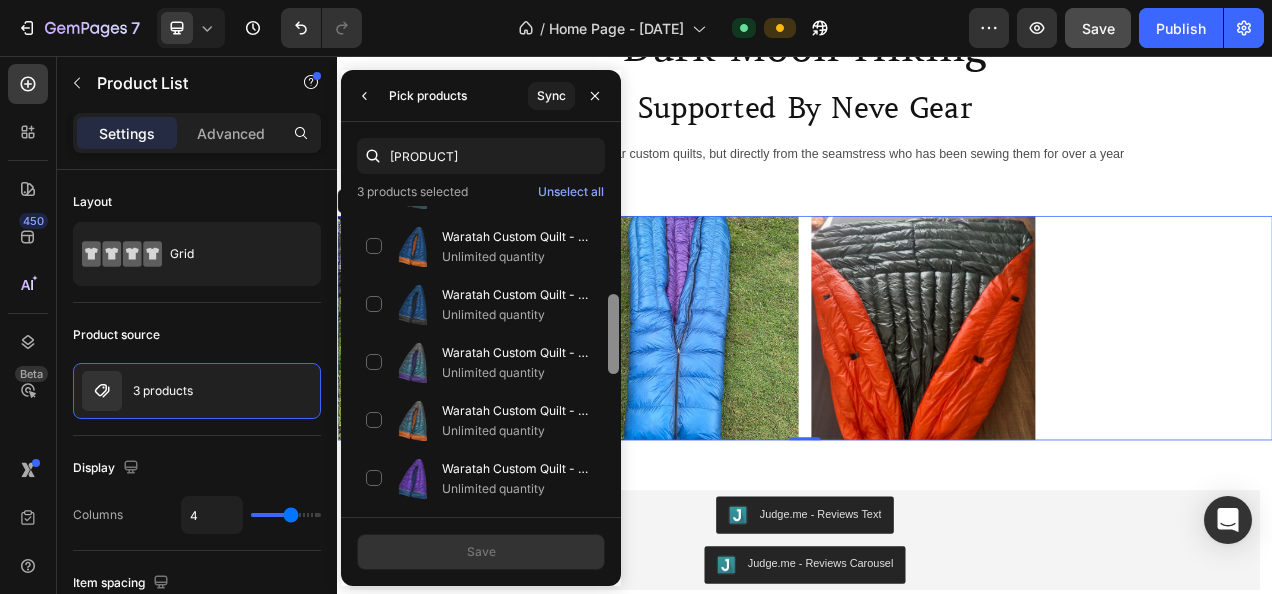 type on "[PRODUCT]" 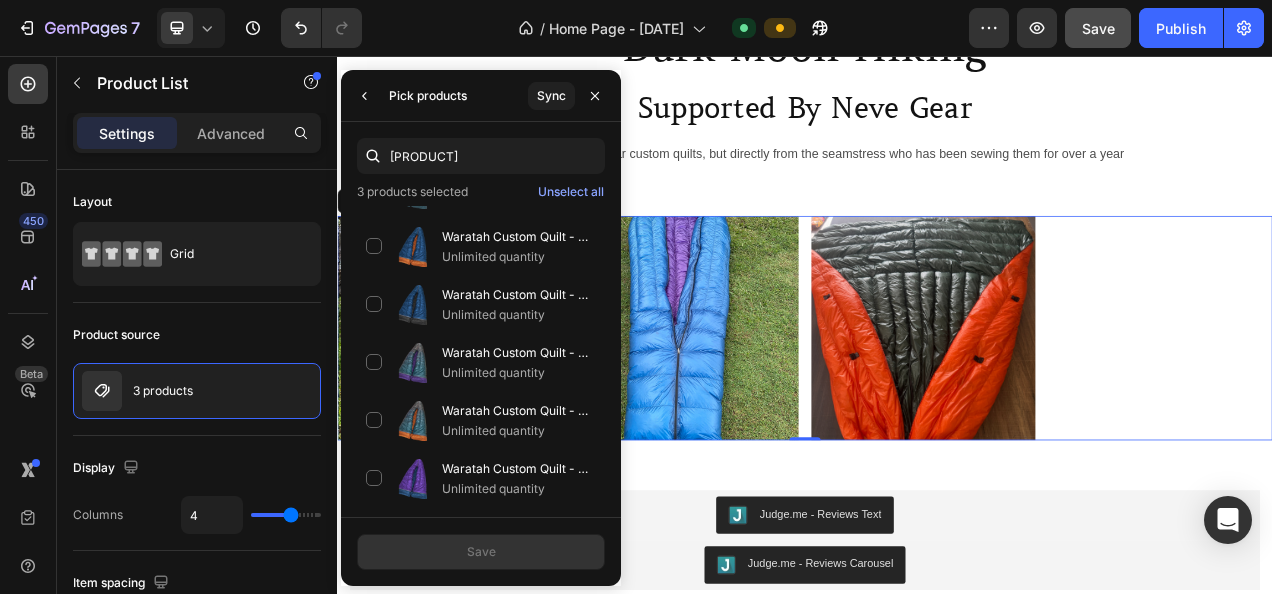 scroll, scrollTop: 639, scrollLeft: 0, axis: vertical 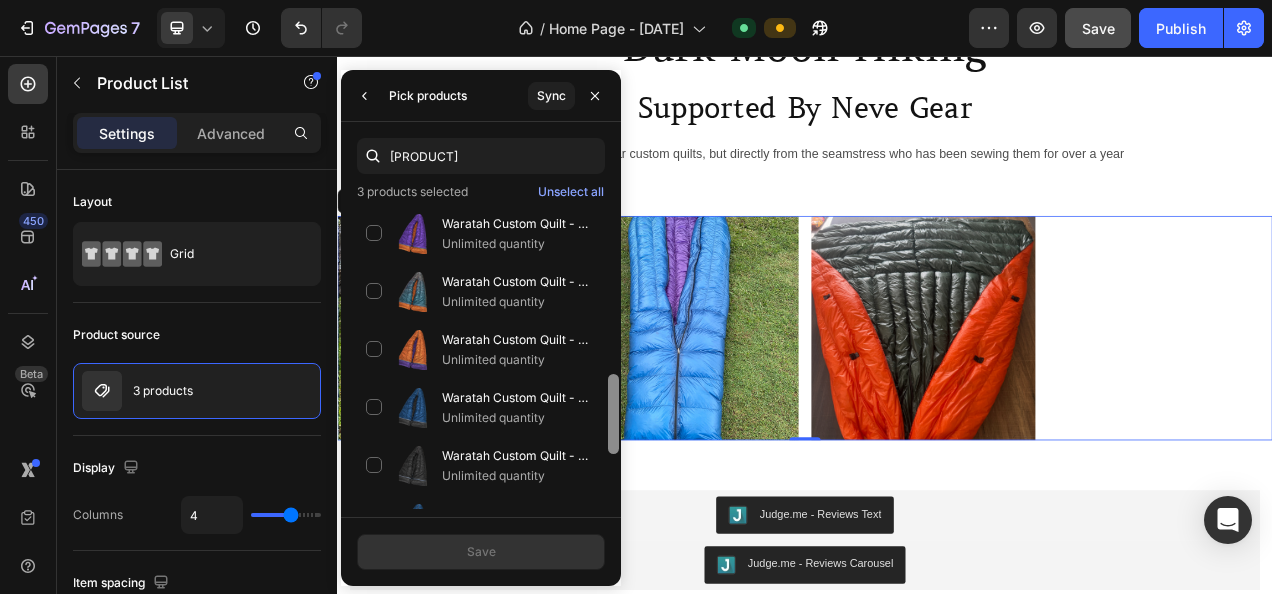 click at bounding box center [613, 357] 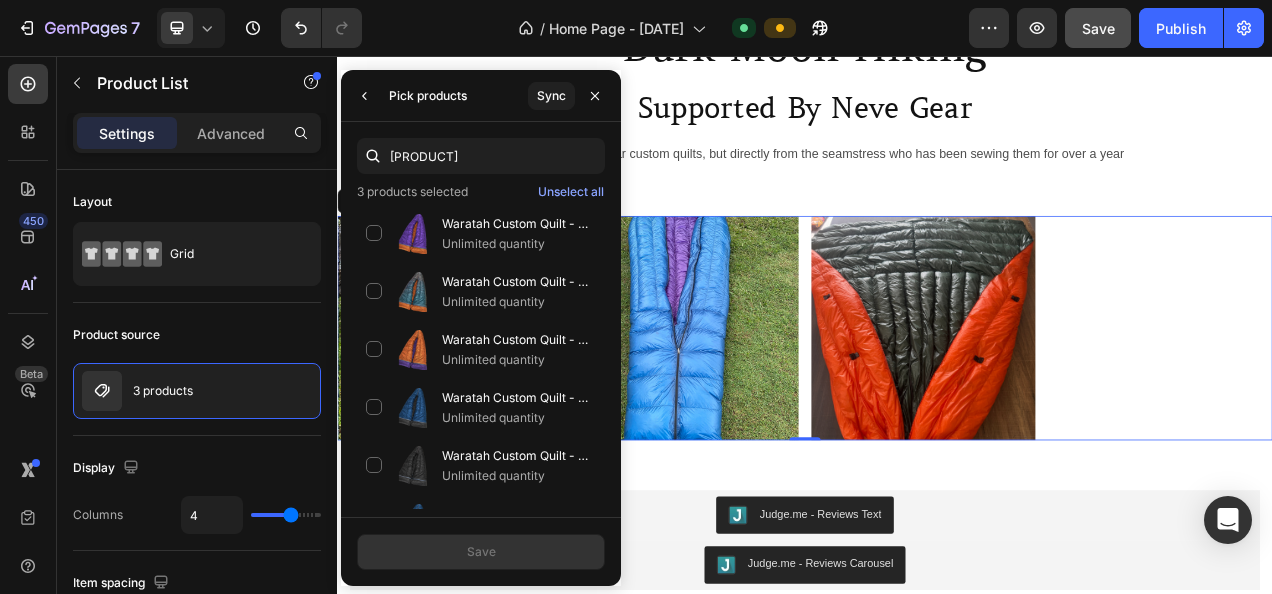 scroll, scrollTop: 843, scrollLeft: 0, axis: vertical 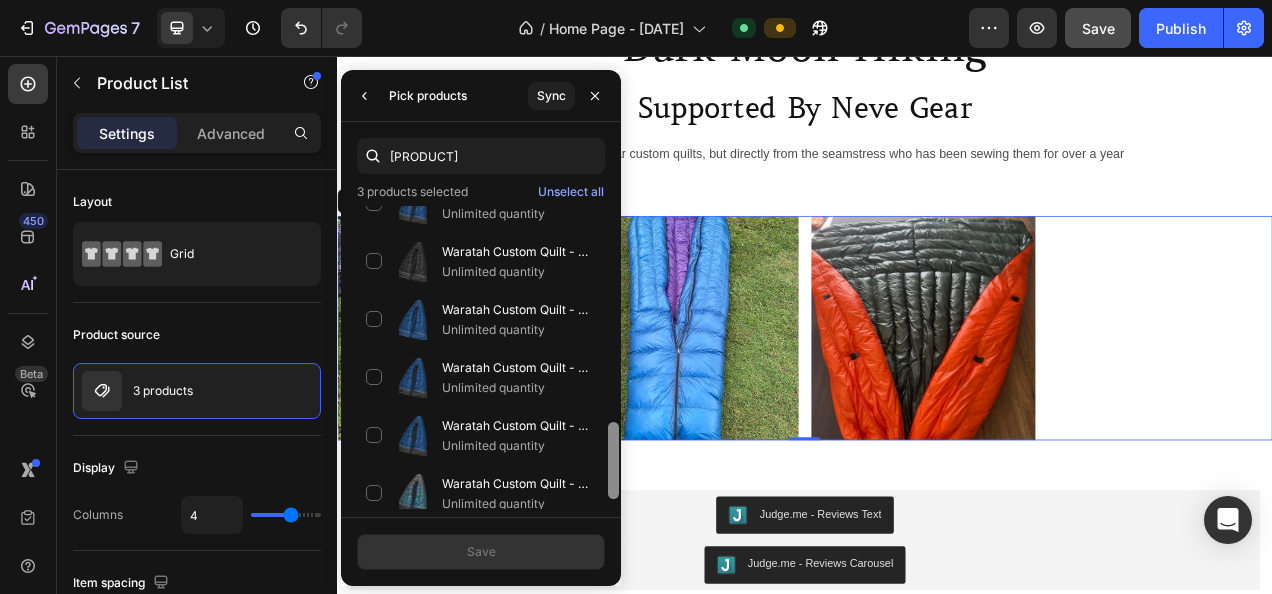 click at bounding box center (613, 357) 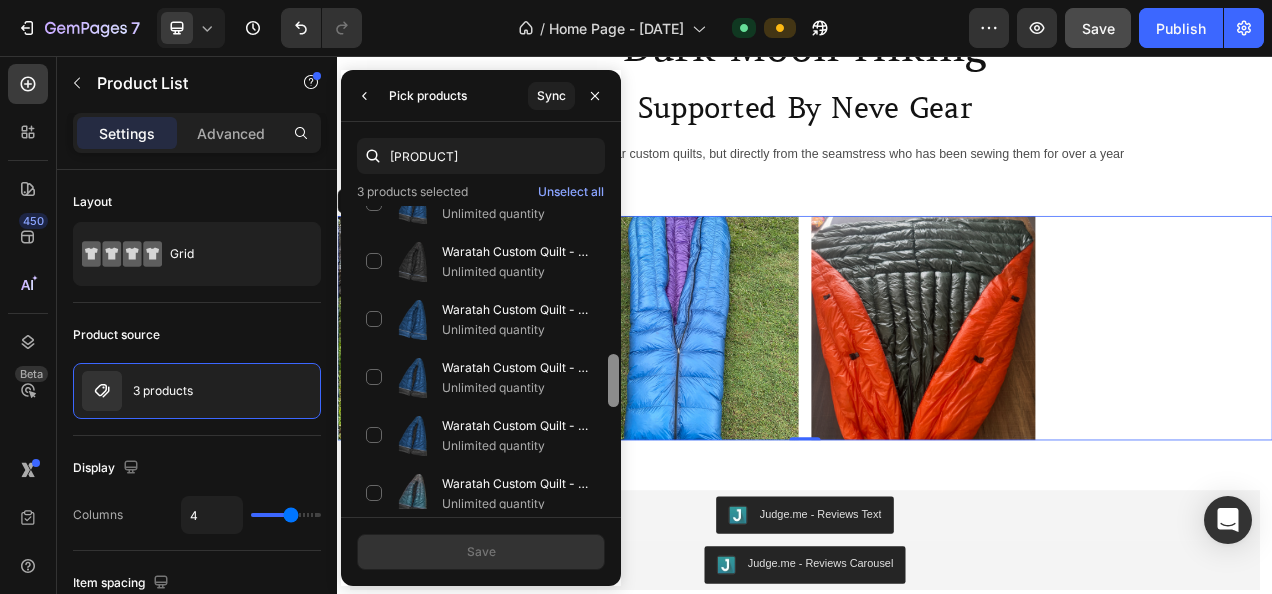 scroll, scrollTop: 1146, scrollLeft: 0, axis: vertical 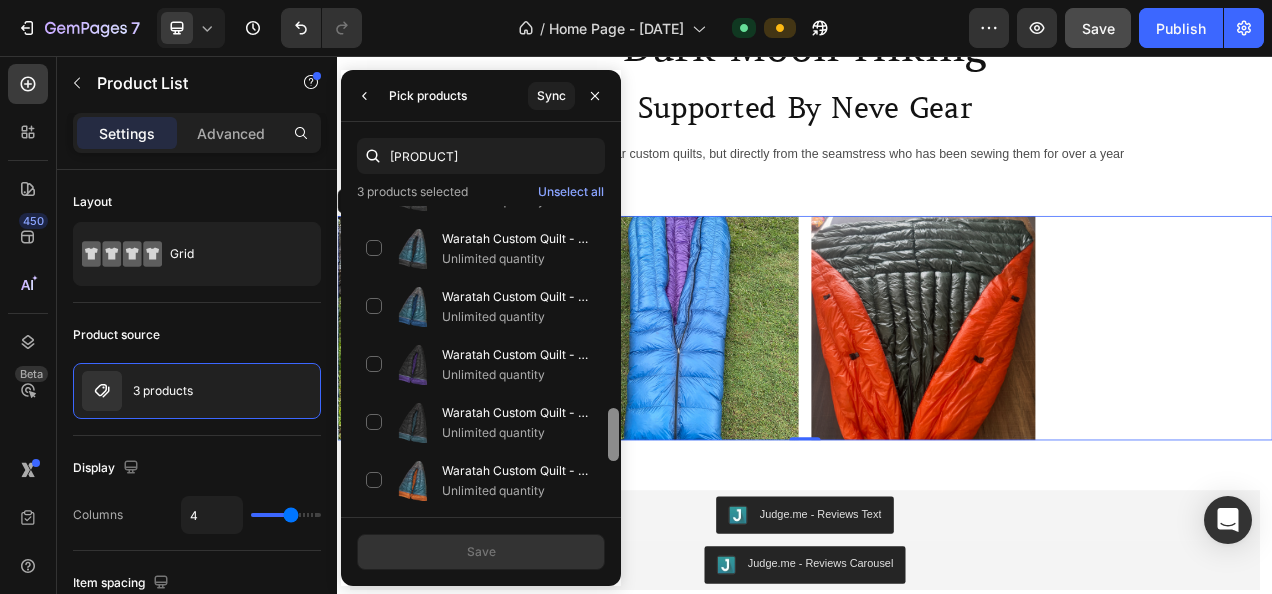 click at bounding box center [613, 357] 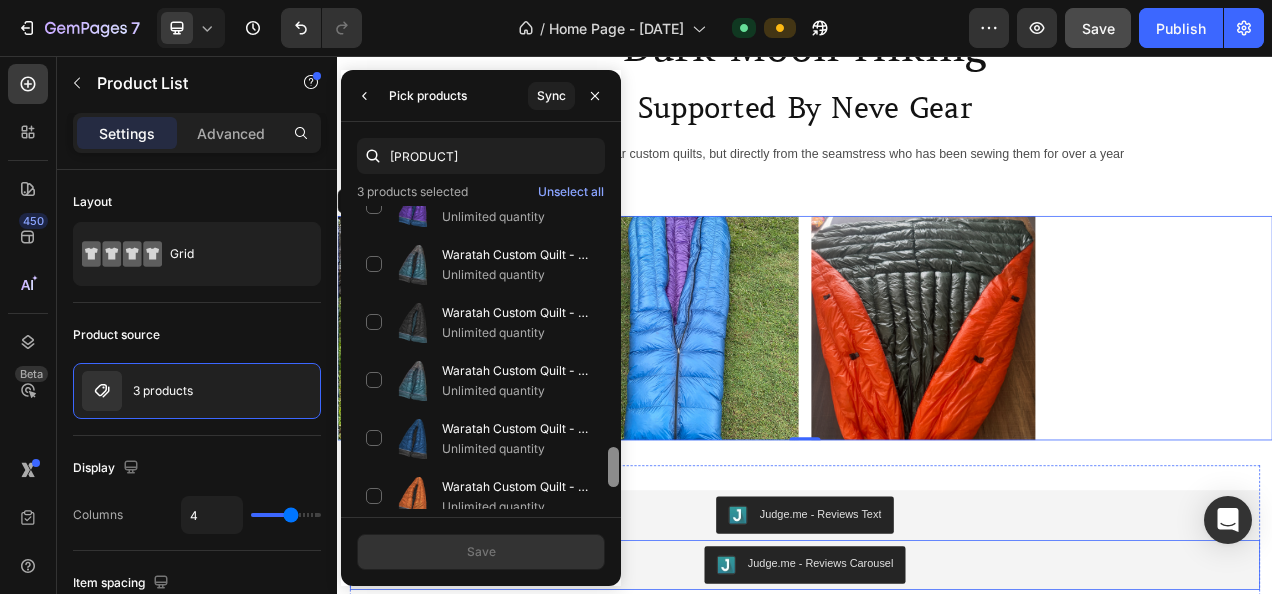 drag, startPoint x: 951, startPoint y: 490, endPoint x: 705, endPoint y: 703, distance: 325.39975 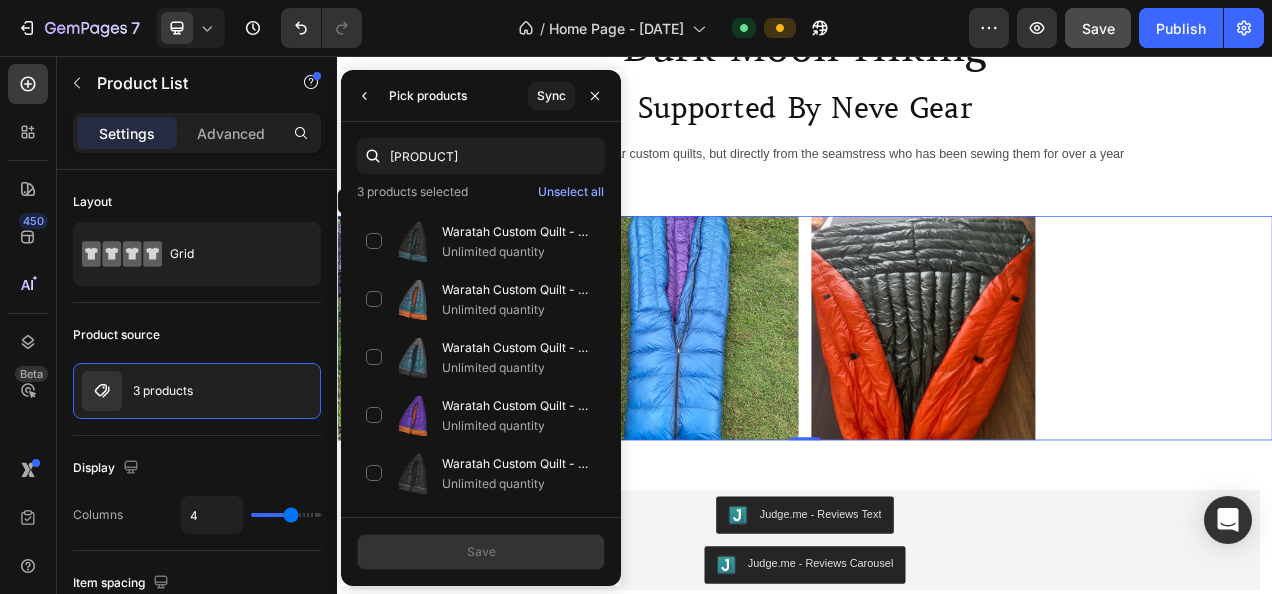 scroll, scrollTop: 1630, scrollLeft: 0, axis: vertical 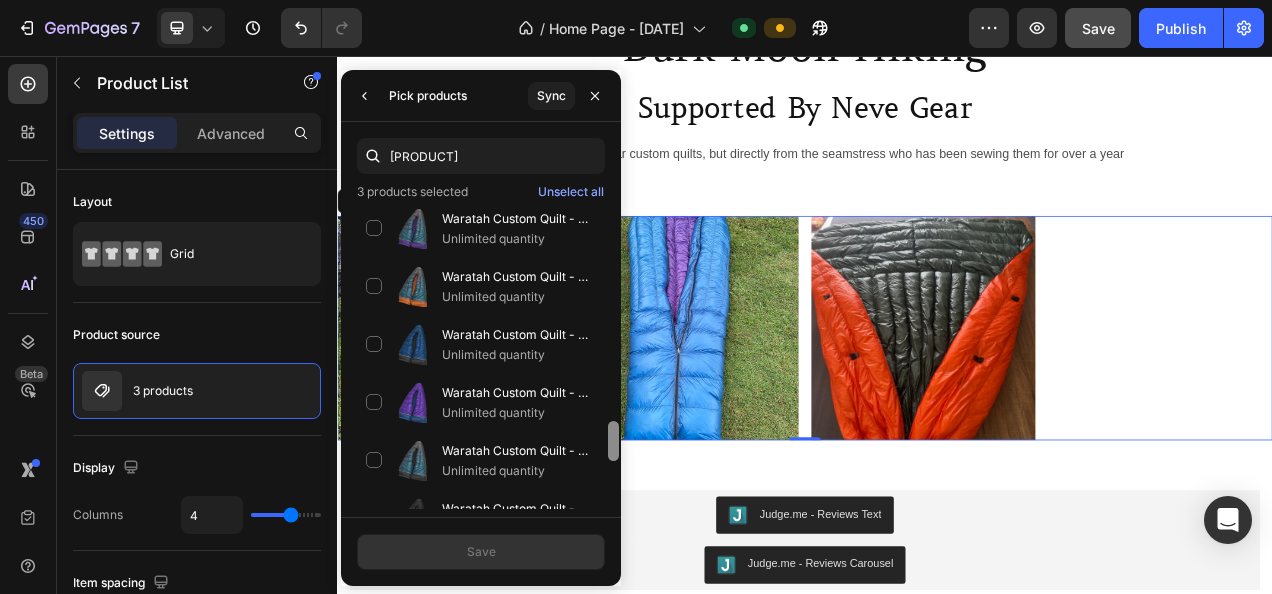 click at bounding box center [613, 357] 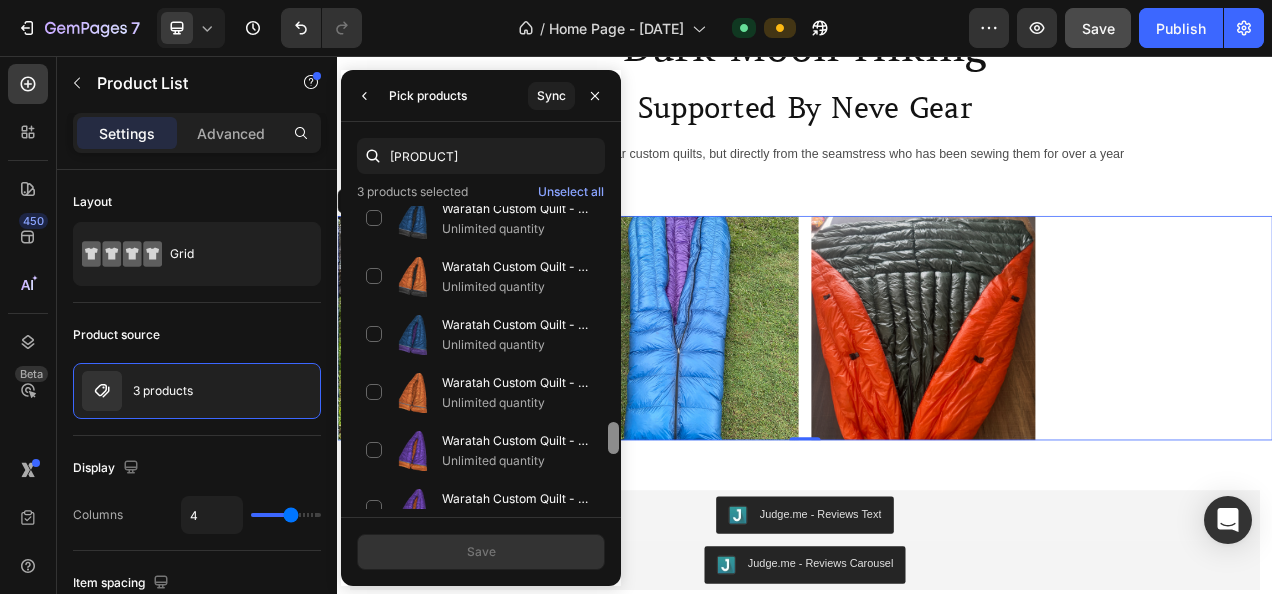 scroll, scrollTop: 2084, scrollLeft: 0, axis: vertical 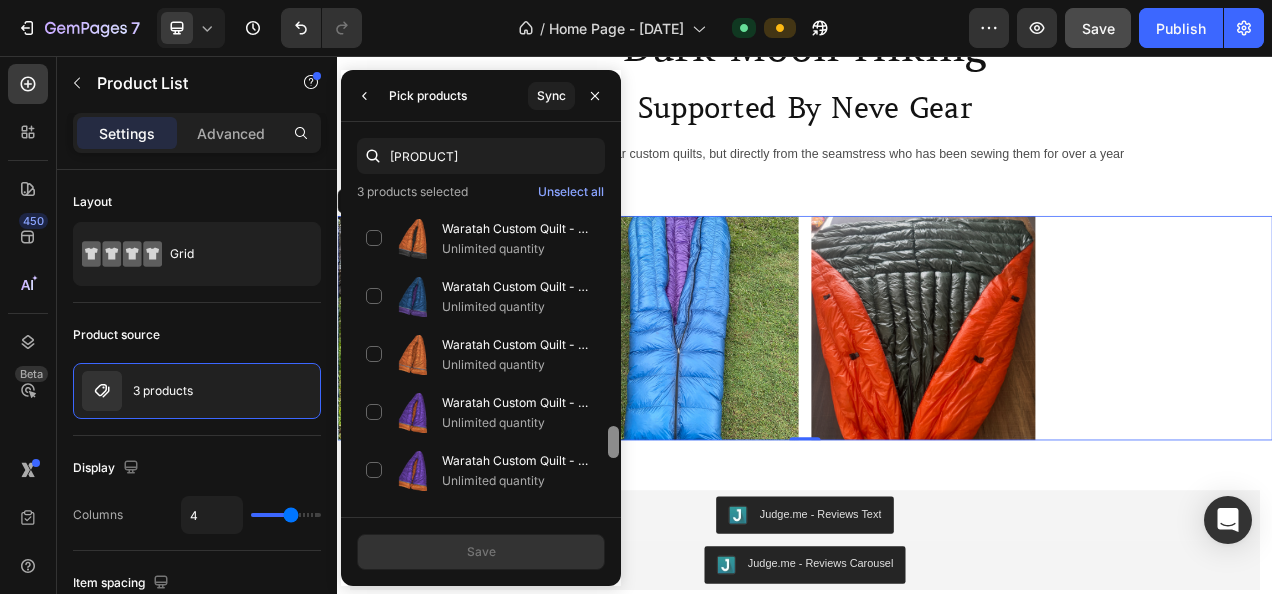 drag, startPoint x: 615, startPoint y: 446, endPoint x: 612, endPoint y: 506, distance: 60.074955 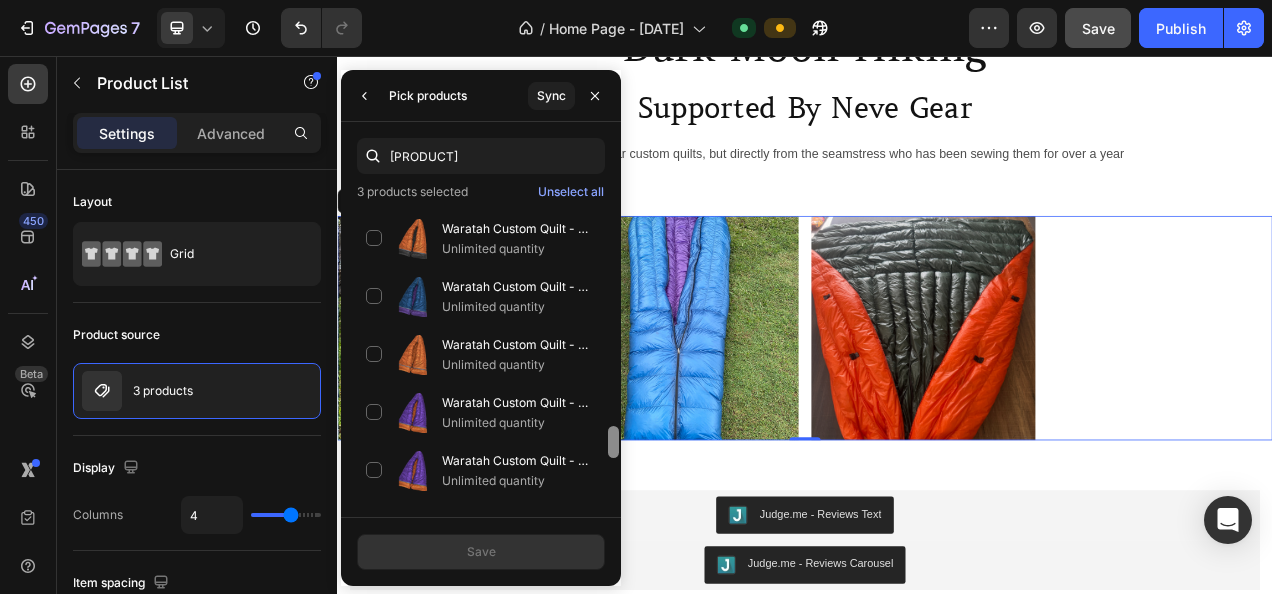 click at bounding box center [613, 357] 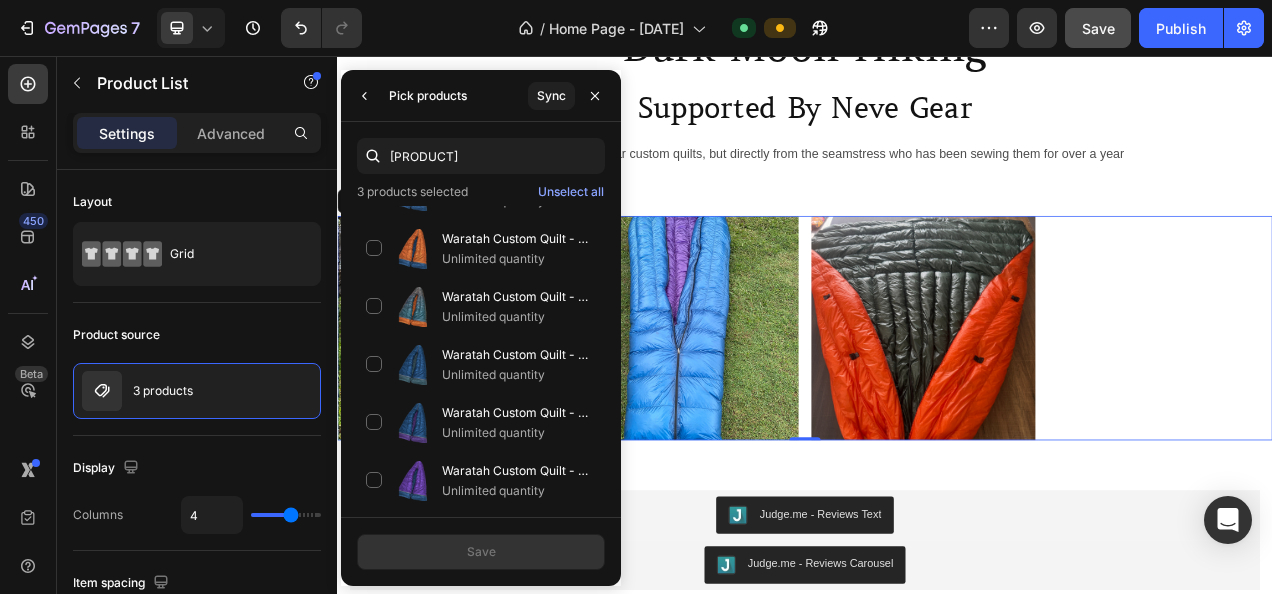 scroll, scrollTop: 2599, scrollLeft: 0, axis: vertical 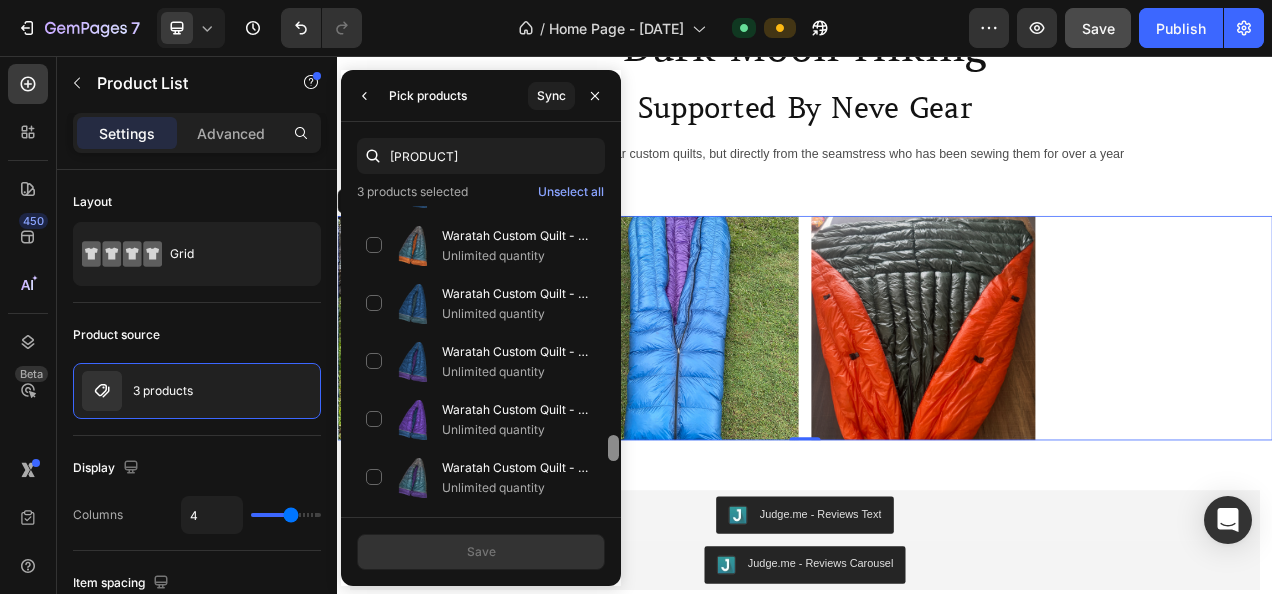 drag, startPoint x: 616, startPoint y: 440, endPoint x: 613, endPoint y: 506, distance: 66.068146 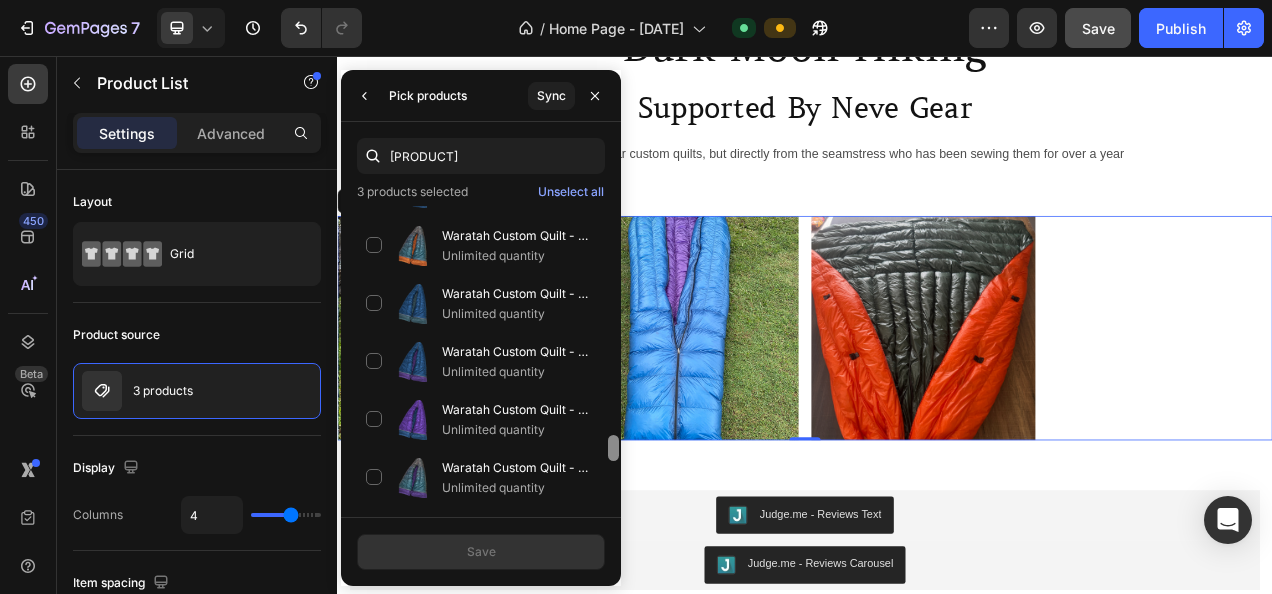 click at bounding box center (613, 357) 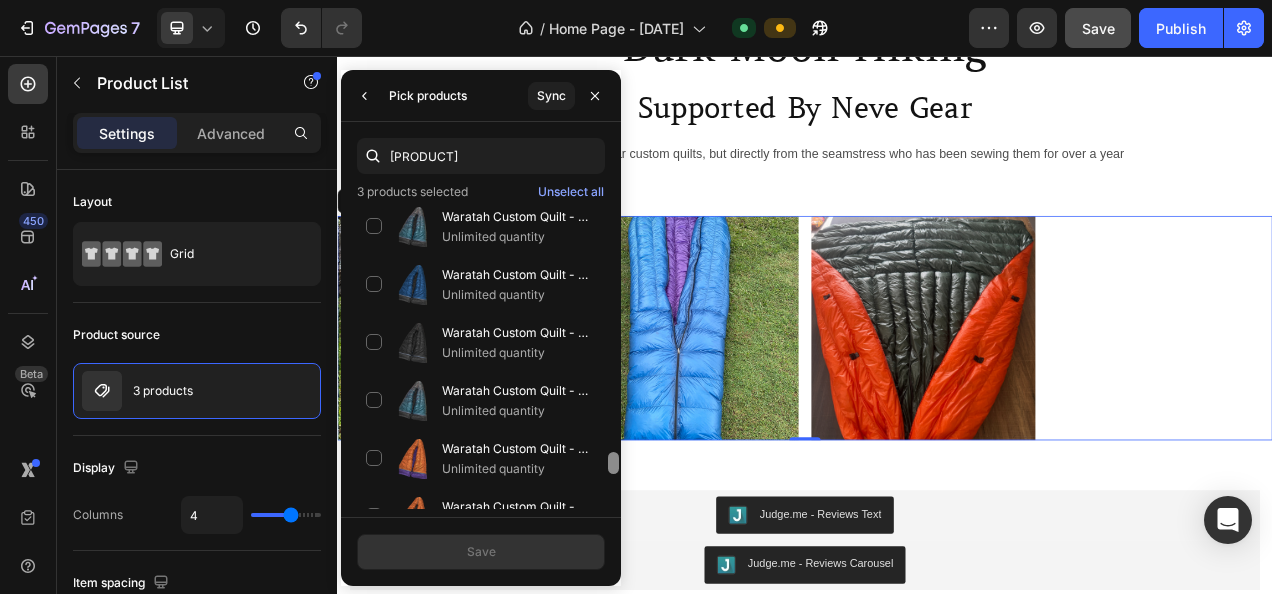 drag, startPoint x: 616, startPoint y: 456, endPoint x: 619, endPoint y: 518, distance: 62.072536 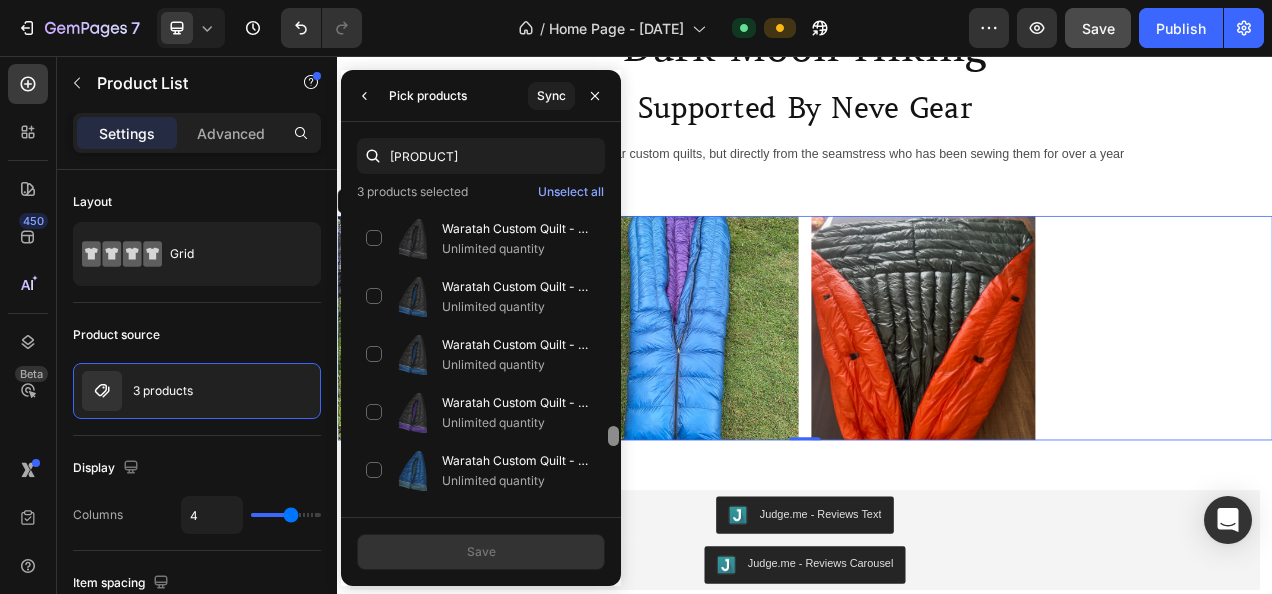 drag, startPoint x: 612, startPoint y: 466, endPoint x: 605, endPoint y: 533, distance: 67.36468 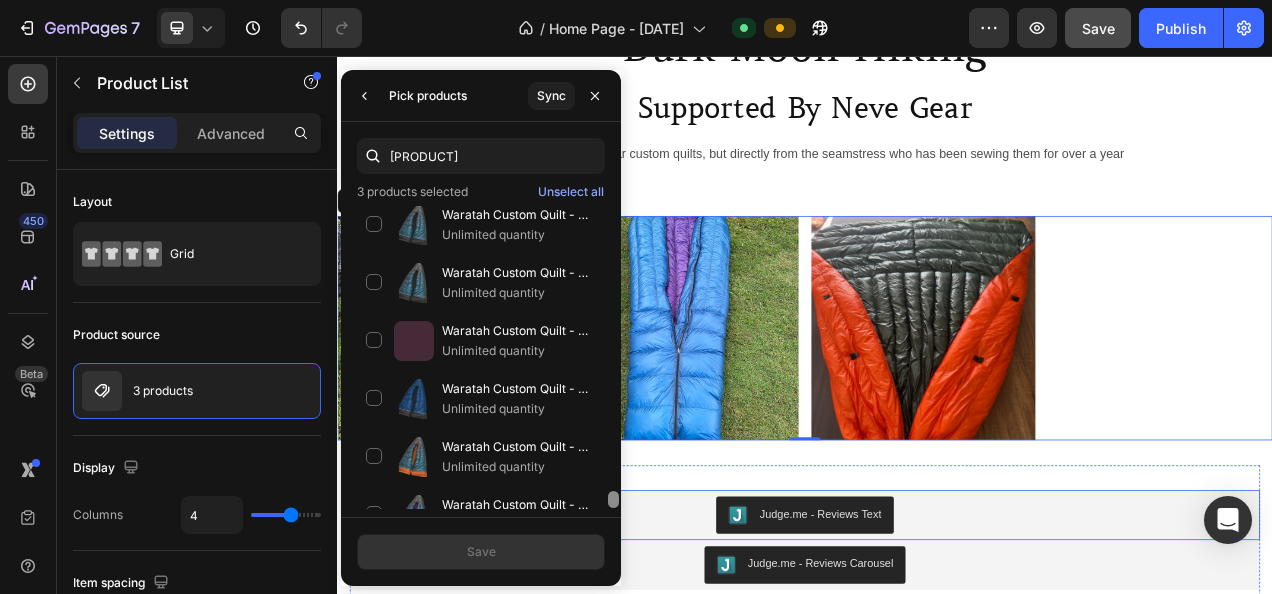 scroll, scrollTop: 4892, scrollLeft: 0, axis: vertical 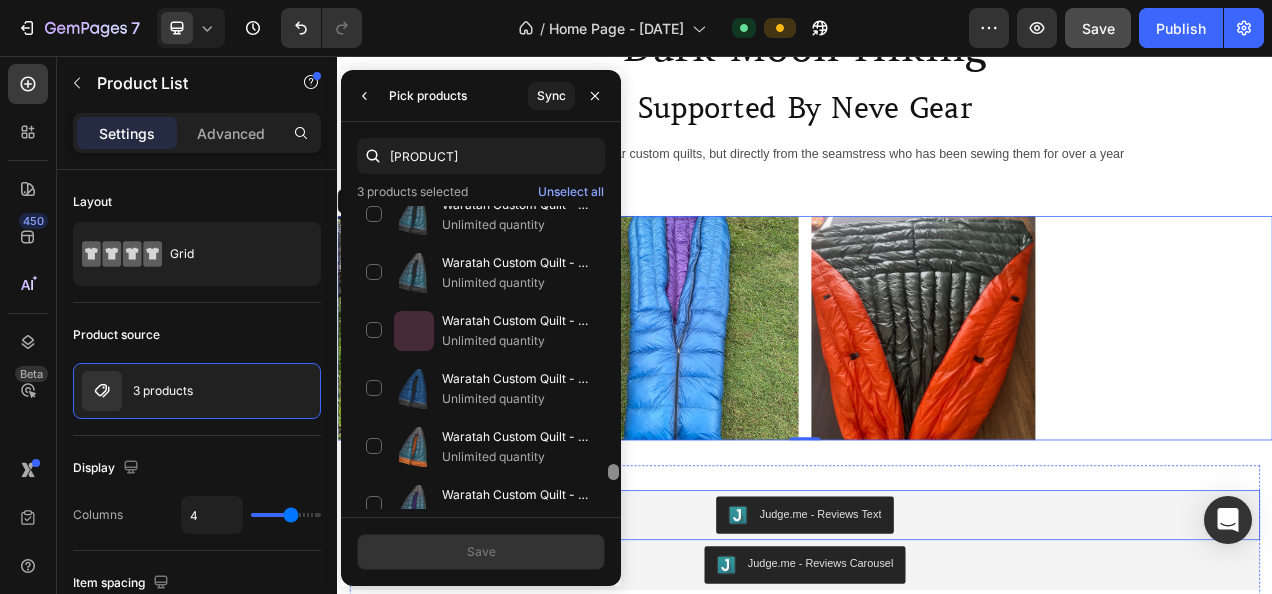 drag, startPoint x: 950, startPoint y: 516, endPoint x: 704, endPoint y: 637, distance: 274.14777 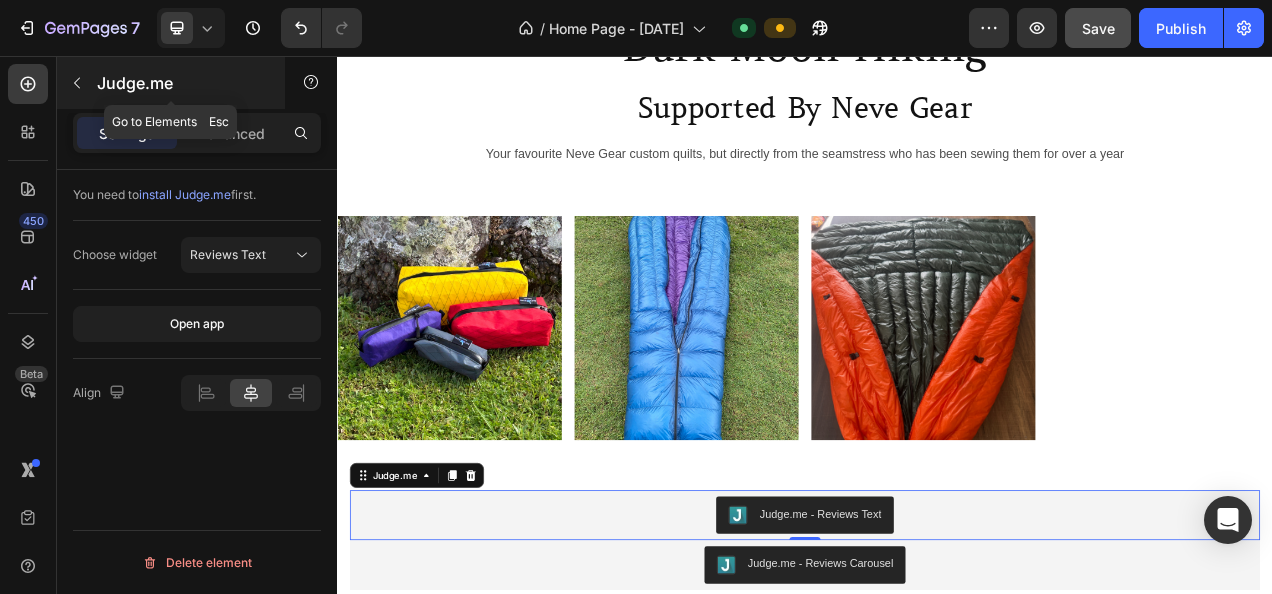 click 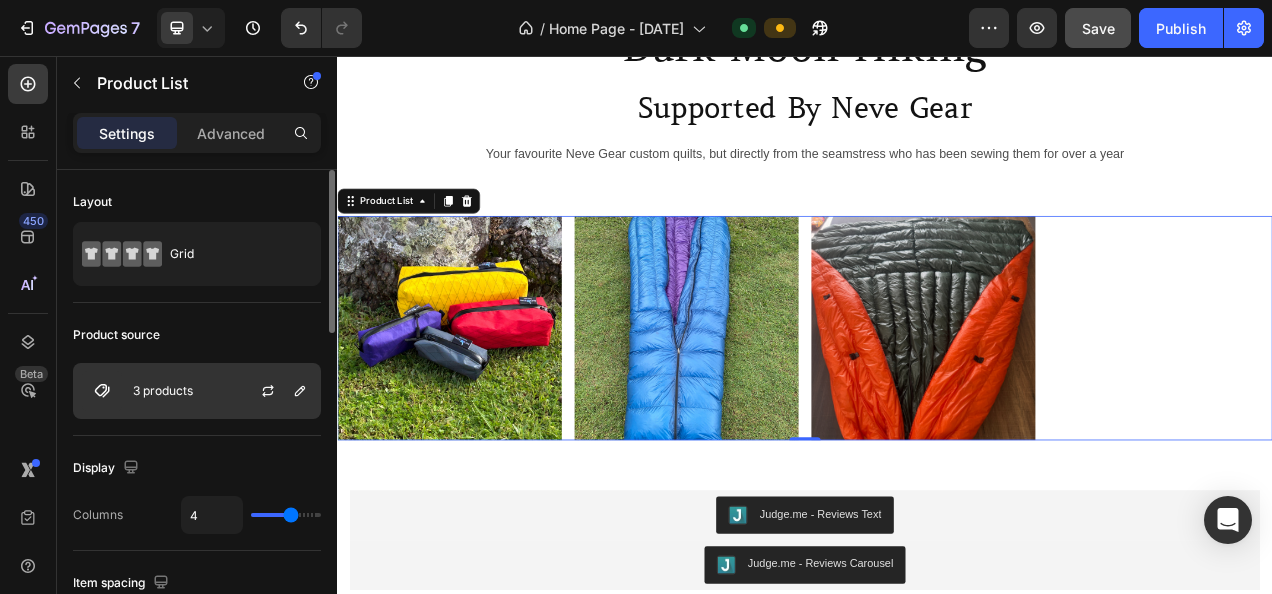 click on "3 products" at bounding box center [197, 391] 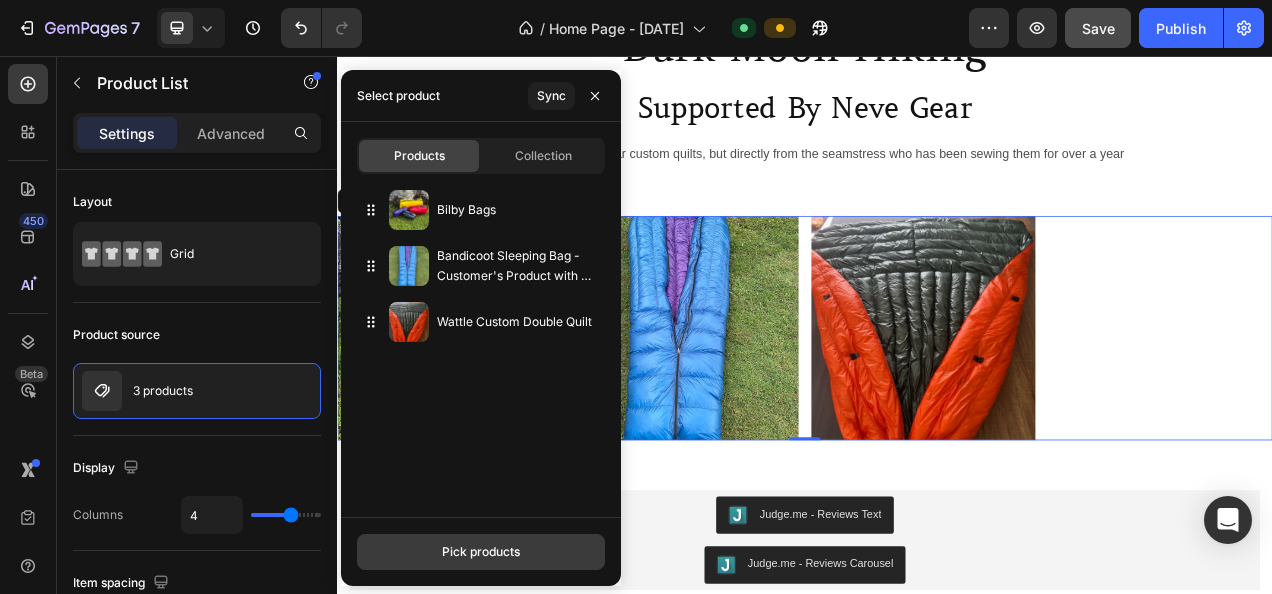 click on "Pick products" at bounding box center (481, 552) 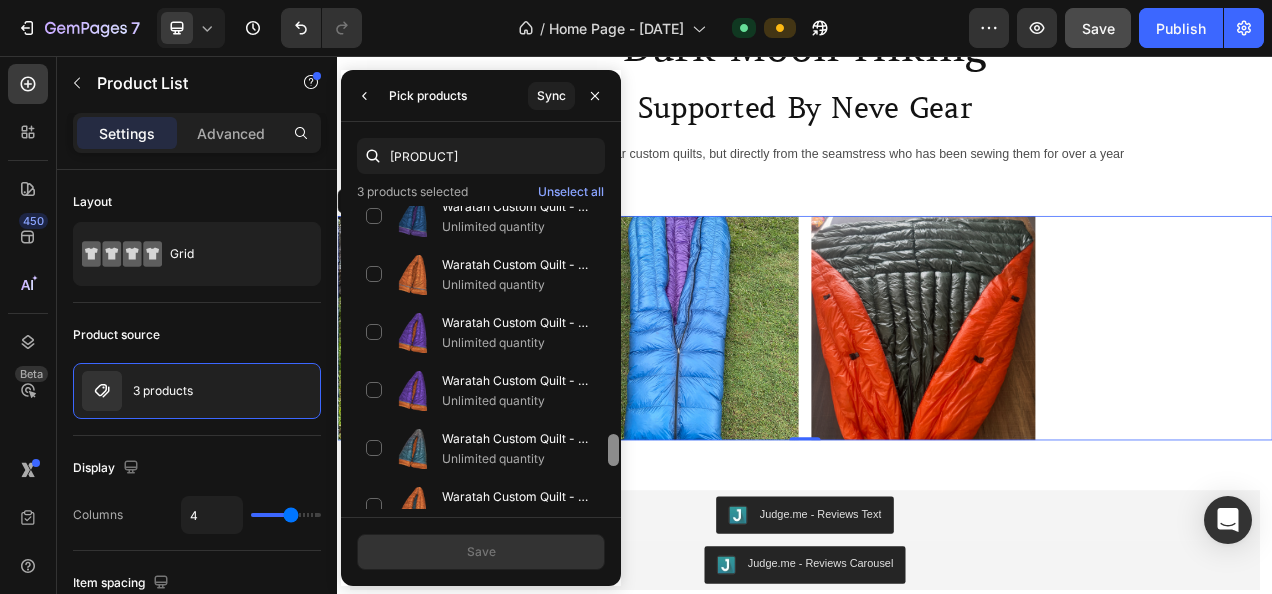 scroll, scrollTop: 2194, scrollLeft: 0, axis: vertical 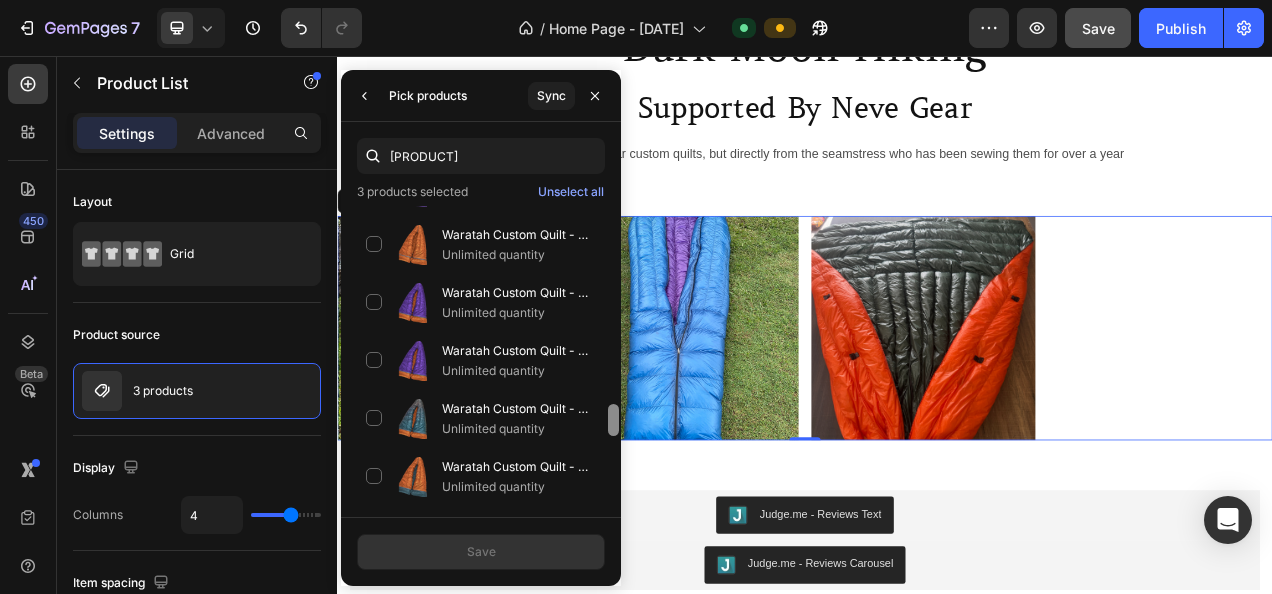 drag, startPoint x: 611, startPoint y: 230, endPoint x: 611, endPoint y: 520, distance: 290 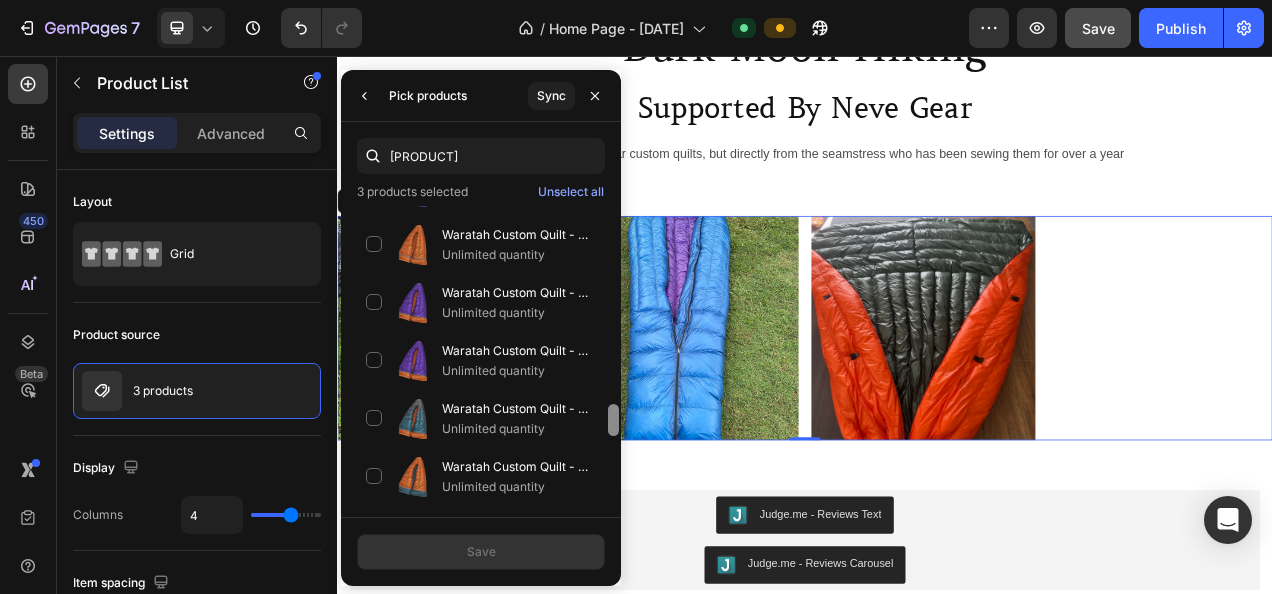 click on "waratah 3 products selected Unselect all Waratah Custom Quilt - Customer's Product with price 565.00 ID [ID] Unlimited quantity Waratah Custom Quilt - Customer's Product with price 565.00 ID [ID] Unlimited quantity Waratah Custom Quilt - Customer's Product with price 620.00 ID [ID] Unlimited quantity Waratah Custom Quilt - Customer's Product with price 565.00 ID [ID] Unlimited quantity Waratah Custom Quilt - Customer's Product with price 595.00 ID [ID] Unlimited quantity Waratah Custom Quilt - Customer's Product with price 605.00 ID [ID] Unlimited quantity Waratah Custom Quilt - Customer's Product with price 605.00 ID [ID] Unlimited quantity Waratah Custom Quilt - Customer's Product with price 605.00 ID [ID] Unlimited quantity Waratah Custom Quilt - Customer's Product with price 660.00 ID [ID] Unlimited quantity Unlimited quantity" at bounding box center (481, 354) 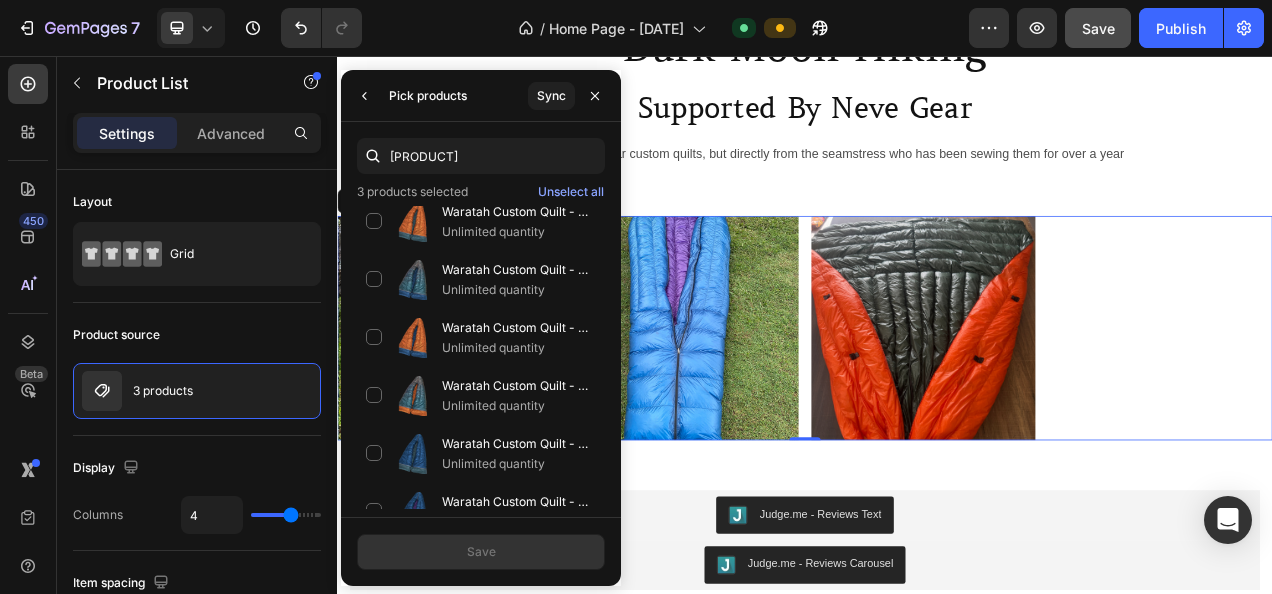 scroll, scrollTop: 2599, scrollLeft: 0, axis: vertical 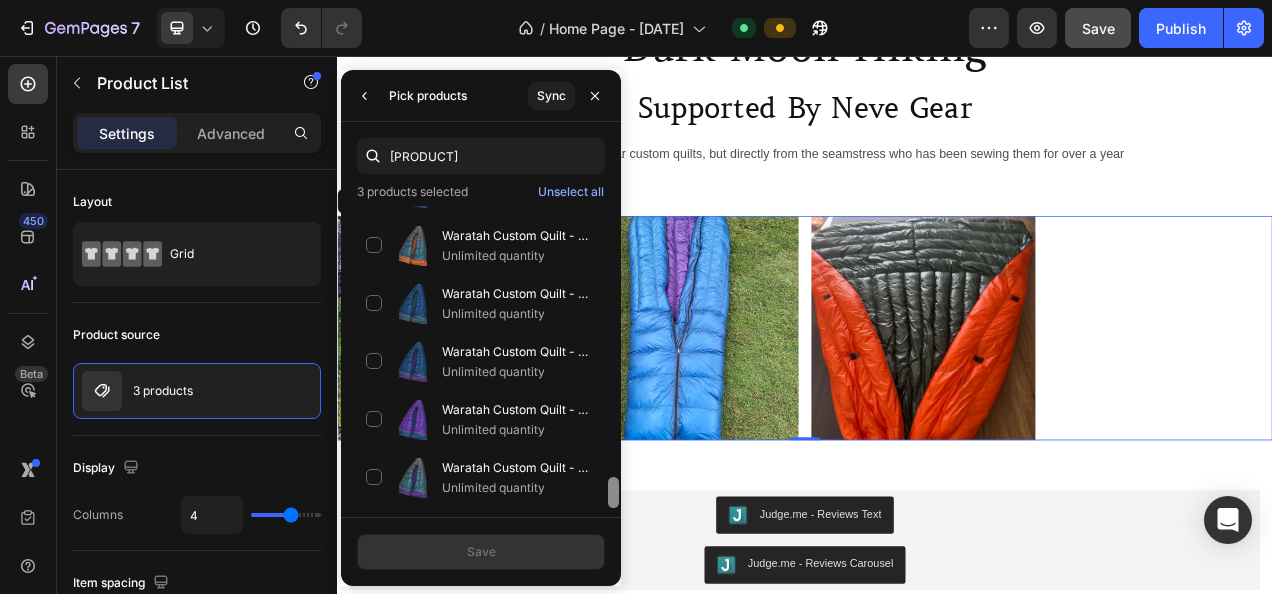 drag, startPoint x: 611, startPoint y: 453, endPoint x: 611, endPoint y: 520, distance: 67 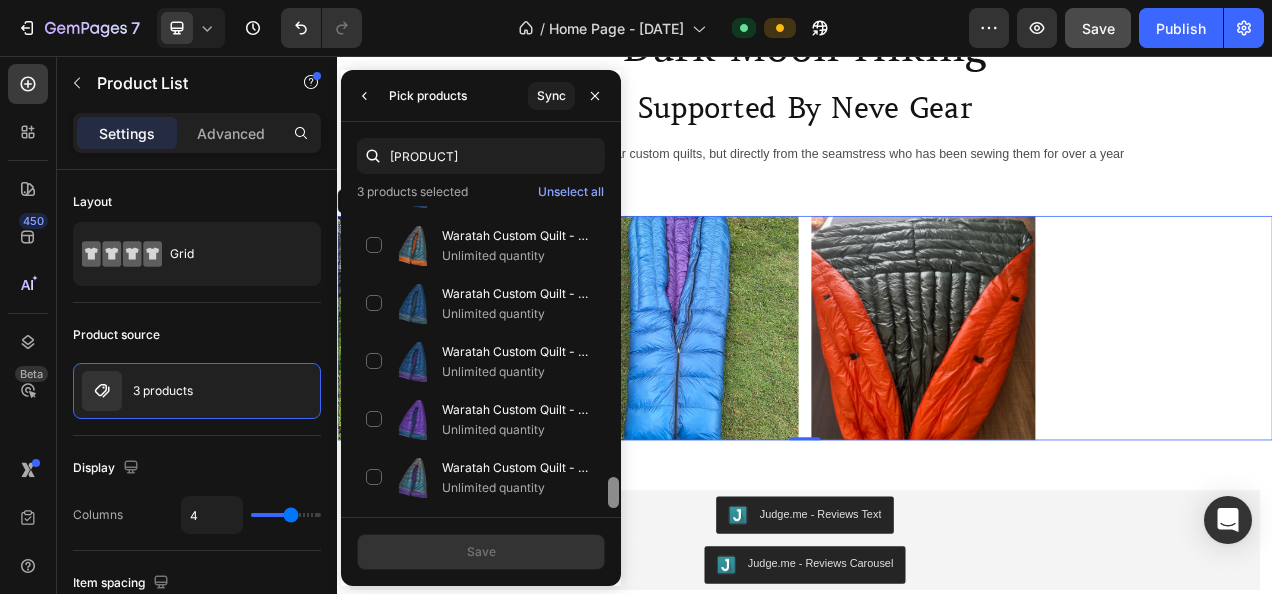 click on "waratah 3 products selected Unselect all Waratah Custom Quilt - Customer's Product with price 565.00 ID [ID] Unlimited quantity Waratah Custom Quilt - Customer's Product with price 565.00 ID [ID] Unlimited quantity Waratah Custom Quilt - Customer's Product with price 620.00 ID [ID] Unlimited quantity Waratah Custom Quilt - Customer's Product with price 565.00 ID [ID] Unlimited quantity Waratah Custom Quilt - Customer's Product with price 595.00 ID [ID] Unlimited quantity Waratah Custom Quilt - Customer's Product with price 605.00 ID [ID] Unlimited quantity Waratah Custom Quilt - Customer's Product with price 605.00 ID [ID] Unlimited quantity Waratah Custom Quilt - Customer's Product with price 605.00 ID [ID] Unlimited quantity Waratah Custom Quilt - Customer's Product with price 660.00 ID [ID] Unlimited quantity Unlimited quantity" at bounding box center (481, 354) 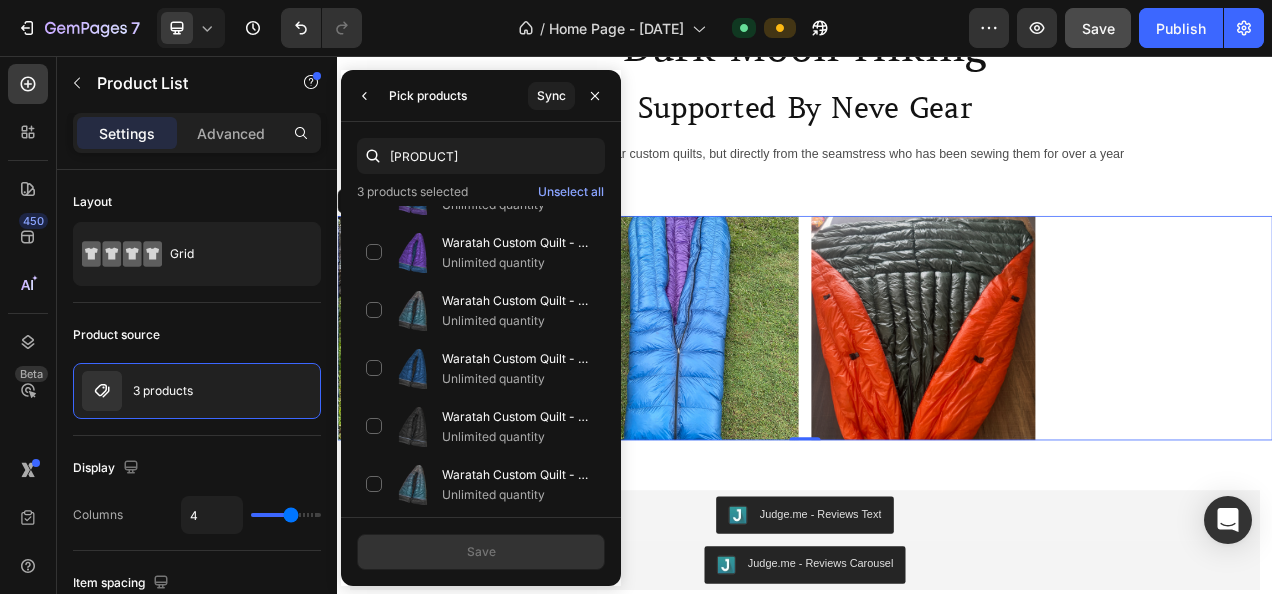 scroll, scrollTop: 3335, scrollLeft: 0, axis: vertical 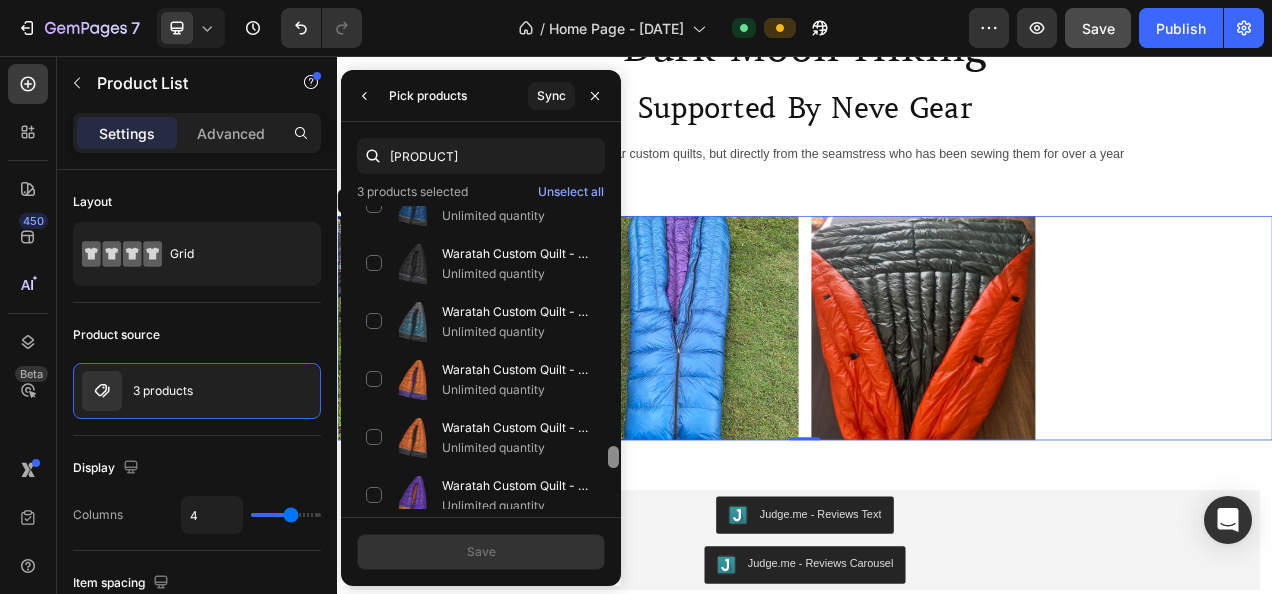 drag, startPoint x: 612, startPoint y: 440, endPoint x: 612, endPoint y: 505, distance: 65 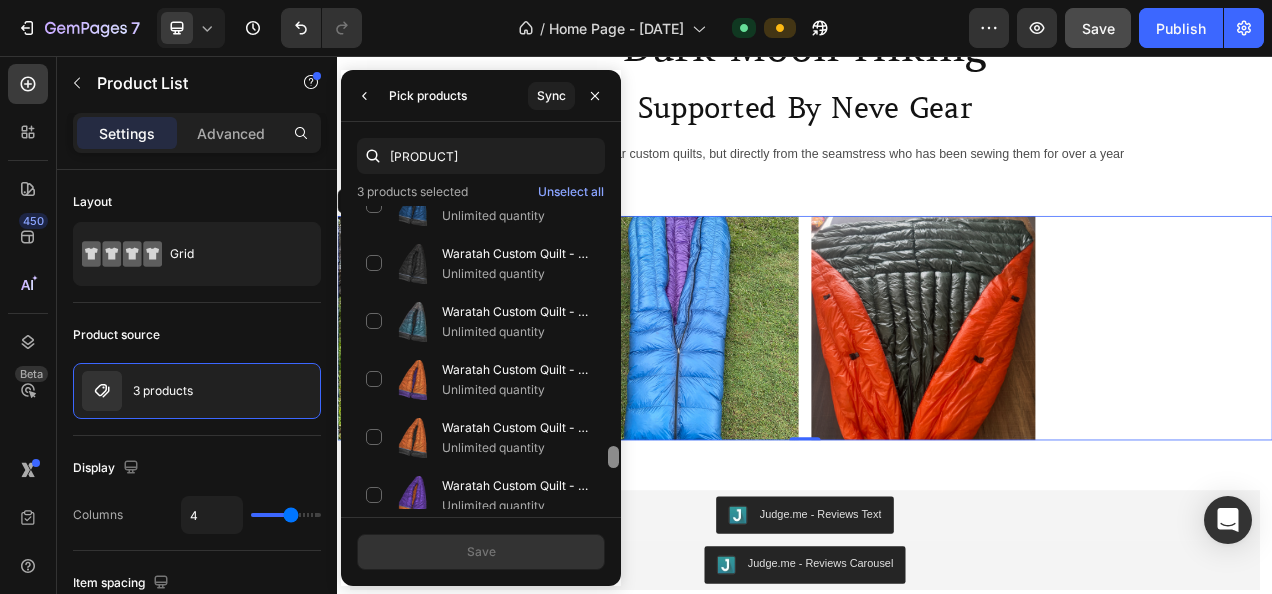 click at bounding box center (613, 346) 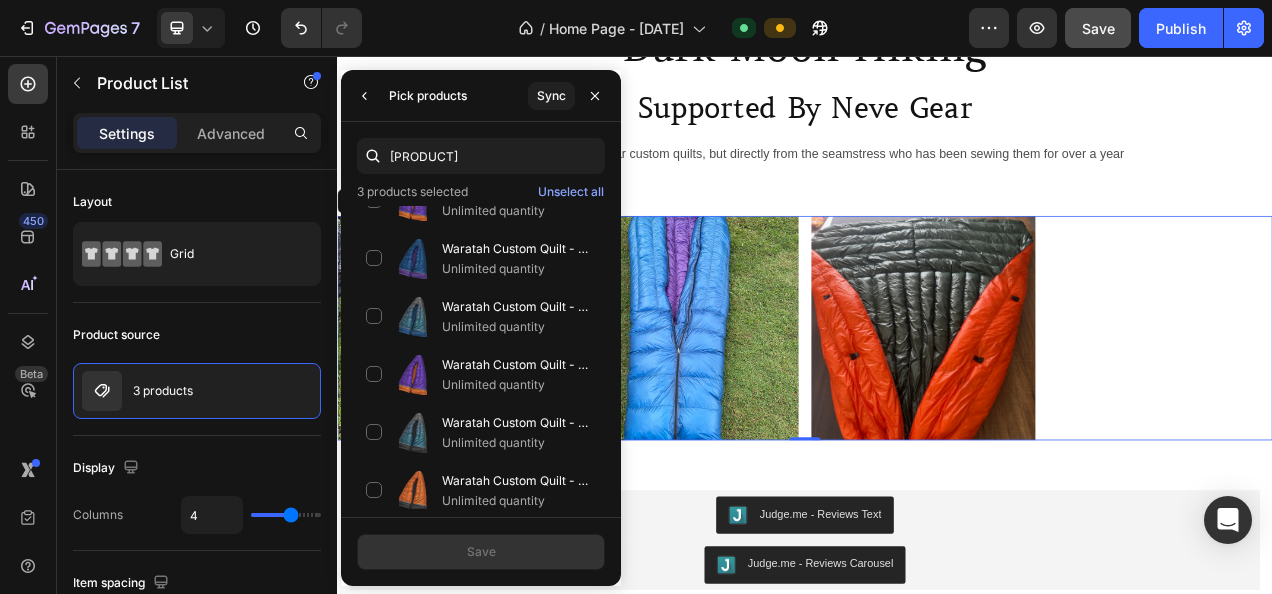 scroll, scrollTop: 4048, scrollLeft: 0, axis: vertical 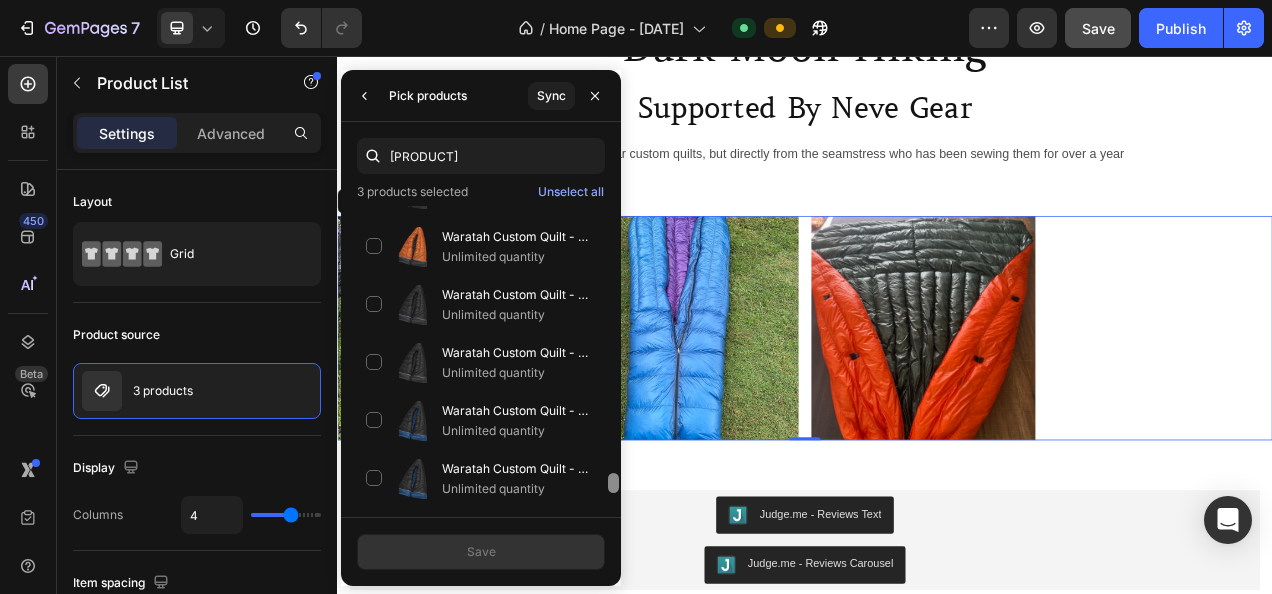 drag, startPoint x: 613, startPoint y: 460, endPoint x: 612, endPoint y: 514, distance: 54.00926 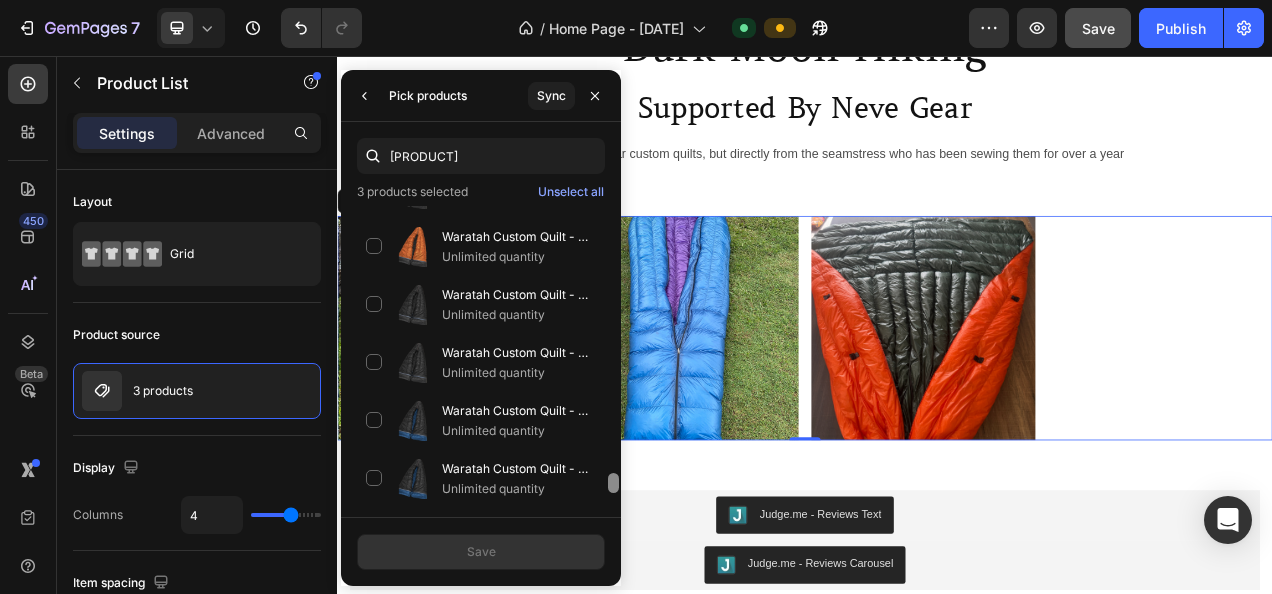 click on "waratah 3 products selected Unselect all Waratah Custom Quilt - Customer's Product with price 565.00 ID [ID] Unlimited quantity Waratah Custom Quilt - Customer's Product with price 565.00 ID [ID] Unlimited quantity Waratah Custom Quilt - Customer's Product with price 620.00 ID [ID] Unlimited quantity Waratah Custom Quilt - Customer's Product with price 565.00 ID [ID] Unlimited quantity Waratah Custom Quilt - Customer's Product with price 595.00 ID [ID] Unlimited quantity Waratah Custom Quilt - Customer's Product with price 605.00 ID [ID] Unlimited quantity Waratah Custom Quilt - Customer's Product with price 605.00 ID [ID] Unlimited quantity Waratah Custom Quilt - Customer's Product with price 605.00 ID [ID] Unlimited quantity Waratah Custom Quilt - Customer's Product with price 660.00 ID [ID] Unlimited quantity Unlimited quantity" at bounding box center (481, 319) 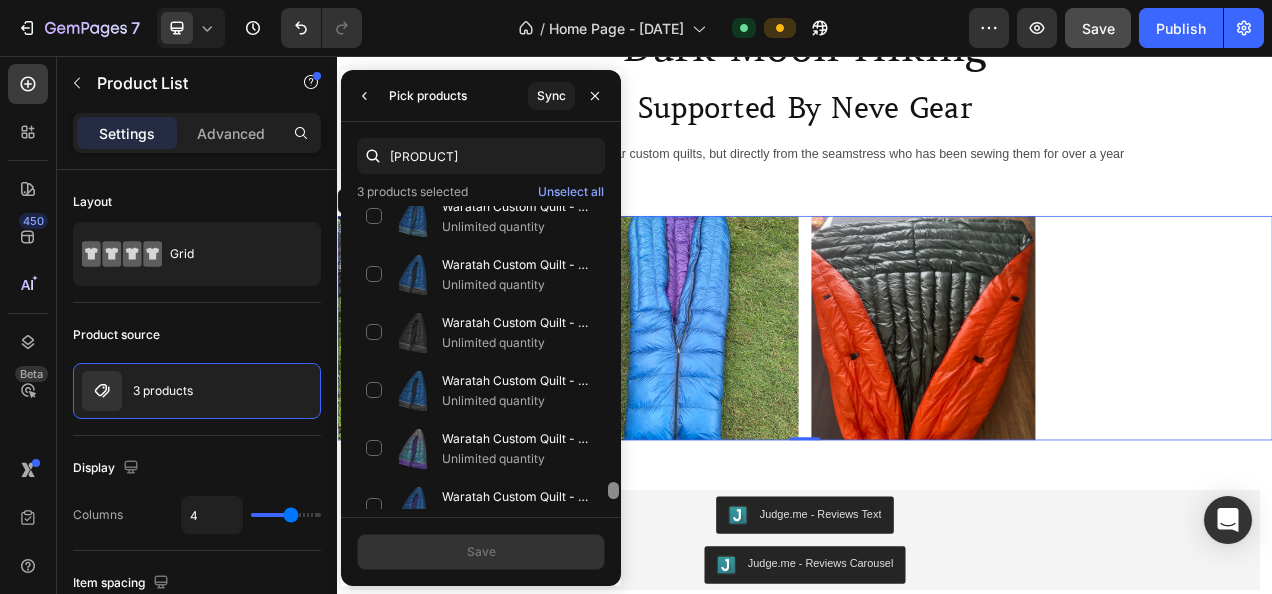 scroll, scrollTop: 4441, scrollLeft: 0, axis: vertical 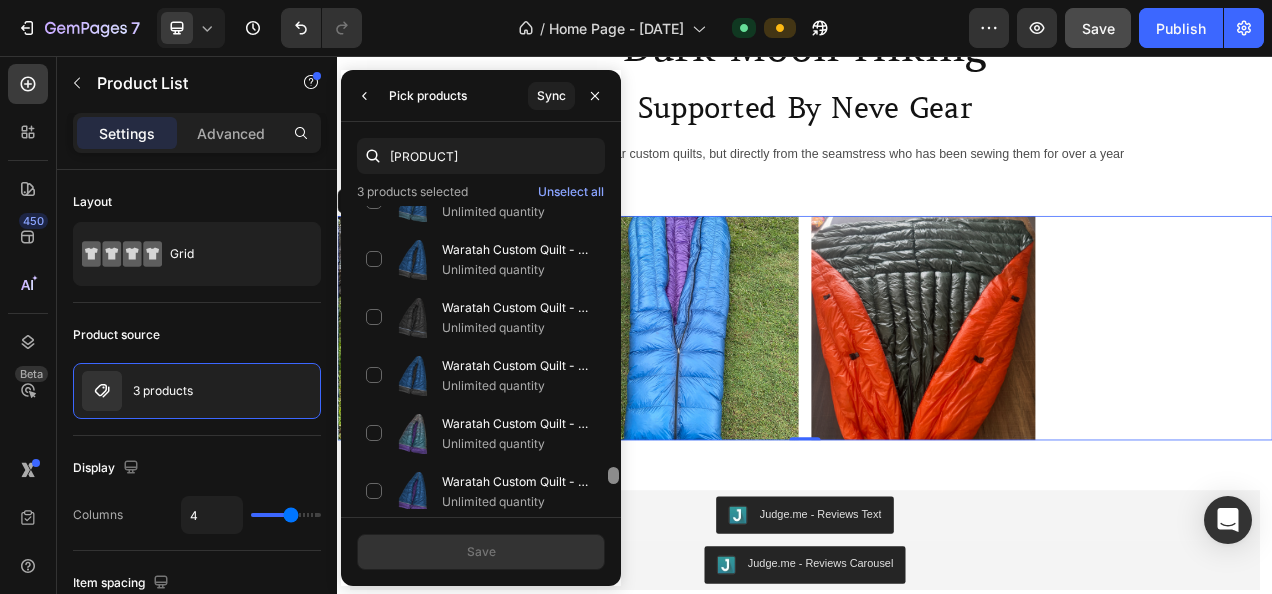 drag, startPoint x: 611, startPoint y: 481, endPoint x: 612, endPoint y: 507, distance: 26.019224 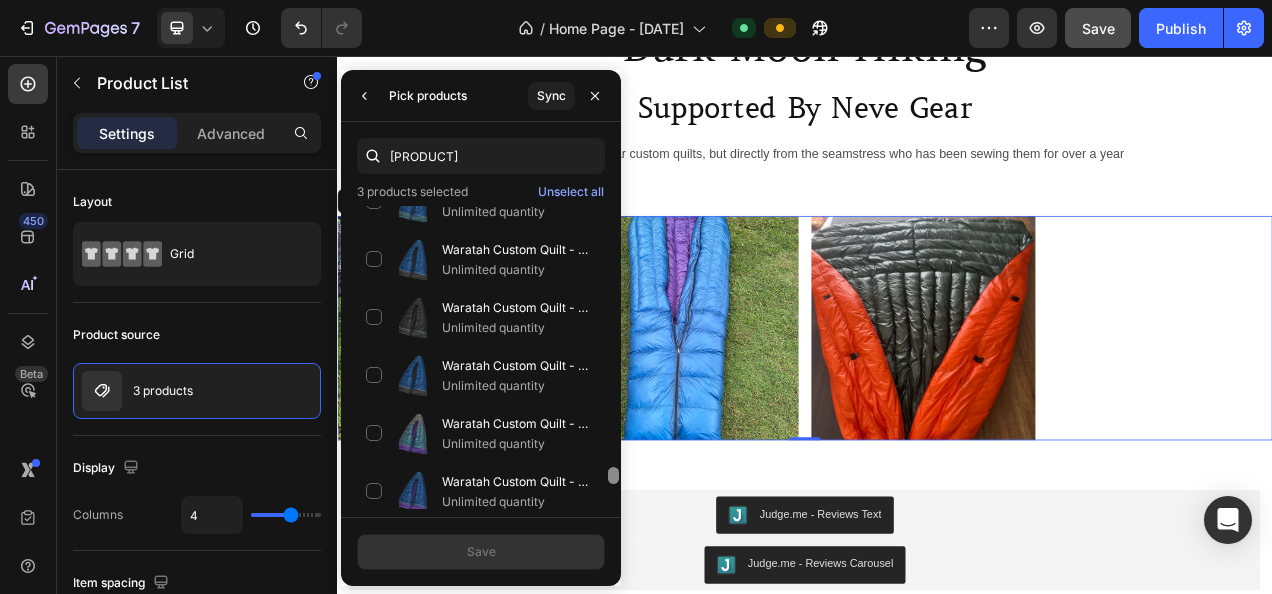 click at bounding box center [613, 357] 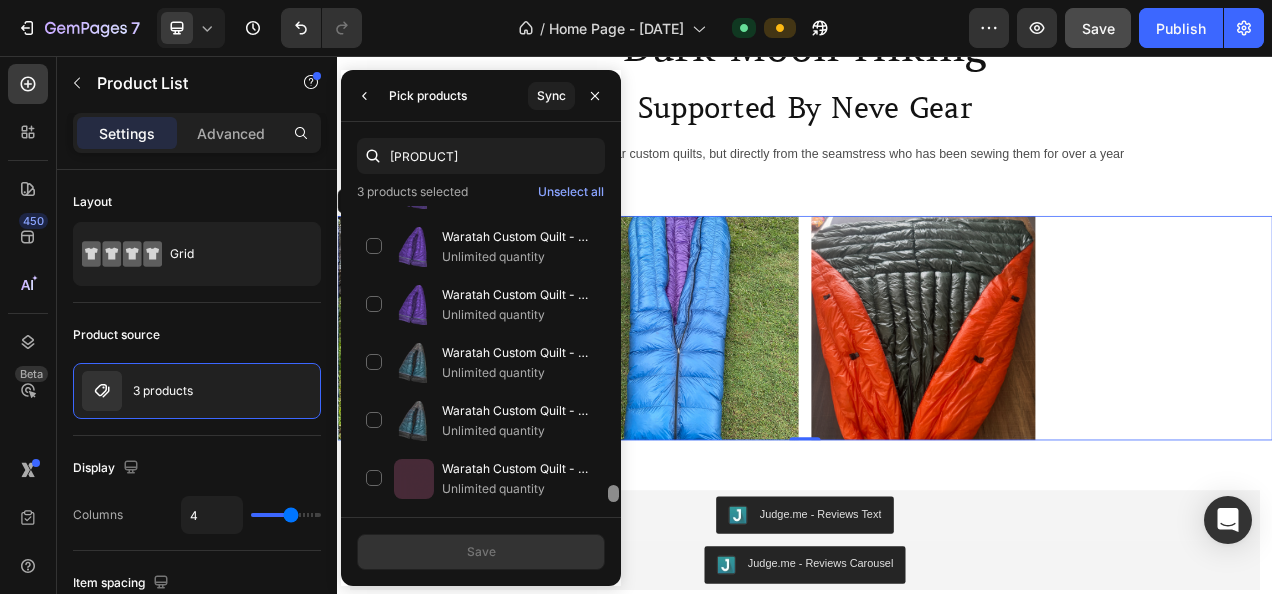click at bounding box center (613, 357) 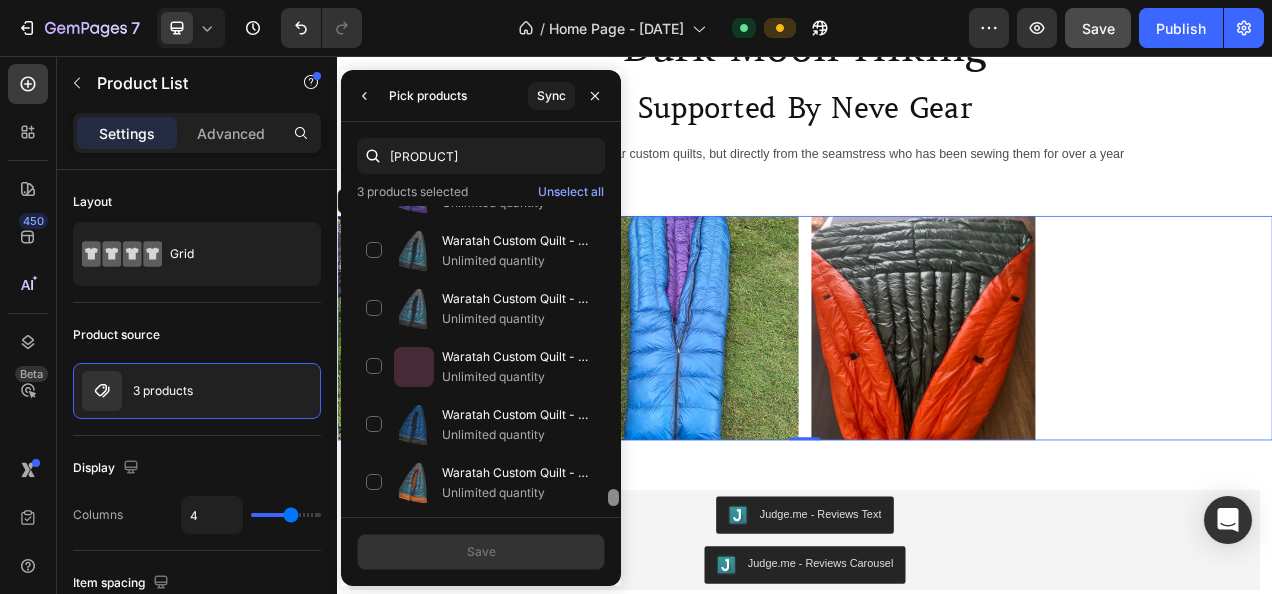 click at bounding box center [613, 357] 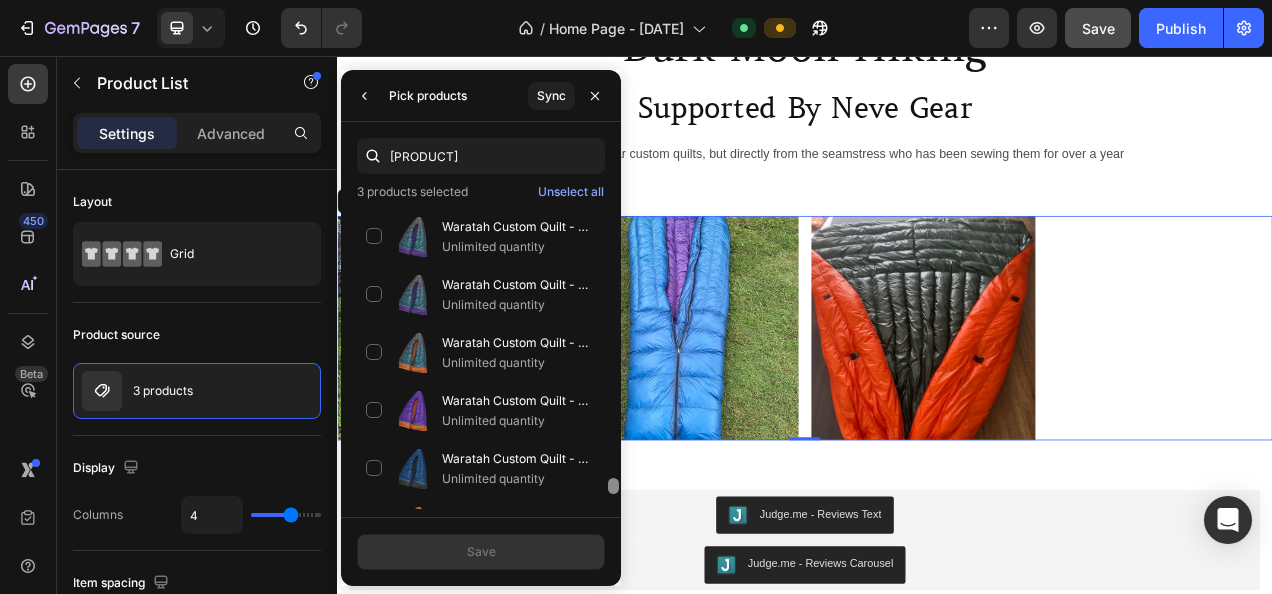 click at bounding box center [613, 357] 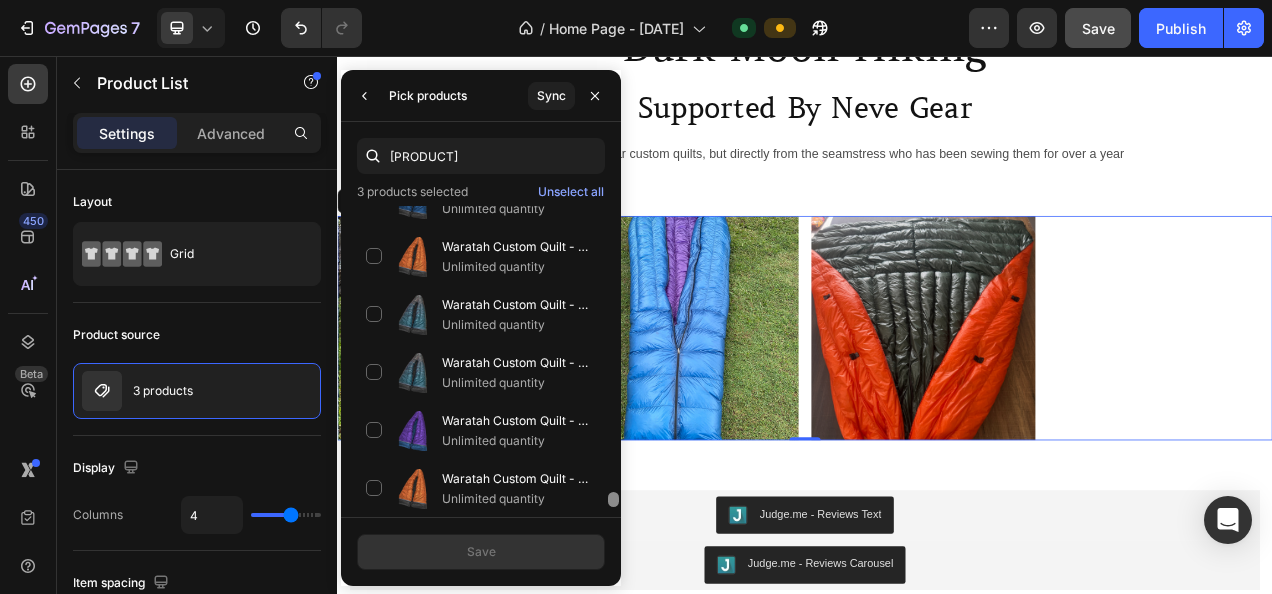 click at bounding box center [613, 357] 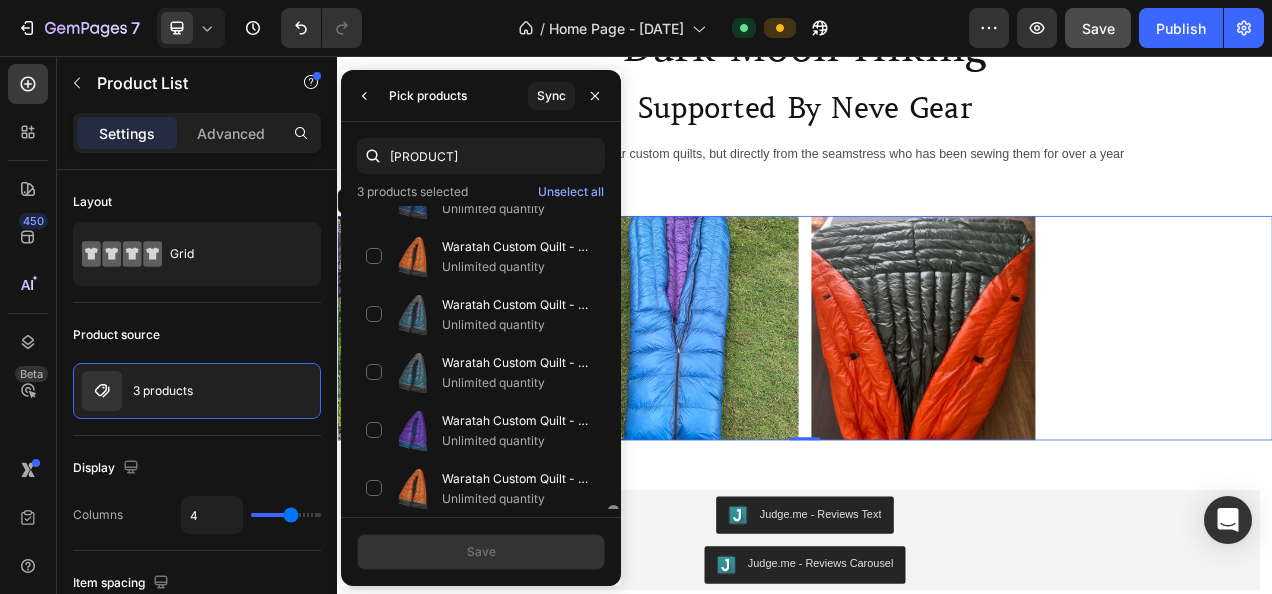 scroll, scrollTop: 5466, scrollLeft: 0, axis: vertical 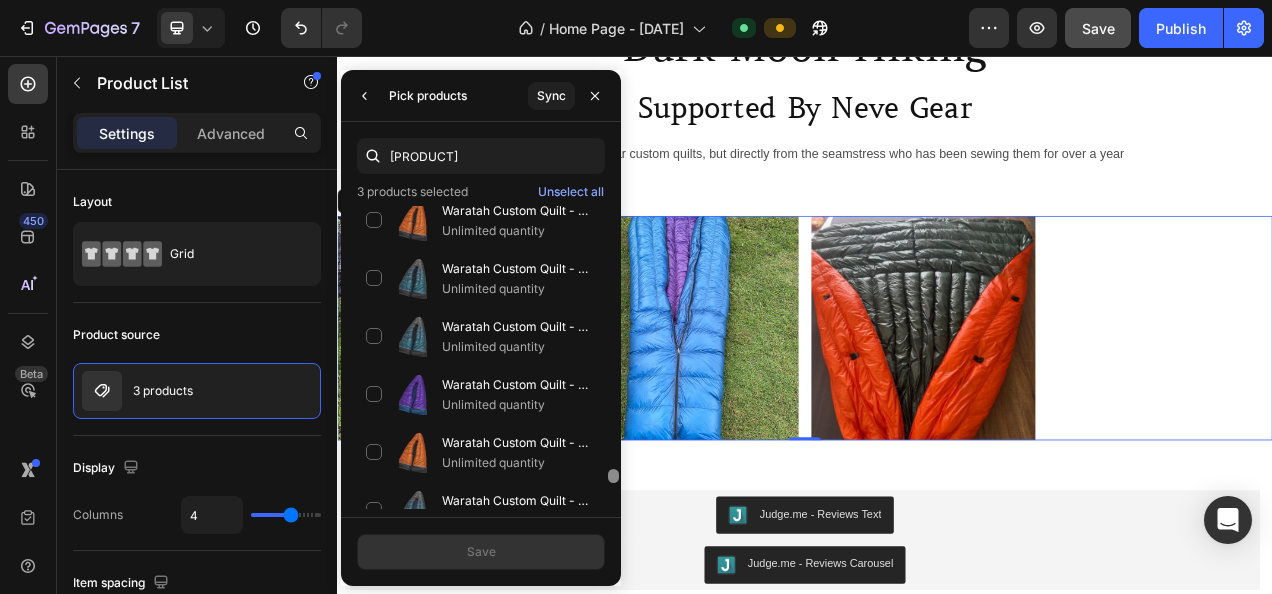 click at bounding box center (613, 357) 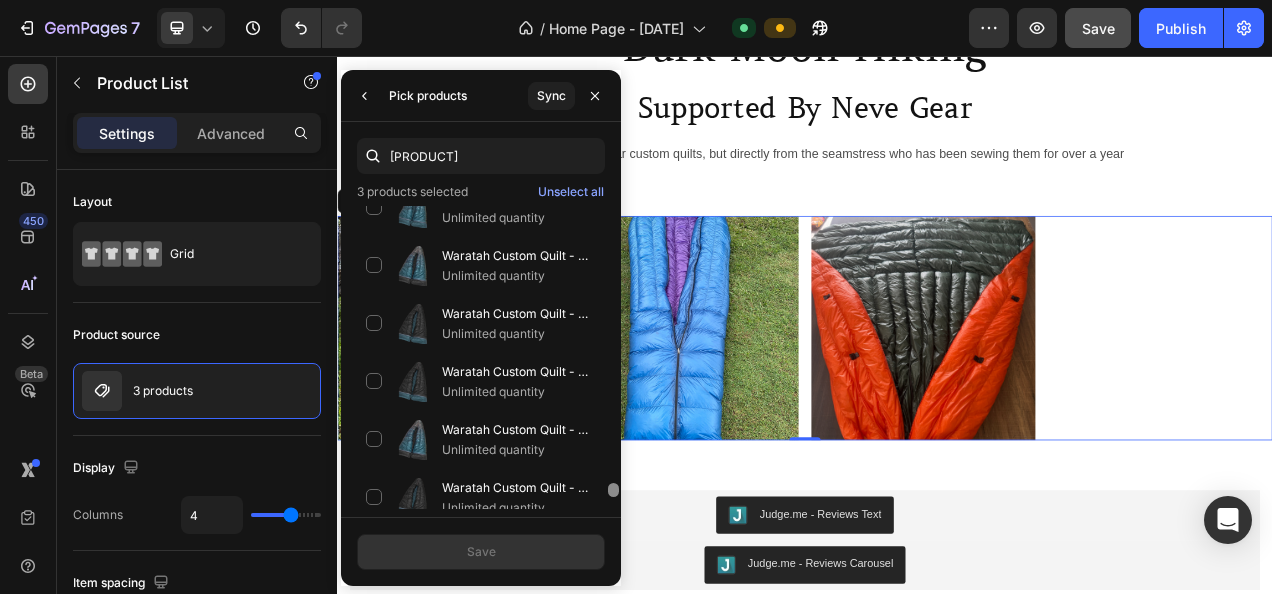 click at bounding box center [613, 357] 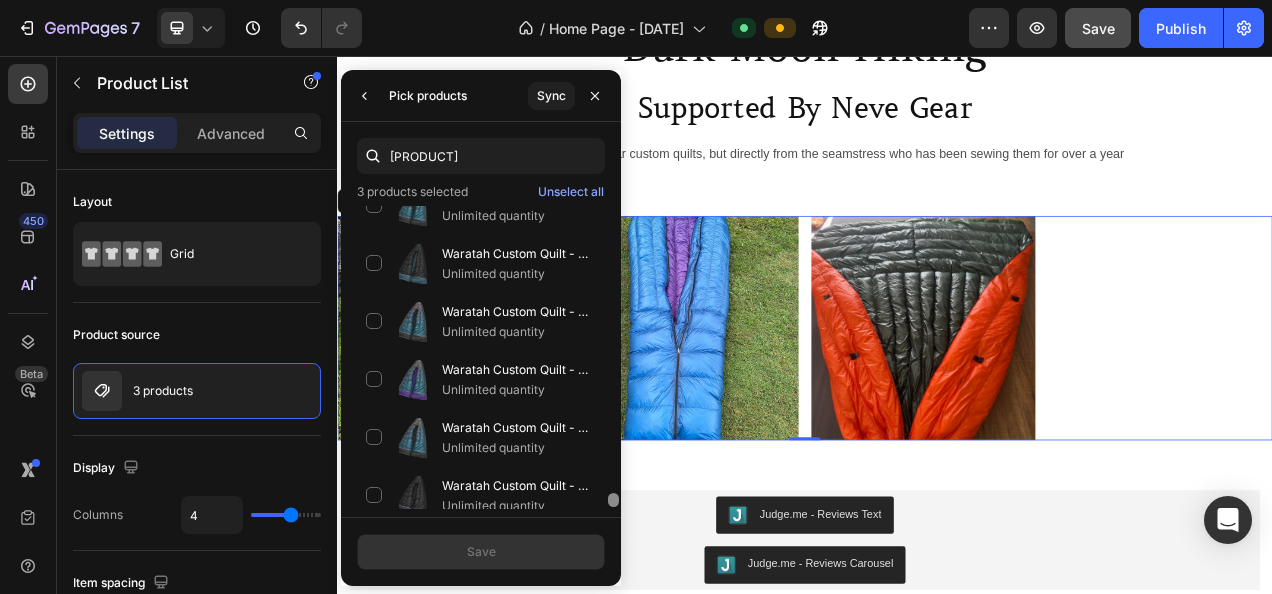 click at bounding box center (613, 357) 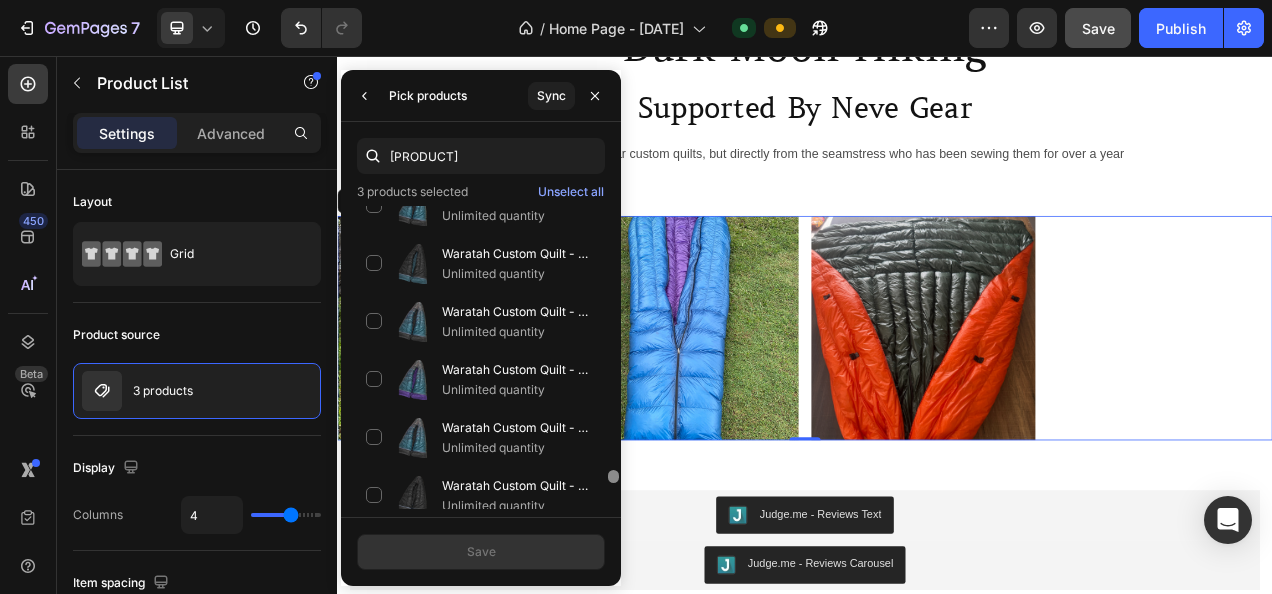 scroll, scrollTop: 6306, scrollLeft: 0, axis: vertical 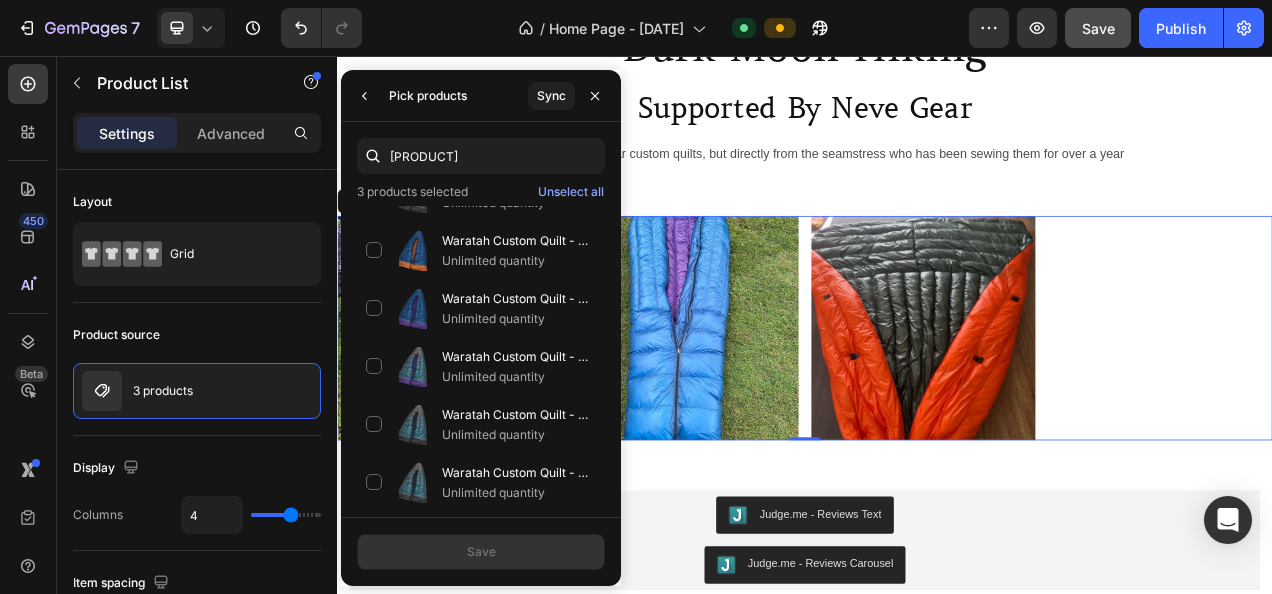 click at bounding box center [613, 54] 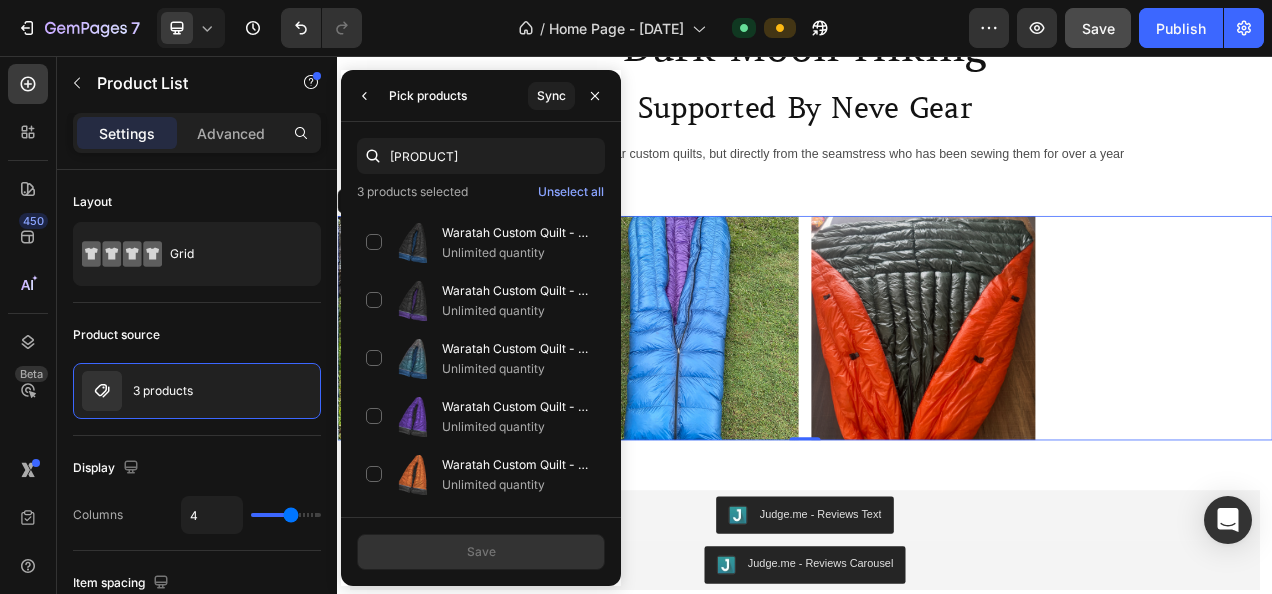 scroll, scrollTop: 7032, scrollLeft: 0, axis: vertical 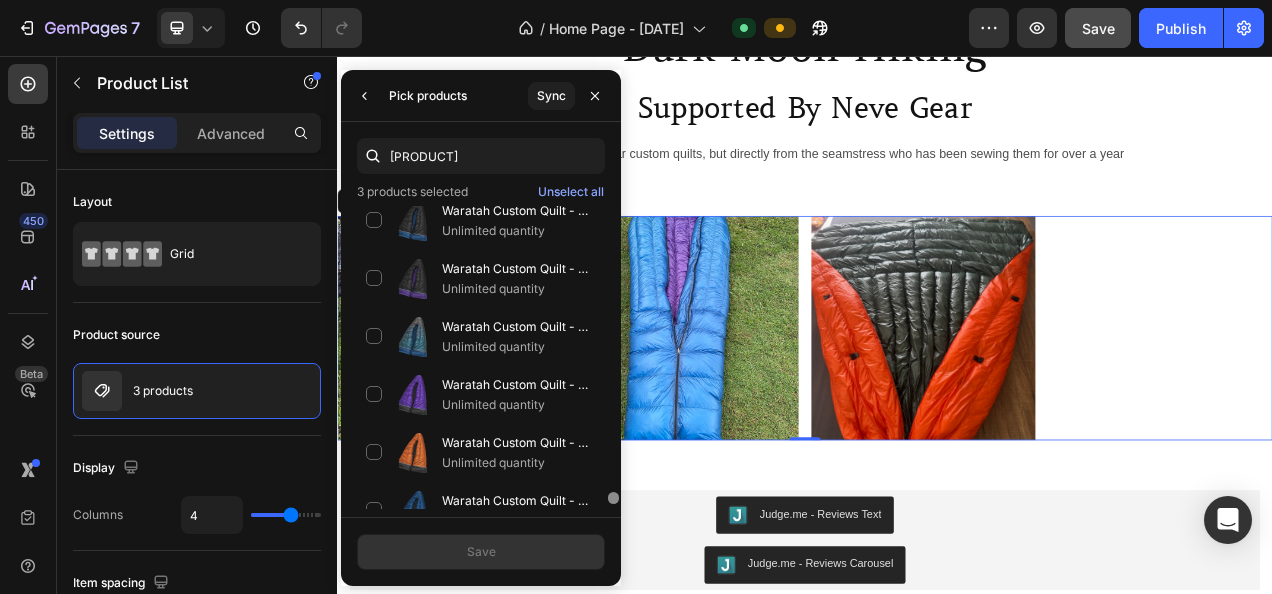 drag, startPoint x: 613, startPoint y: 504, endPoint x: 616, endPoint y: 522, distance: 18.248287 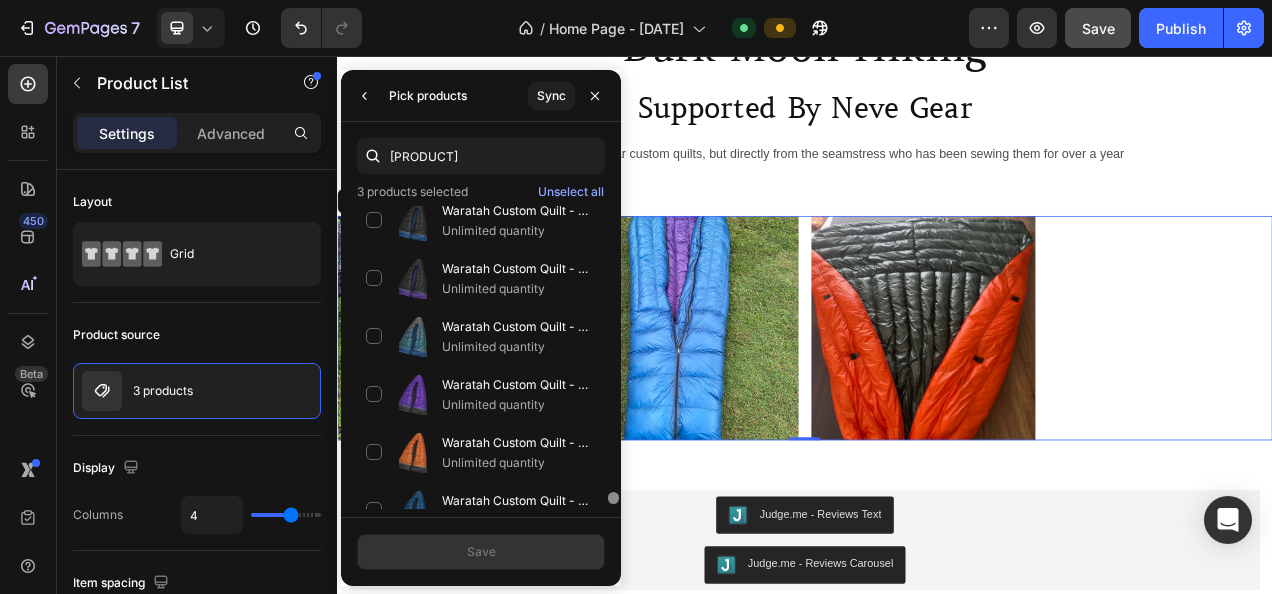 click on "waratah 3 products selected Unselect all Waratah Custom Quilt - Customer's Product with price 565.00 ID [ID] Unlimited quantity Waratah Custom Quilt - Customer's Product with price 565.00 ID [ID] Unlimited quantity Waratah Custom Quilt - Customer's Product with price 620.00 ID [ID] Unlimited quantity Waratah Custom Quilt - Customer's Product with price 565.00 ID [ID] Unlimited quantity Waratah Custom Quilt - Customer's Product with price 595.00 ID [ID] Unlimited quantity Waratah Custom Quilt - Customer's Product with price 605.00 ID [ID] Unlimited quantity Waratah Custom Quilt - Customer's Product with price 605.00 ID [ID] Unlimited quantity Waratah Custom Quilt - Customer's Product with price 605.00 ID [ID] Unlimited quantity Waratah Custom Quilt - Customer's Product with price 660.00 ID [ID] Unlimited quantity Unlimited quantity" at bounding box center (481, 354) 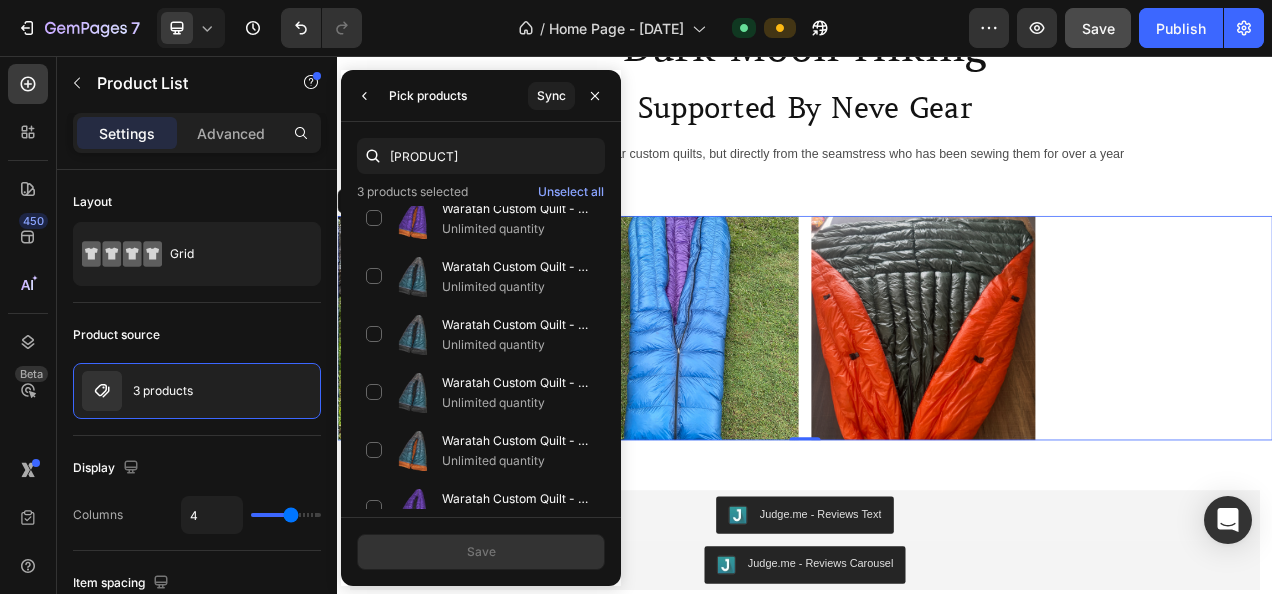 scroll, scrollTop: 8332, scrollLeft: 0, axis: vertical 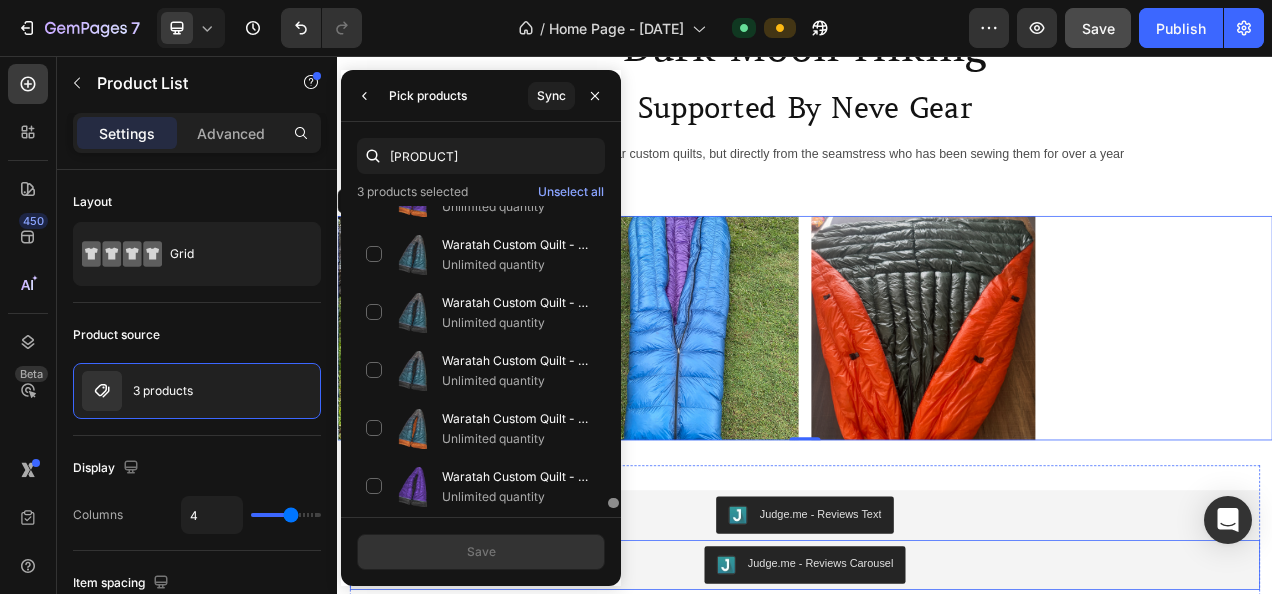drag, startPoint x: 951, startPoint y: 554, endPoint x: 701, endPoint y: 696, distance: 287.5135 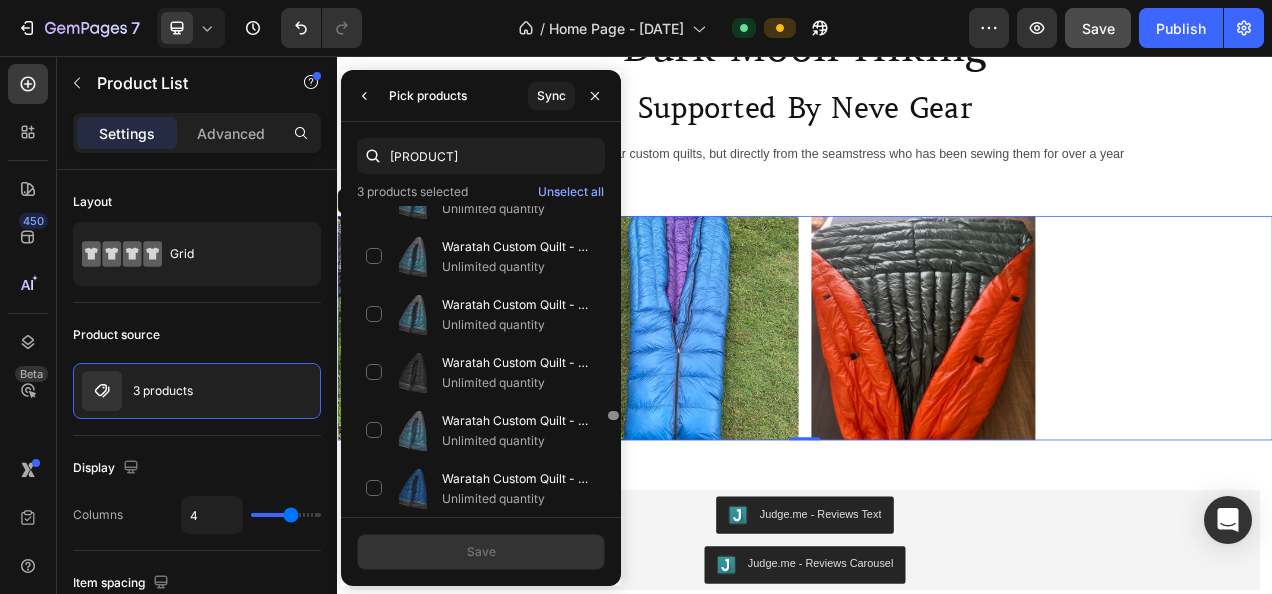 scroll, scrollTop: 6894, scrollLeft: 0, axis: vertical 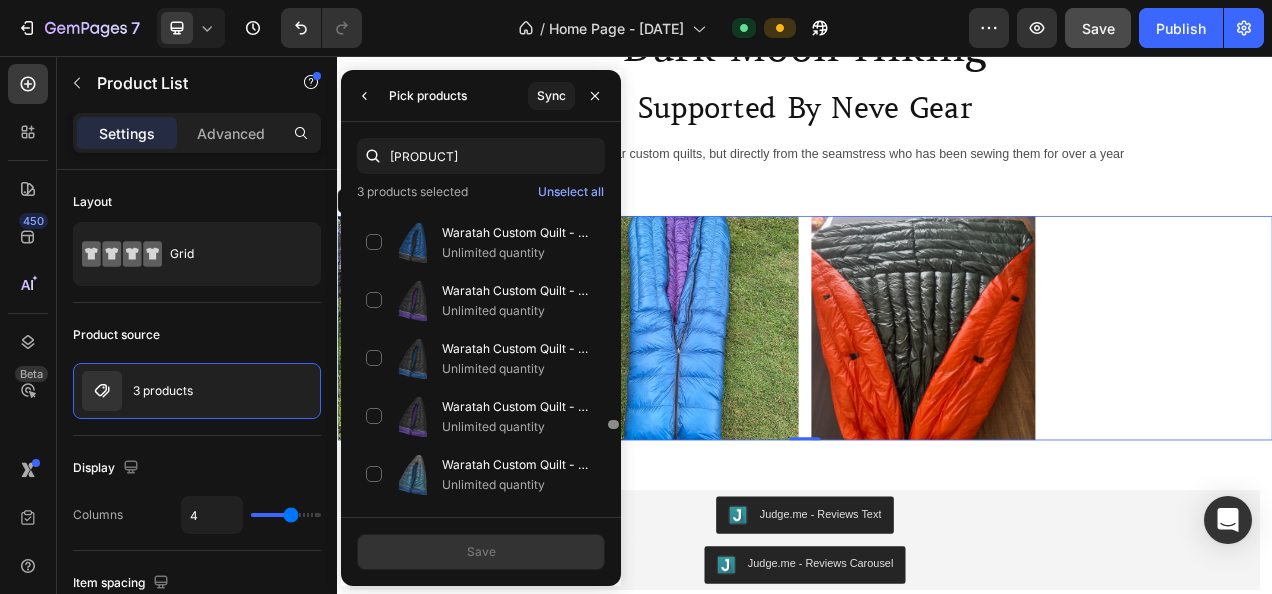 click at bounding box center (613, 357) 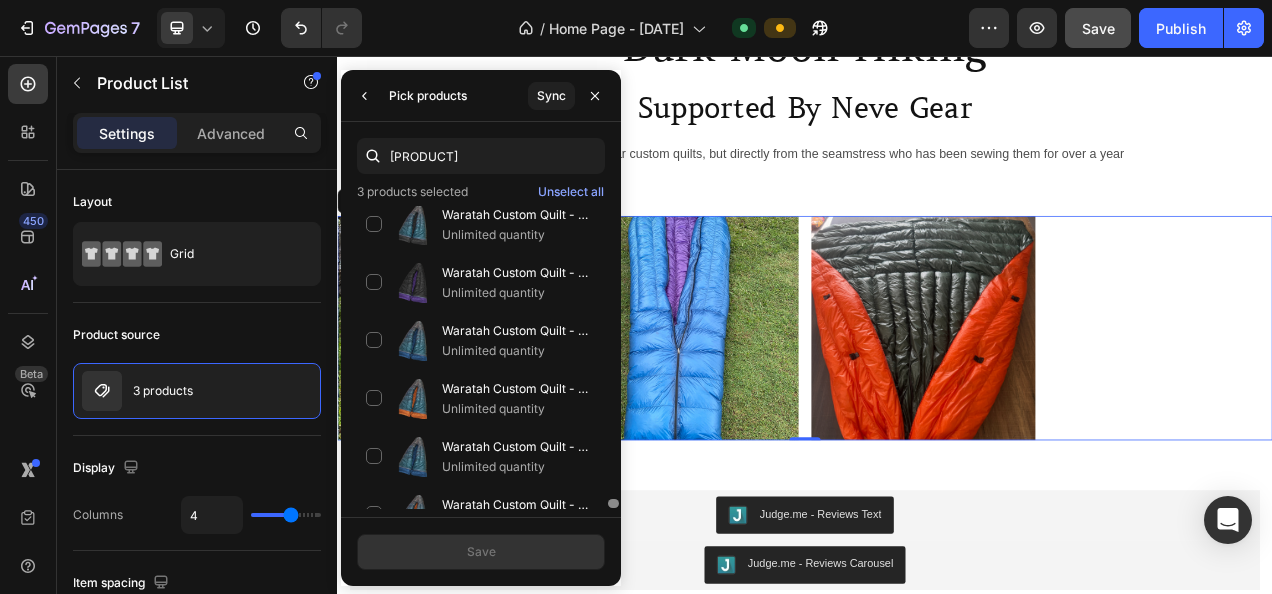 scroll, scrollTop: 9479, scrollLeft: 0, axis: vertical 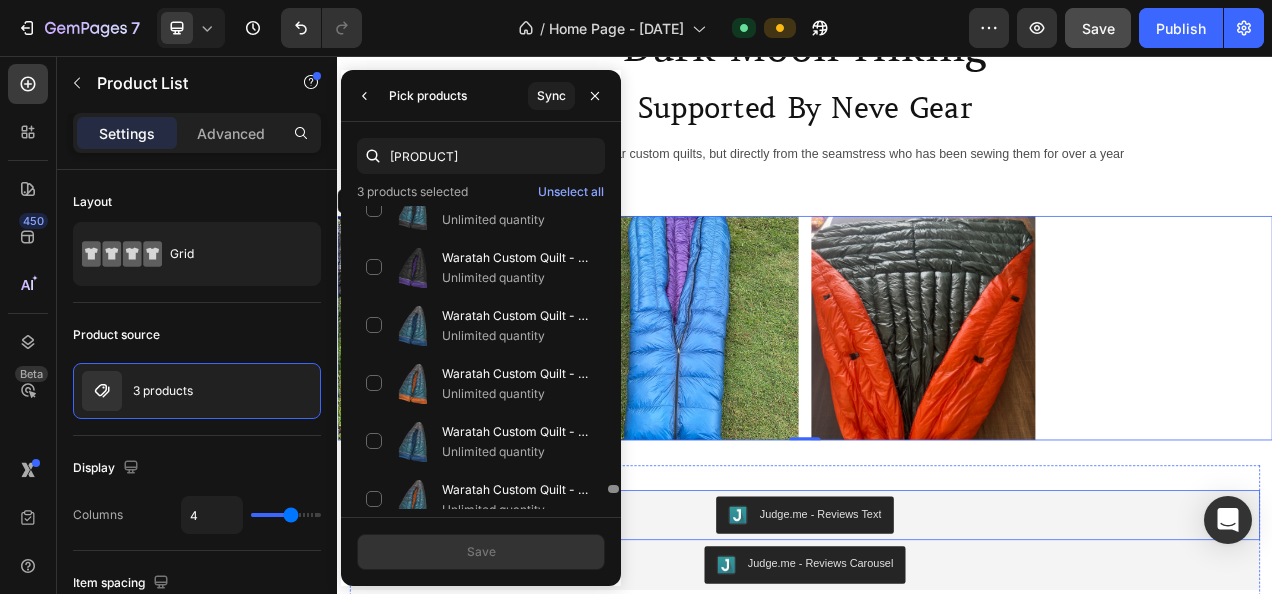 drag, startPoint x: 950, startPoint y: 478, endPoint x: 701, endPoint y: 634, distance: 293.83157 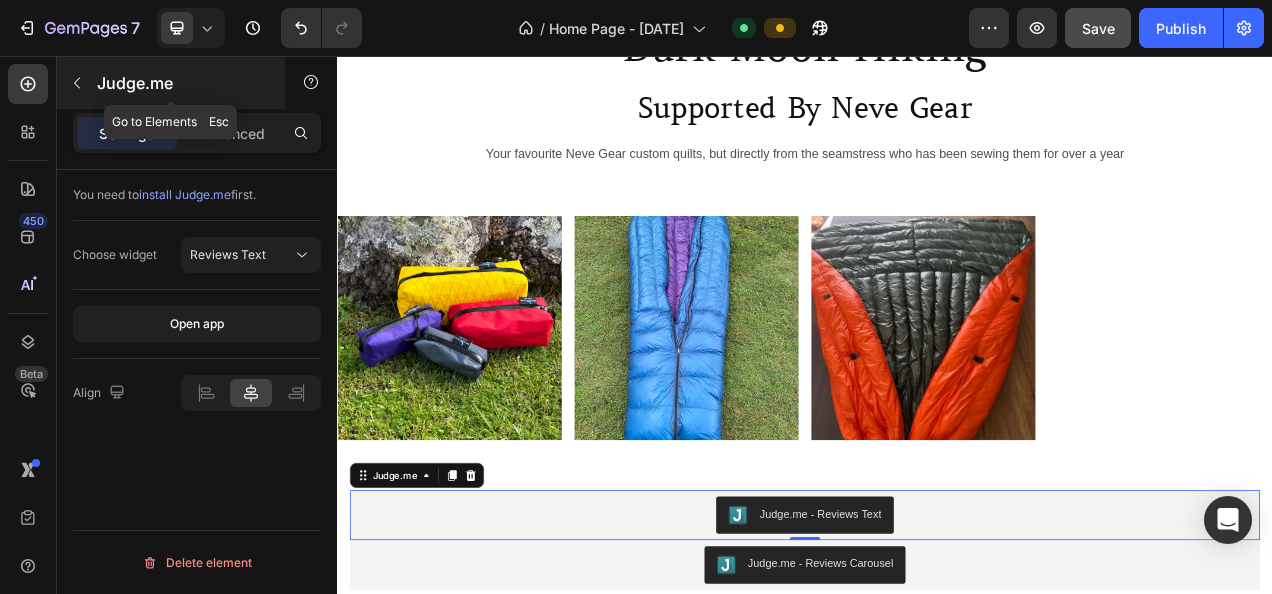 click at bounding box center (77, 83) 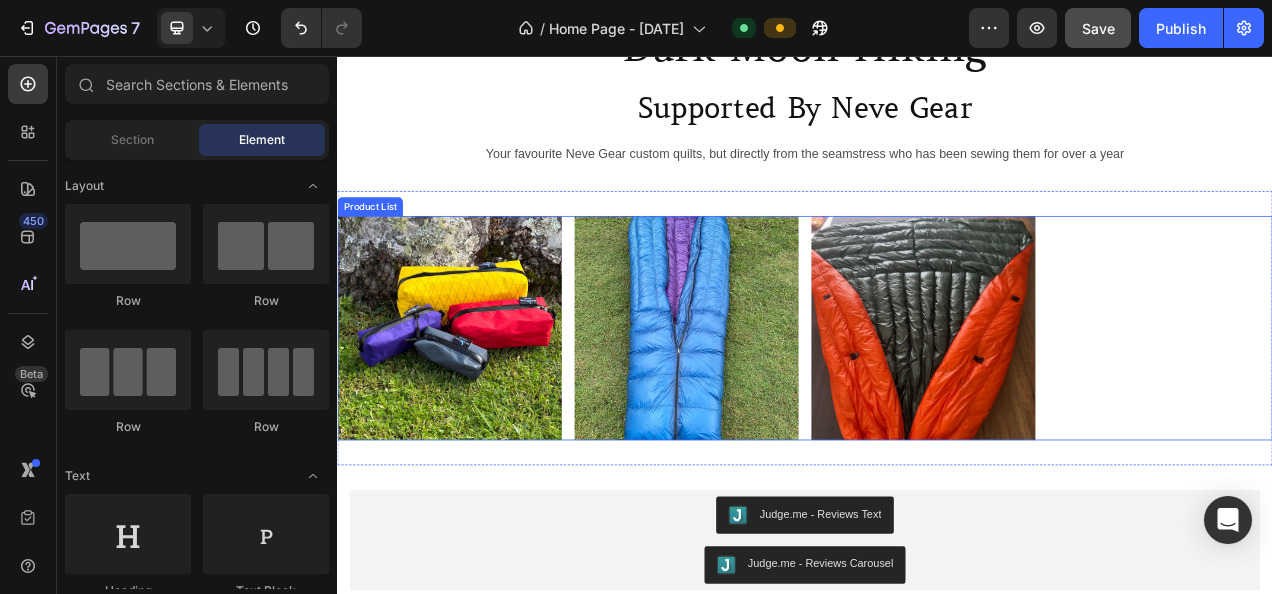 click on "Product Images Row Product List Product Images Row Product List Product Images Row Product List" at bounding box center (937, 405) 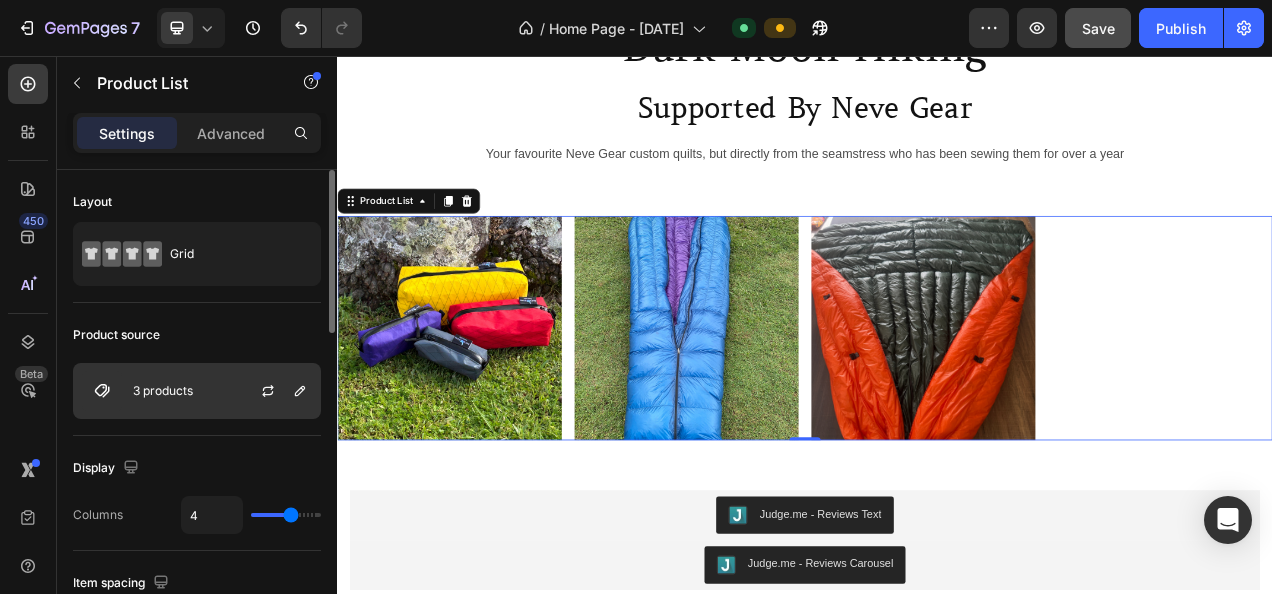 click on "3 products" at bounding box center [197, 391] 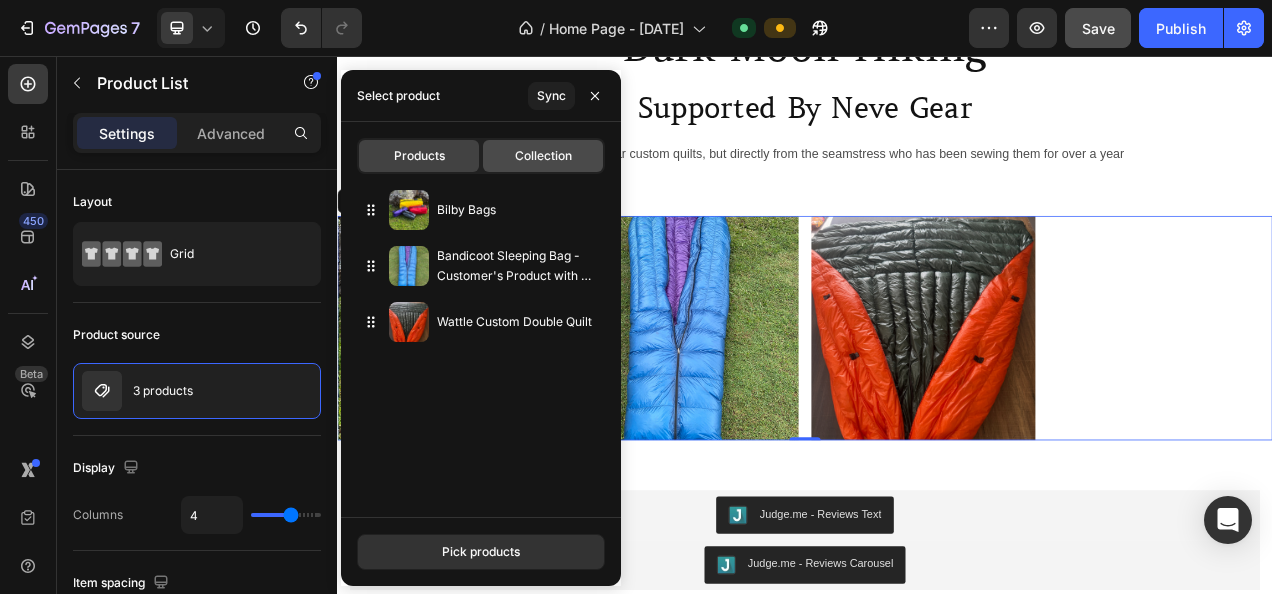 click on "Collection" 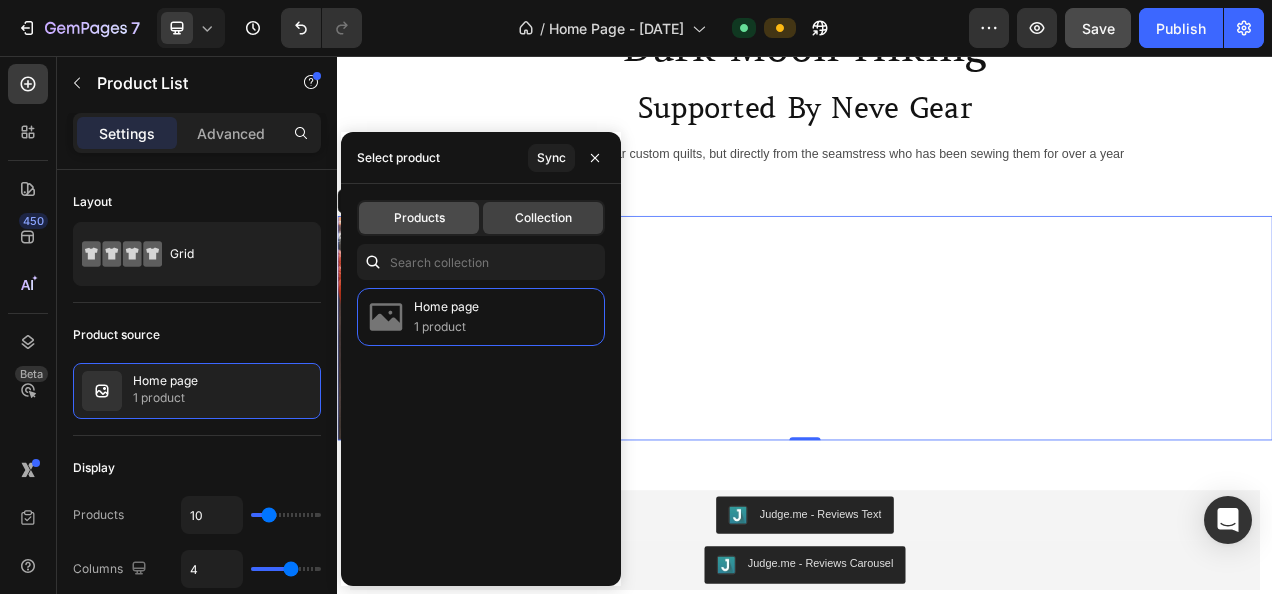click on "Products" 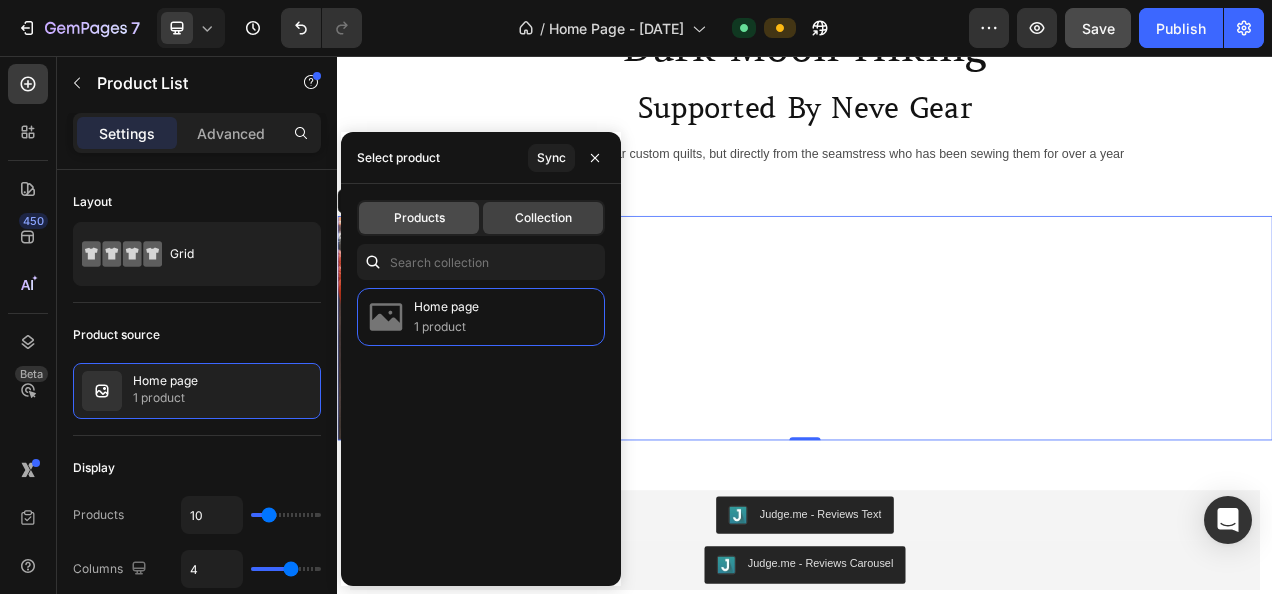type on "4" 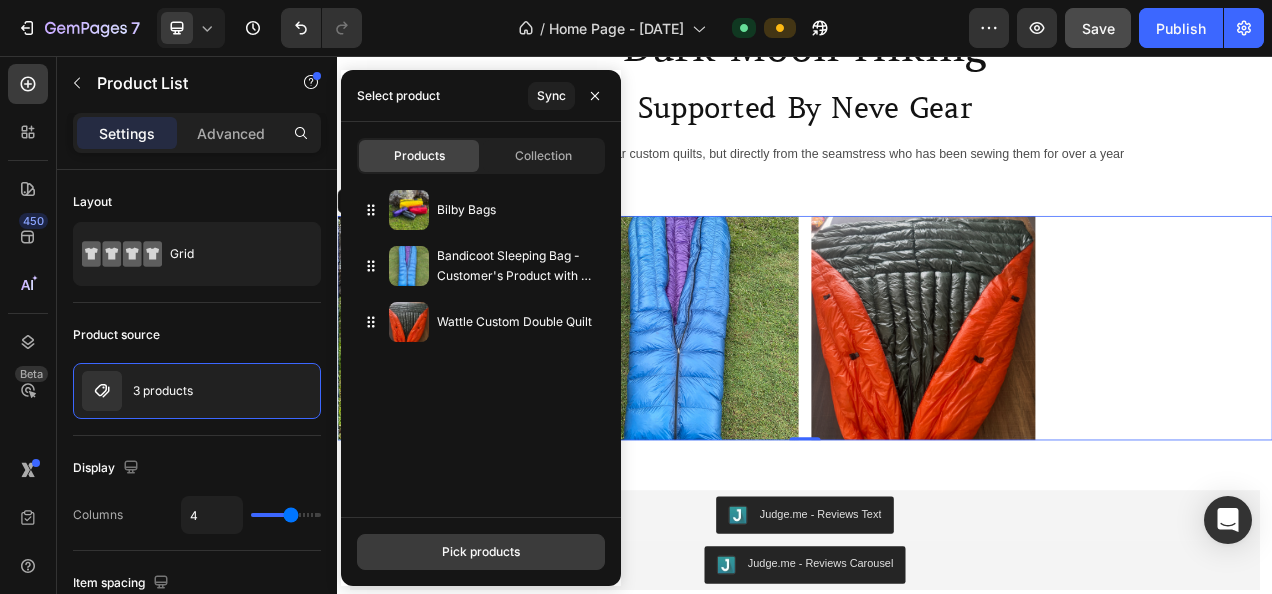click on "Pick products" at bounding box center [481, 552] 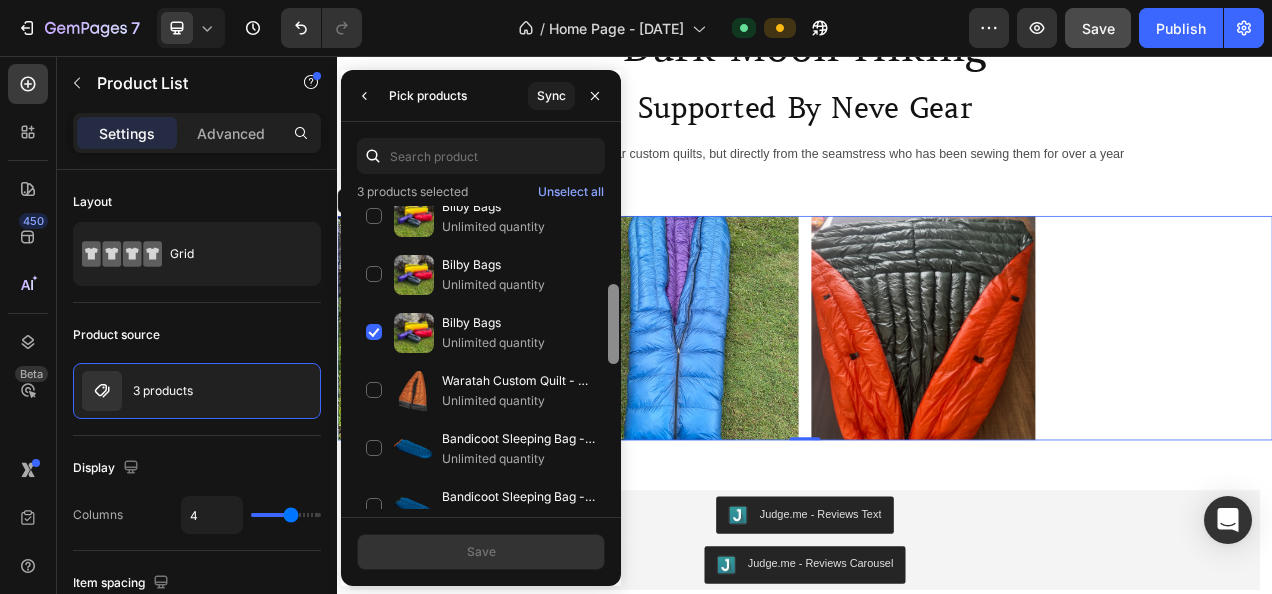 drag, startPoint x: 614, startPoint y: 299, endPoint x: 614, endPoint y: 463, distance: 164 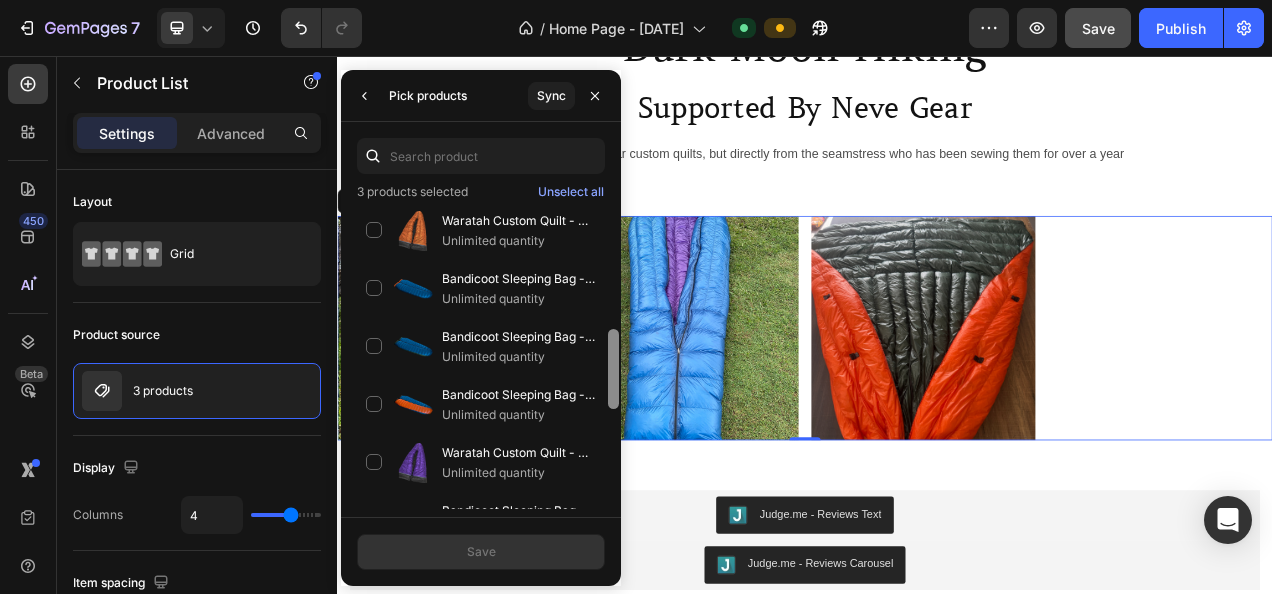 drag, startPoint x: 615, startPoint y: 324, endPoint x: 620, endPoint y: 376, distance: 52.23983 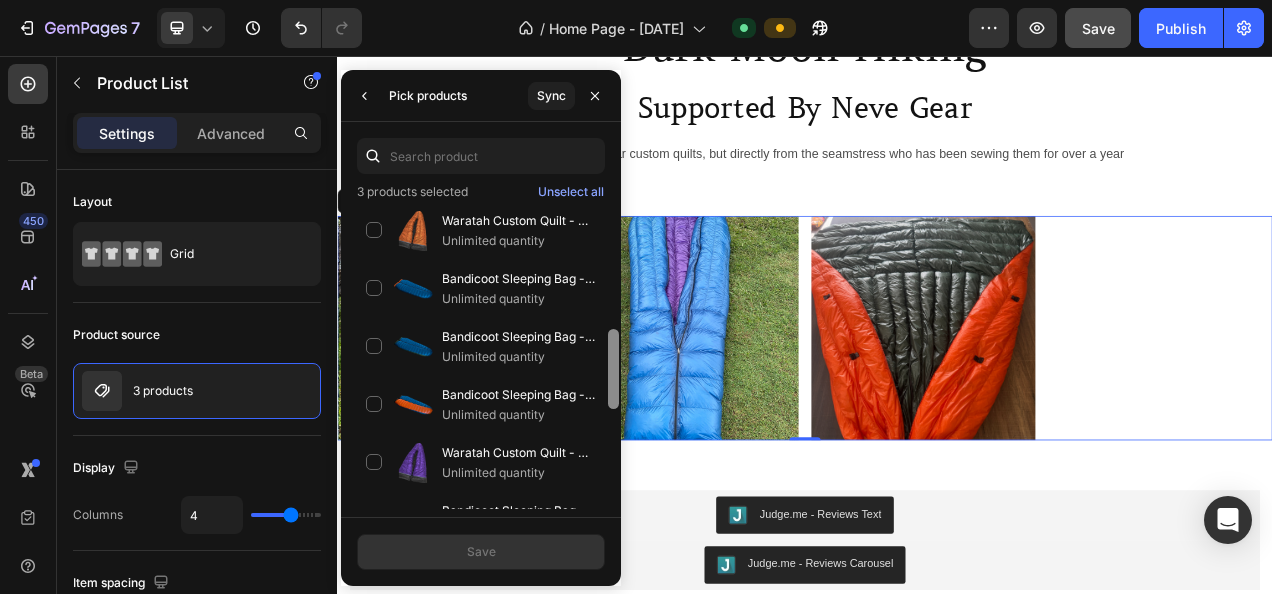 click at bounding box center (613, 357) 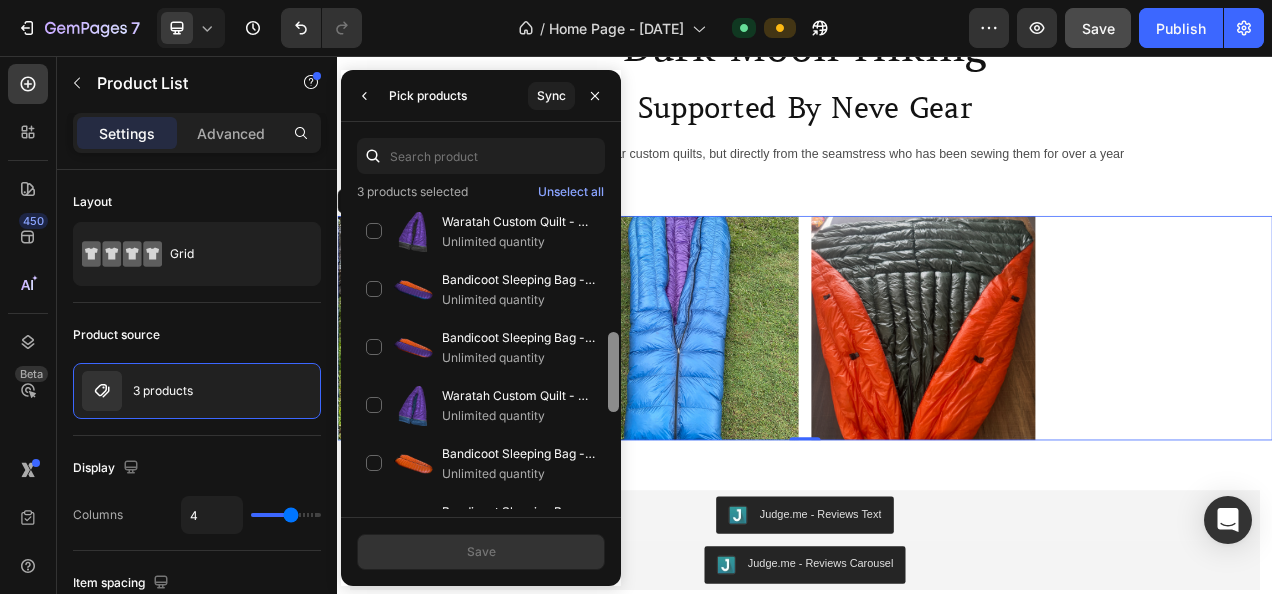 drag, startPoint x: 610, startPoint y: 365, endPoint x: 616, endPoint y: 423, distance: 58.30952 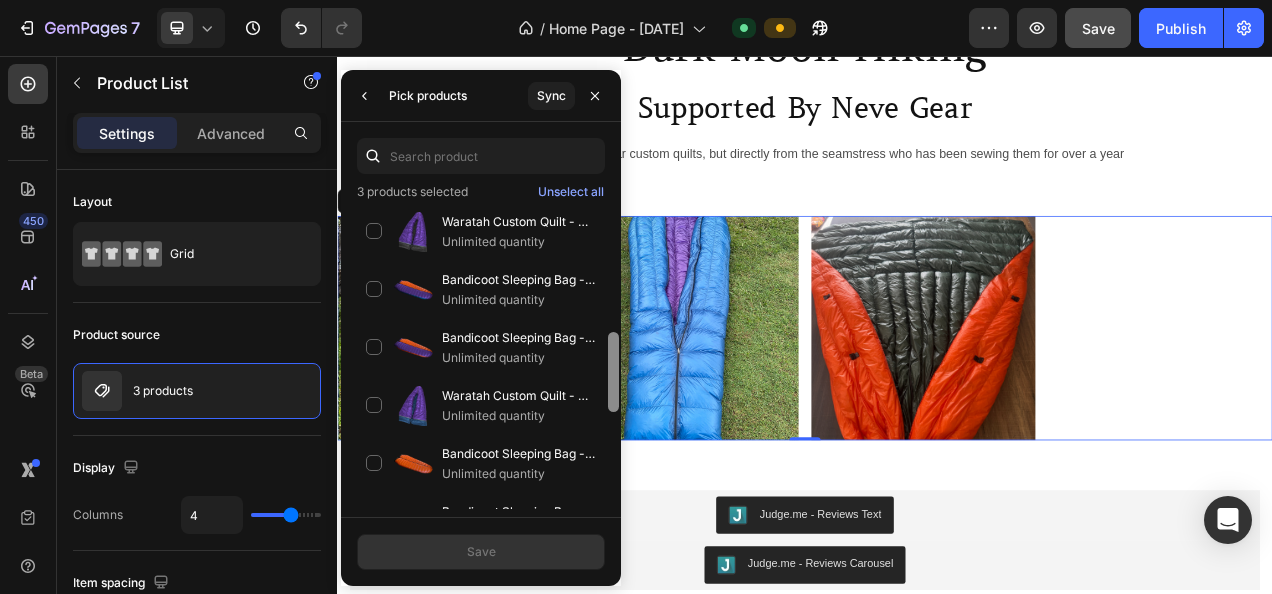 click at bounding box center (613, 372) 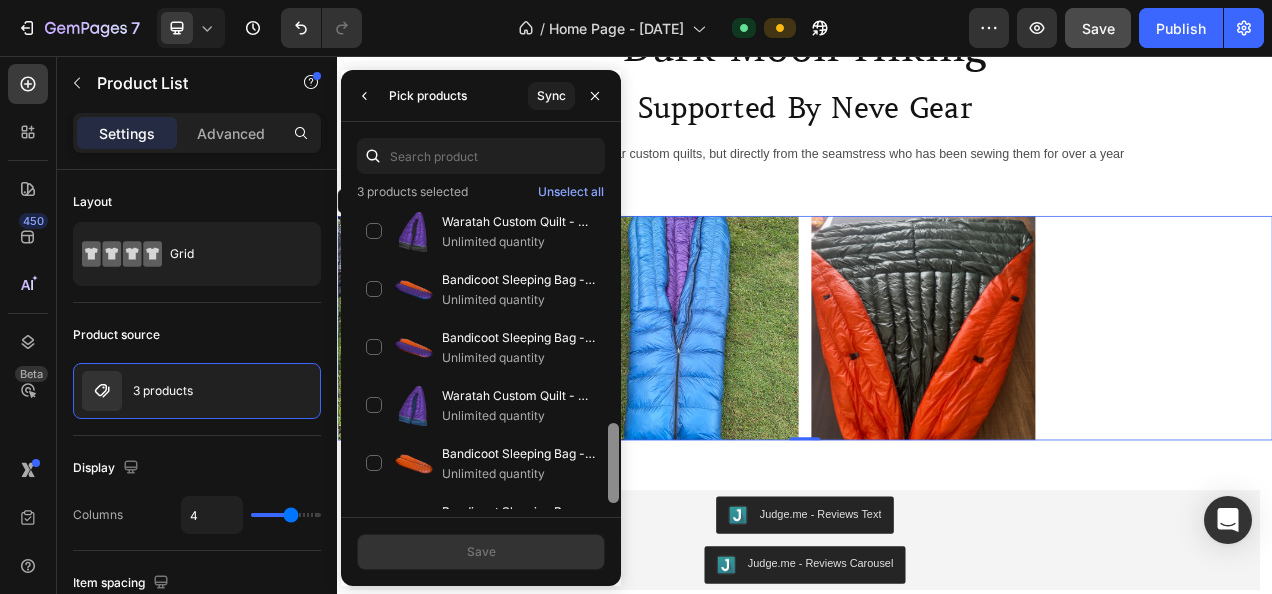 scroll, scrollTop: 725, scrollLeft: 0, axis: vertical 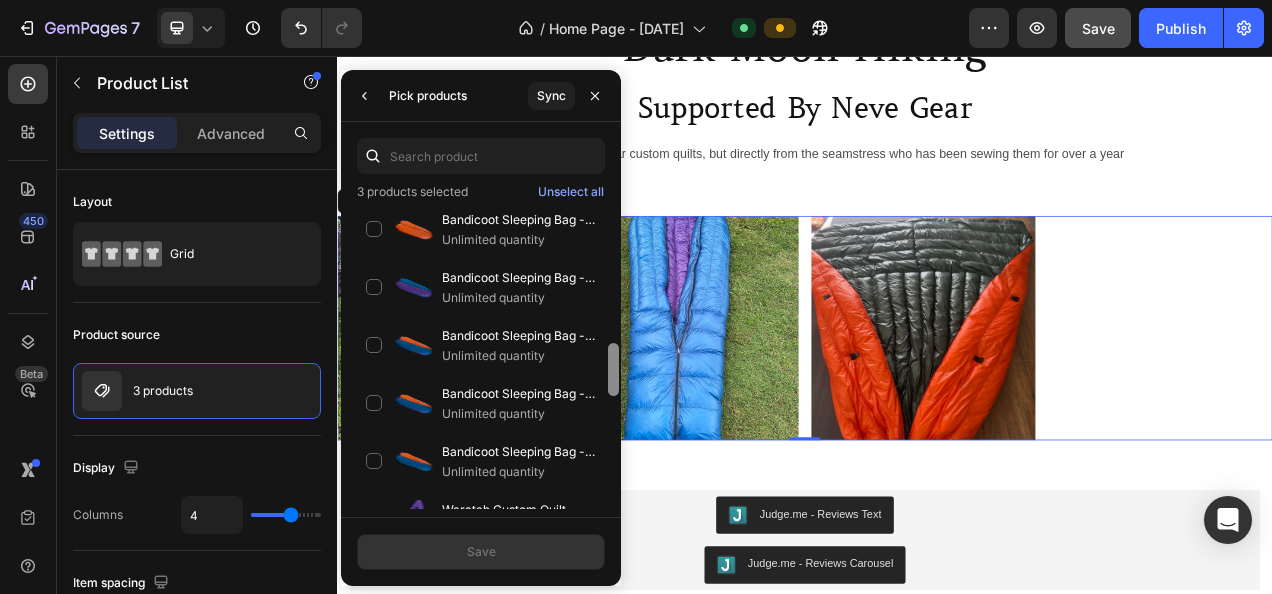 drag, startPoint x: 610, startPoint y: 421, endPoint x: 616, endPoint y: 476, distance: 55.326305 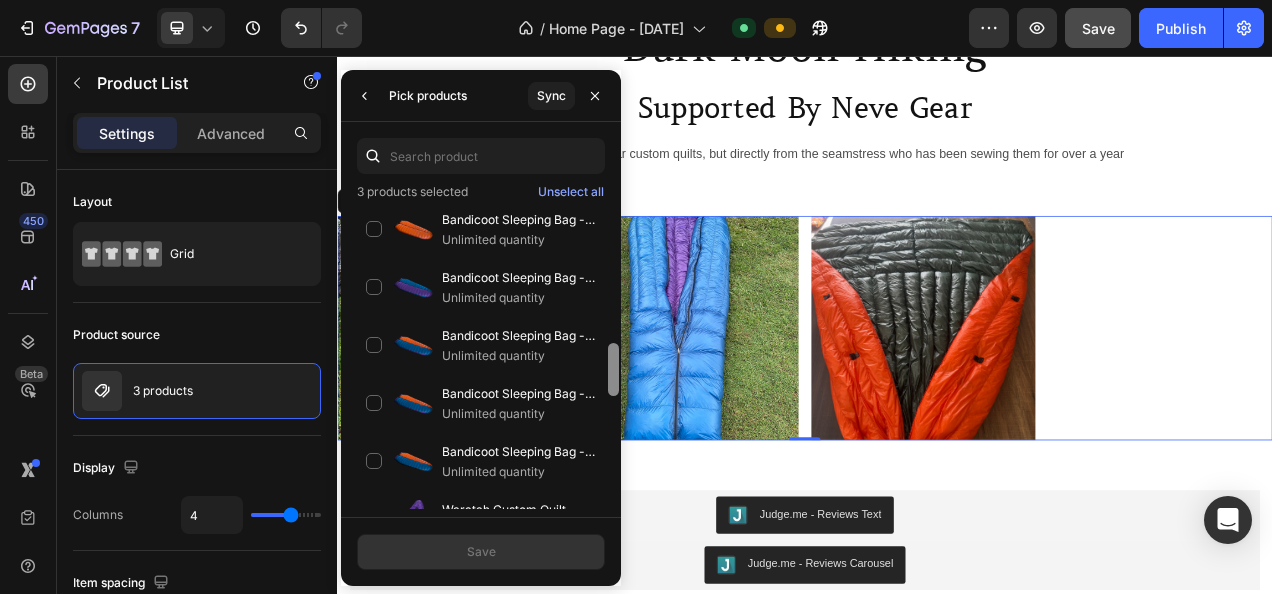 click at bounding box center (613, 334) 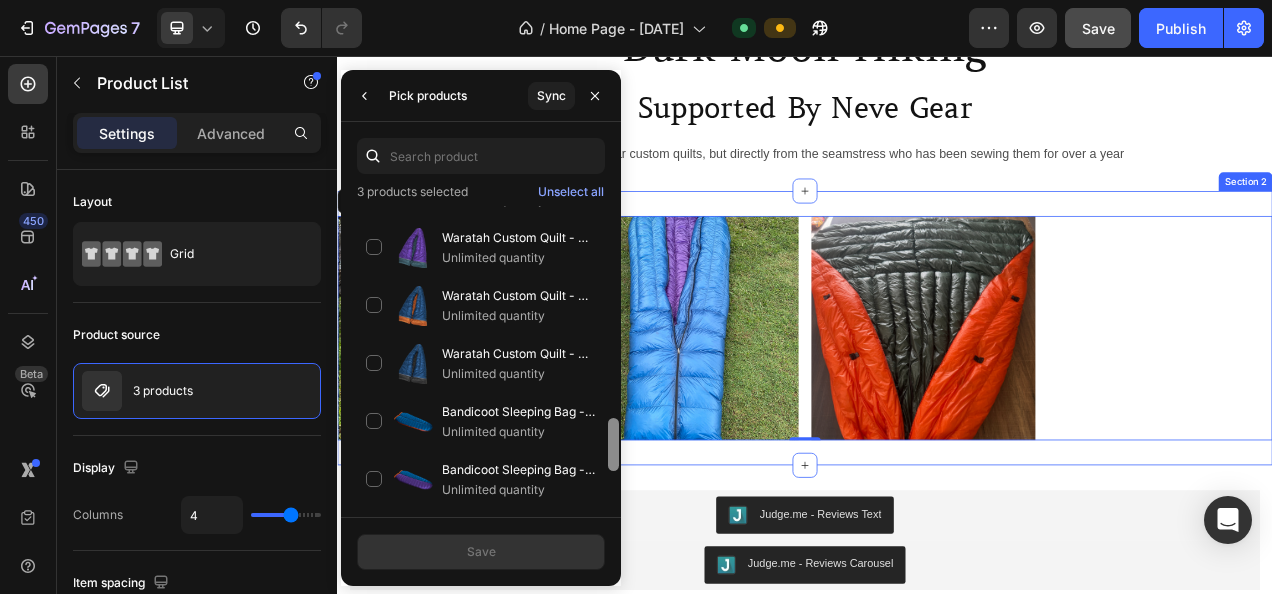 drag, startPoint x: 952, startPoint y: 452, endPoint x: 702, endPoint y: 565, distance: 274.35196 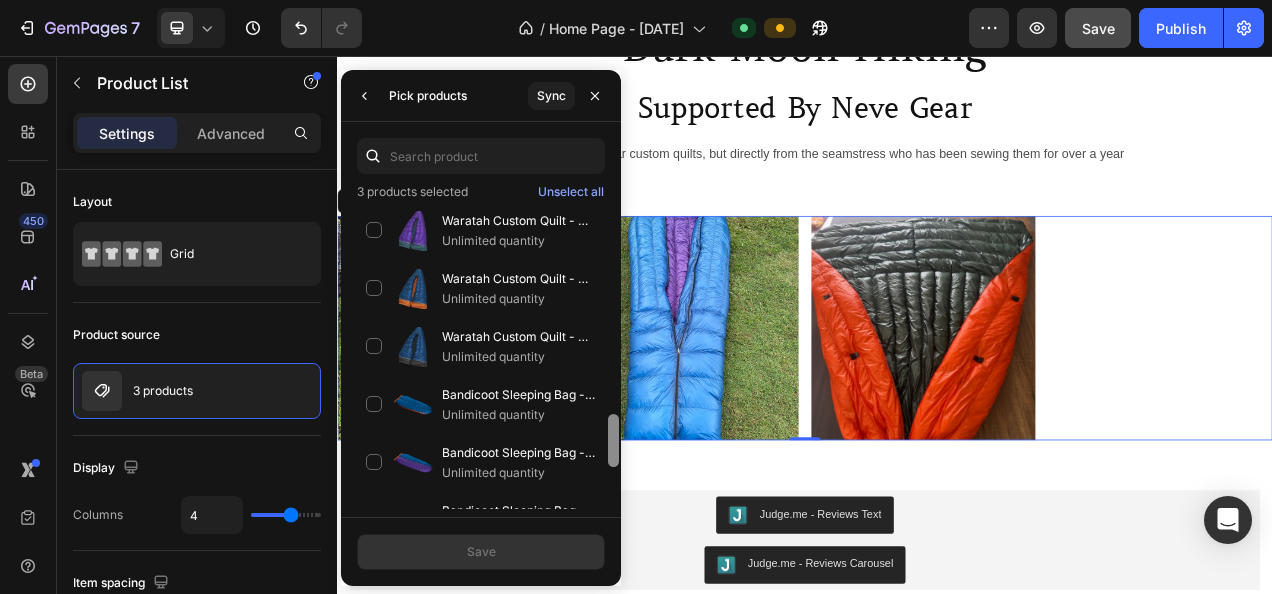 scroll, scrollTop: 1205, scrollLeft: 0, axis: vertical 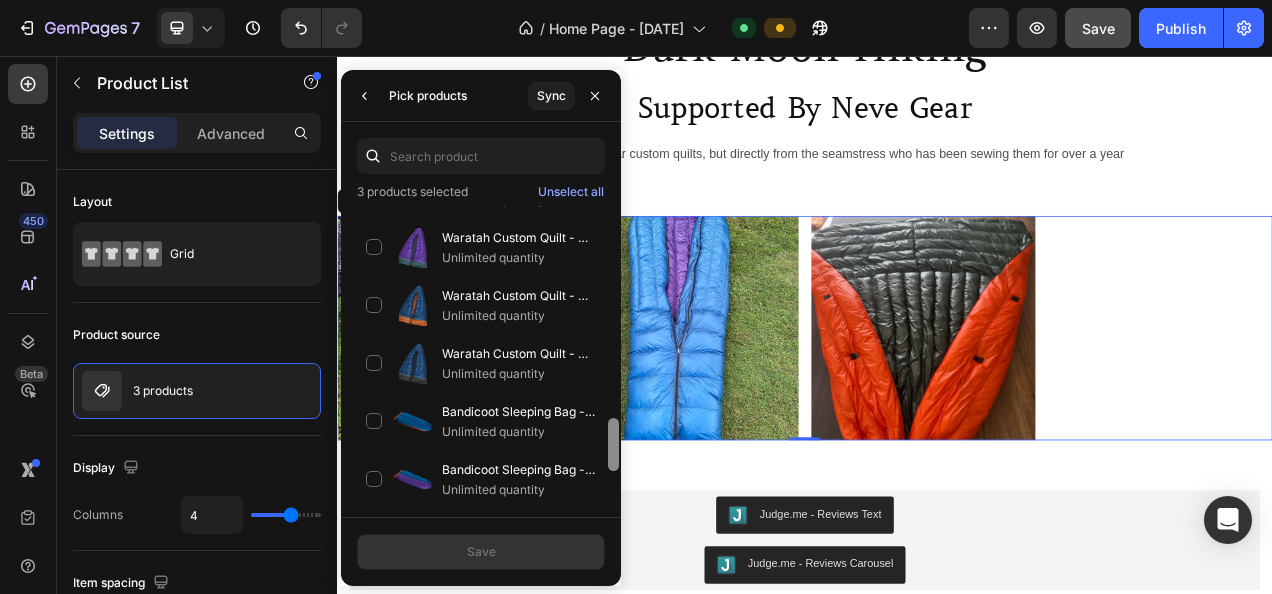 click at bounding box center [613, 444] 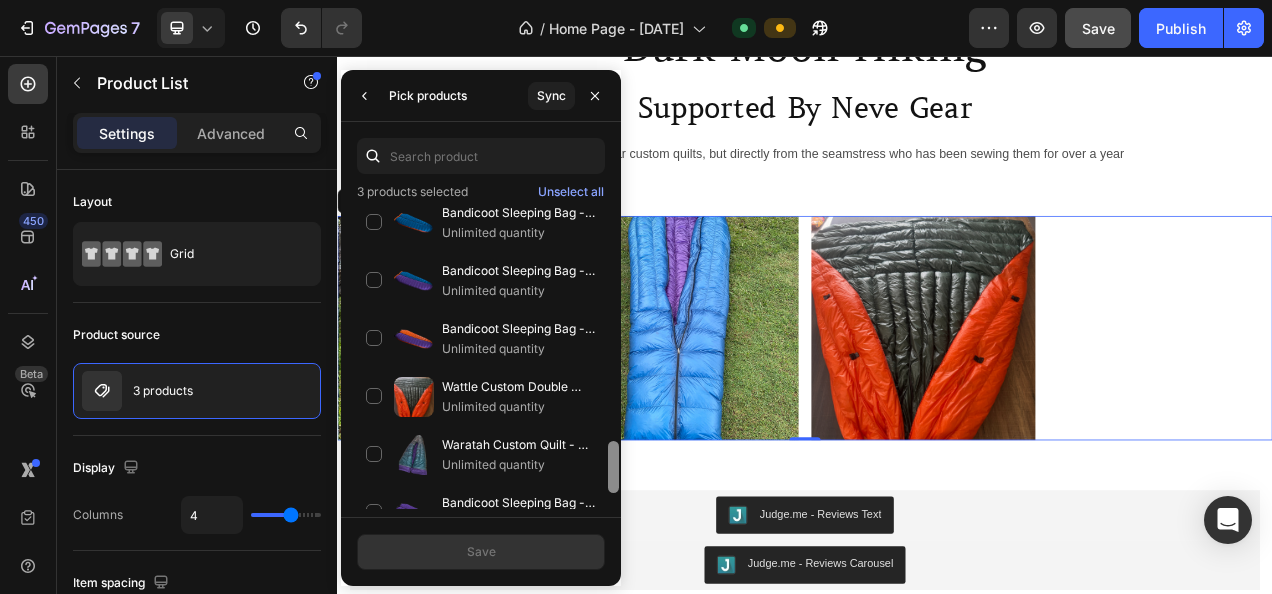 scroll, scrollTop: 1409, scrollLeft: 0, axis: vertical 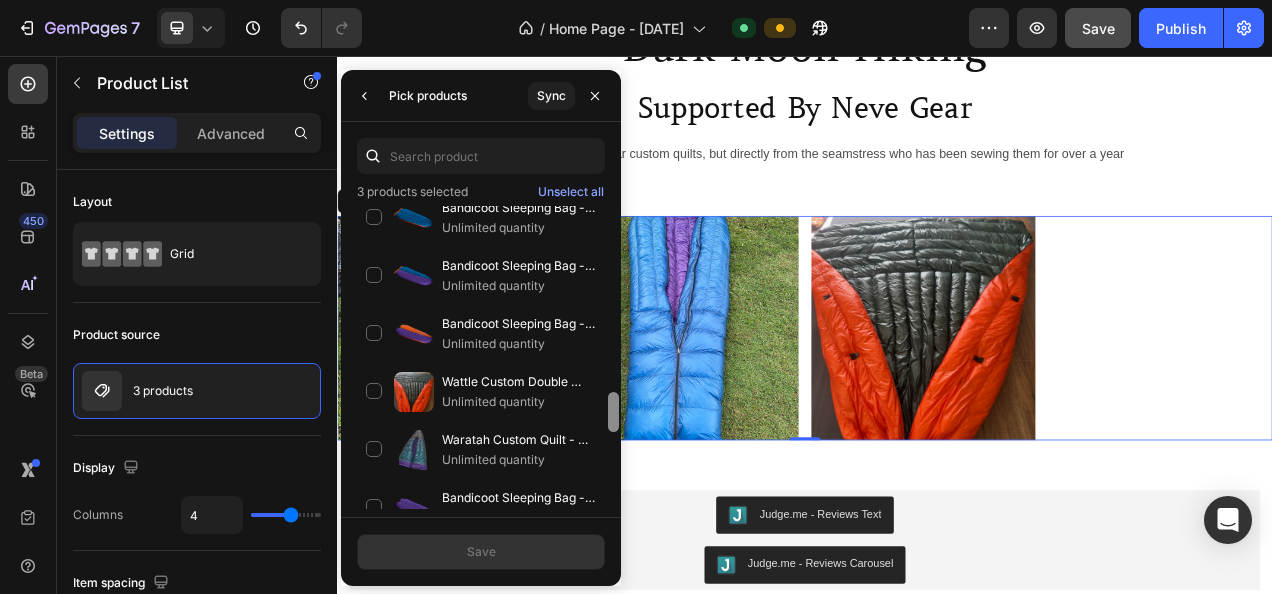 drag, startPoint x: 612, startPoint y: 444, endPoint x: 613, endPoint y: 480, distance: 36.013885 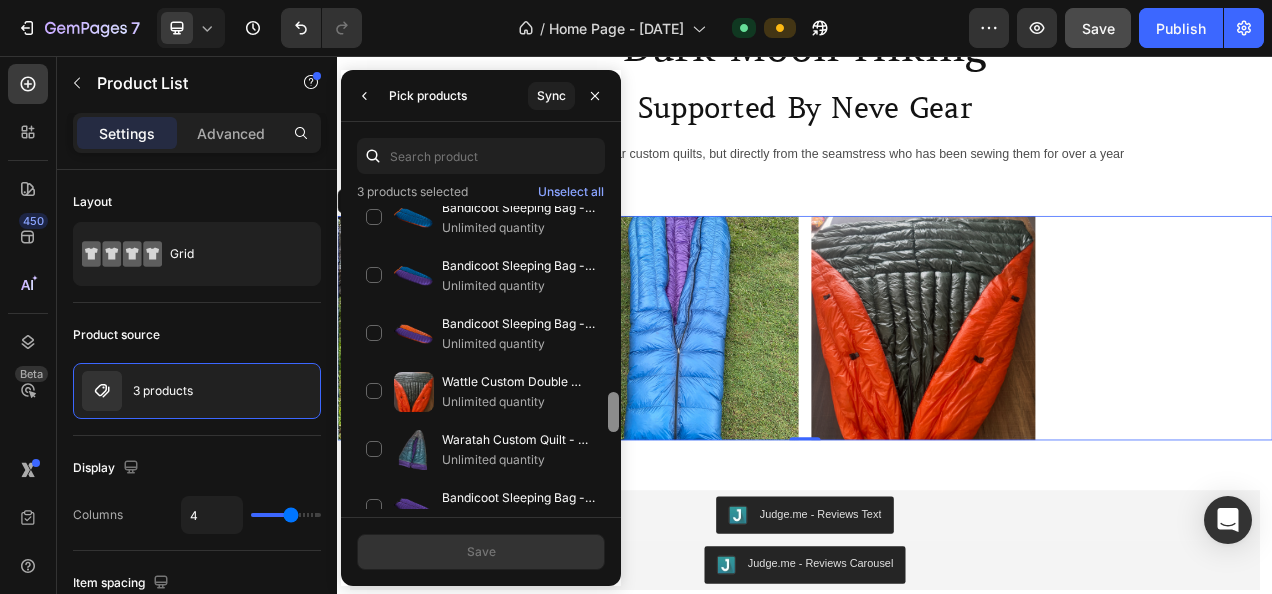 click at bounding box center (613, 357) 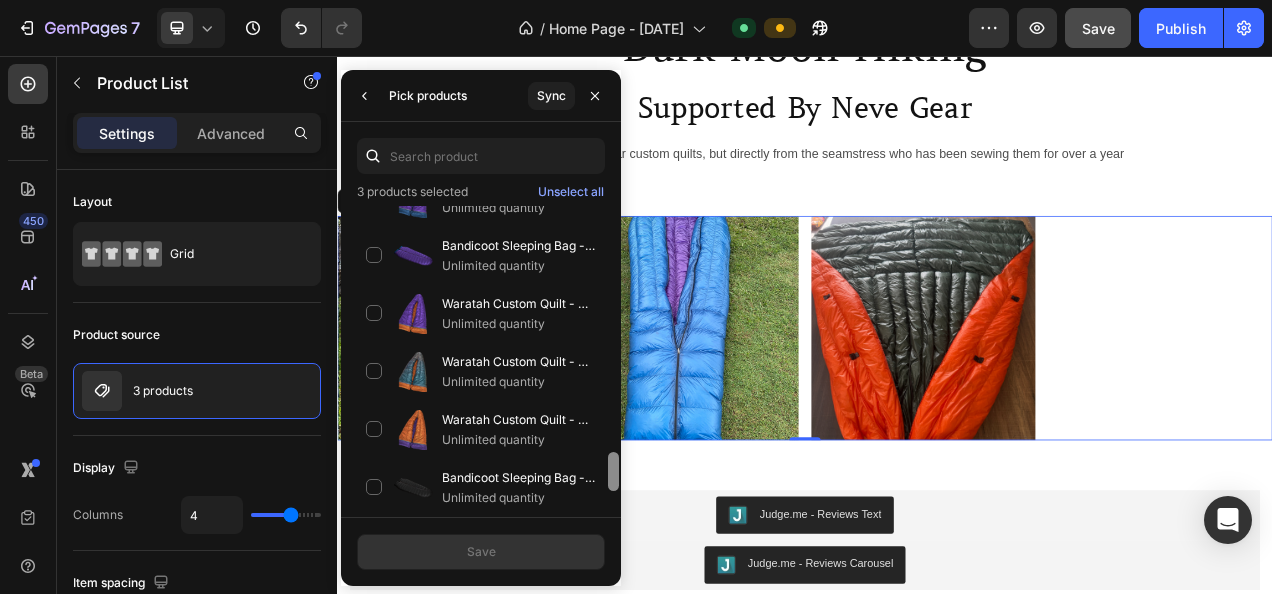 scroll, scrollTop: 1908, scrollLeft: 0, axis: vertical 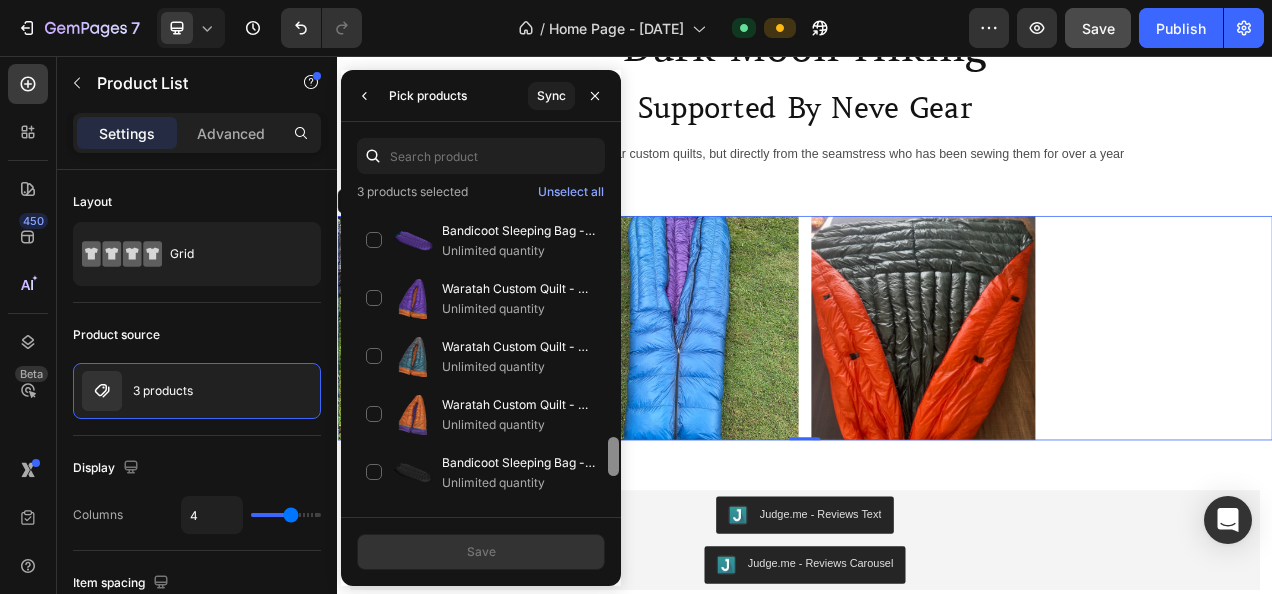 drag, startPoint x: 615, startPoint y: 412, endPoint x: 615, endPoint y: 478, distance: 66 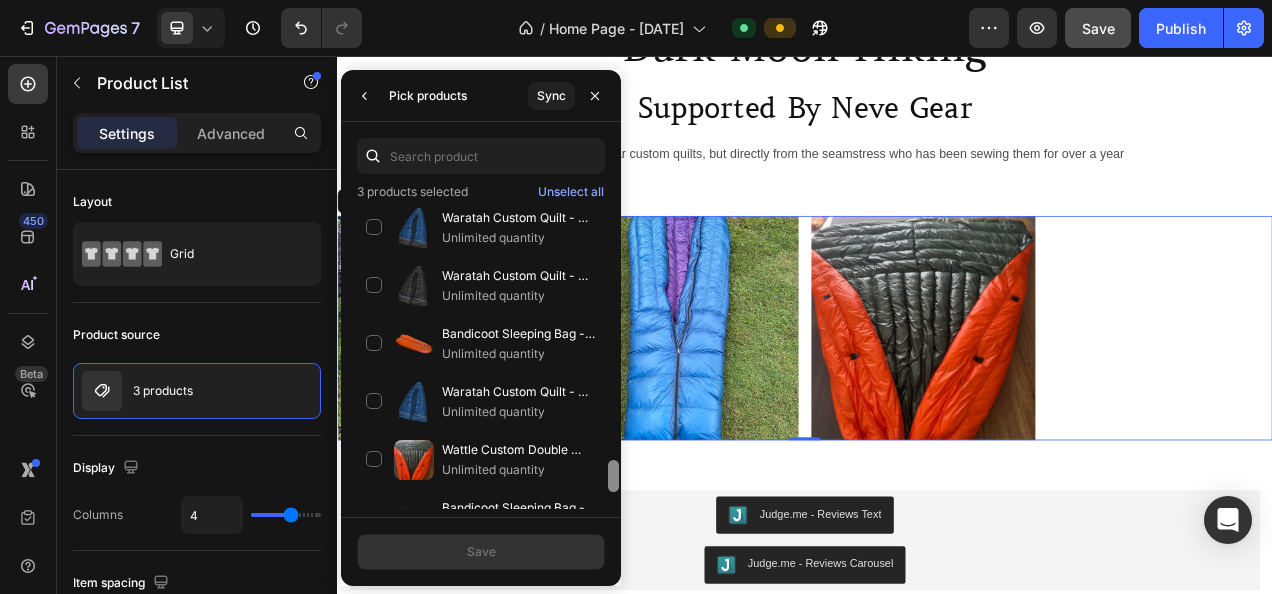 scroll, scrollTop: 2240, scrollLeft: 0, axis: vertical 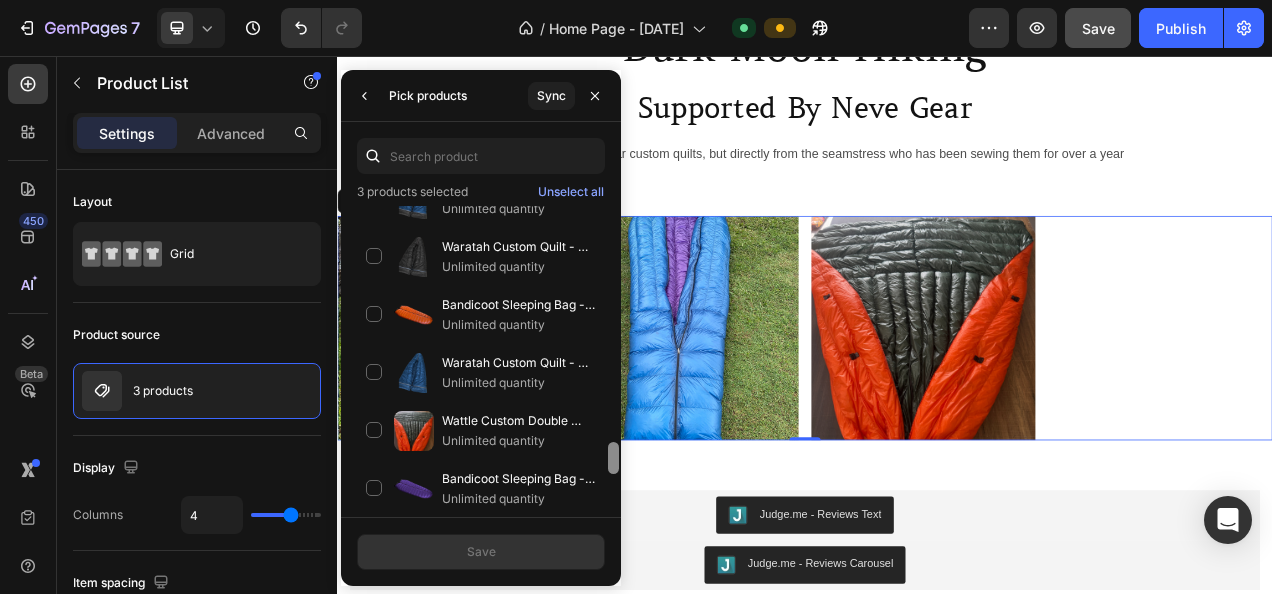drag, startPoint x: 612, startPoint y: 423, endPoint x: 613, endPoint y: 458, distance: 35.014282 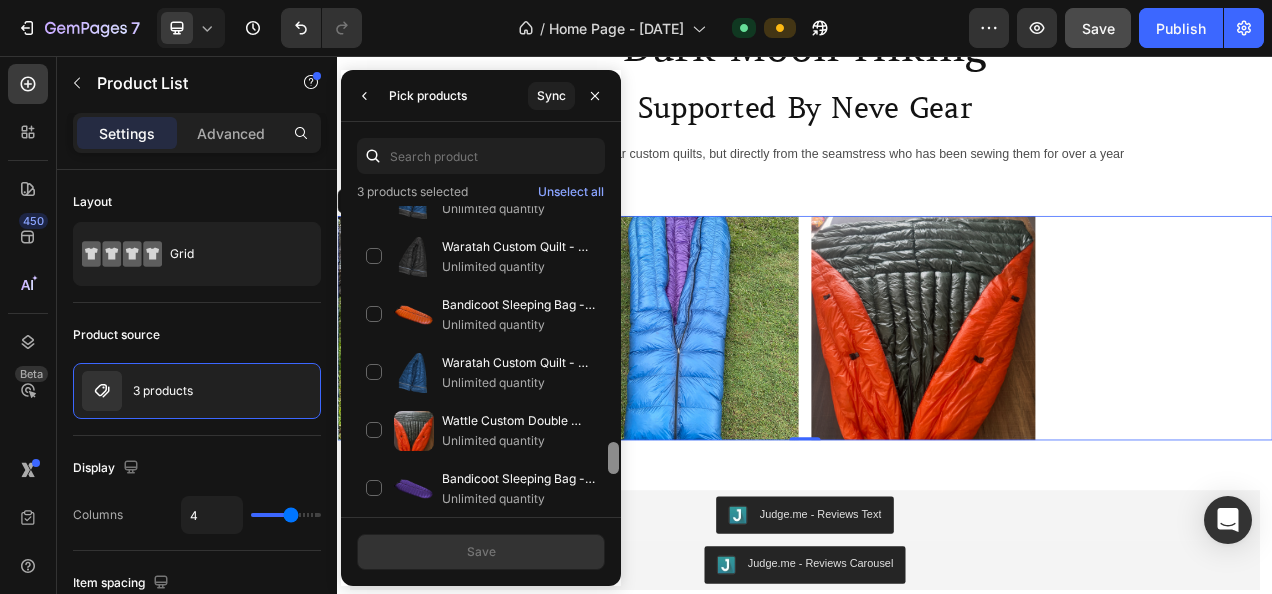 click at bounding box center (613, 458) 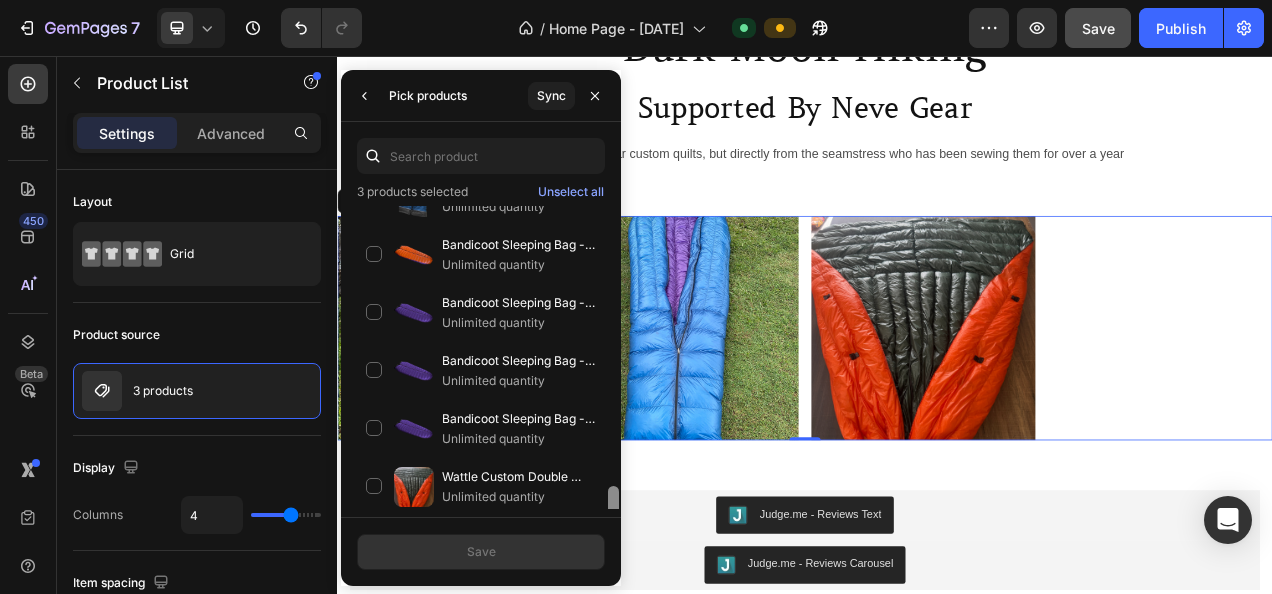 scroll, scrollTop: 2599, scrollLeft: 0, axis: vertical 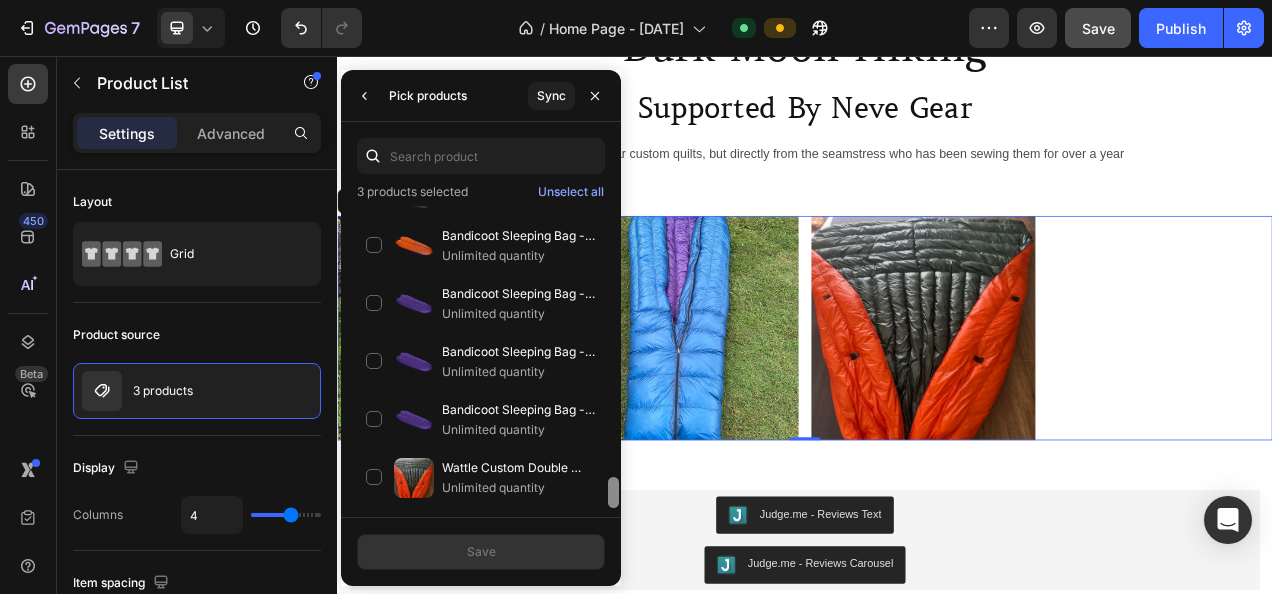 drag, startPoint x: 613, startPoint y: 453, endPoint x: 612, endPoint y: 493, distance: 40.012497 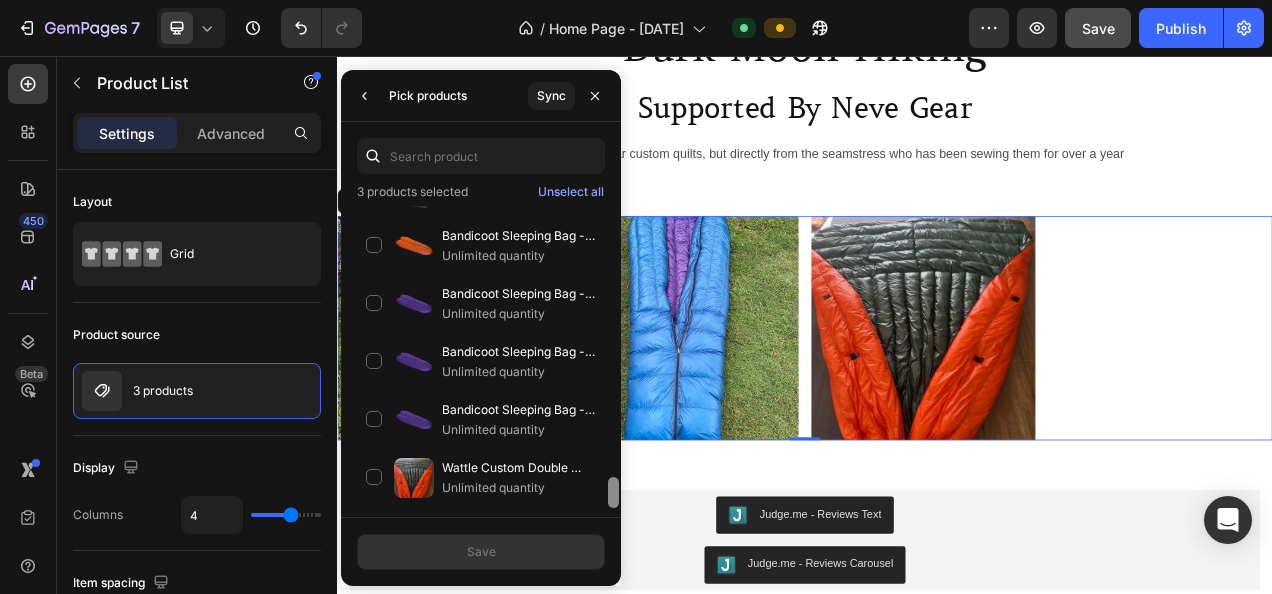 click at bounding box center (613, 357) 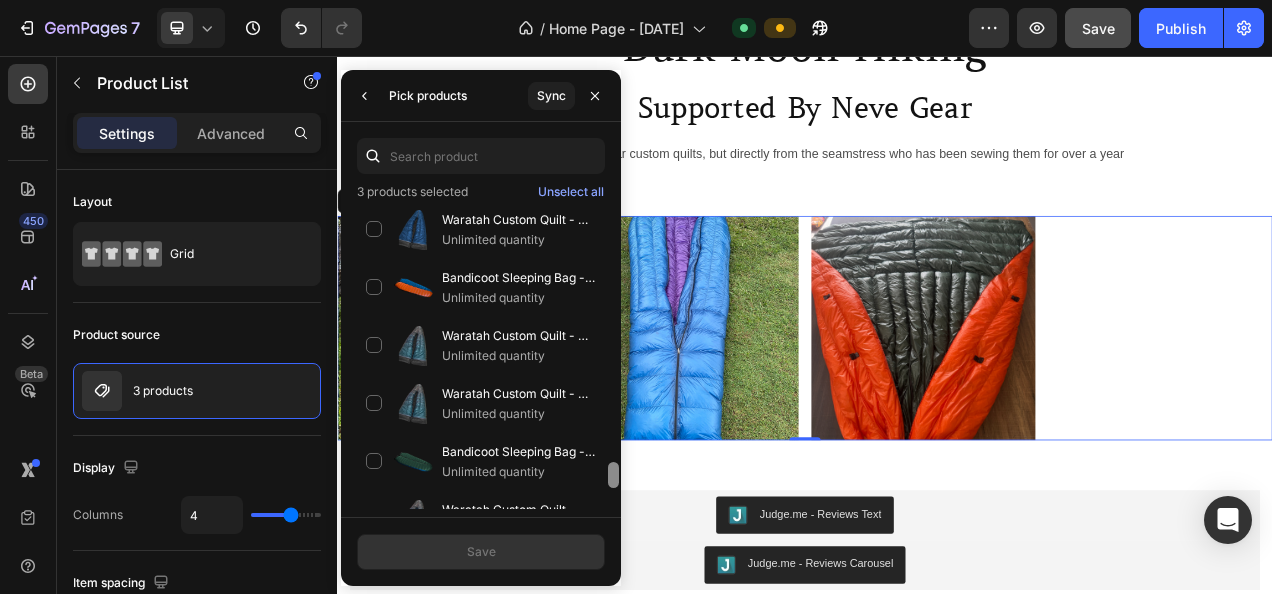 scroll, scrollTop: 2928, scrollLeft: 0, axis: vertical 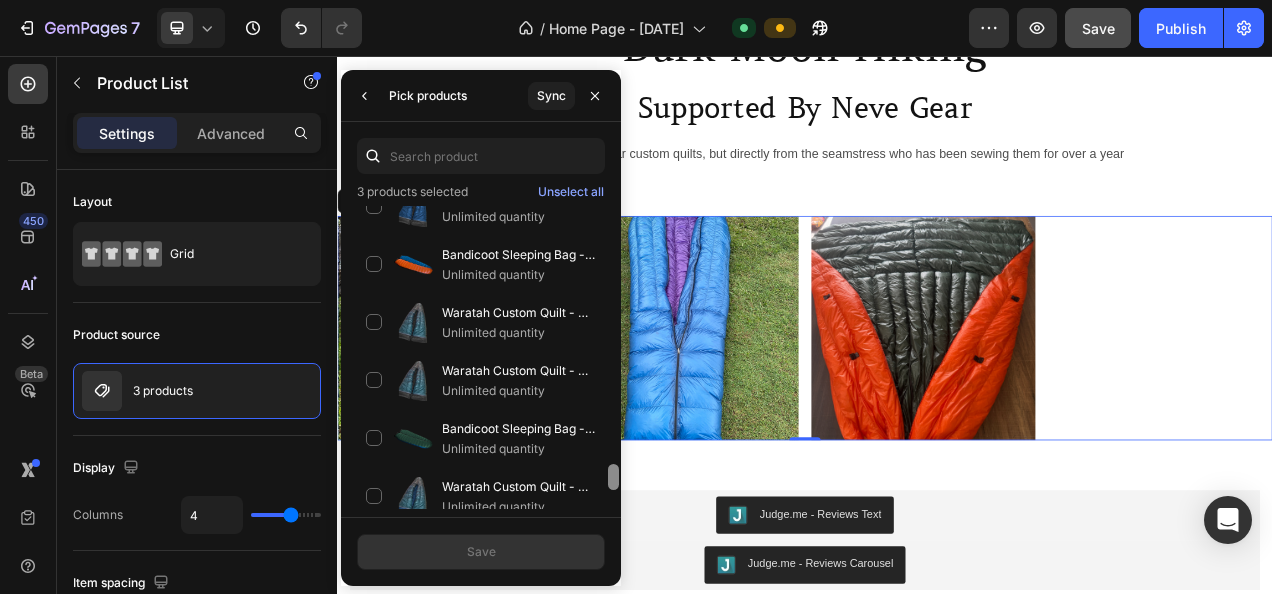 drag, startPoint x: 612, startPoint y: 447, endPoint x: 612, endPoint y: 476, distance: 29 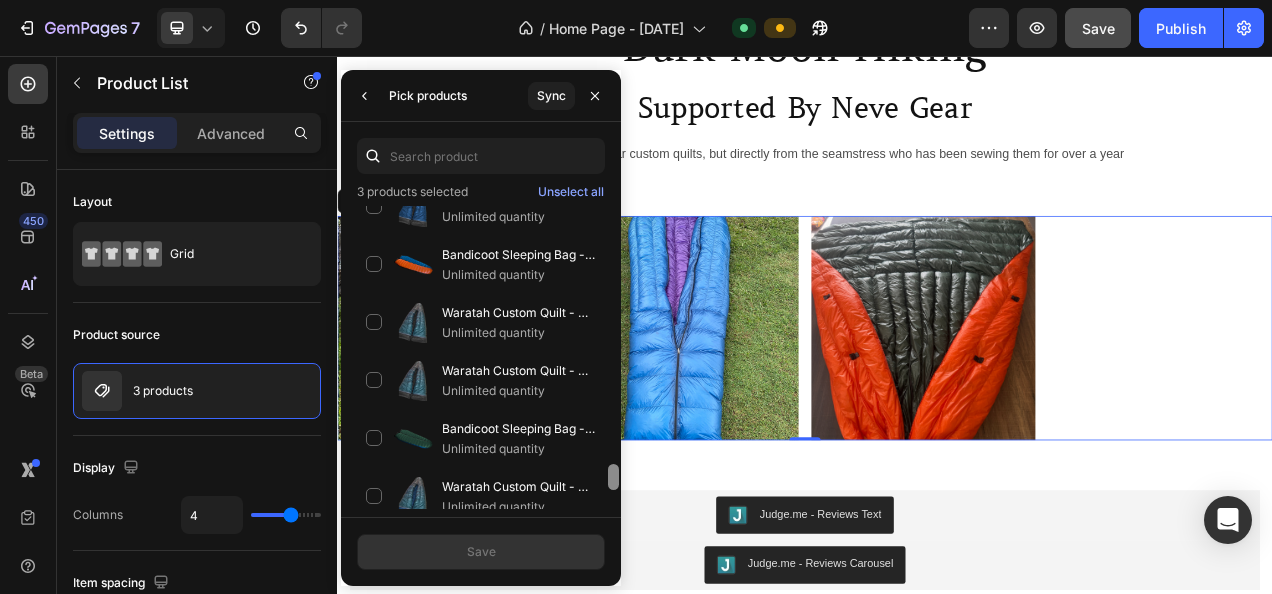 click at bounding box center [613, 477] 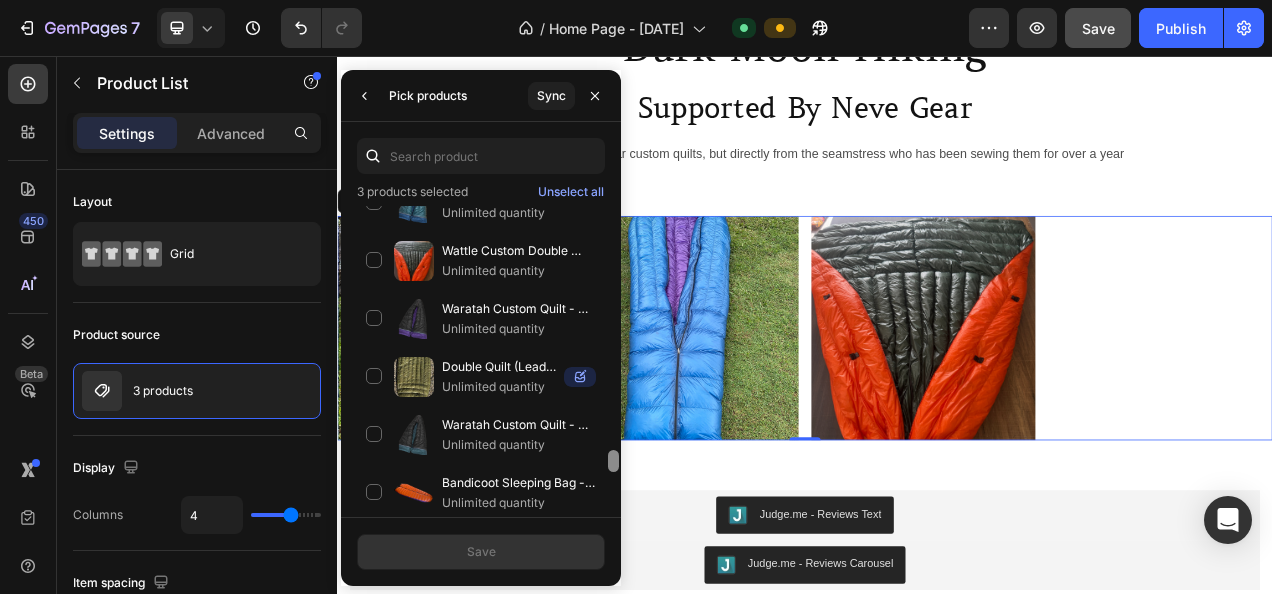 drag, startPoint x: 612, startPoint y: 470, endPoint x: 616, endPoint y: 497, distance: 27.294687 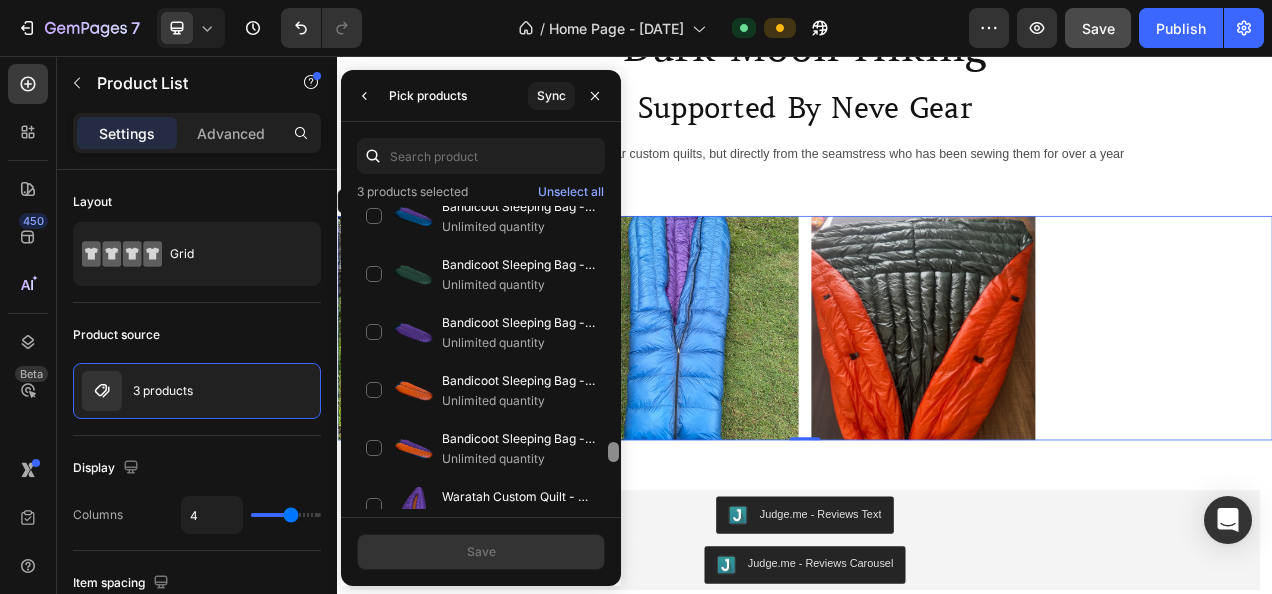 scroll, scrollTop: 3814, scrollLeft: 0, axis: vertical 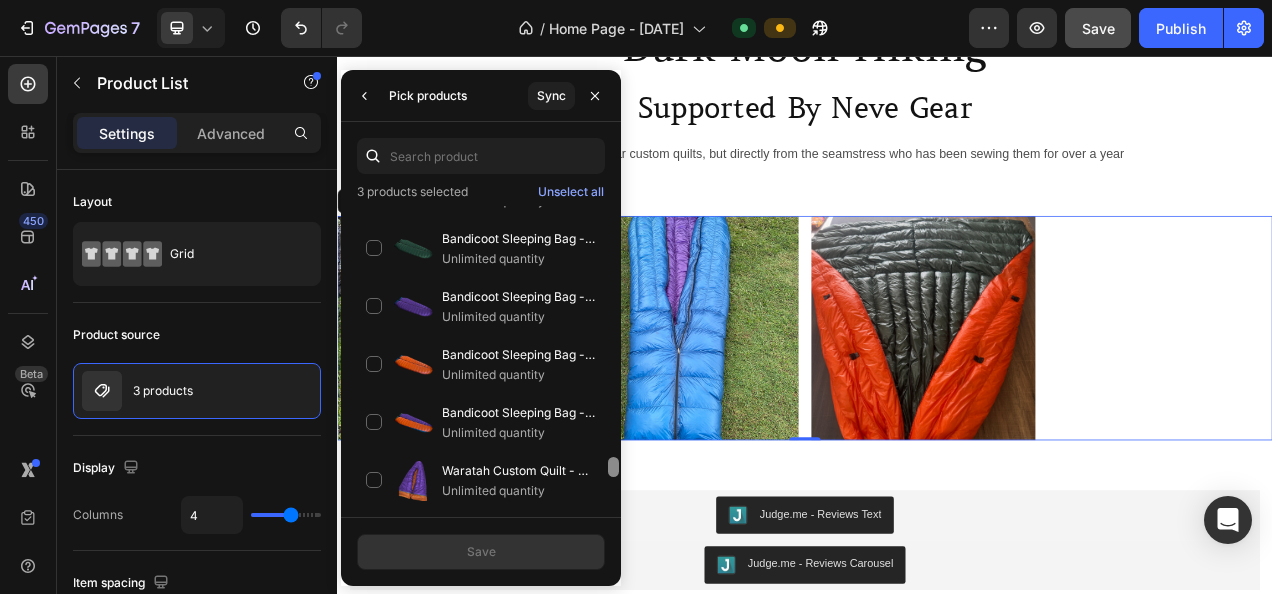drag, startPoint x: 612, startPoint y: 461, endPoint x: 617, endPoint y: 505, distance: 44.28318 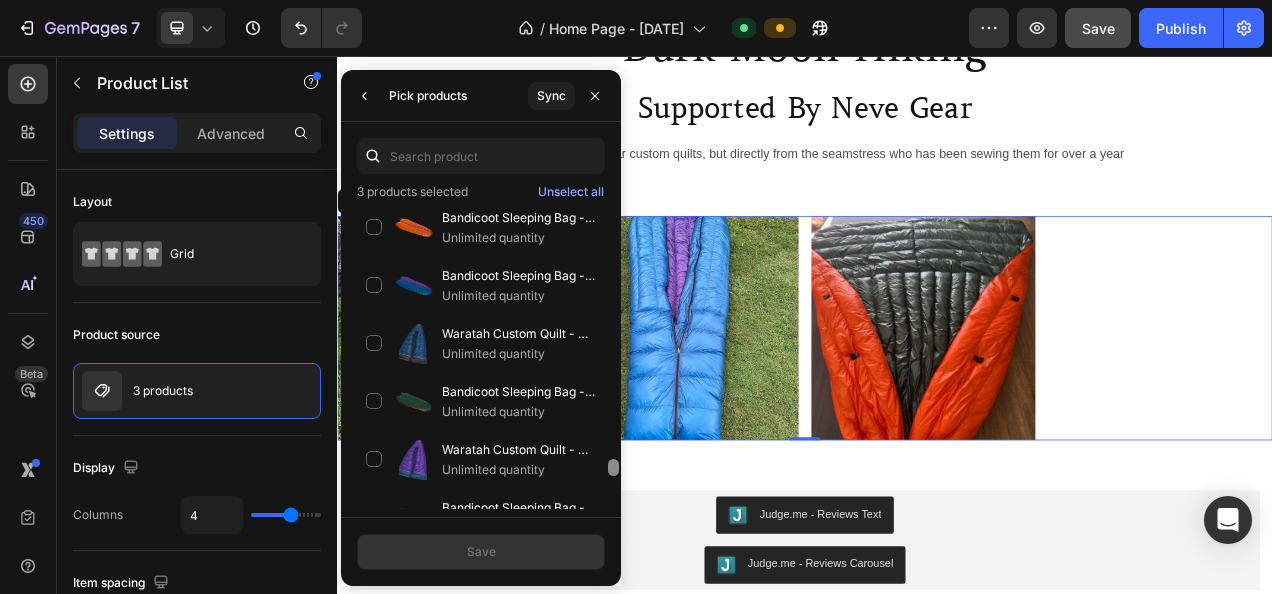 scroll, scrollTop: 4344, scrollLeft: 0, axis: vertical 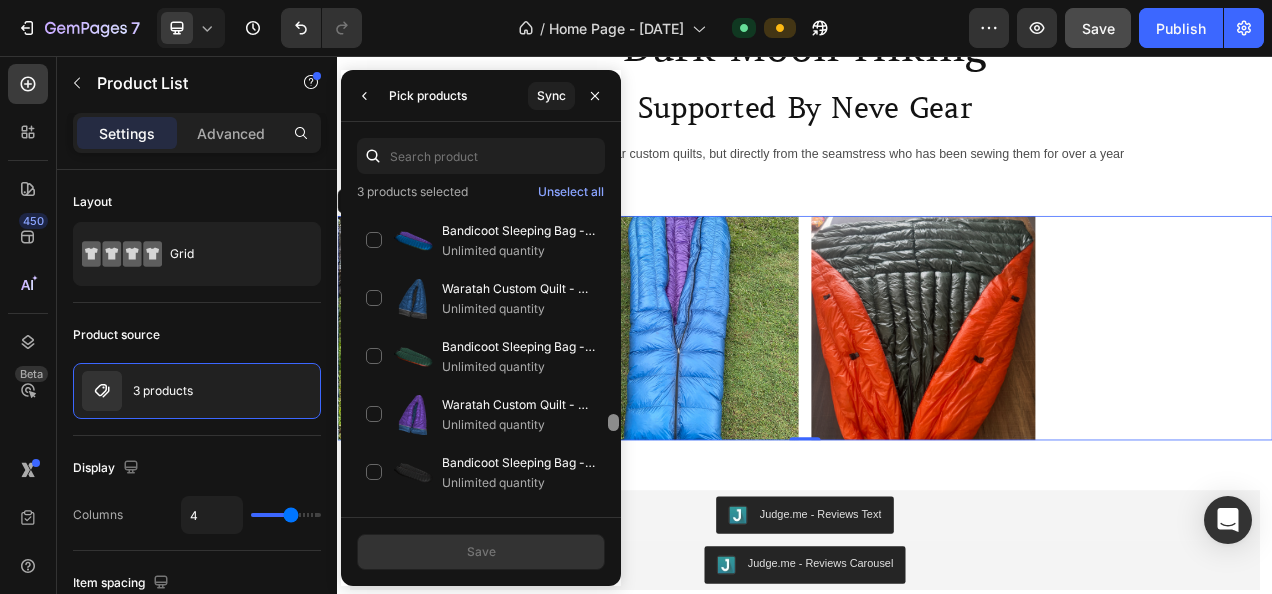 drag, startPoint x: 614, startPoint y: 470, endPoint x: 618, endPoint y: 505, distance: 35.22783 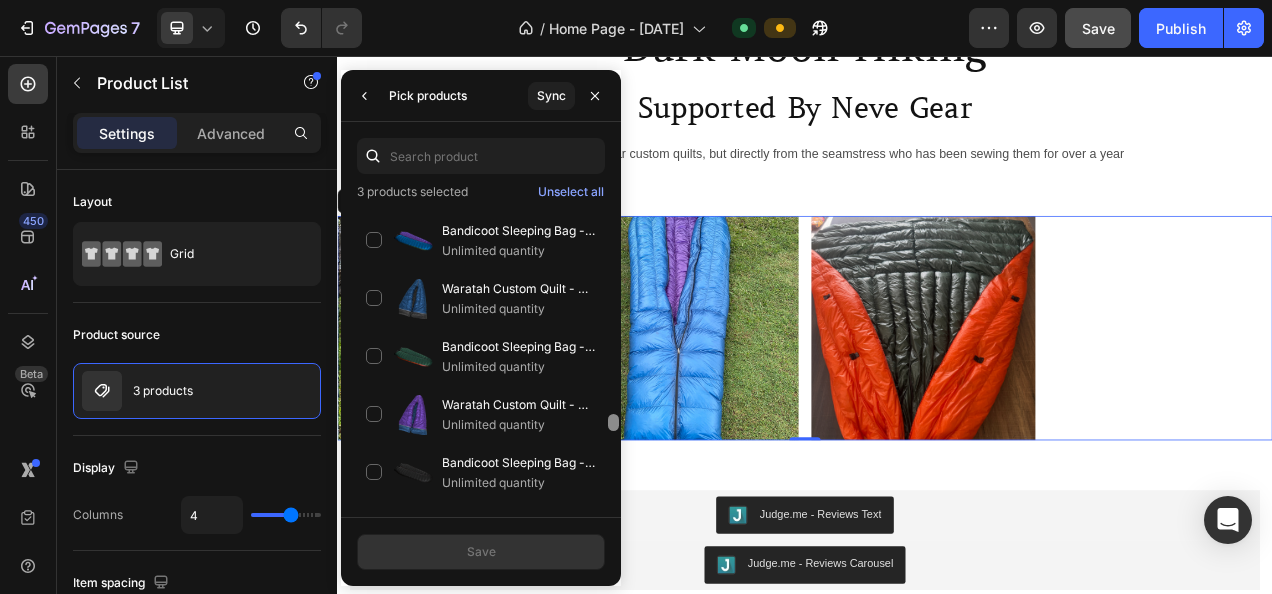 click at bounding box center (613, 312) 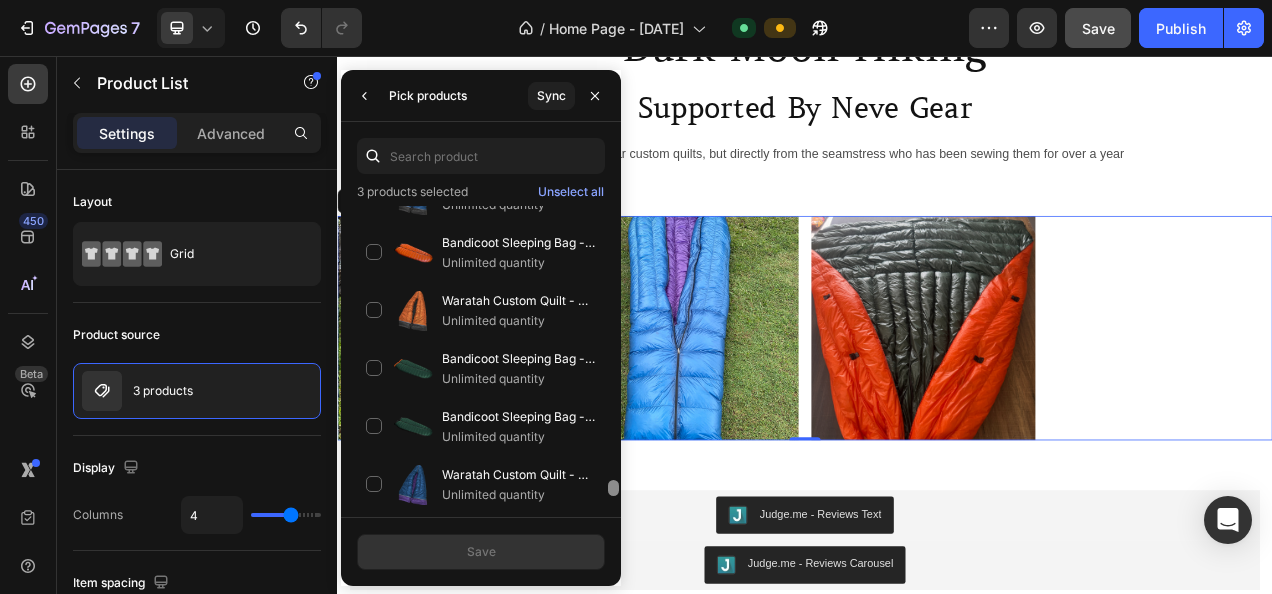 scroll, scrollTop: 4888, scrollLeft: 0, axis: vertical 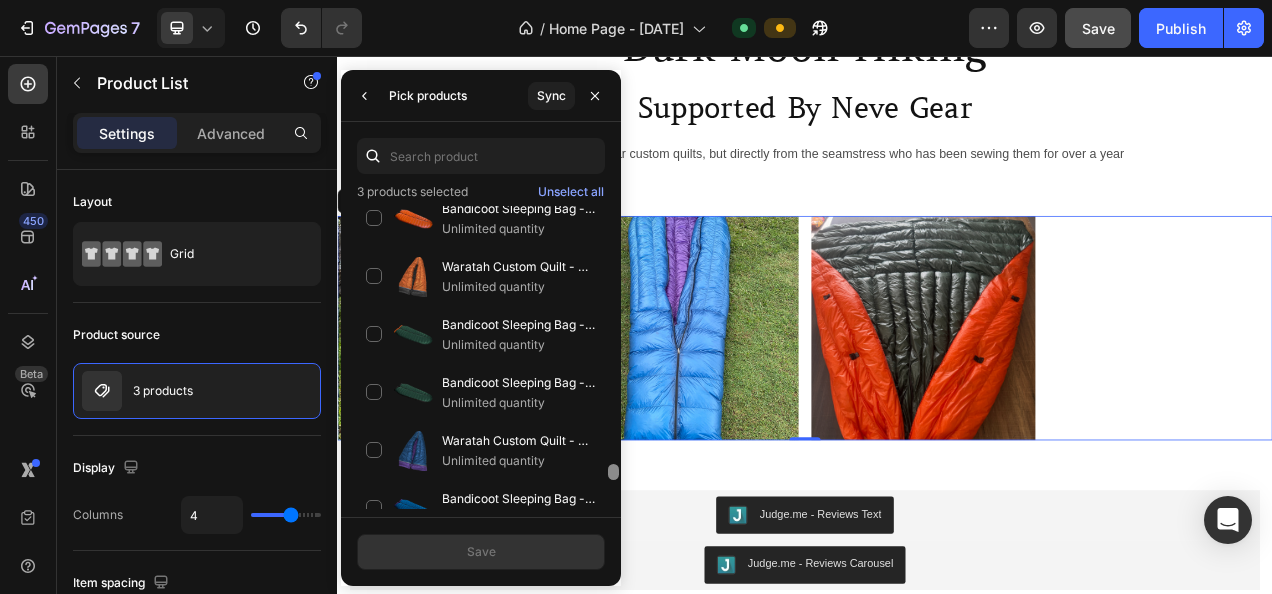 drag, startPoint x: 612, startPoint y: 469, endPoint x: 620, endPoint y: 501, distance: 32.984844 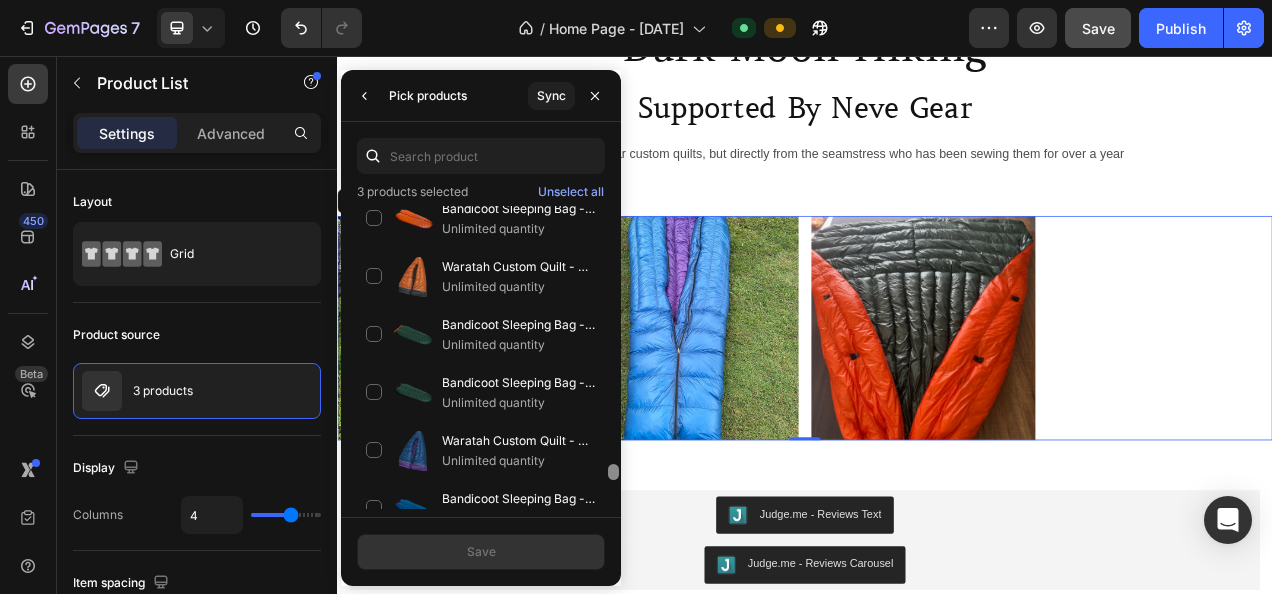 click at bounding box center [613, 357] 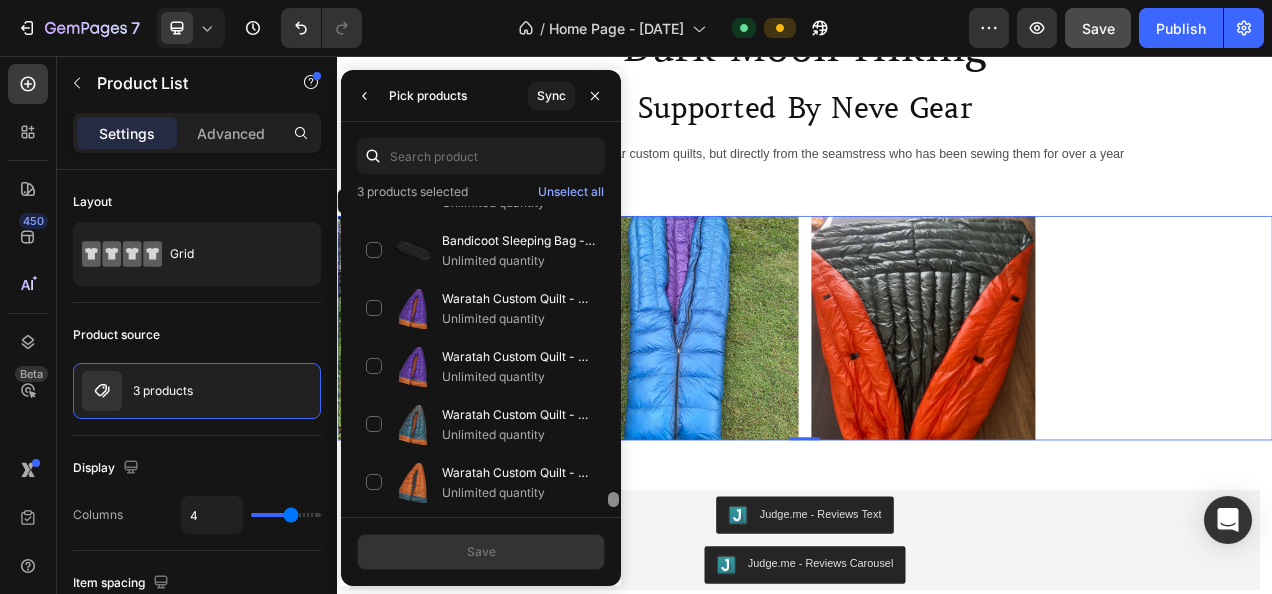 scroll, scrollTop: 5474, scrollLeft: 0, axis: vertical 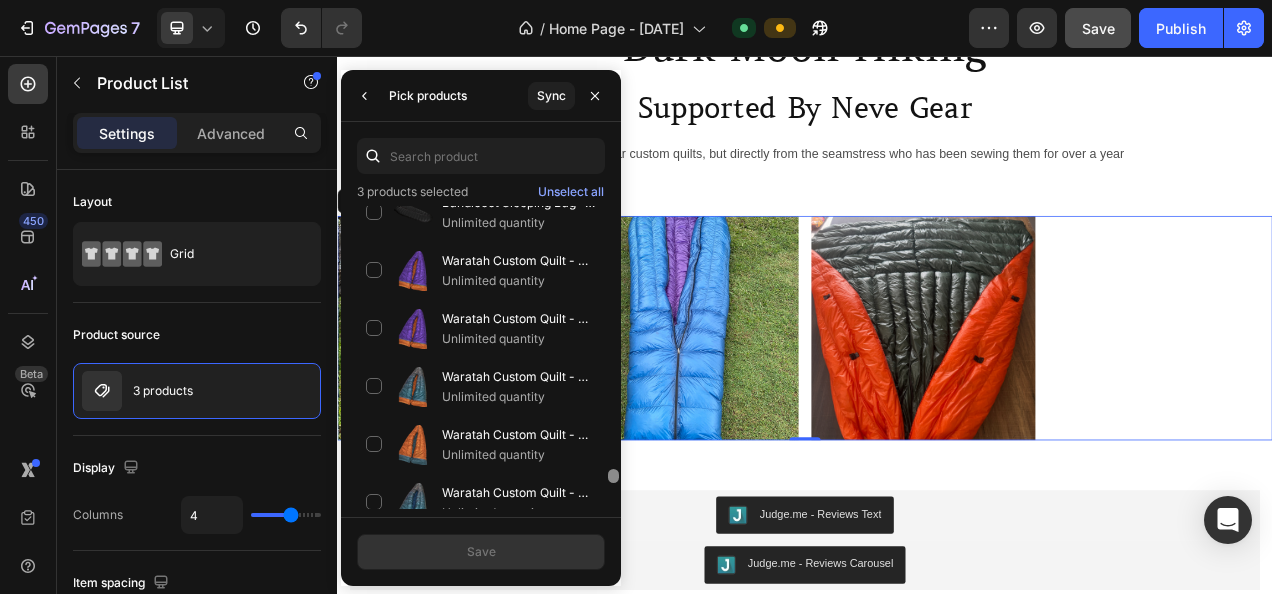 drag, startPoint x: 613, startPoint y: 475, endPoint x: 618, endPoint y: 506, distance: 31.400637 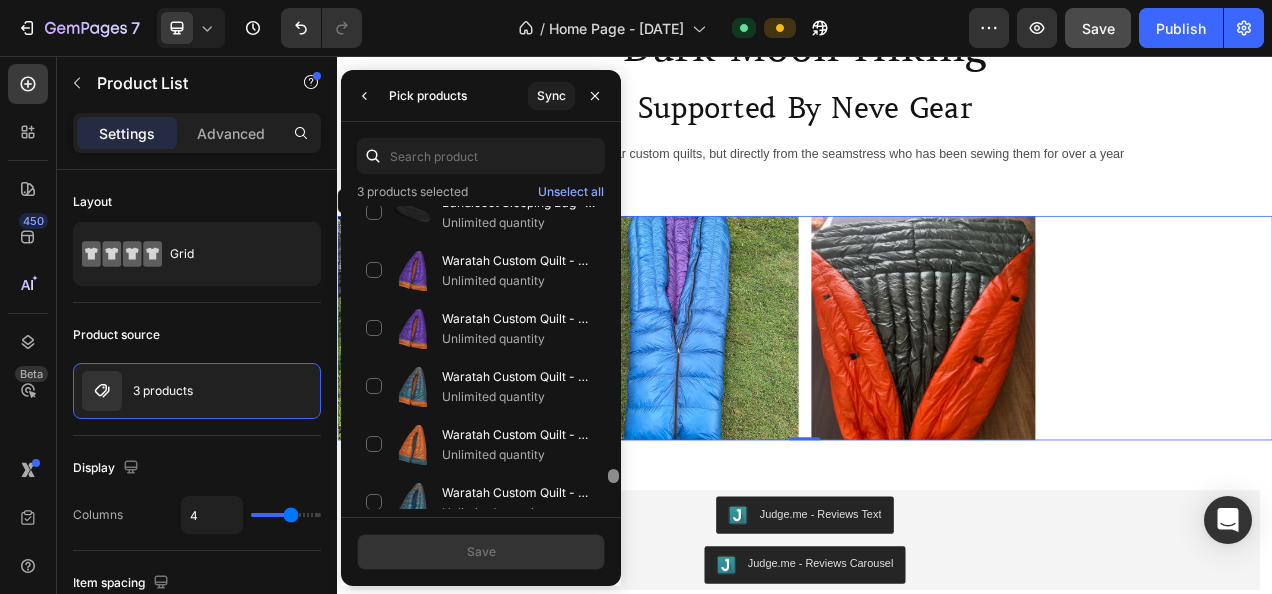 click at bounding box center (613, 357) 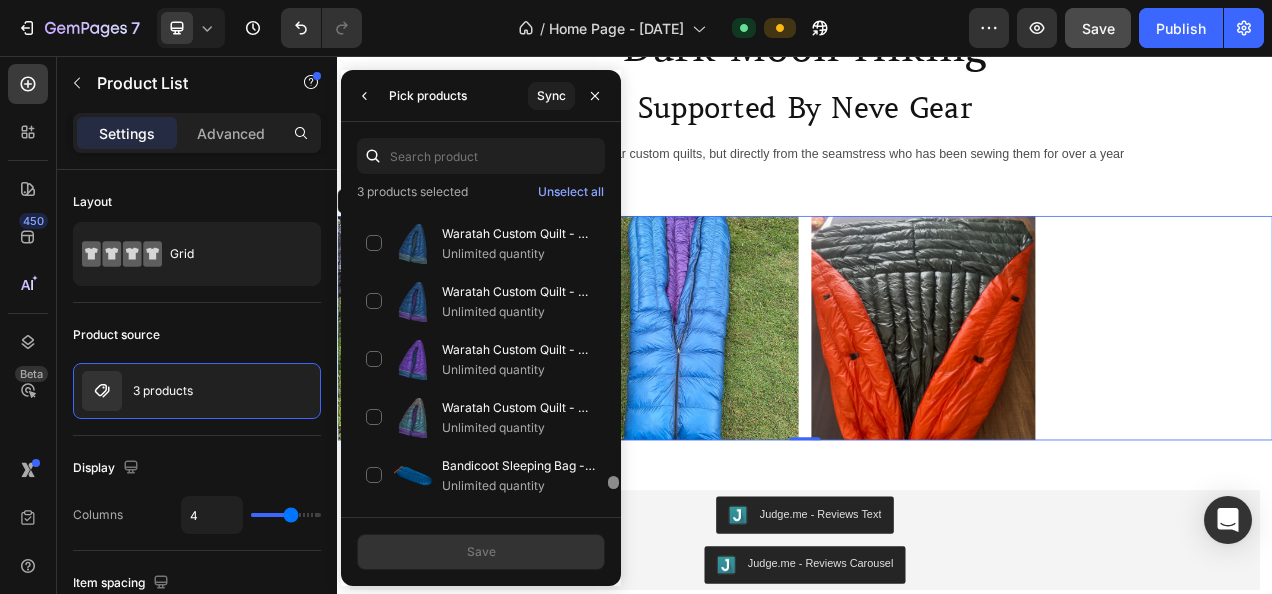 scroll, scrollTop: 6160, scrollLeft: 0, axis: vertical 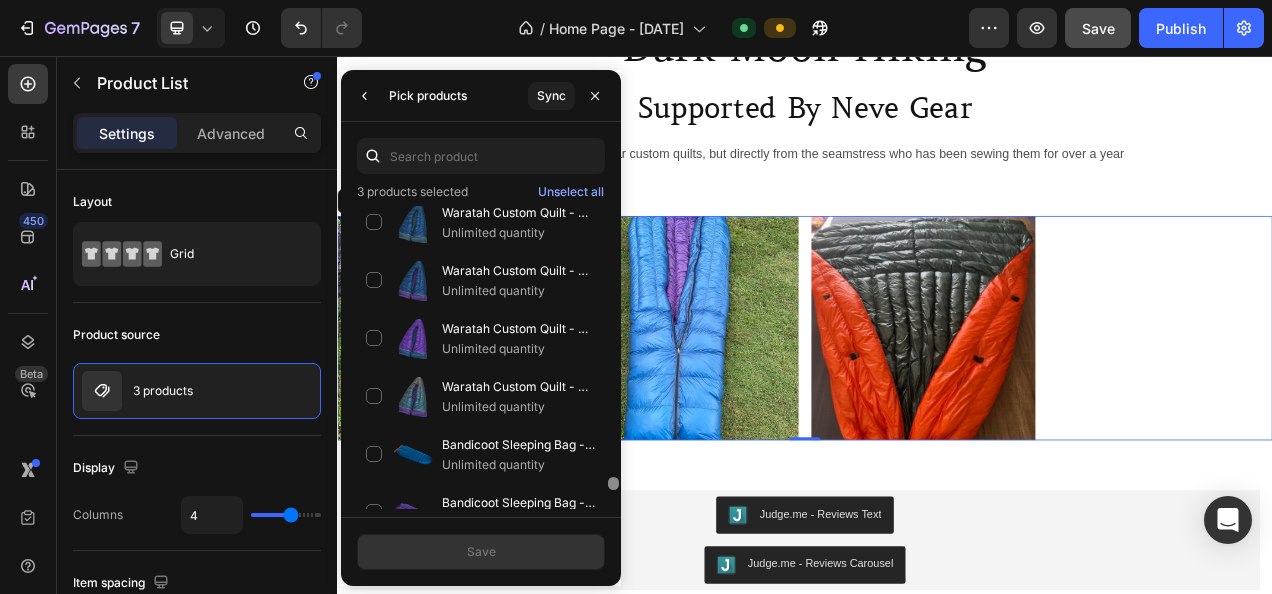 drag, startPoint x: 611, startPoint y: 476, endPoint x: 618, endPoint y: 509, distance: 33.734257 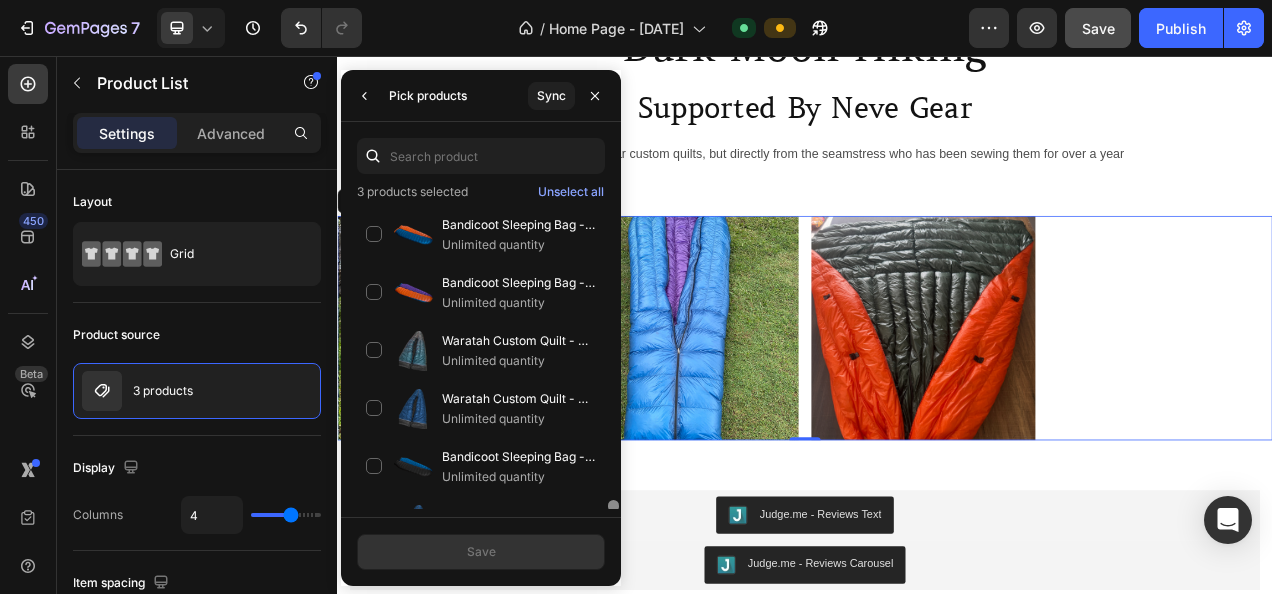 scroll, scrollTop: 6636, scrollLeft: 0, axis: vertical 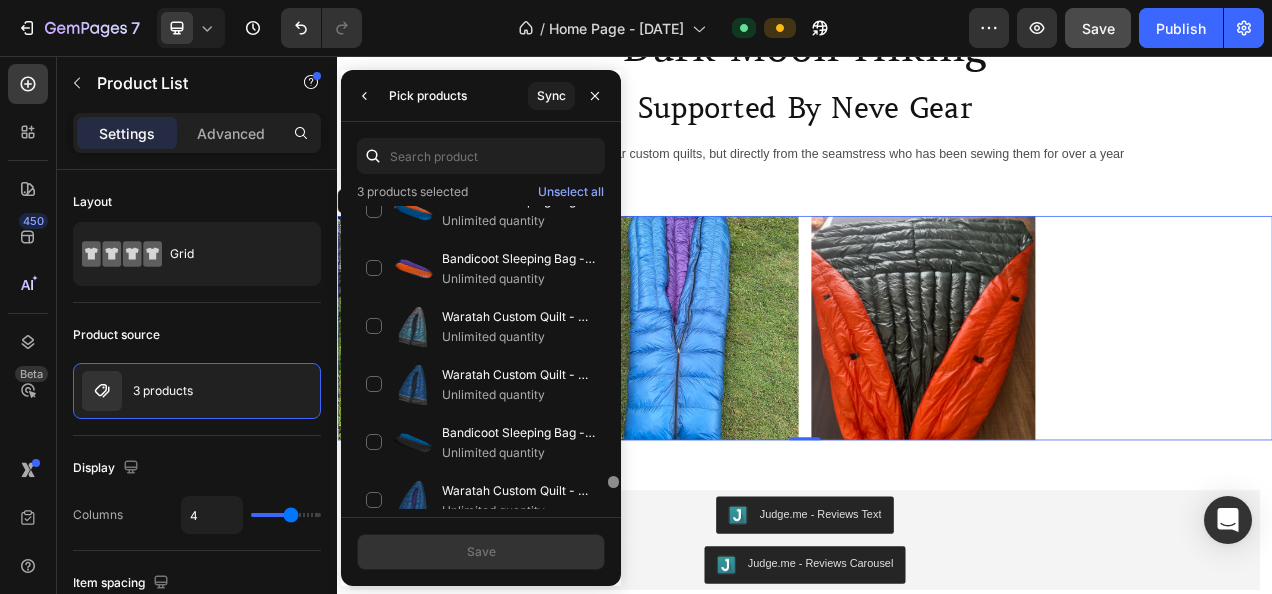 drag, startPoint x: 613, startPoint y: 483, endPoint x: 620, endPoint y: 504, distance: 22.135944 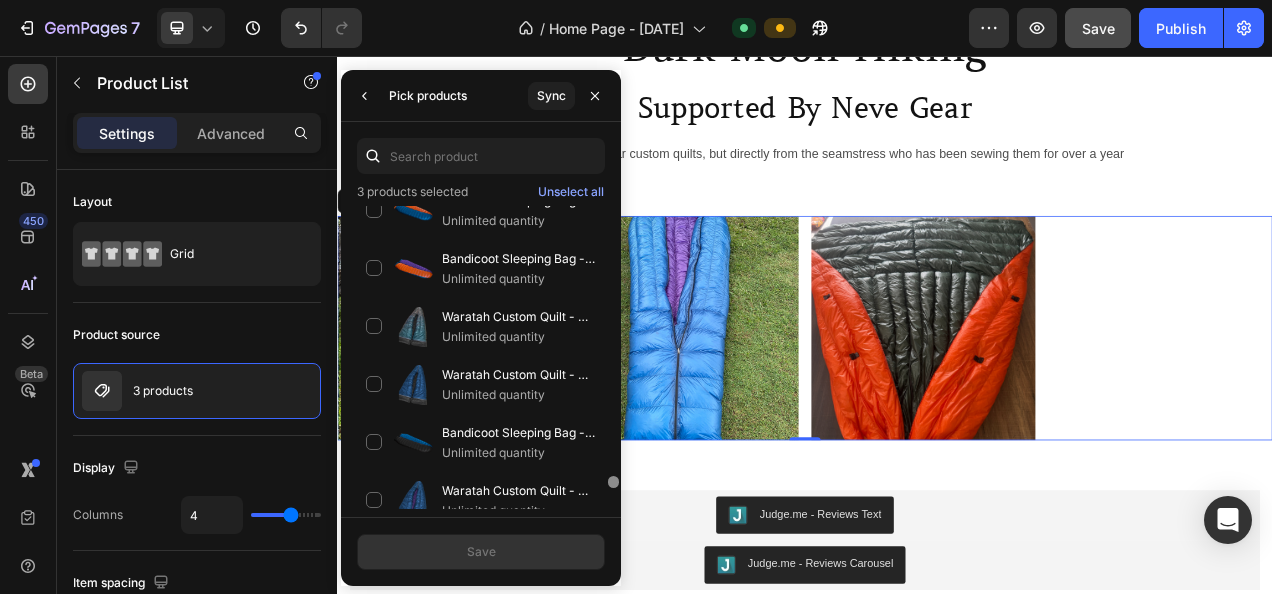click at bounding box center (613, 357) 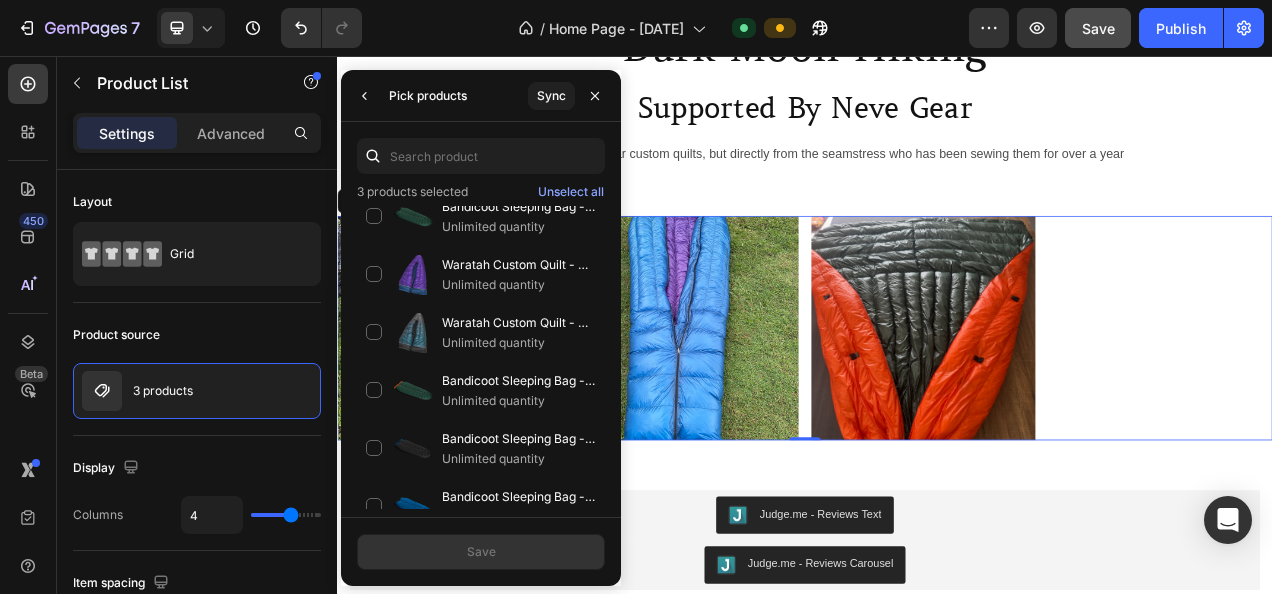 scroll, scrollTop: 7201, scrollLeft: 0, axis: vertical 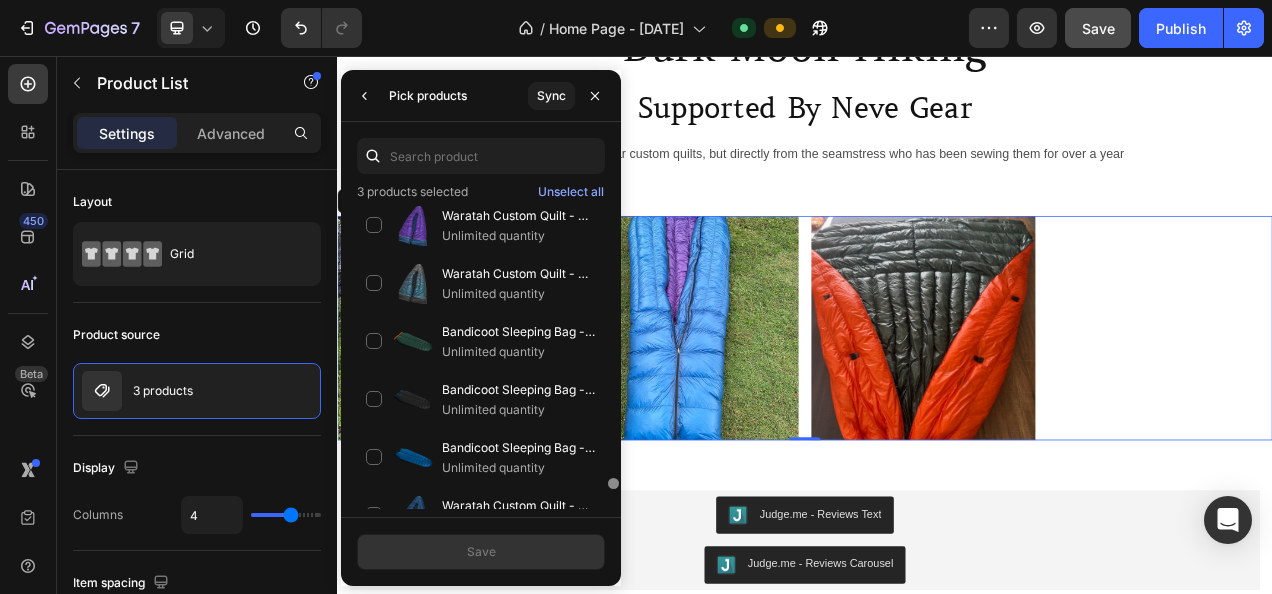 drag, startPoint x: 613, startPoint y: 485, endPoint x: 617, endPoint y: 508, distance: 23.345236 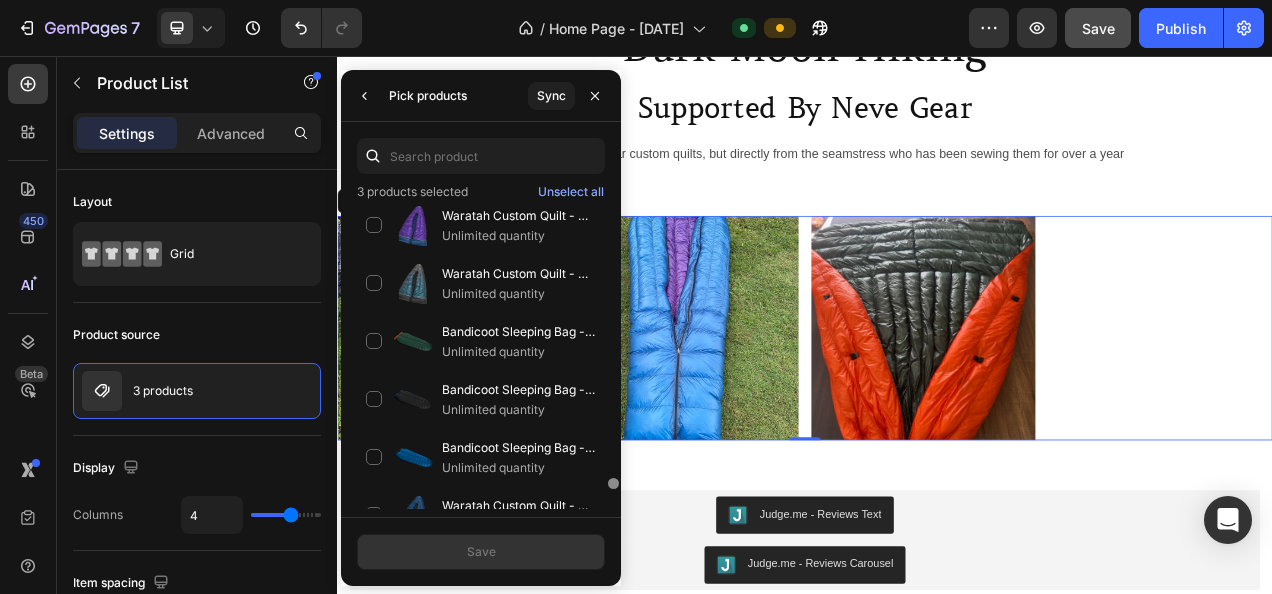 click at bounding box center [613, 357] 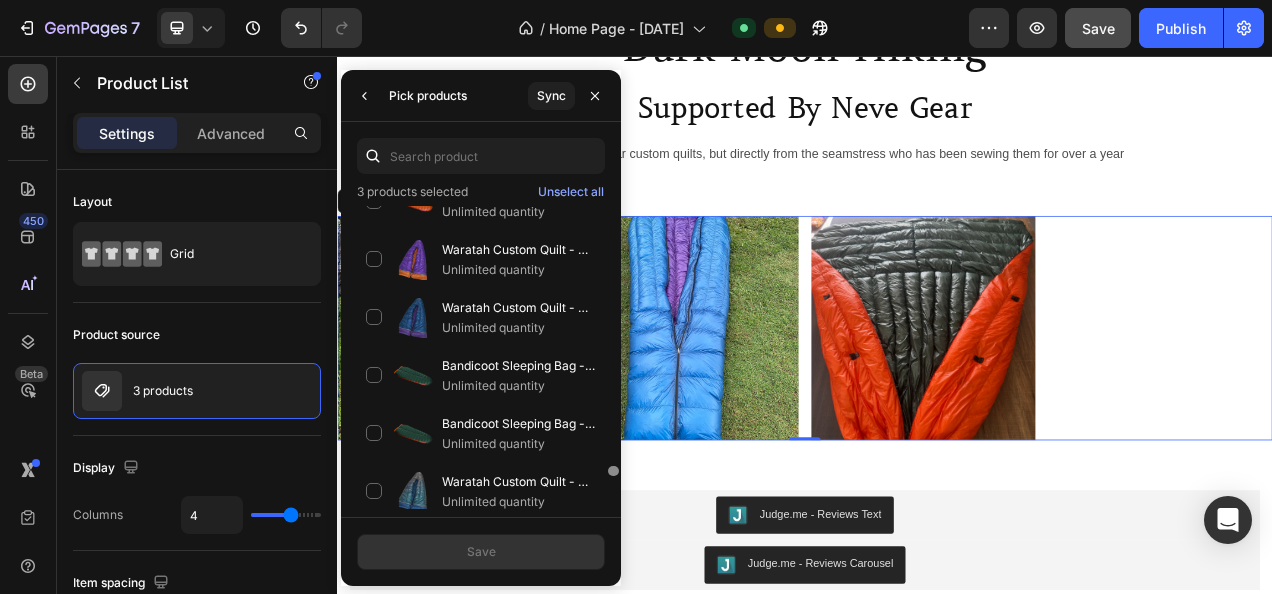 scroll, scrollTop: 8206, scrollLeft: 0, axis: vertical 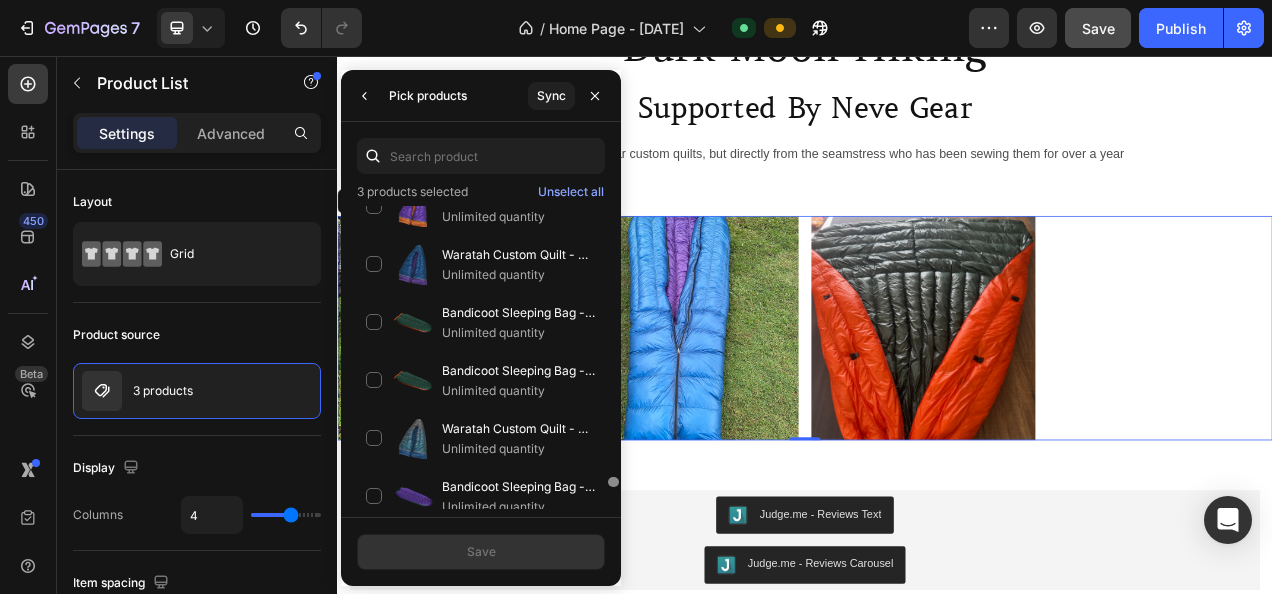 drag, startPoint x: 613, startPoint y: 484, endPoint x: 618, endPoint y: 522, distance: 38.327538 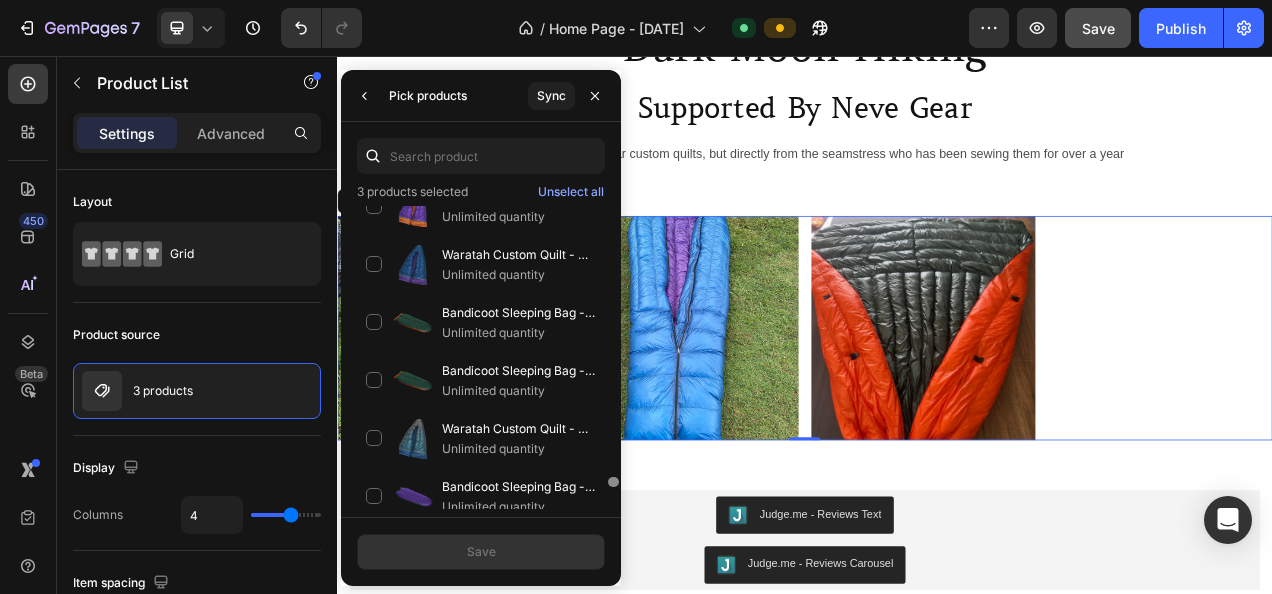 click on "3 products selected Unselect all  Bandicoot Sleeping Bag - Customer's Product with price 630.00 ID [ID] Unlimited quantity Waratah Custom Quilt - Customer's Product with price 565.00 ID [ID] Unlimited quantity Waratah Custom Quilt - Customer's Product with price 565.00 ID [ID] Unlimited quantity Bandicoot Sleeping Bag - Customer's Product with price 630.00 ID [ID] Unlimited quantity Bandicoot Sleeping Bag - Customer's Product with price 710.00 ID [ID] Unlimited quantity Bilby Bags Unlimited quantity Bilby Bags Unlimited quantity Bilby Bags Unlimited quantity Waratah Custom Quilt - Customer's Product with price 620.00 ID [ID] Unlimited quantity Bandicoot Sleeping Bag - Customer's Product with price 640.00 ID [ID] Unlimited quantity Bandicoot Sleeping Bag - Customer's Product with price 630.00 ID [ID] Unlimited quantity Unlimited quantity Save" at bounding box center [481, 354] 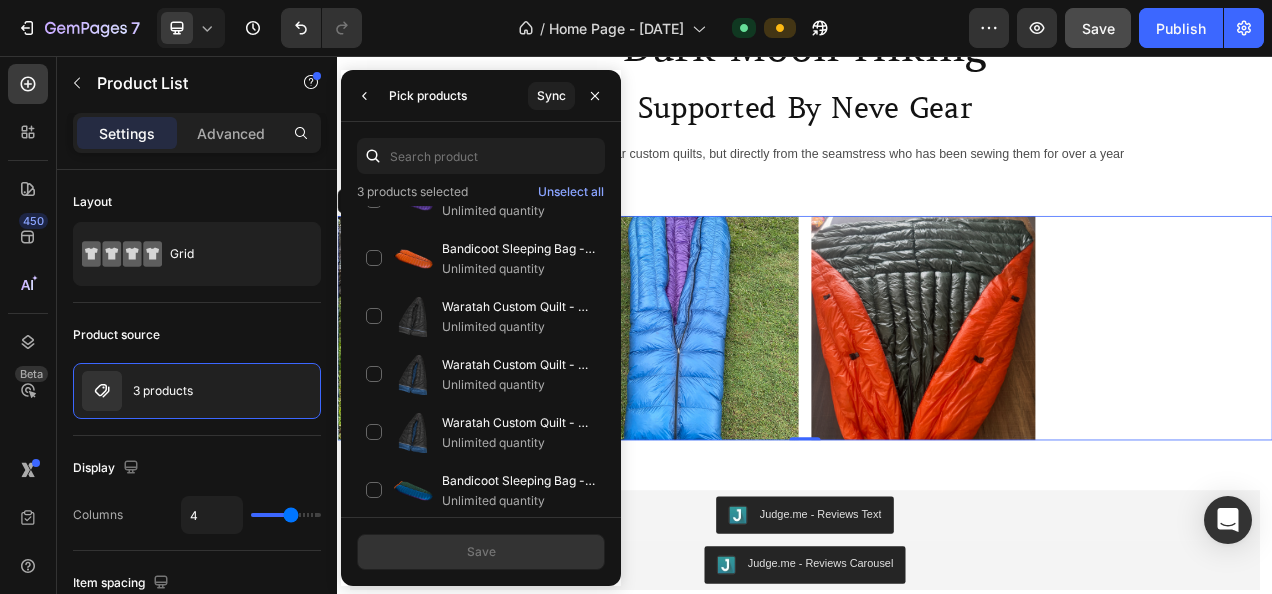 scroll, scrollTop: 9084, scrollLeft: 0, axis: vertical 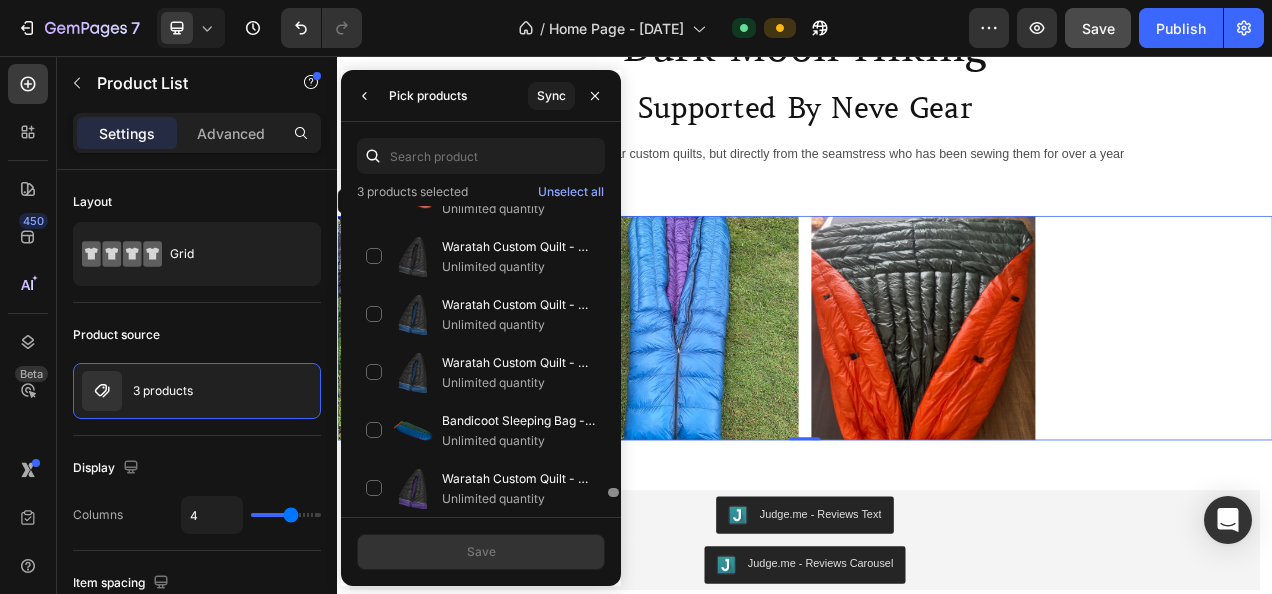 drag, startPoint x: 614, startPoint y: 481, endPoint x: 616, endPoint y: 510, distance: 29.068884 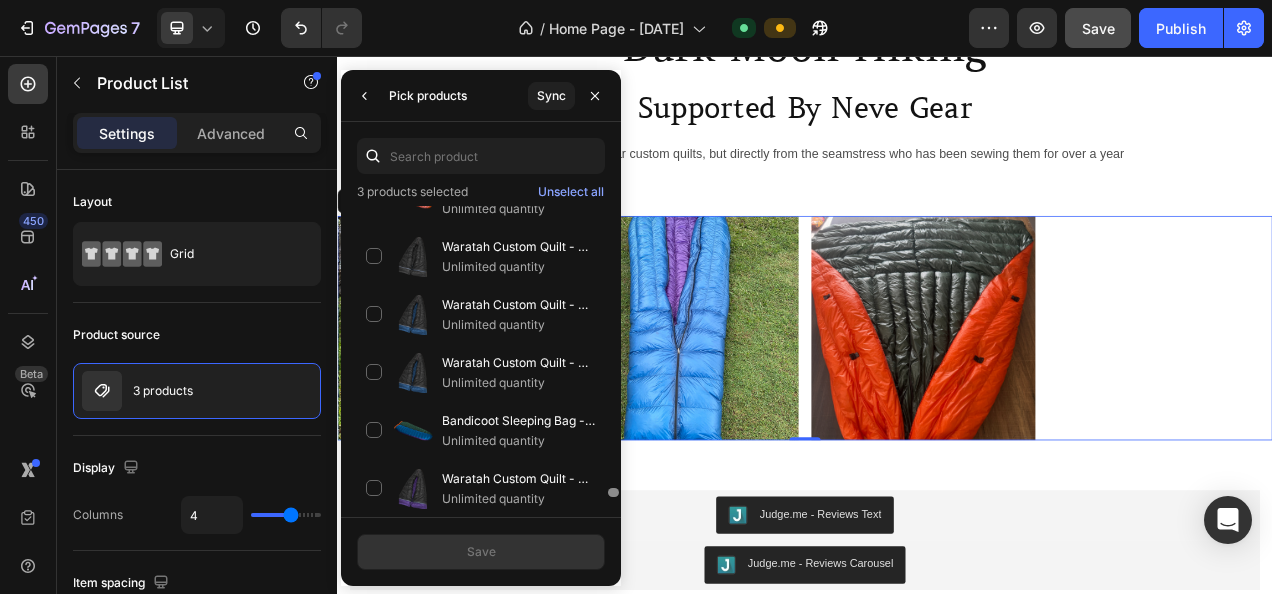 click on "3 products selected Unselect all  Bandicoot Sleeping Bag - Customer's Product with price 630.00 ID [ID] Unlimited quantity Waratah Custom Quilt - Customer's Product with price 565.00 ID [ID] Unlimited quantity Waratah Custom Quilt - Customer's Product with price 565.00 ID [ID] Unlimited quantity Bandicoot Sleeping Bag - Customer's Product with price 630.00 ID [ID] Unlimited quantity Bandicoot Sleeping Bag - Customer's Product with price 710.00 ID [ID] Unlimited quantity Bilby Bags Unlimited quantity Bilby Bags Unlimited quantity Bilby Bags Unlimited quantity Waratah Custom Quilt - Customer's Product with price 620.00 ID [ID] Unlimited quantity Bandicoot Sleeping Bag - Customer's Product with price 640.00 ID [ID] Unlimited quantity Bandicoot Sleeping Bag - Customer's Product with price 630.00 ID [ID] Unlimited quantity Unlimited quantity" at bounding box center (481, 319) 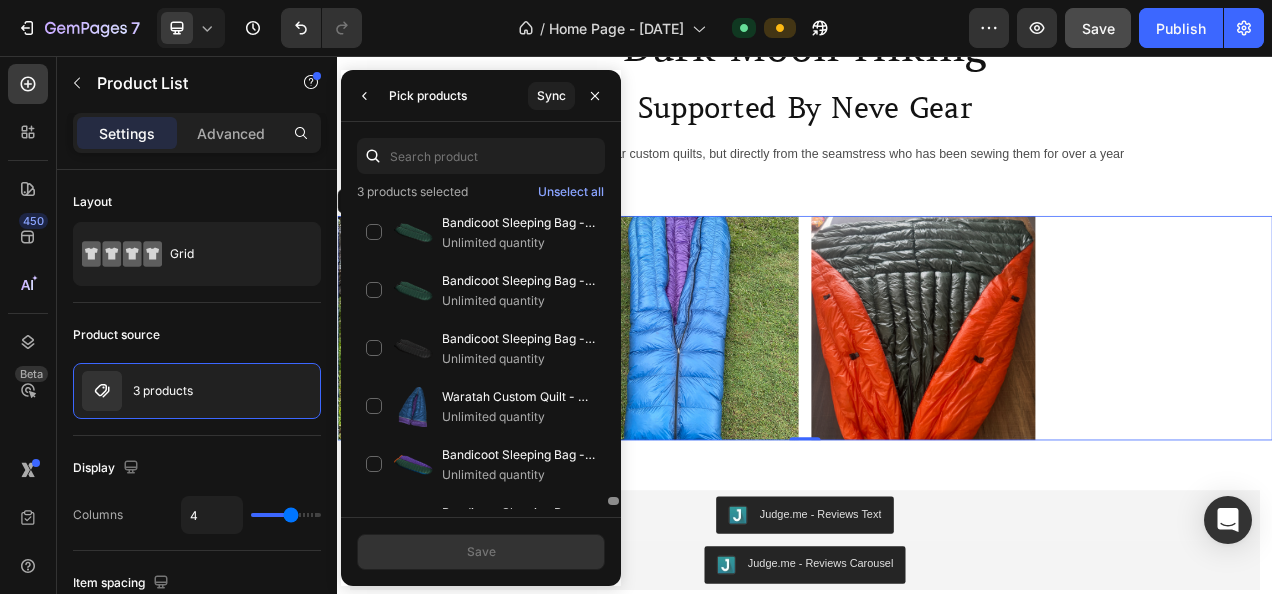 scroll, scrollTop: 9952, scrollLeft: 0, axis: vertical 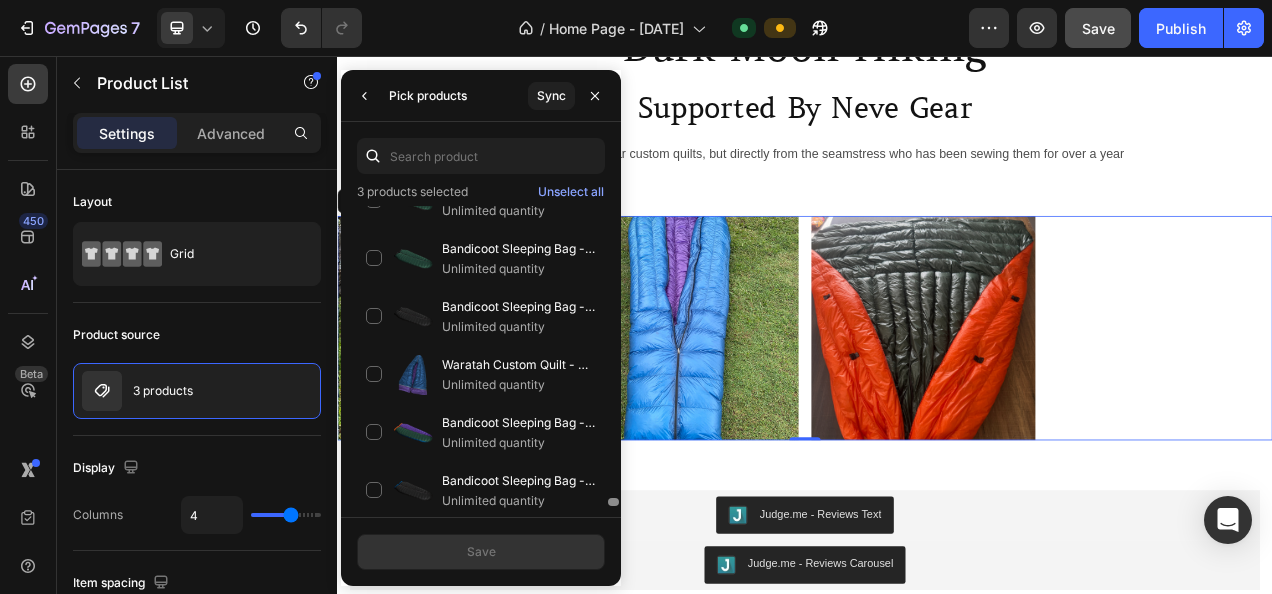 drag, startPoint x: 614, startPoint y: 493, endPoint x: 616, endPoint y: 520, distance: 27.073973 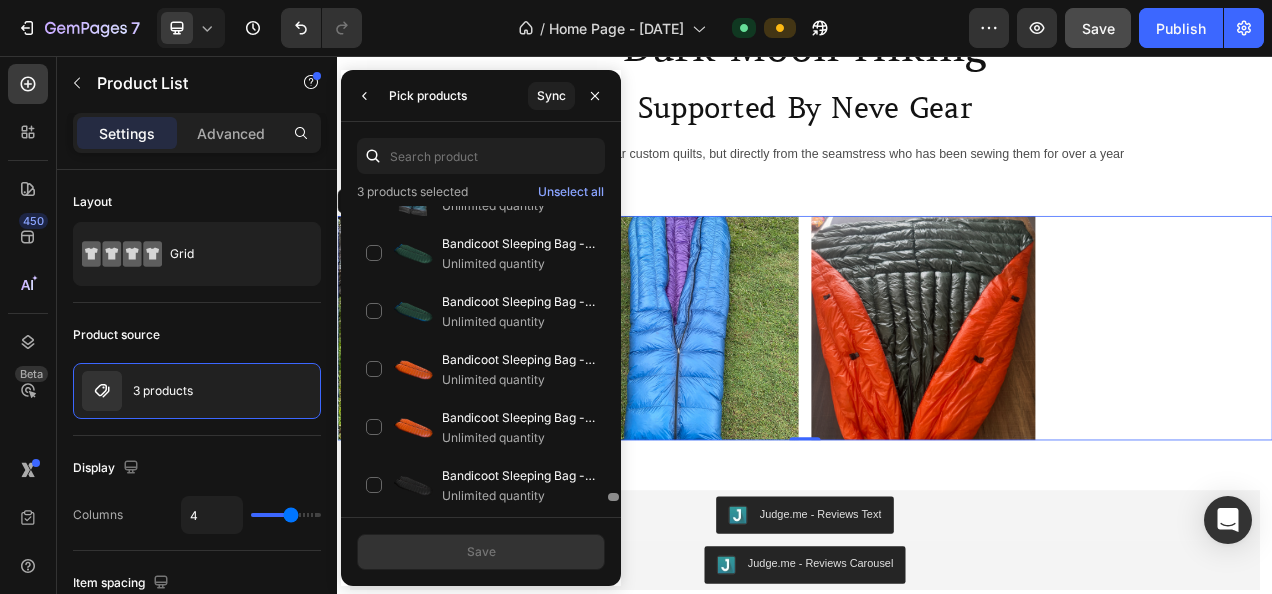 scroll, scrollTop: 10921, scrollLeft: 0, axis: vertical 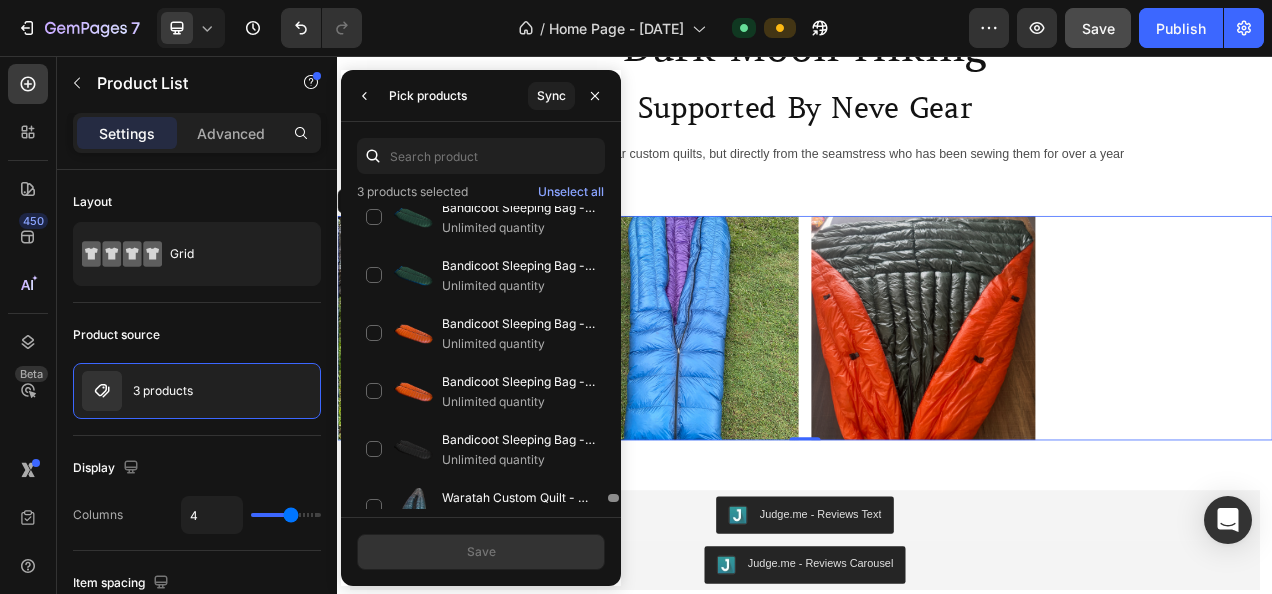drag, startPoint x: 614, startPoint y: 487, endPoint x: 616, endPoint y: 514, distance: 27.073973 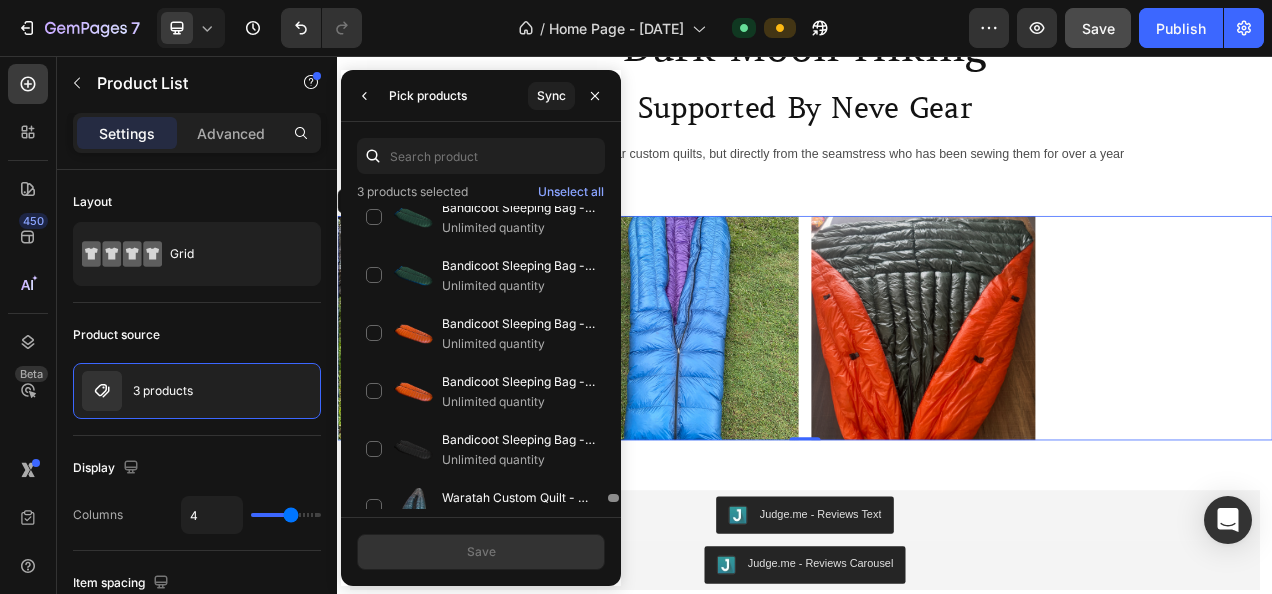 click on "3 products selected Unselect all  Bandicoot Sleeping Bag - Customer's Product with price 630.00 ID [ID] Unlimited quantity Waratah Custom Quilt - Customer's Product with price 565.00 ID [ID] Unlimited quantity Waratah Custom Quilt - Customer's Product with price 565.00 ID [ID] Unlimited quantity Bandicoot Sleeping Bag - Customer's Product with price 630.00 ID [ID] Unlimited quantity Bandicoot Sleeping Bag - Customer's Product with price 710.00 ID [ID] Unlimited quantity Bilby Bags Unlimited quantity Bilby Bags Unlimited quantity Bilby Bags Unlimited quantity Waratah Custom Quilt - Customer's Product with price 620.00 ID [ID] Unlimited quantity Bandicoot Sleeping Bag - Customer's Product with price 640.00 ID [ID] Unlimited quantity Bandicoot Sleeping Bag - Customer's Product with price 630.00 ID [ID] Unlimited quantity Unlimited quantity" at bounding box center [481, 319] 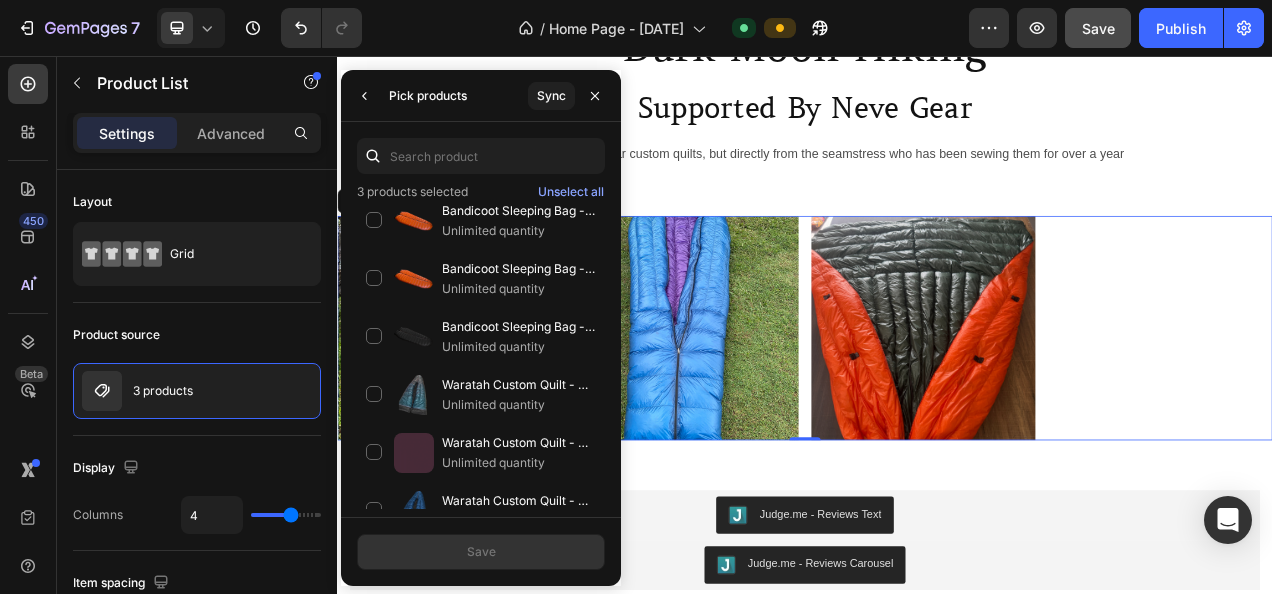 scroll, scrollTop: 11072, scrollLeft: 0, axis: vertical 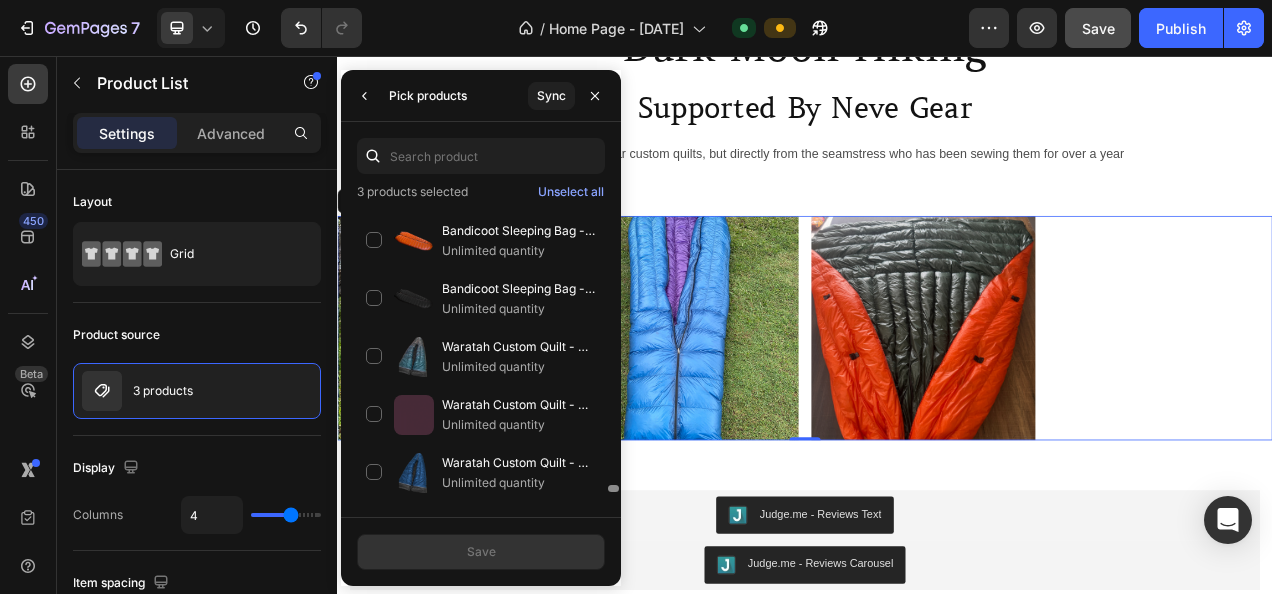 click at bounding box center [613, 357] 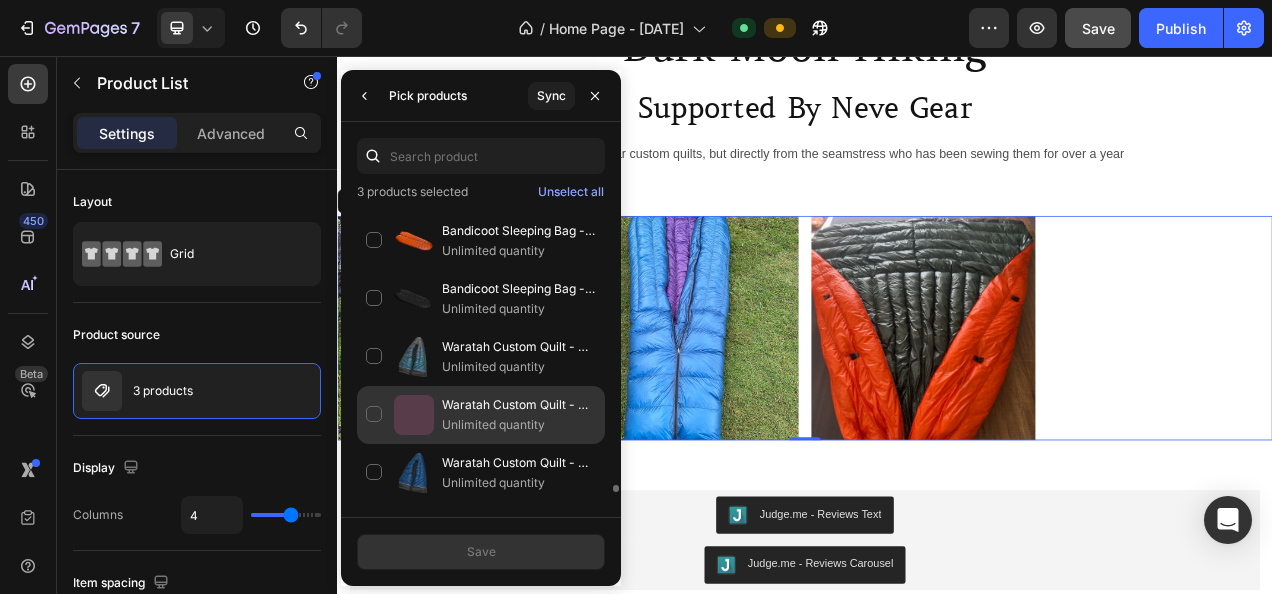 click on "Unlimited quantity" at bounding box center [519, 425] 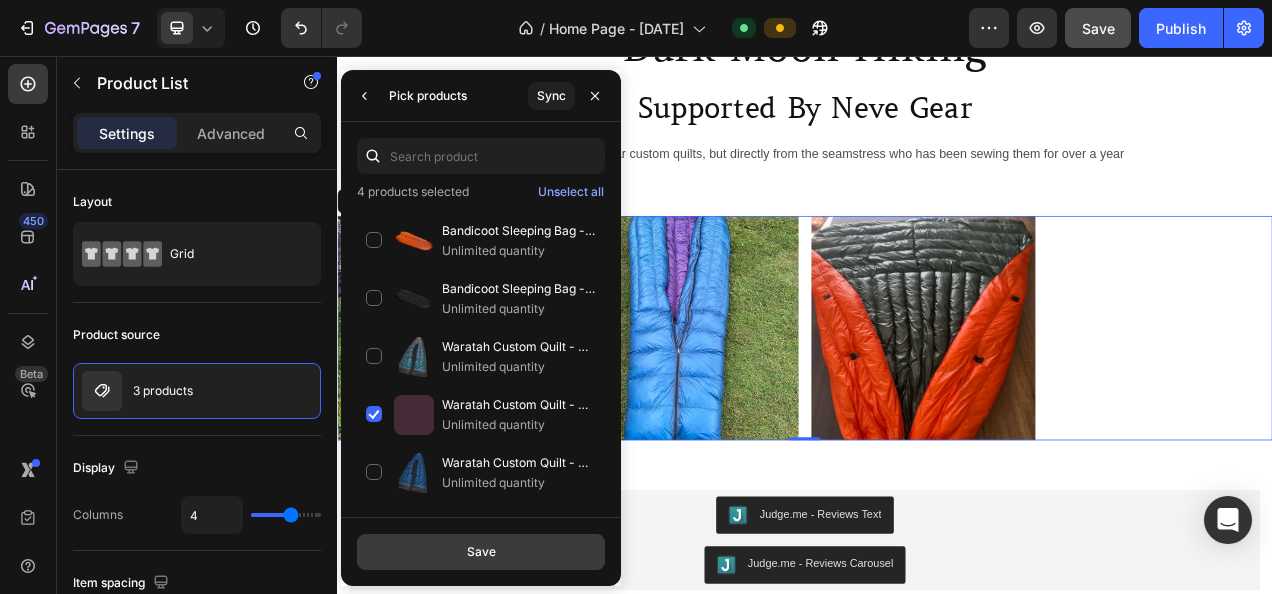 click on "Save" at bounding box center (481, 552) 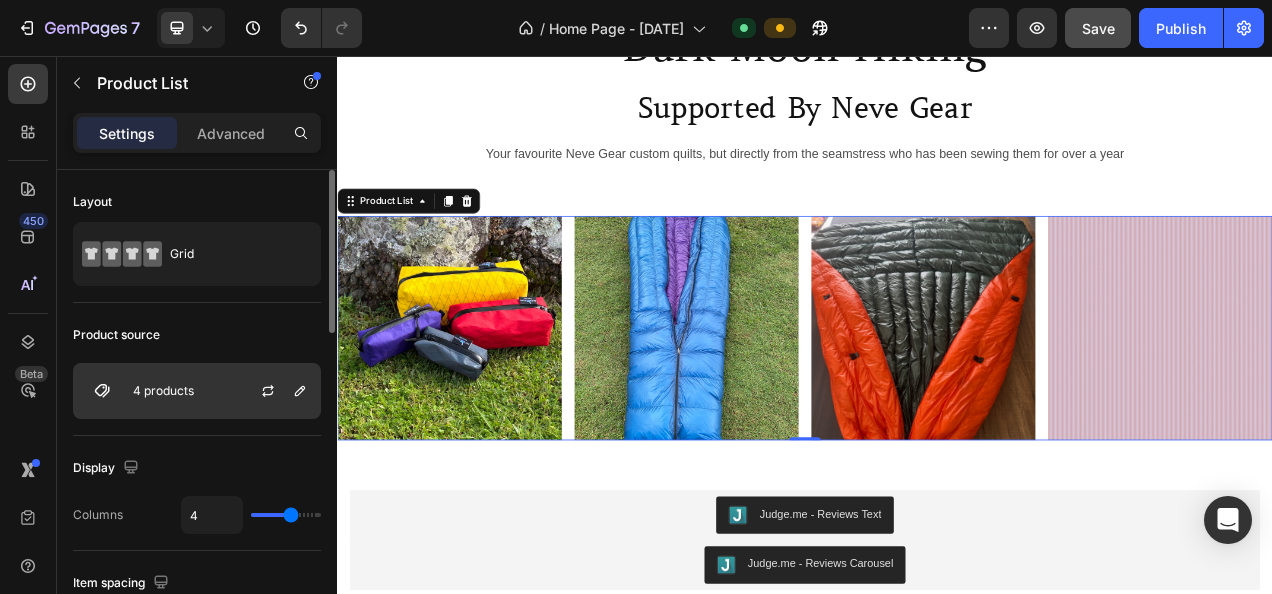 click on "4 products" at bounding box center (163, 391) 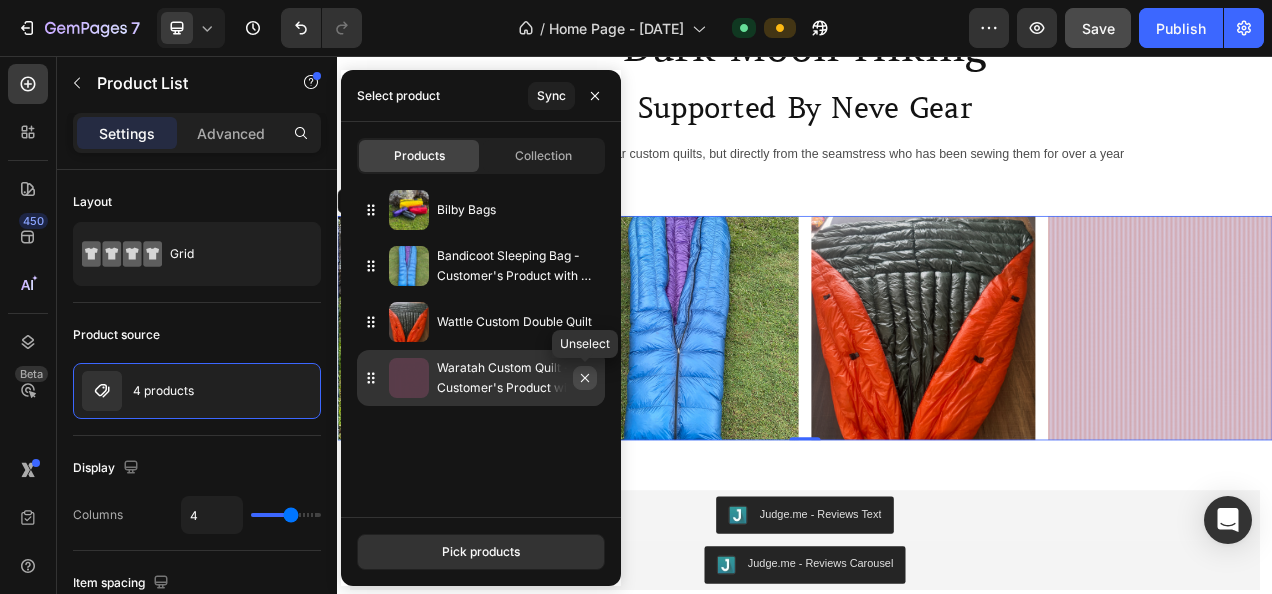 click 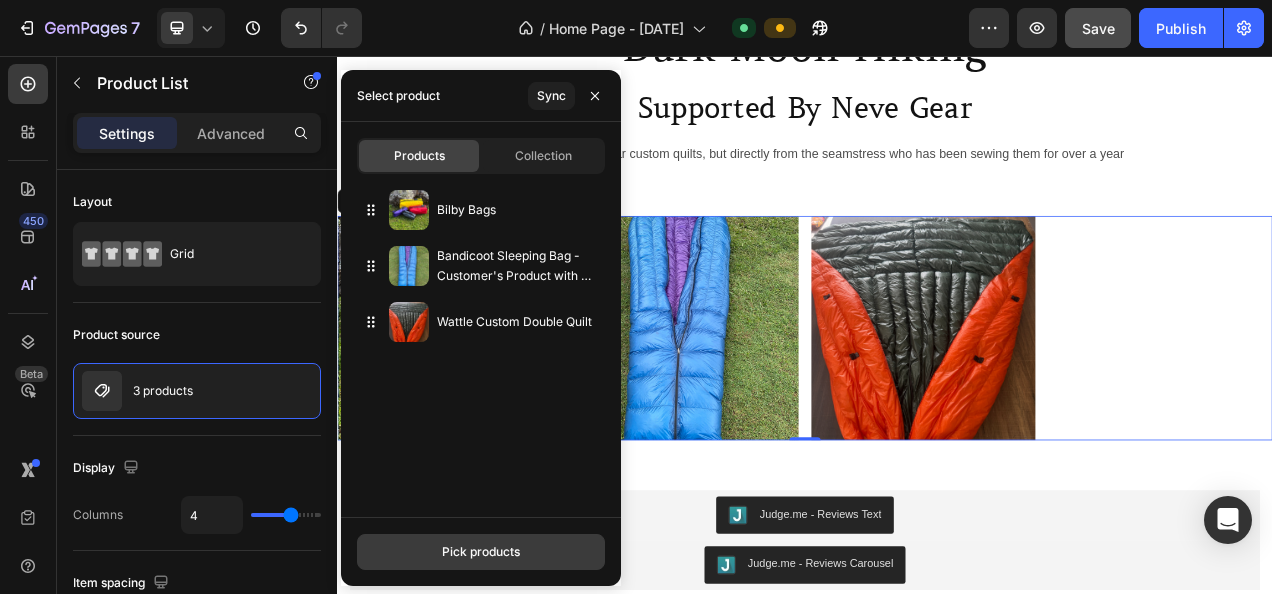 click on "Pick products" at bounding box center [481, 552] 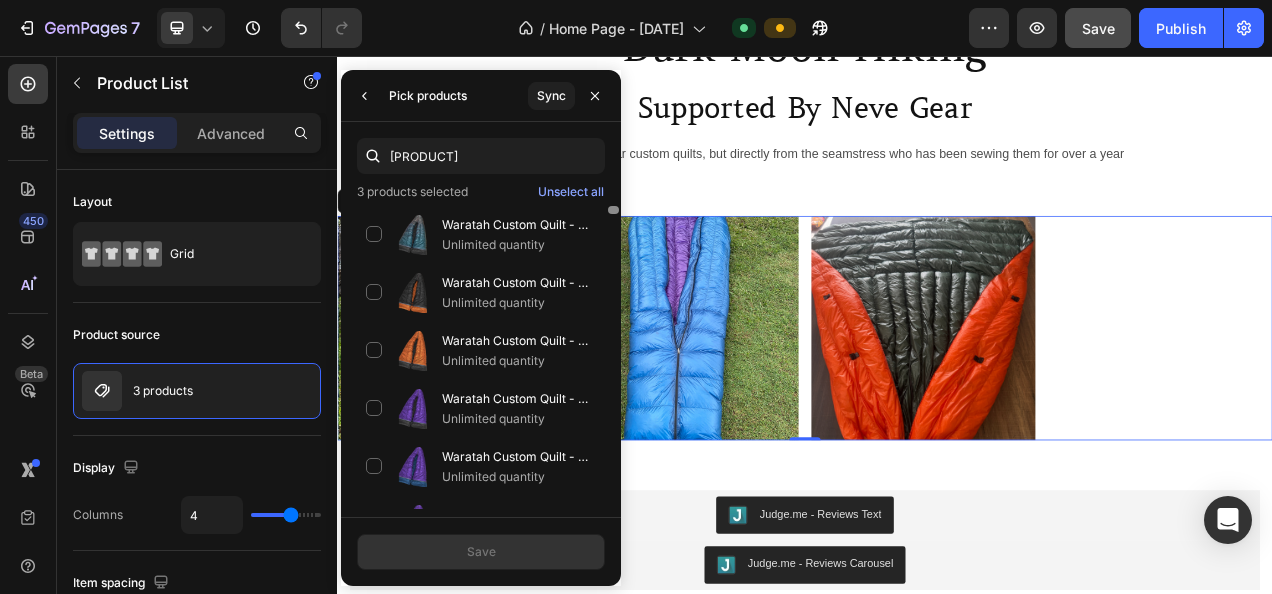 type on "[PRODUCT]" 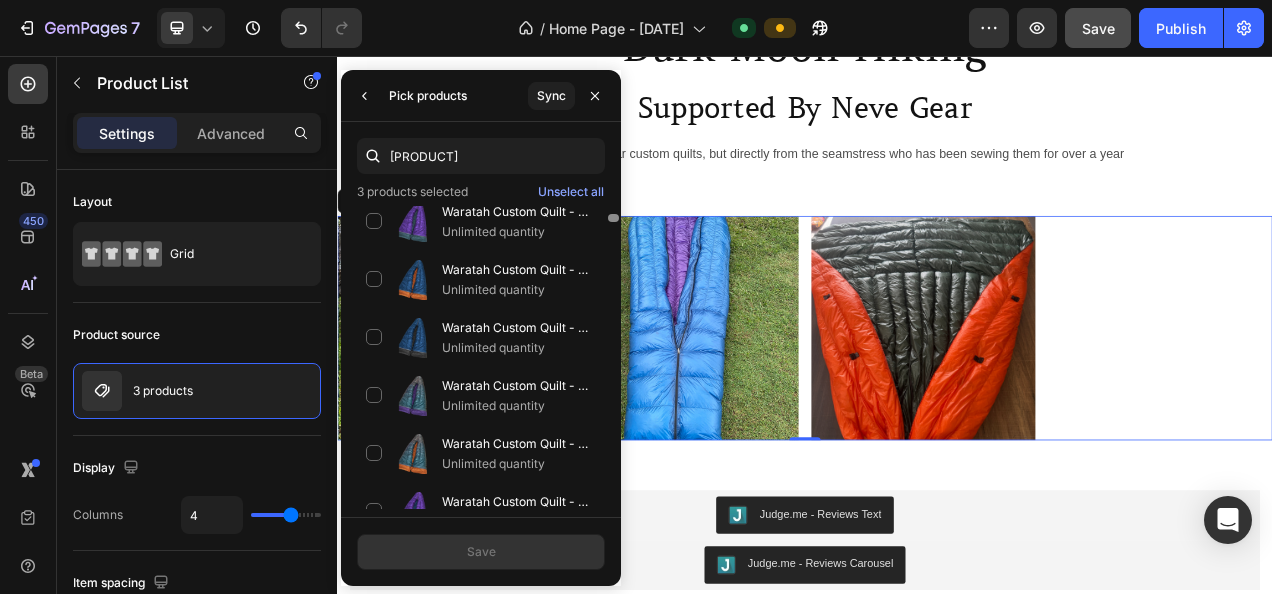 click at bounding box center (613, 357) 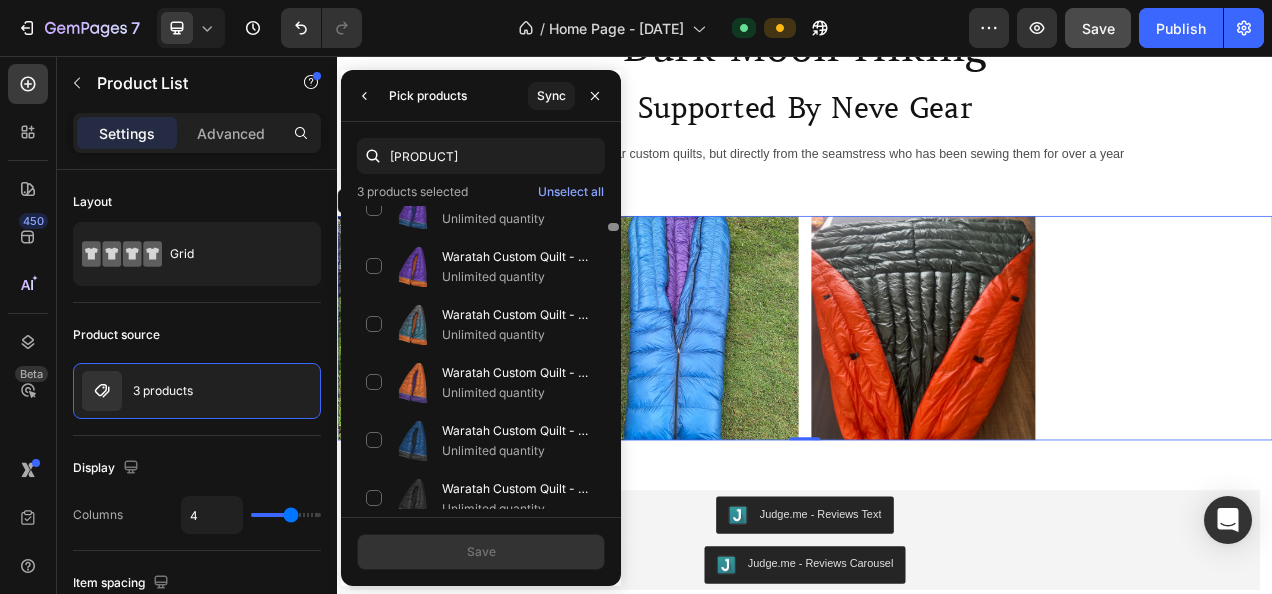 click at bounding box center (613, 357) 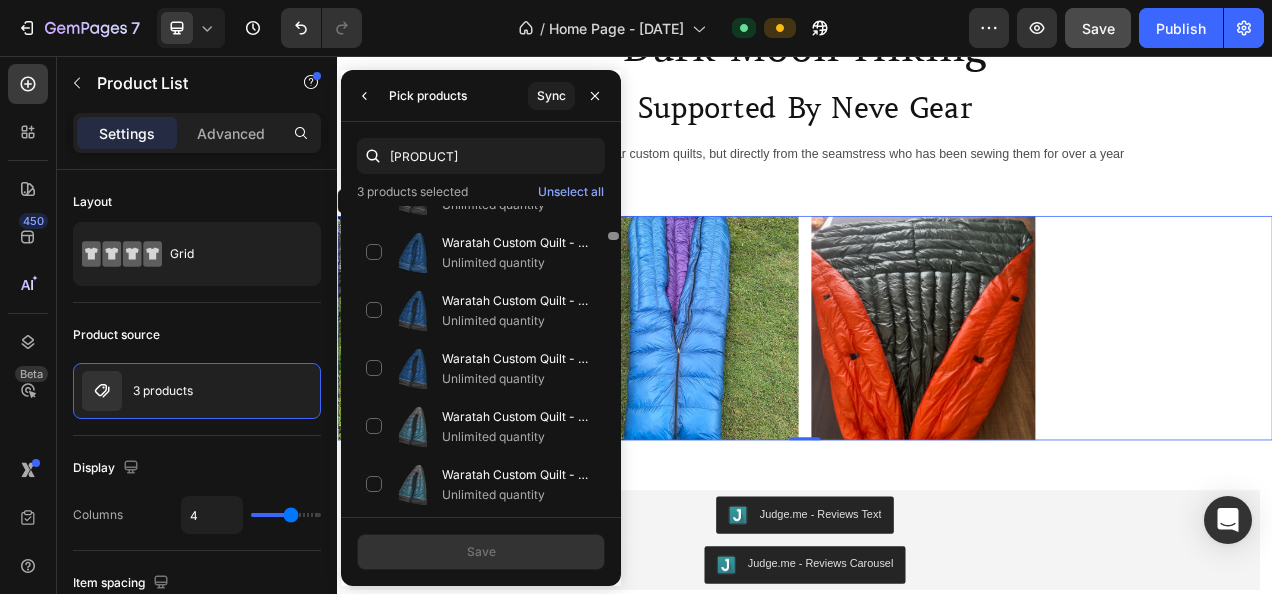 click at bounding box center [613, 357] 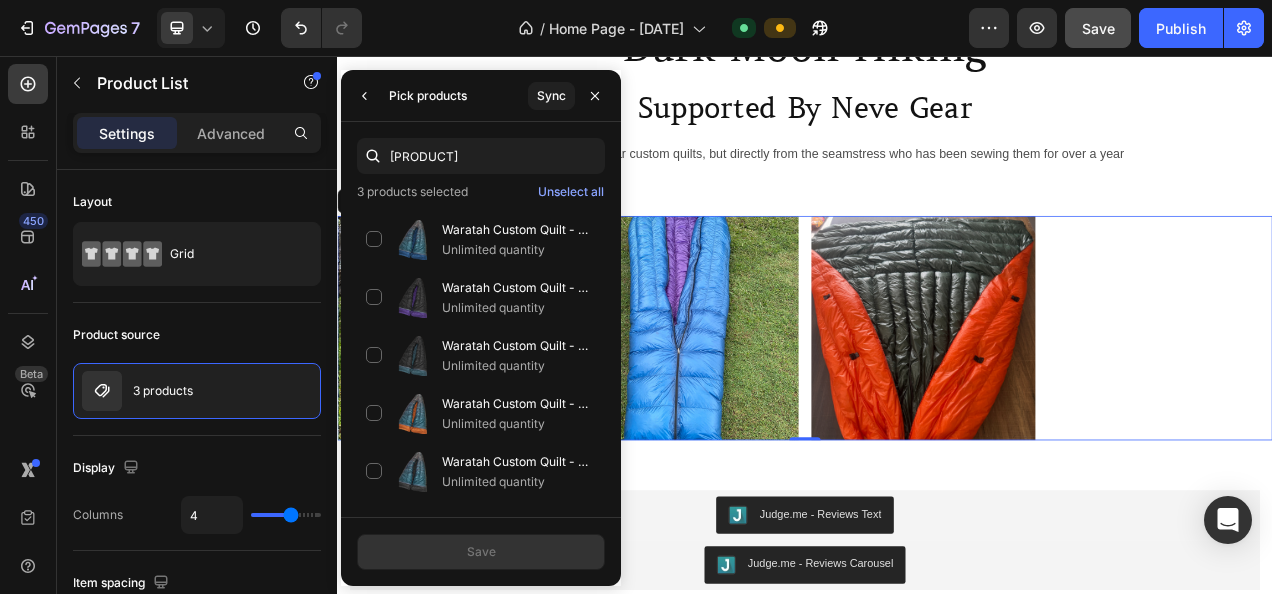 click at bounding box center (613, 54) 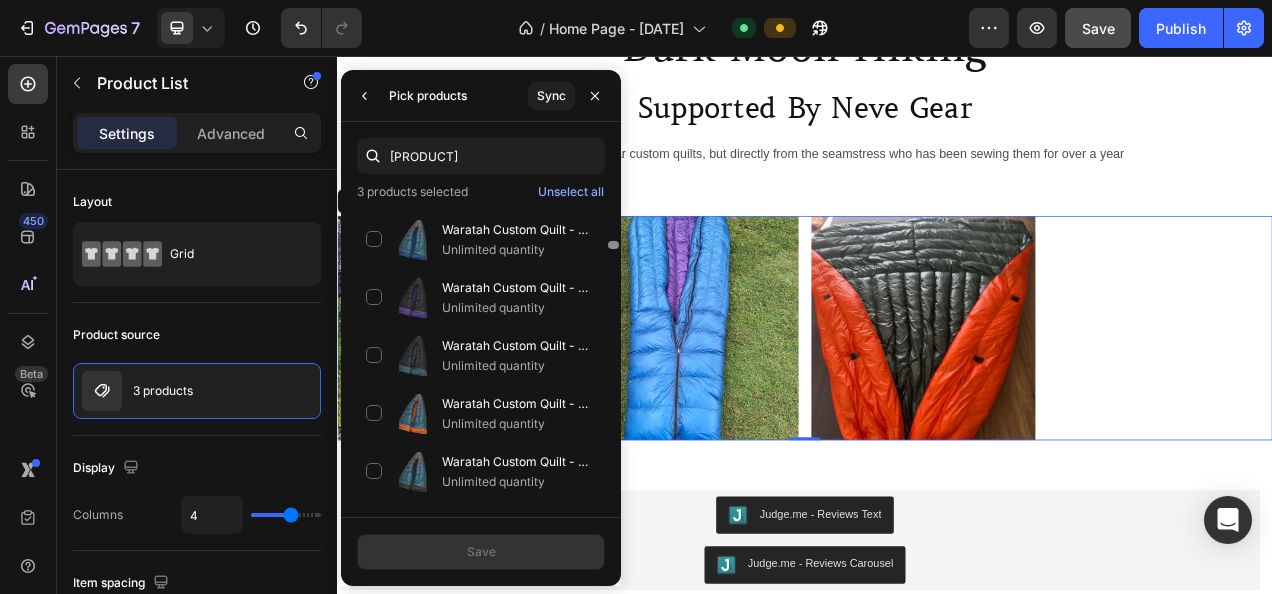 click at bounding box center (613, 357) 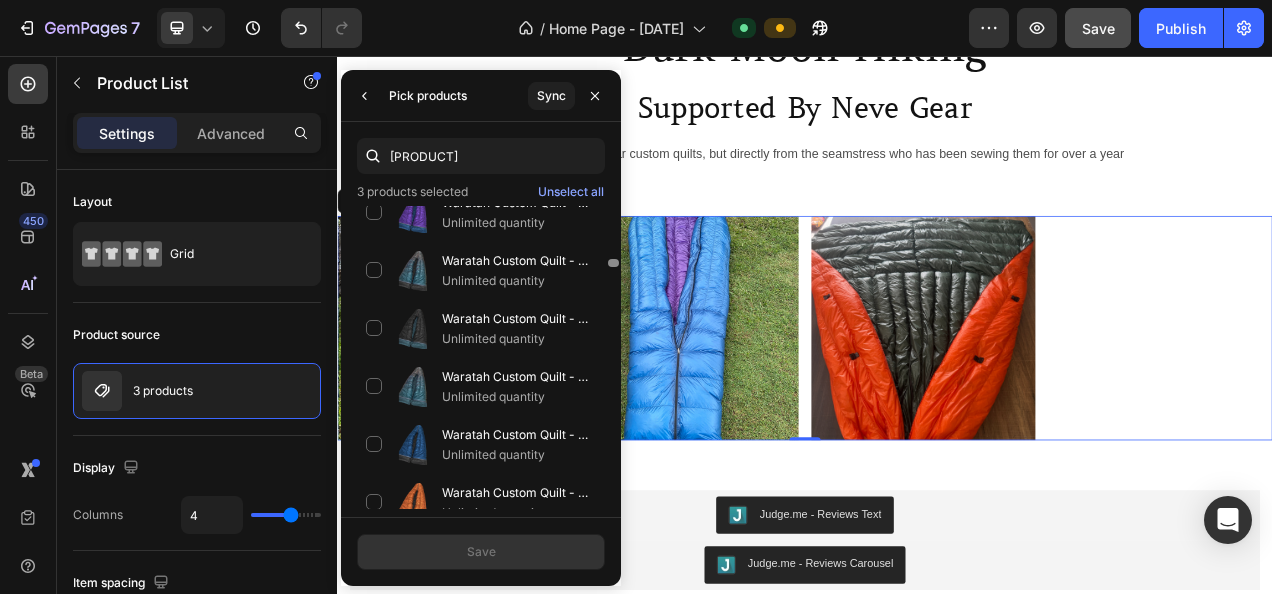 click at bounding box center [613, 357] 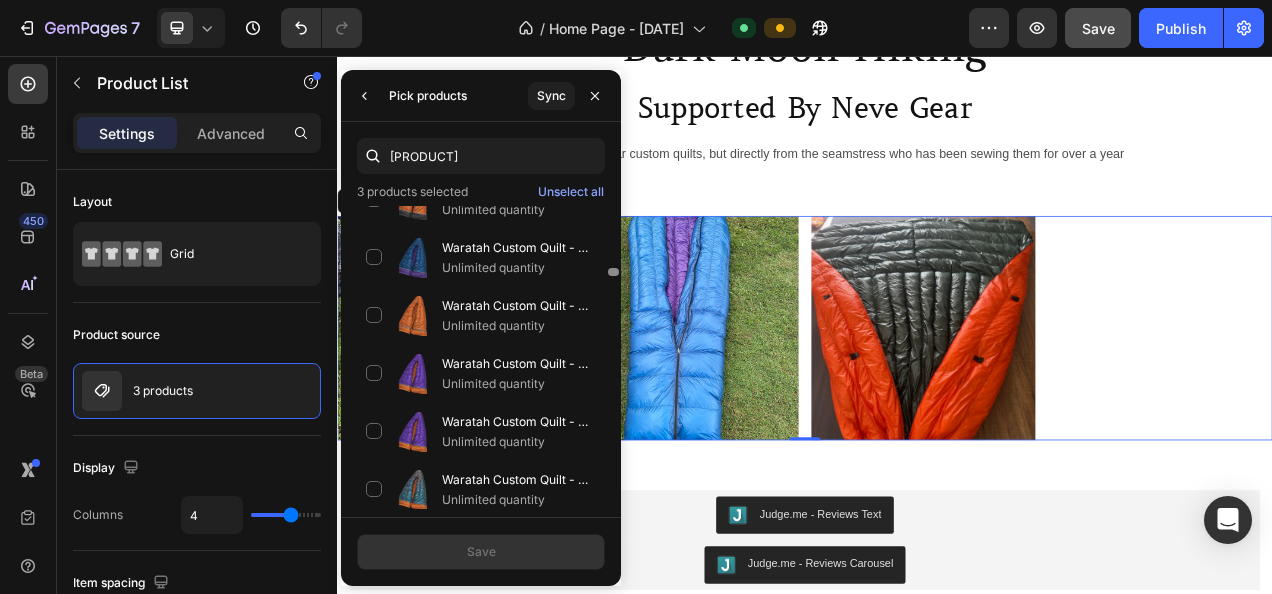 scroll, scrollTop: 2426, scrollLeft: 0, axis: vertical 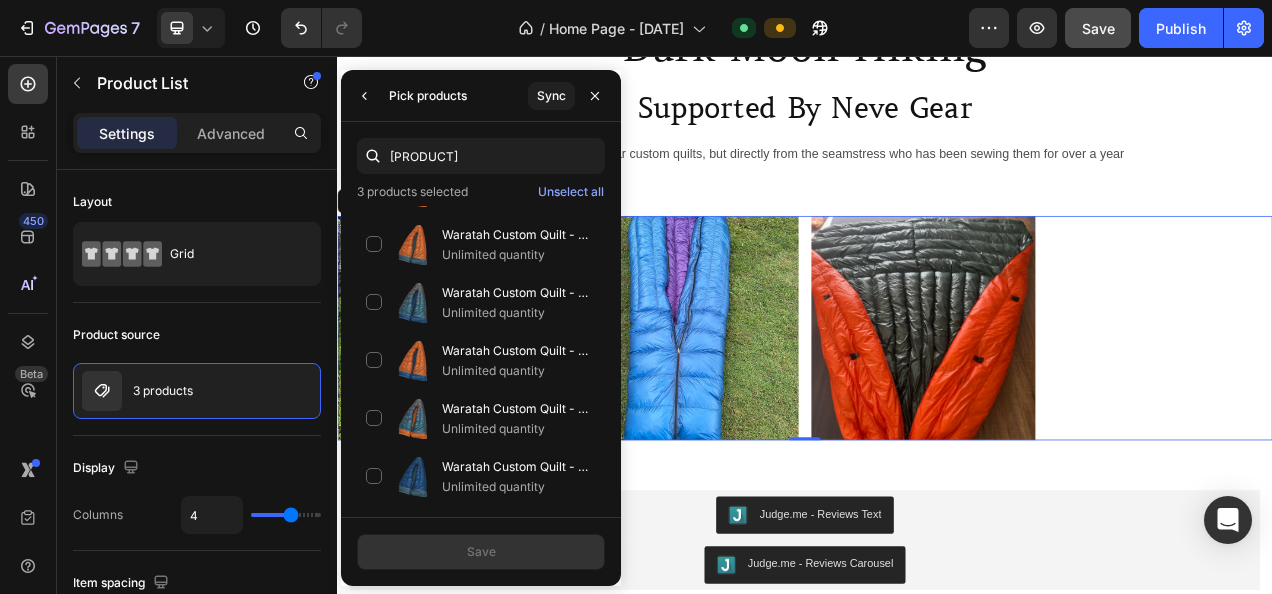 click at bounding box center (613, 54) 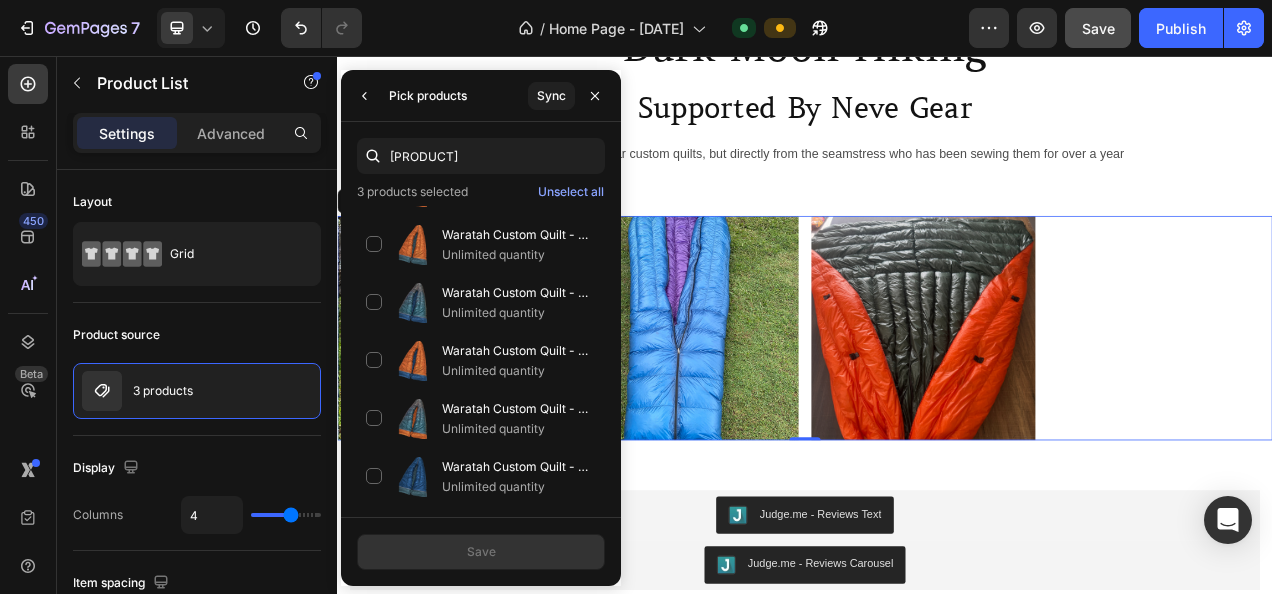 scroll, scrollTop: 2730, scrollLeft: 0, axis: vertical 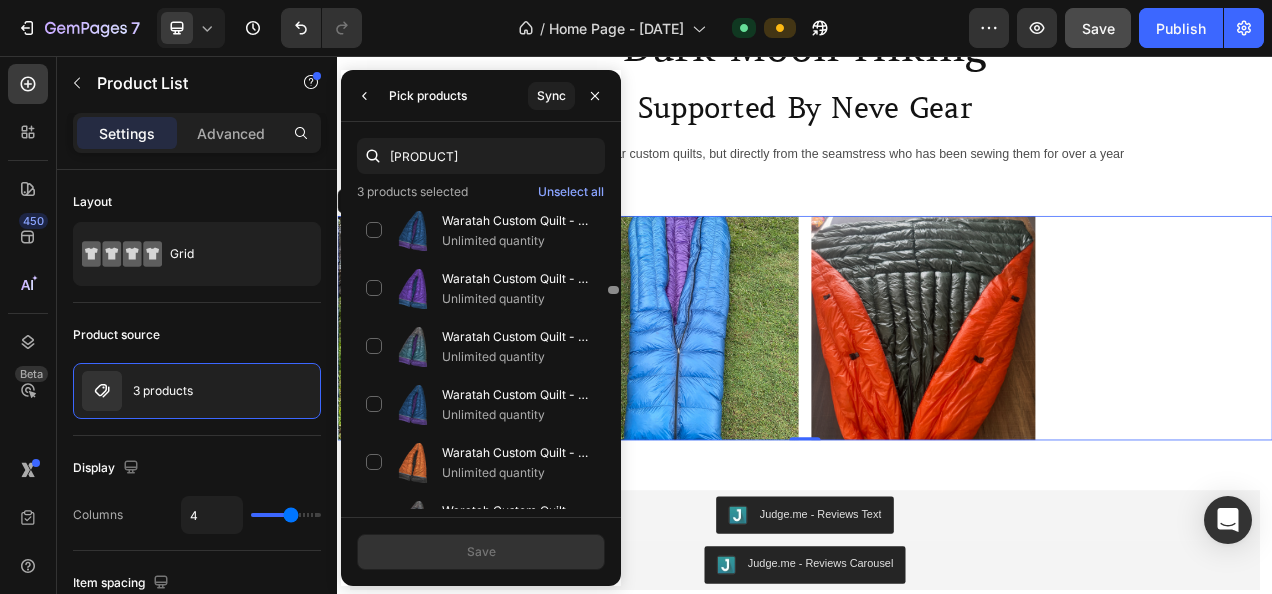 click at bounding box center (613, 357) 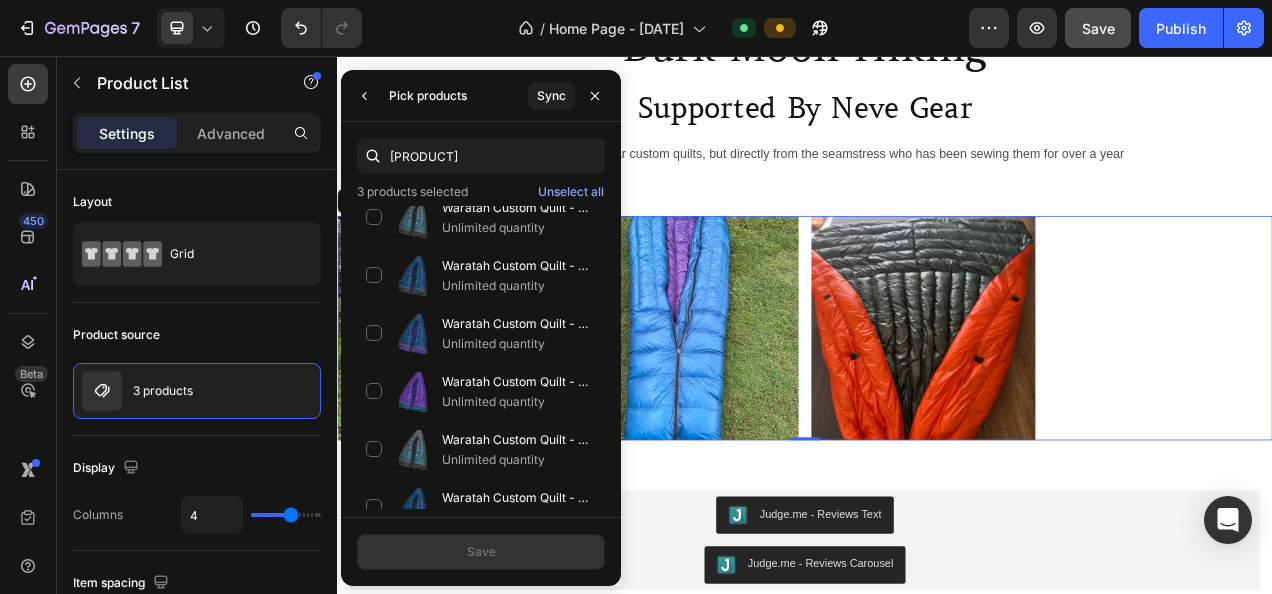 click at bounding box center (613, 54) 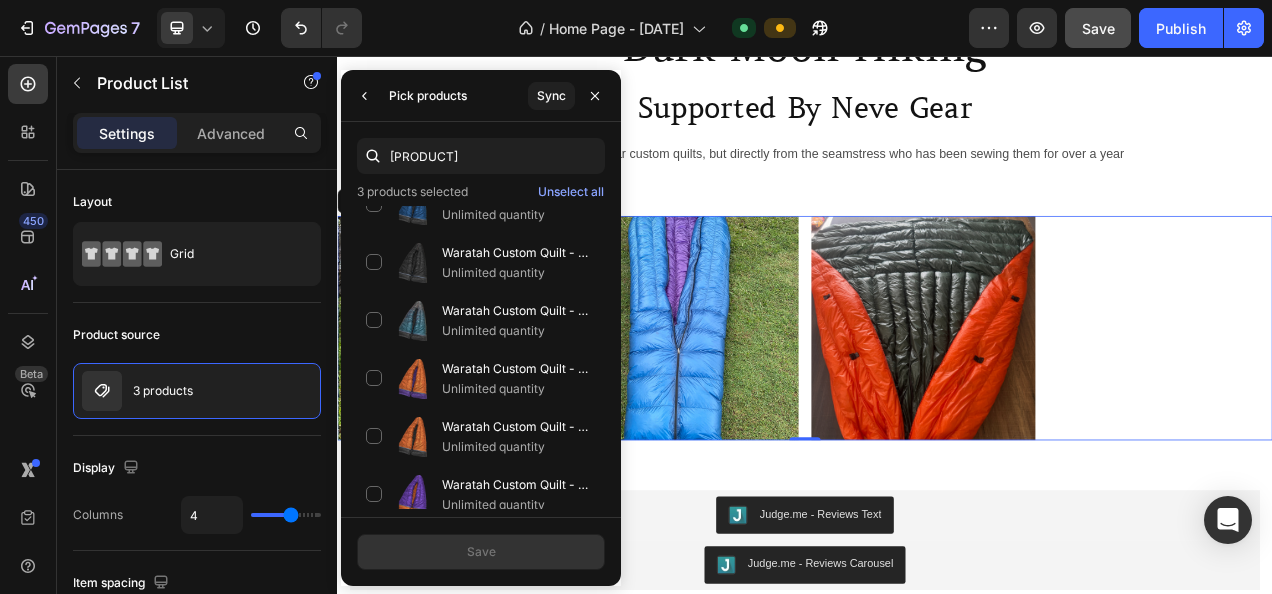 click on "Waratah Custom Quilt - Customer's Product with price 565.00 ID [ID] Unlimited quantity Waratah Custom Quilt - Customer's Product with price 565.00 ID [ID] Unlimited quantity Waratah Custom Quilt - Customer's Product with price 620.00 ID [ID] Unlimited quantity Waratah Custom Quilt - Customer's Product with price 565.00 ID [ID] Unlimited quantity Waratah Custom Quilt - Customer's Product with price 595.00 ID [ID] Unlimited quantity Waratah Custom Quilt - Customer's Product with price 605.00 ID [ID] Unlimited quantity Waratah Custom Quilt - Customer's Product with price 605.00 ID [ID] Unlimited quantity Waratah Custom Quilt - Customer's Product with price 605.00 ID [ID] Unlimited quantity Waratah Custom Quilt - Customer's Product with price 660.00 ID [ID] Unlimited quantity Unlimited quantity Unlimited quantity Unlimited quantity" at bounding box center (481, 357) 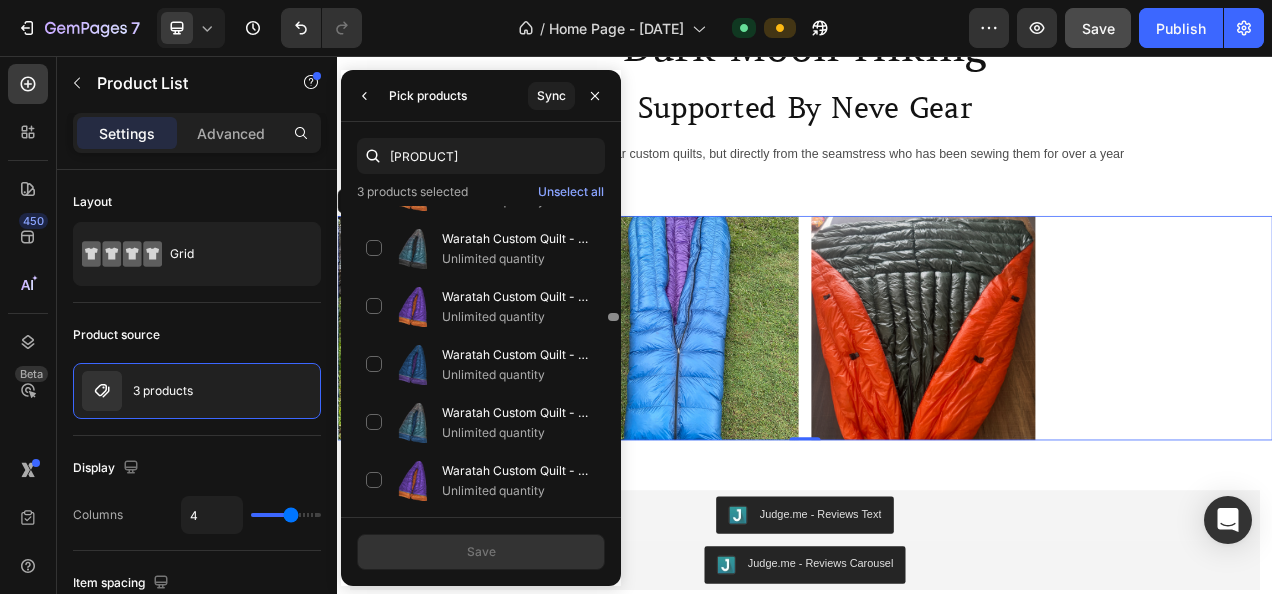 click at bounding box center (613, 357) 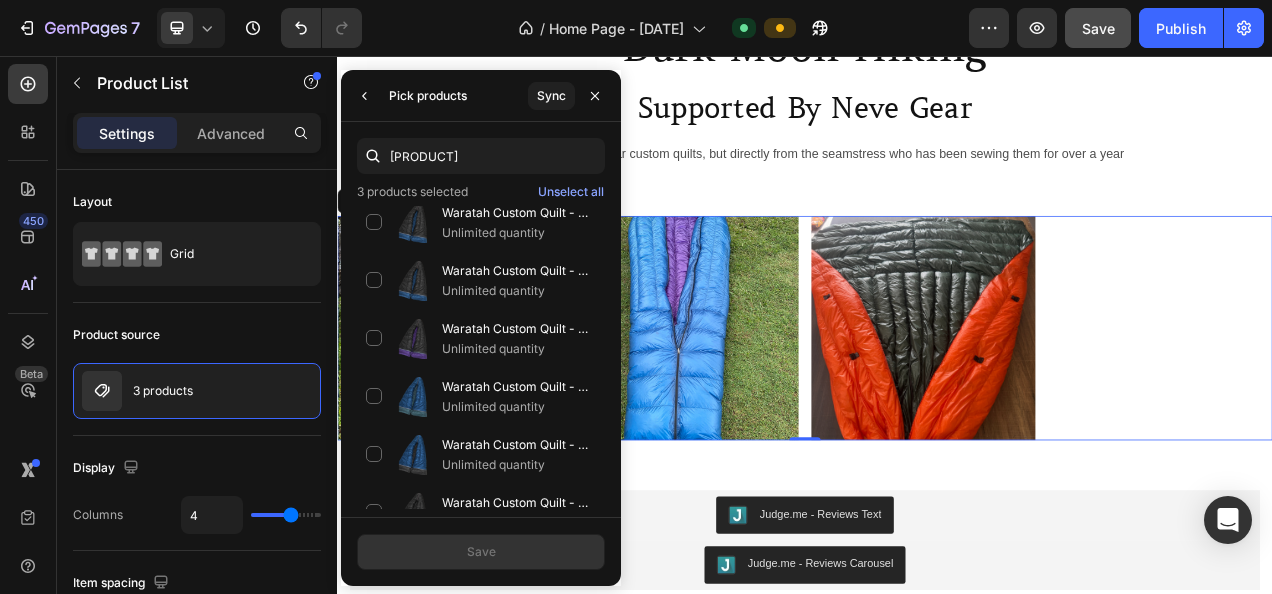 click at bounding box center (613, 54) 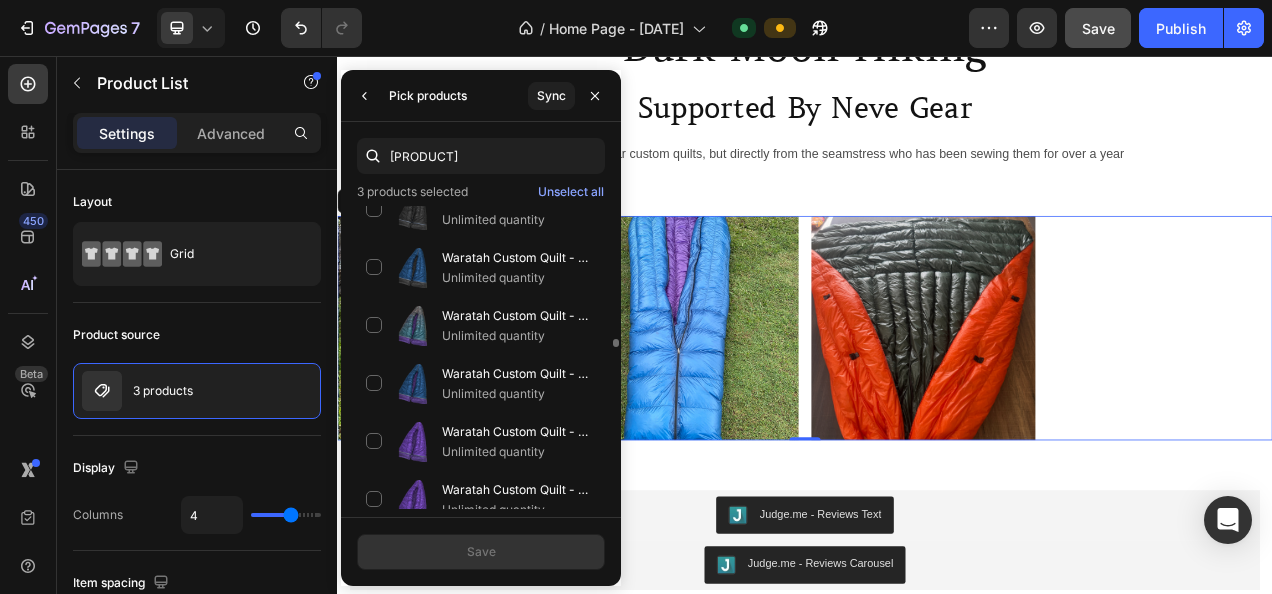 click on "Waratah Custom Quilt - Customer's Product with price 565.00 ID [ID] Unlimited quantity Waratah Custom Quilt - Customer's Product with price 565.00 ID [ID] Unlimited quantity Waratah Custom Quilt - Customer's Product with price 620.00 ID [ID] Unlimited quantity Waratah Custom Quilt - Customer's Product with price 565.00 ID [ID] Unlimited quantity Waratah Custom Quilt - Customer's Product with price 595.00 ID [ID] Unlimited quantity Waratah Custom Quilt - Customer's Product with price 605.00 ID [ID] Unlimited quantity Waratah Custom Quilt - Customer's Product with price 605.00 ID [ID] Unlimited quantity Waratah Custom Quilt - Customer's Product with price 605.00 ID [ID] Unlimited quantity Waratah Custom Quilt - Customer's Product with price 660.00 ID [ID] Unlimited quantity Unlimited quantity Unlimited quantity Unlimited quantity" at bounding box center [481, 357] 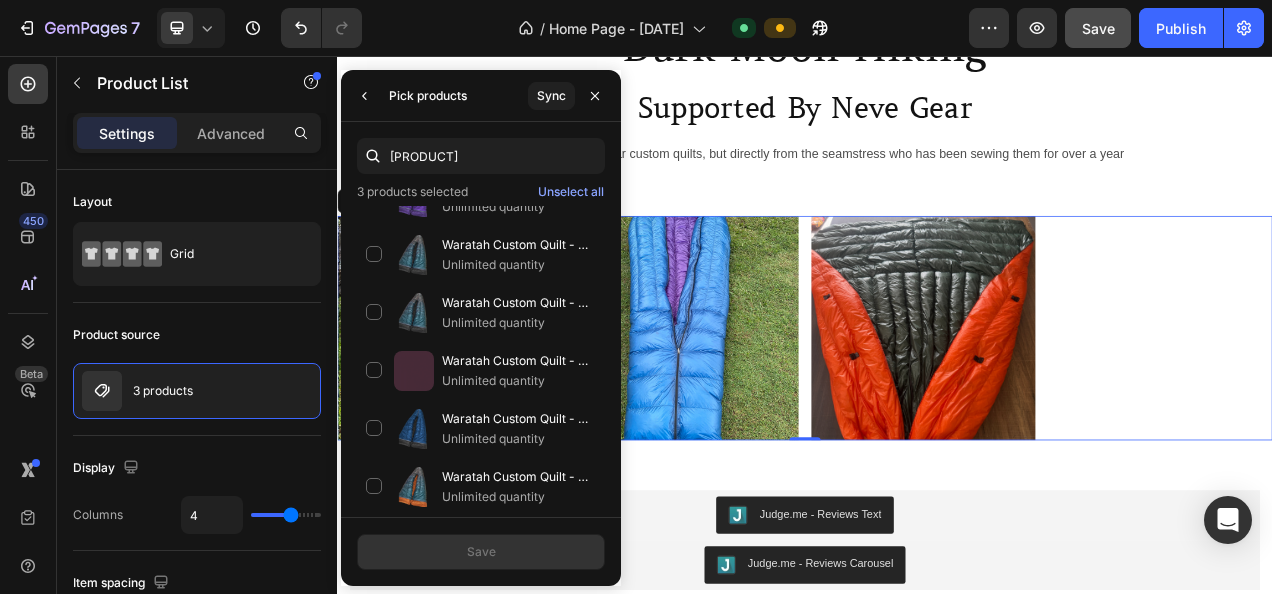 click at bounding box center [613, 661] 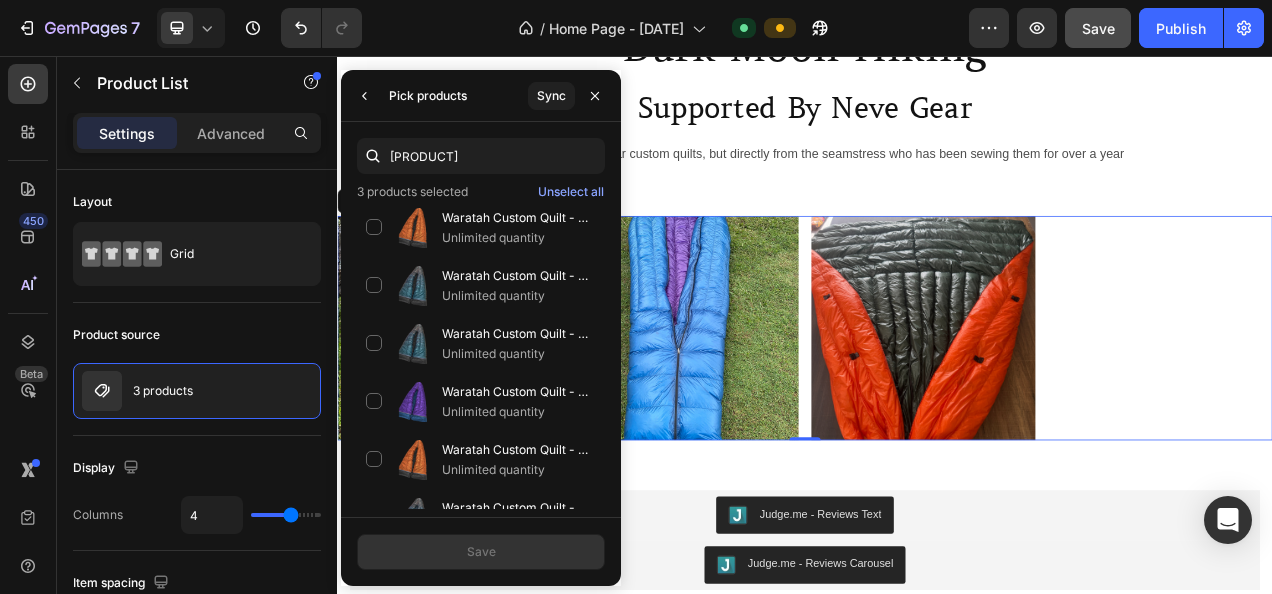 click at bounding box center [613, 54] 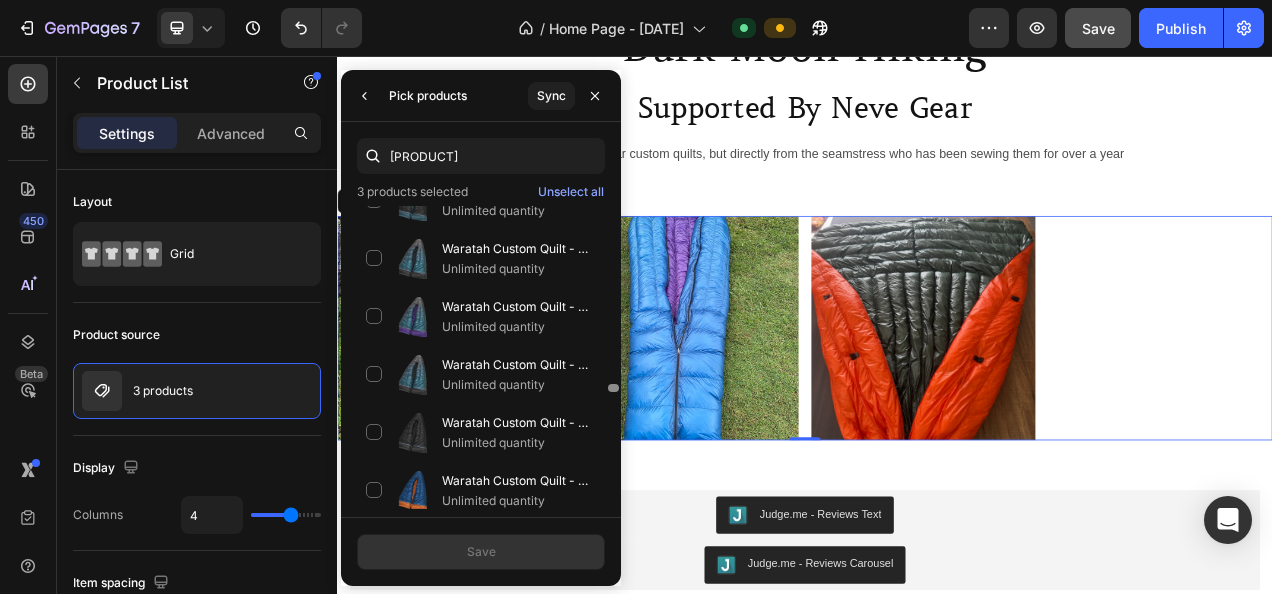 click at bounding box center (613, 357) 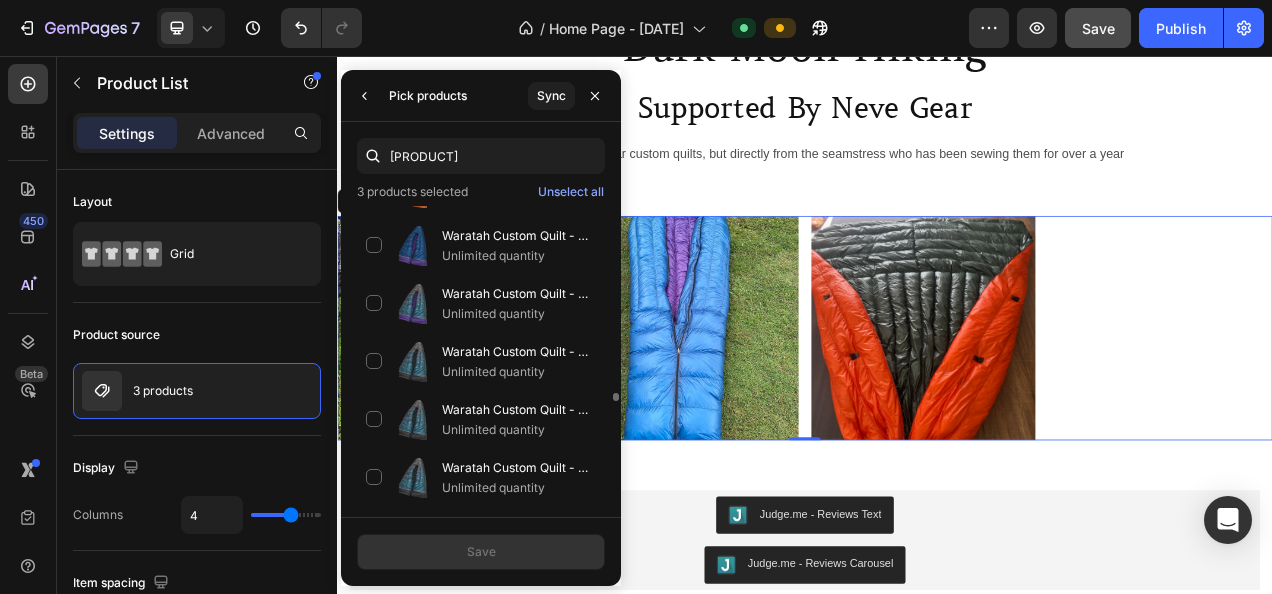 click on "Waratah Custom Quilt - Customer's Product with price 565.00 ID [ID] Unlimited quantity Waratah Custom Quilt - Customer's Product with price 565.00 ID [ID] Unlimited quantity Waratah Custom Quilt - Customer's Product with price 620.00 ID [ID] Unlimited quantity Waratah Custom Quilt - Customer's Product with price 565.00 ID [ID] Unlimited quantity Waratah Custom Quilt - Customer's Product with price 595.00 ID [ID] Unlimited quantity Waratah Custom Quilt - Customer's Product with price 605.00 ID [ID] Unlimited quantity Waratah Custom Quilt - Customer's Product with price 605.00 ID [ID] Unlimited quantity Waratah Custom Quilt - Customer's Product with price 605.00 ID [ID] Unlimited quantity Waratah Custom Quilt - Customer's Product with price 660.00 ID [ID] Unlimited quantity Unlimited quantity Unlimited quantity Unlimited quantity" at bounding box center (481, 357) 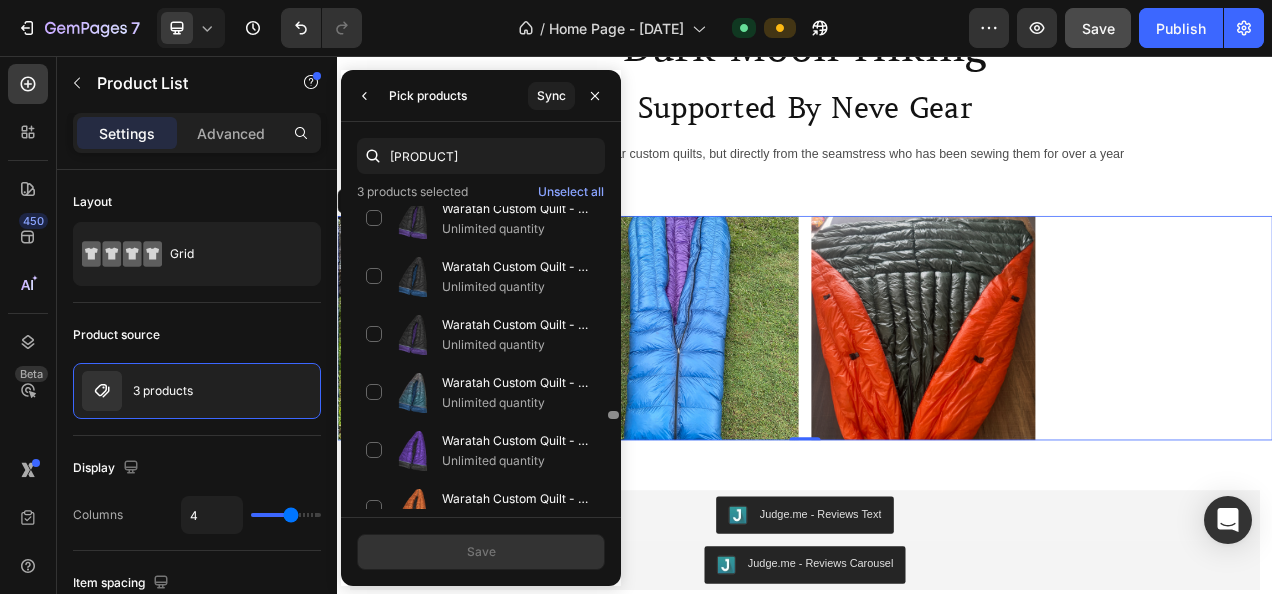 click at bounding box center [613, 357] 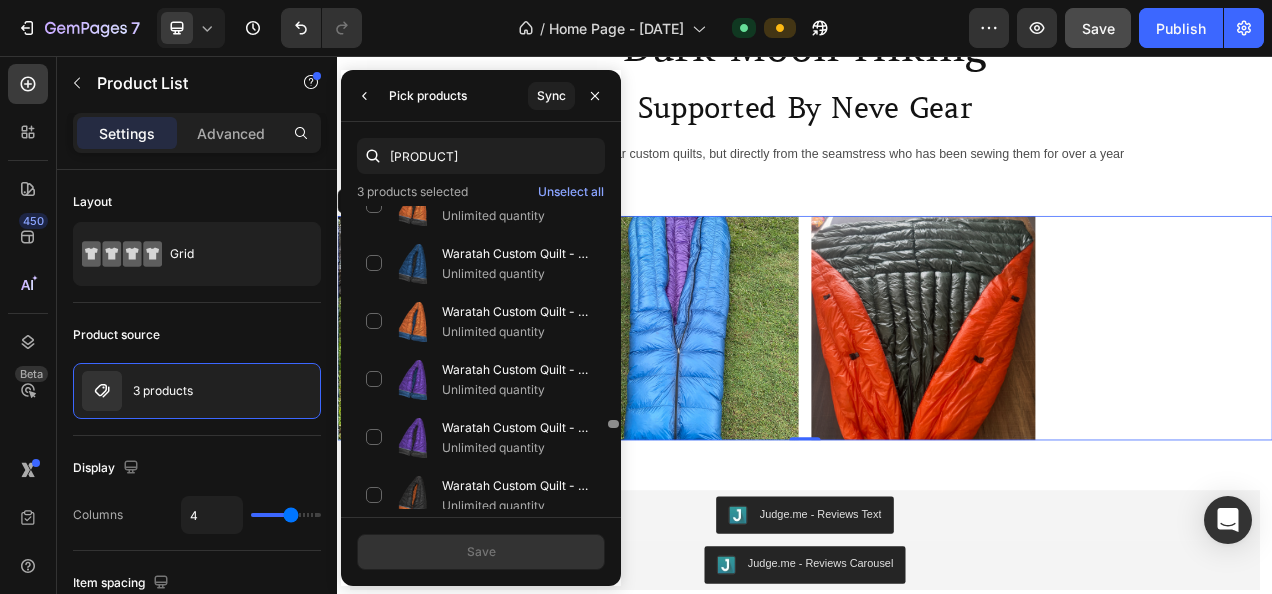 click at bounding box center (613, 357) 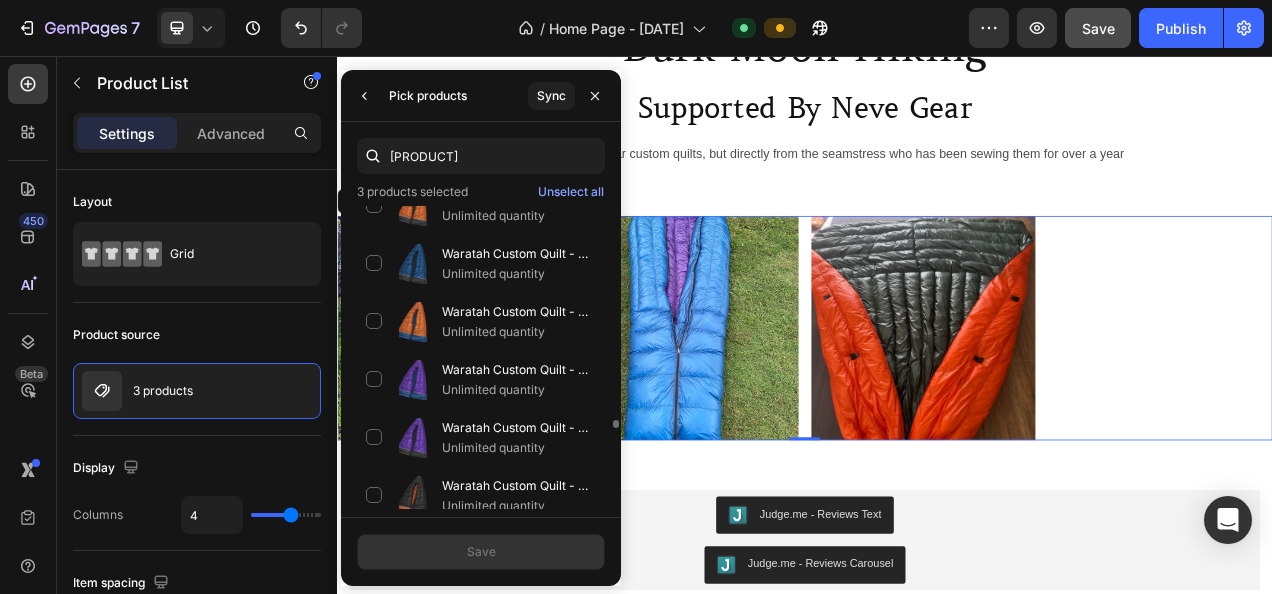click on "Waratah Custom Quilt - Customer's Product with price 565.00 ID [ID] Unlimited quantity Waratah Custom Quilt - Customer's Product with price 565.00 ID [ID] Unlimited quantity Waratah Custom Quilt - Customer's Product with price 620.00 ID [ID] Unlimited quantity Waratah Custom Quilt - Customer's Product with price 565.00 ID [ID] Unlimited quantity Waratah Custom Quilt - Customer's Product with price 595.00 ID [ID] Unlimited quantity Waratah Custom Quilt - Customer's Product with price 605.00 ID [ID] Unlimited quantity Waratah Custom Quilt - Customer's Product with price 605.00 ID [ID] Unlimited quantity Waratah Custom Quilt - Customer's Product with price 605.00 ID [ID] Unlimited quantity Waratah Custom Quilt - Customer's Product with price 660.00 ID [ID] Unlimited quantity Unlimited quantity Unlimited quantity Unlimited quantity" at bounding box center (481, 357) 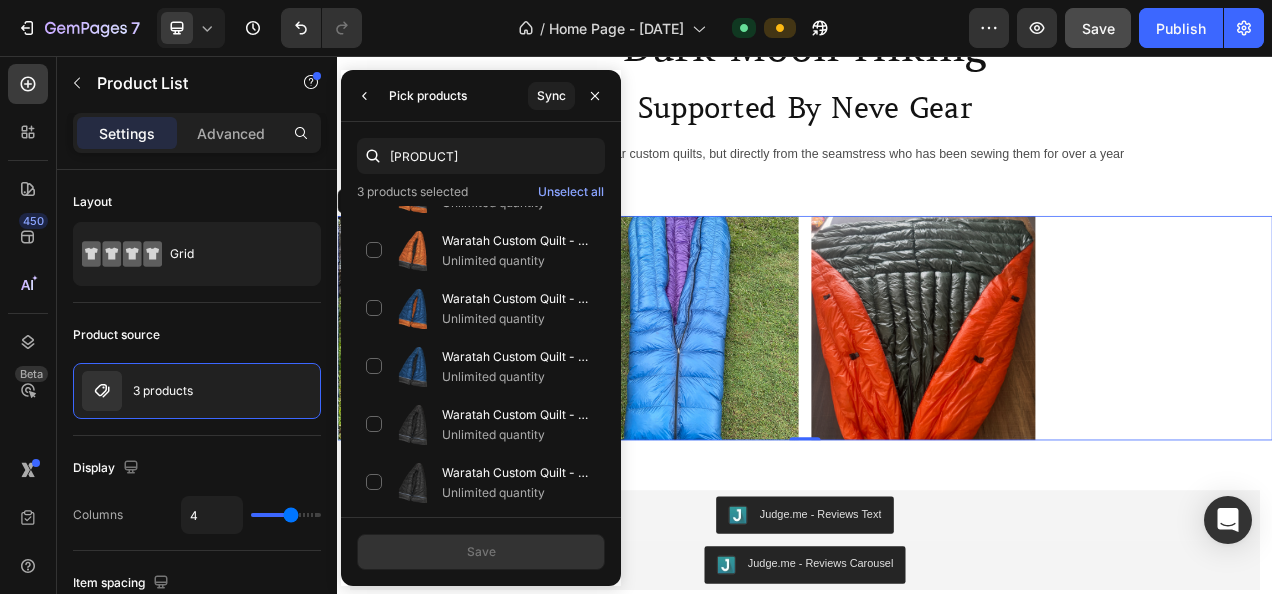 click at bounding box center (613, 661) 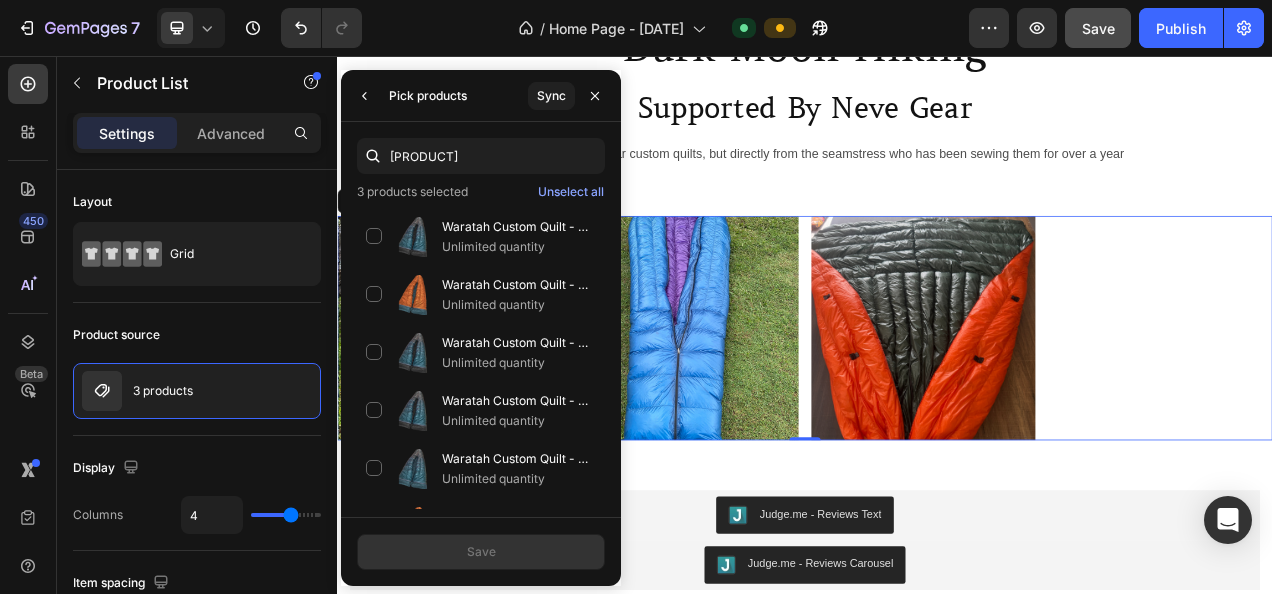 click at bounding box center (613, 660) 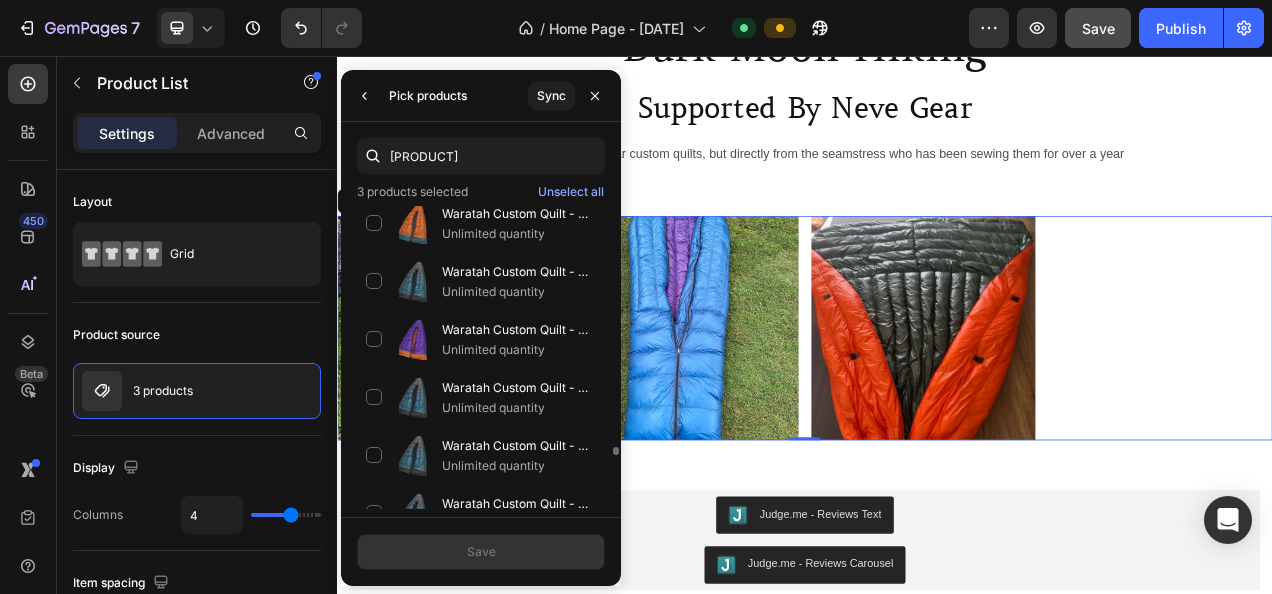 click on "Waratah Custom Quilt - Customer's Product with price 565.00 ID [ID] Unlimited quantity Waratah Custom Quilt - Customer's Product with price 565.00 ID [ID] Unlimited quantity Waratah Custom Quilt - Customer's Product with price 620.00 ID [ID] Unlimited quantity Waratah Custom Quilt - Customer's Product with price 565.00 ID [ID] Unlimited quantity Waratah Custom Quilt - Customer's Product with price 595.00 ID [ID] Unlimited quantity Waratah Custom Quilt - Customer's Product with price 605.00 ID [ID] Unlimited quantity Waratah Custom Quilt - Customer's Product with price 605.00 ID [ID] Unlimited quantity Waratah Custom Quilt - Customer's Product with price 605.00 ID [ID] Unlimited quantity Waratah Custom Quilt - Customer's Product with price 660.00 ID [ID] Unlimited quantity Unlimited quantity Unlimited quantity Unlimited quantity" at bounding box center (481, 357) 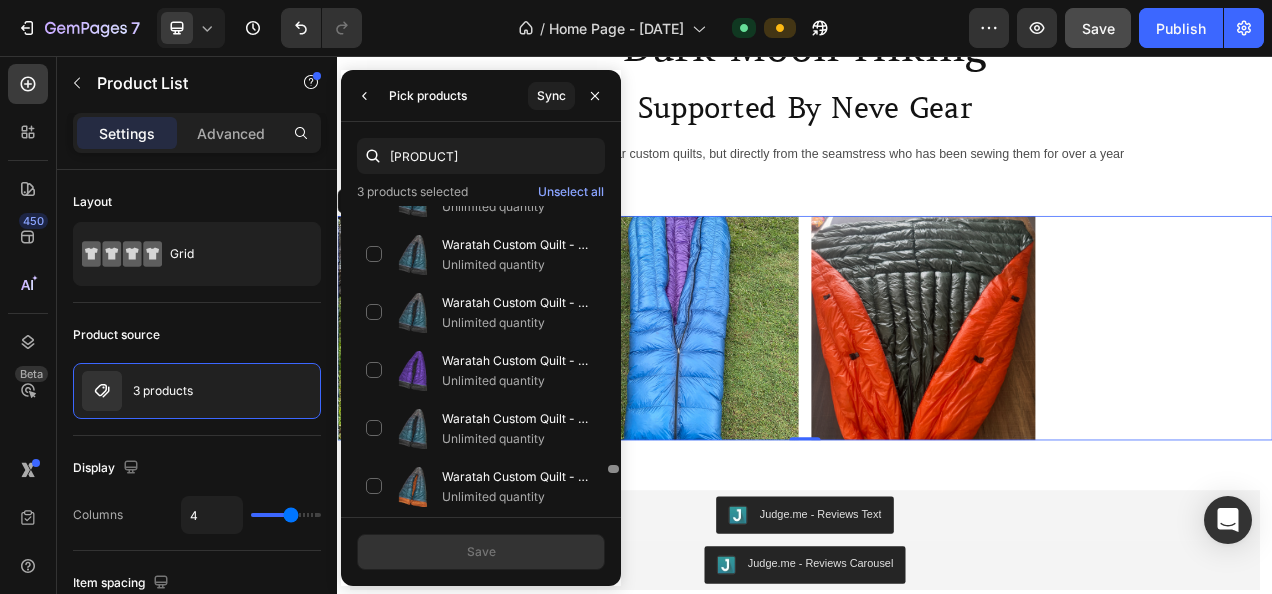 click at bounding box center [613, 357] 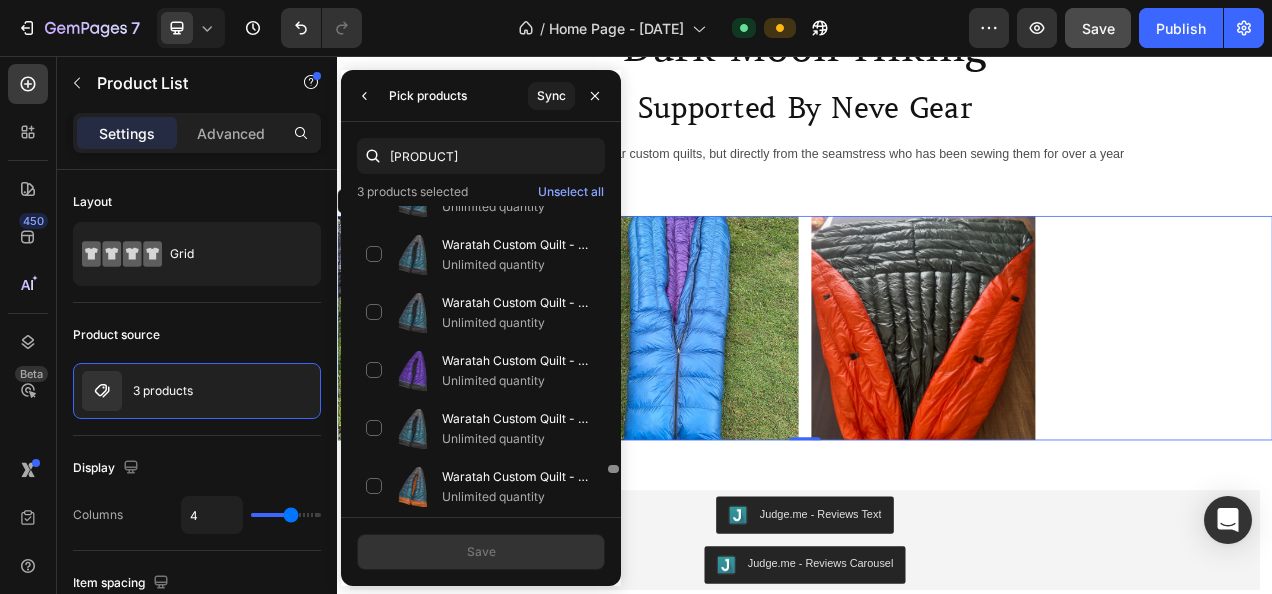 click at bounding box center [613, 357] 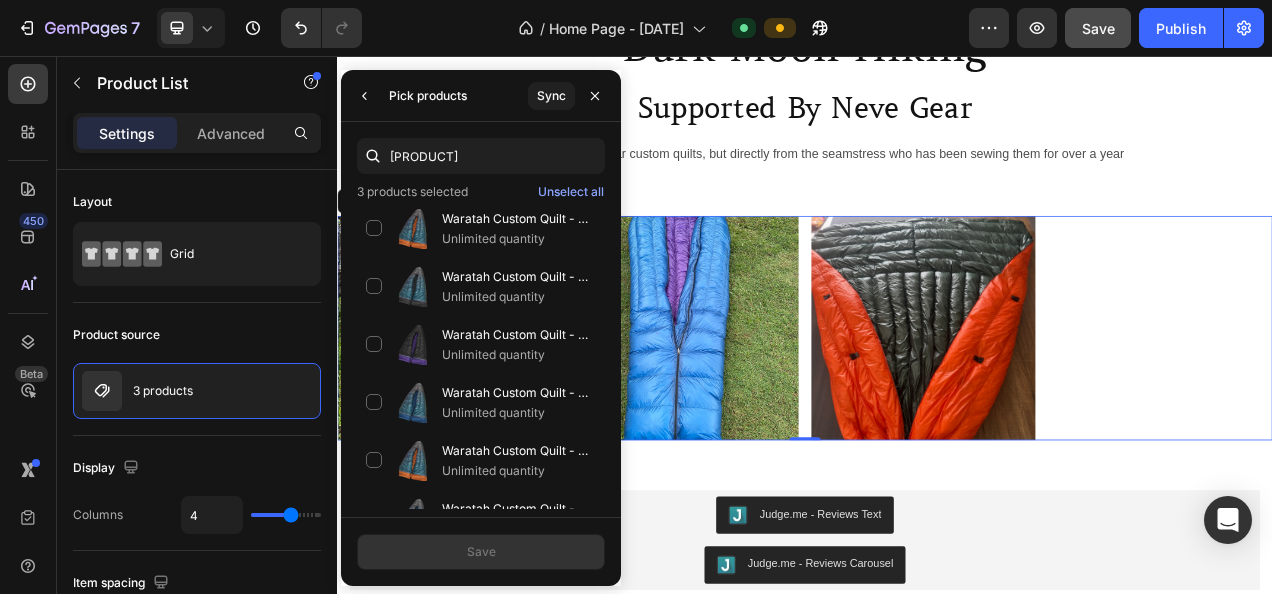 click on "Waratah Custom Quilt - Customer's Product with price 565.00 ID [ID] Unlimited quantity Waratah Custom Quilt - Customer's Product with price 565.00 ID [ID] Unlimited quantity Waratah Custom Quilt - Customer's Product with price 620.00 ID [ID] Unlimited quantity Waratah Custom Quilt - Customer's Product with price 565.00 ID [ID] Unlimited quantity Waratah Custom Quilt - Customer's Product with price 595.00 ID [ID] Unlimited quantity Waratah Custom Quilt - Customer's Product with price 605.00 ID [ID] Unlimited quantity Waratah Custom Quilt - Customer's Product with price 605.00 ID [ID] Unlimited quantity Waratah Custom Quilt - Customer's Product with price 605.00 ID [ID] Unlimited quantity Waratah Custom Quilt - Customer's Product with price 660.00 ID [ID] Unlimited quantity Unlimited quantity Unlimited quantity Unlimited quantity" at bounding box center (481, 357) 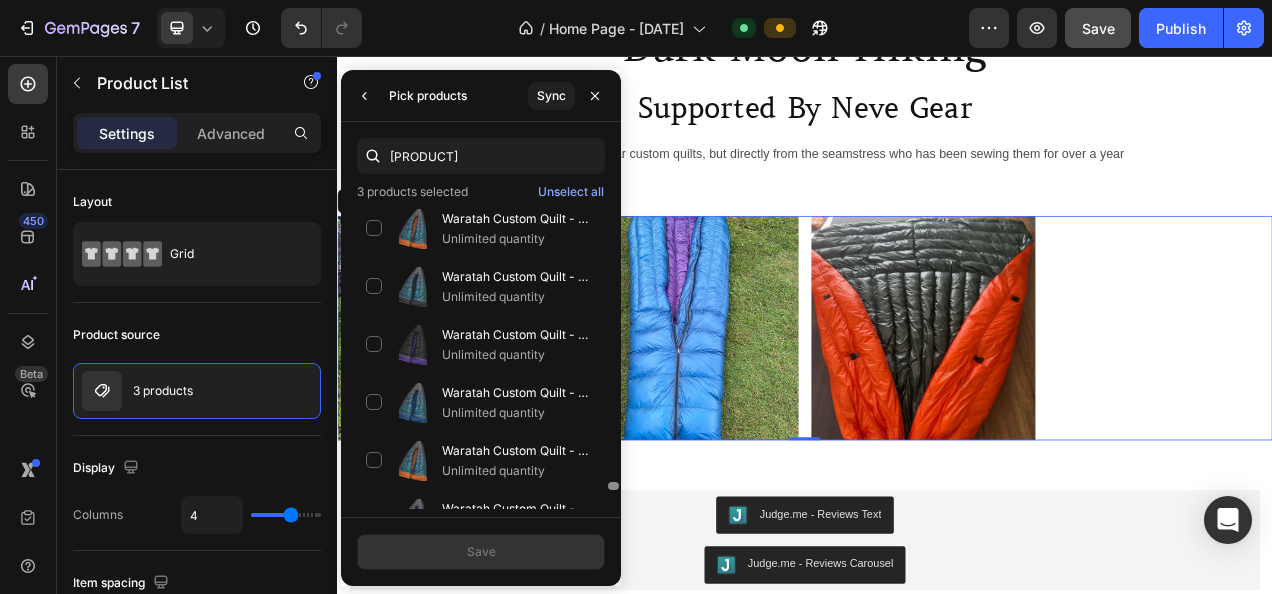 scroll, scrollTop: 9706, scrollLeft: 0, axis: vertical 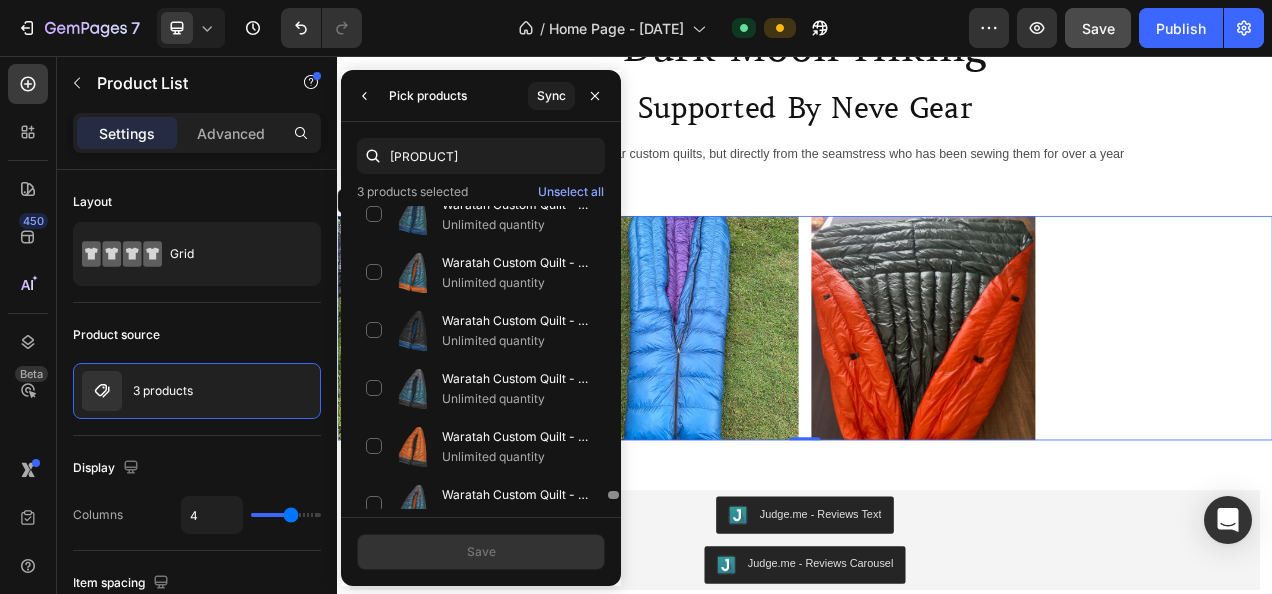 click at bounding box center [613, 357] 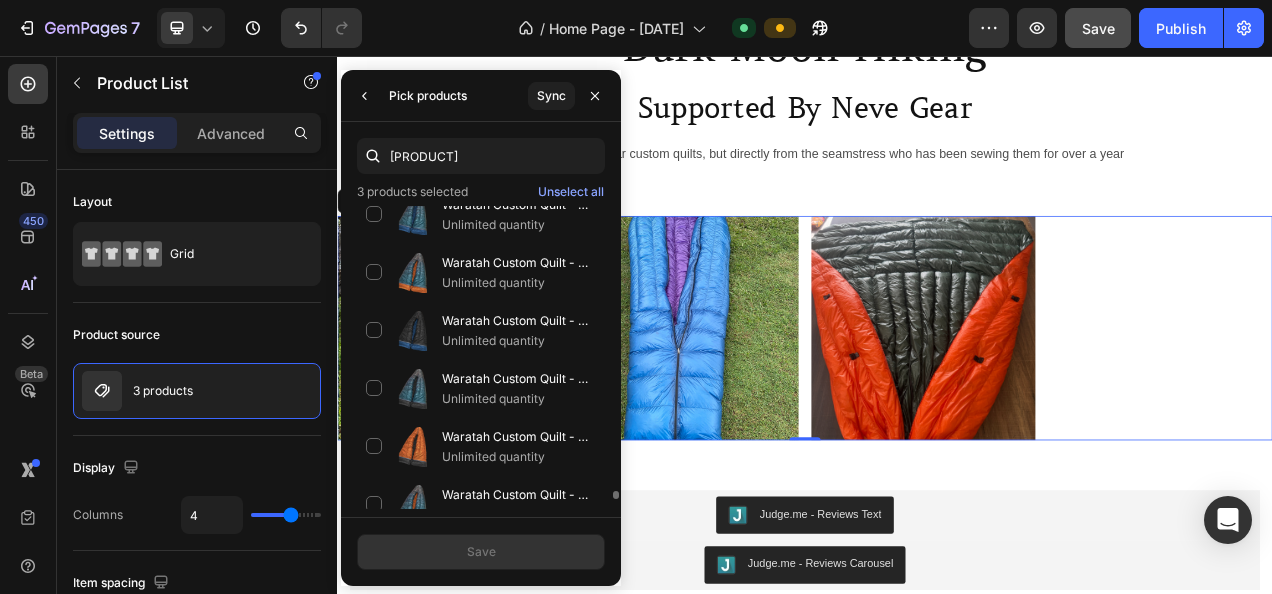 drag, startPoint x: 614, startPoint y: 508, endPoint x: 494, endPoint y: 442, distance: 136.95255 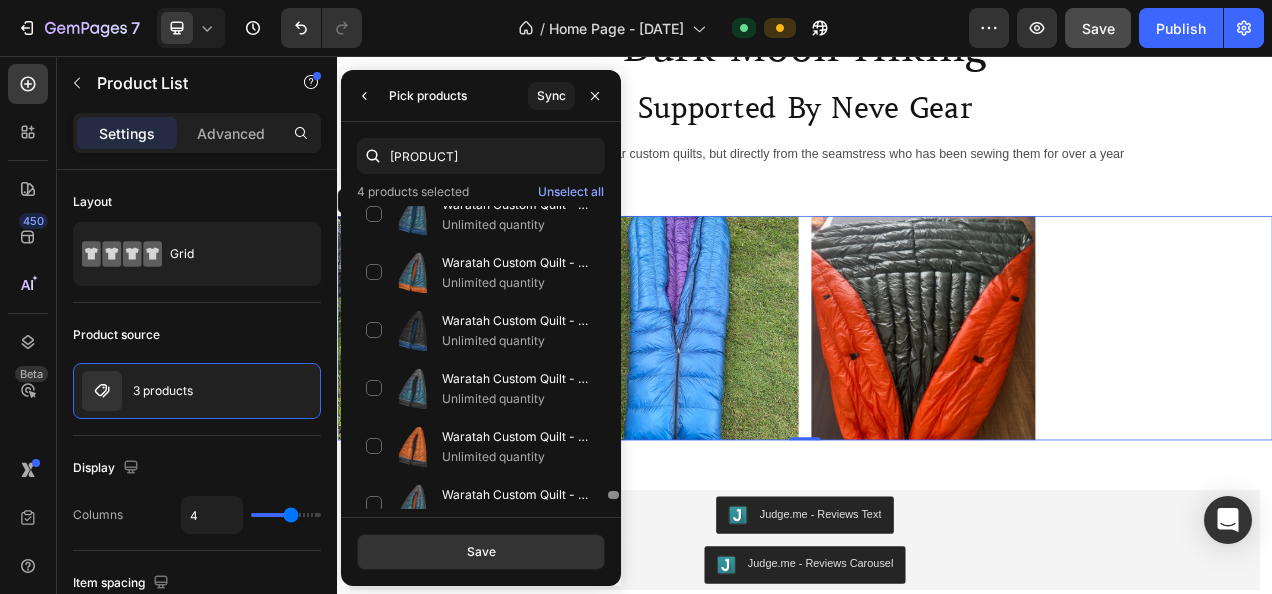 scroll, scrollTop: 10009, scrollLeft: 0, axis: vertical 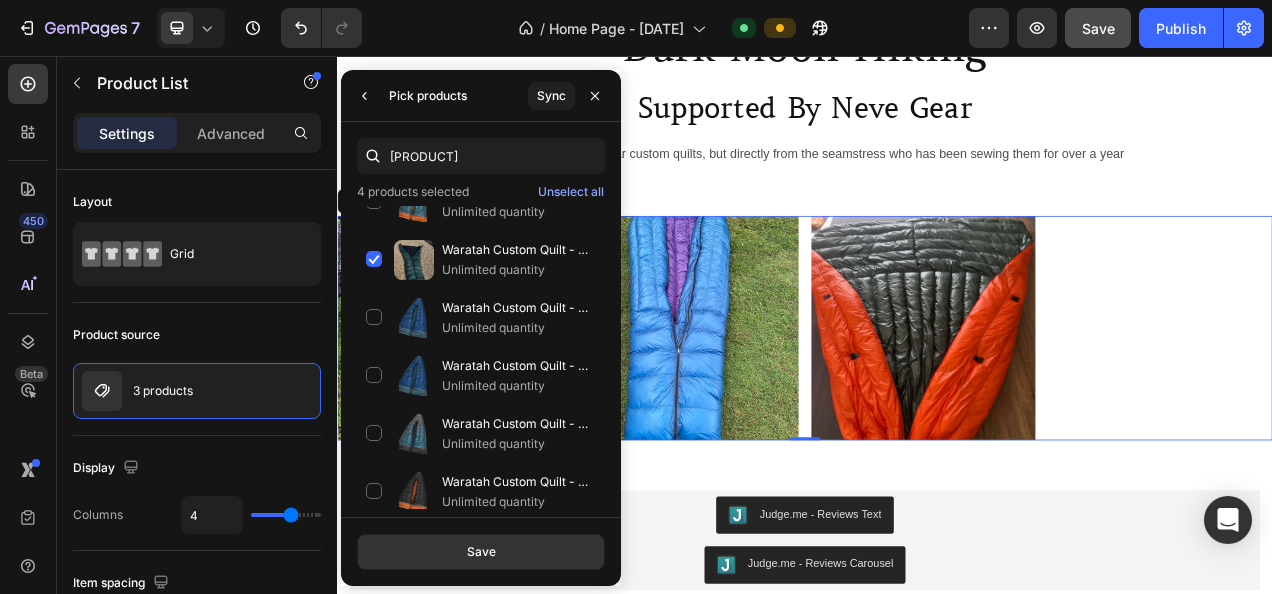 click at bounding box center [613, 54] 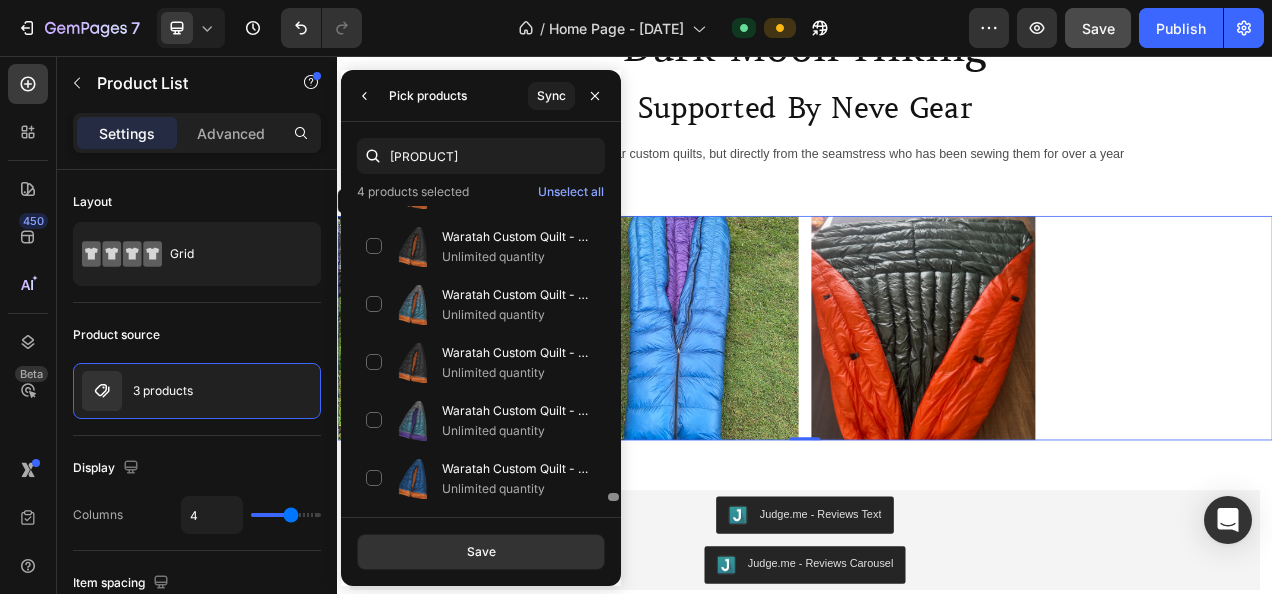 click at bounding box center [613, 357] 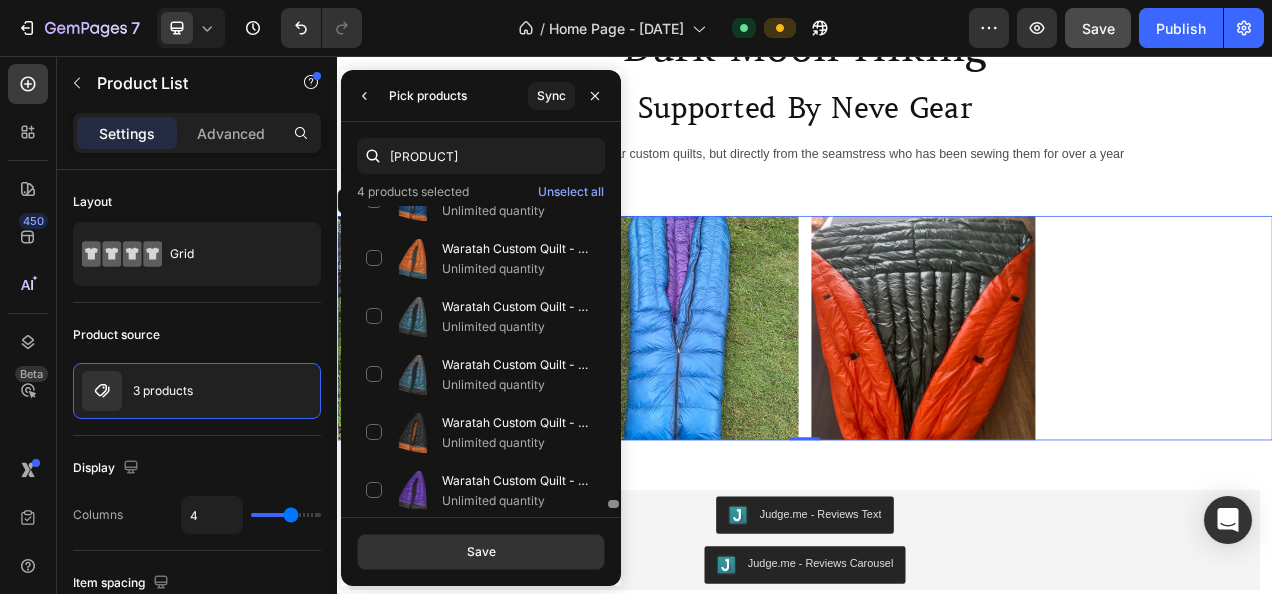 click at bounding box center [613, 357] 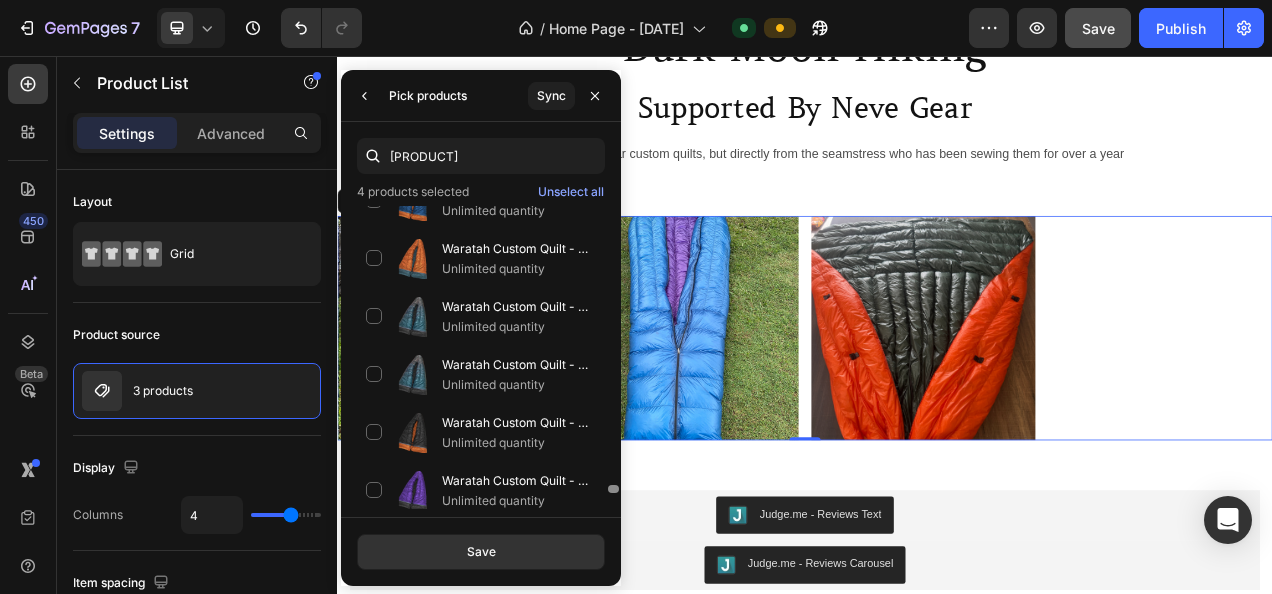 click at bounding box center [613, 357] 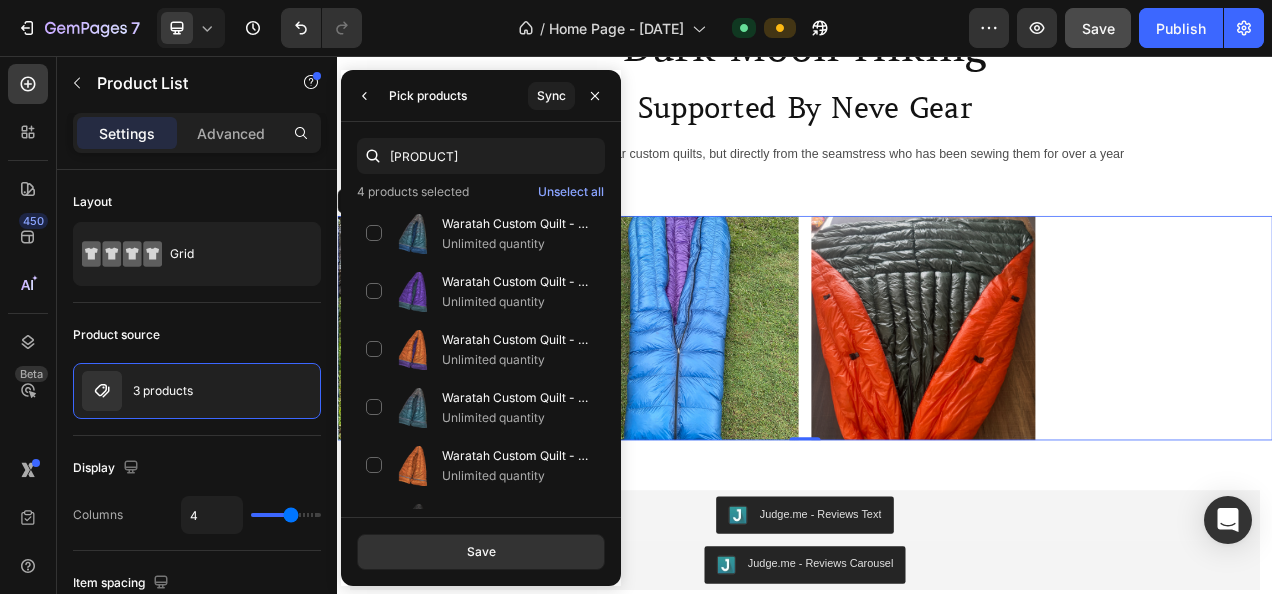 scroll, scrollTop: 11422, scrollLeft: 0, axis: vertical 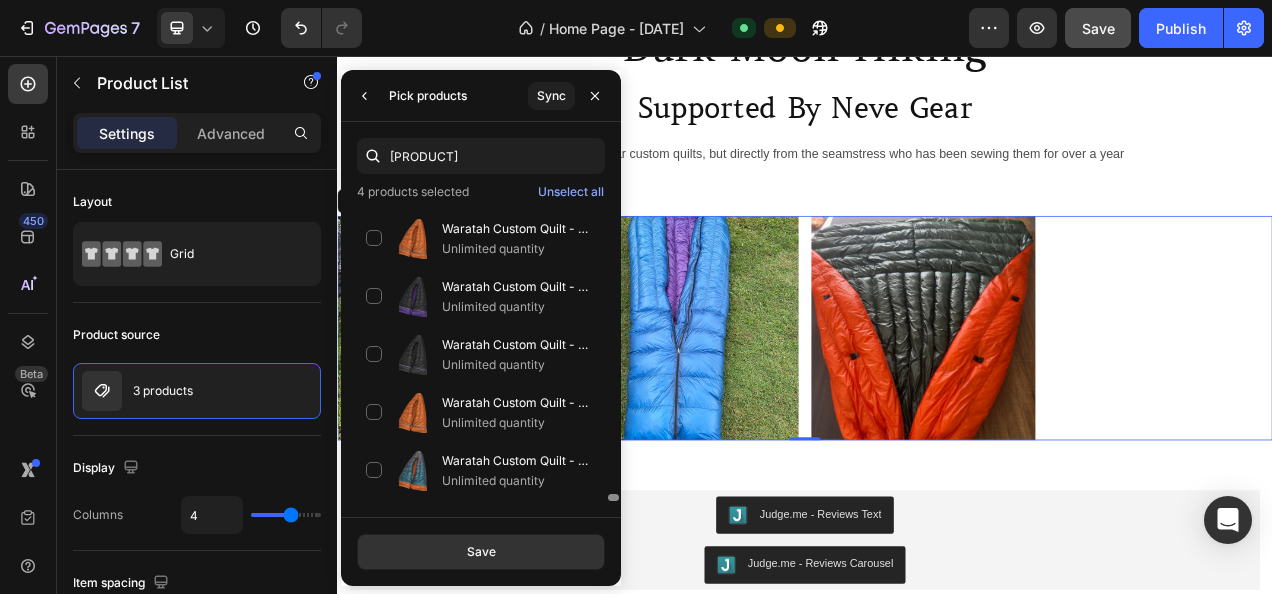 drag, startPoint x: 614, startPoint y: 488, endPoint x: 618, endPoint y: 510, distance: 22.36068 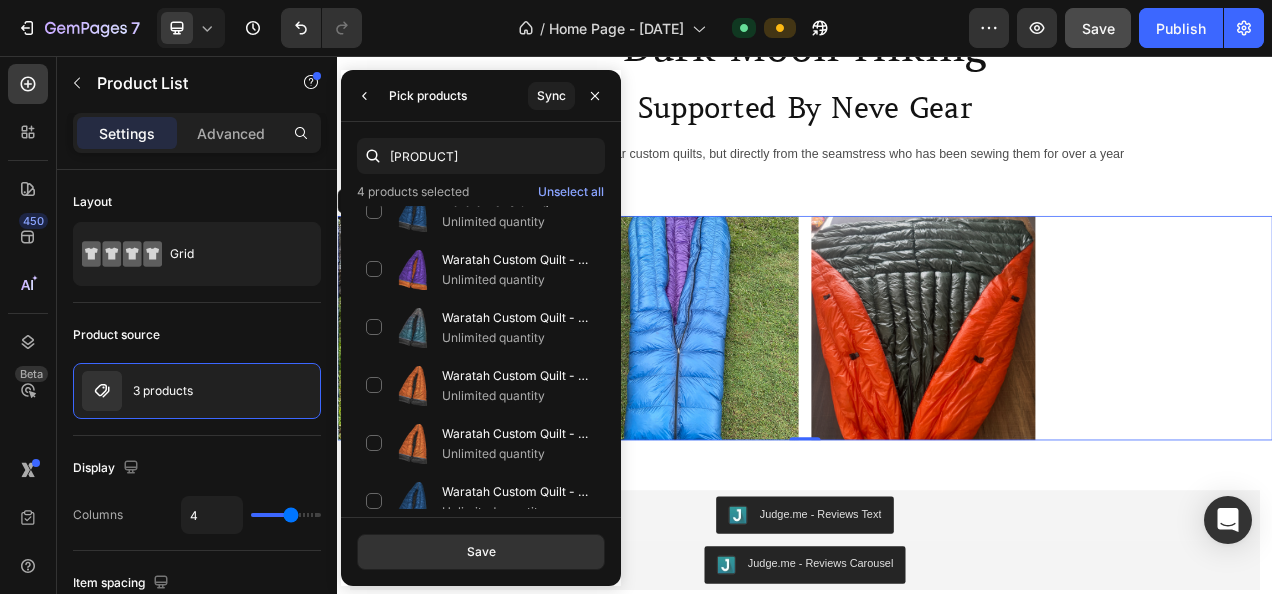 scroll, scrollTop: 12532, scrollLeft: 0, axis: vertical 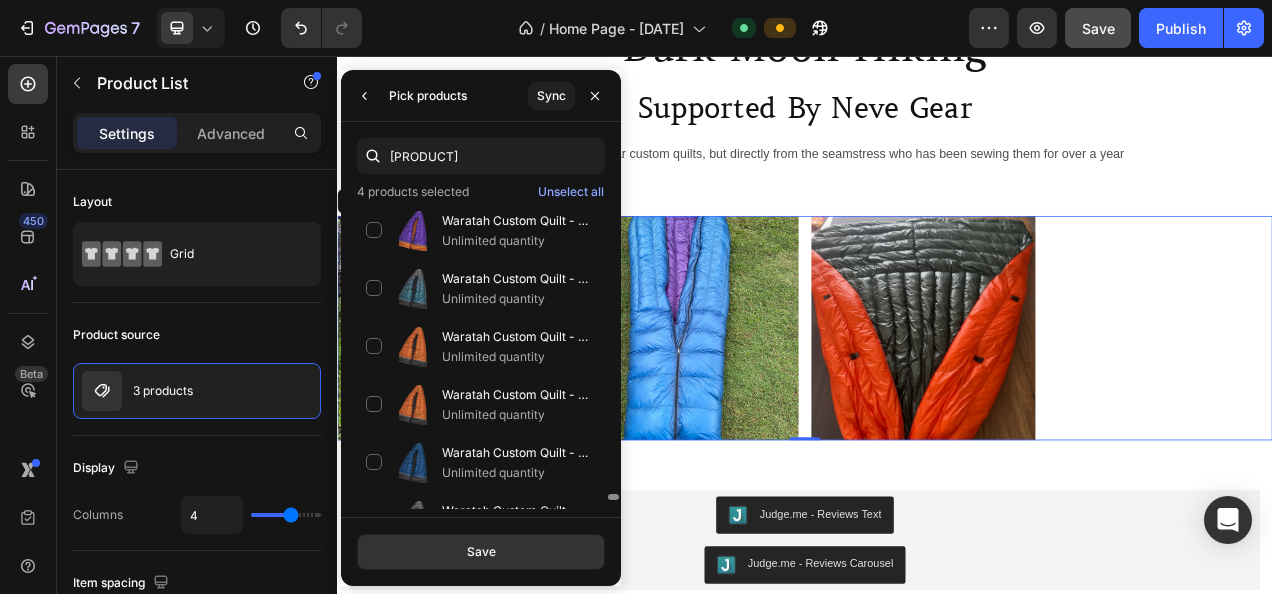 drag, startPoint x: 614, startPoint y: 495, endPoint x: 616, endPoint y: 523, distance: 28.071337 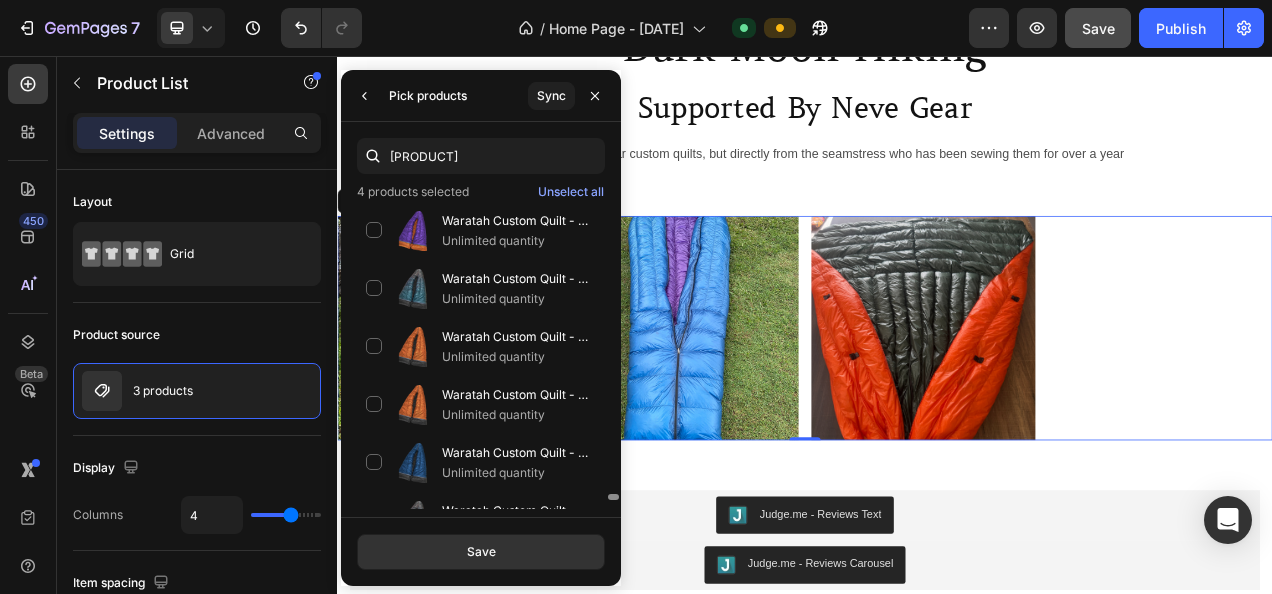 click on "waratah 4 products selected Unselect all  Waratah Custom Quilt - Customer's Product with price 565.00 ID [ID] Unlimited quantity Waratah Custom Quilt - Customer's Product with price 565.00 ID [ID] Unlimited quantity Waratah Custom Quilt - Customer's Product with price 620.00 ID [ID] Unlimited quantity Waratah Custom Quilt - Customer's Product with price 565.00 ID [ID] Unlimited quantity Waratah Custom Quilt - Customer's Product with price 595.00 ID [ID] Unlimited quantity Waratah Custom Quilt - Customer's Product with price 605.00 ID [ID] Unlimited quantity Waratah Custom Quilt - Customer's Product with price 605.00 ID [ID] Unlimited quantity Waratah Custom Quilt - Customer's Product with price 605.00 ID [ID] Unlimited quantity Waratah Custom Quilt - Customer's Product with price 660.00 ID [ID] Unlimited quantity Unlimited quantity" at bounding box center [481, 354] 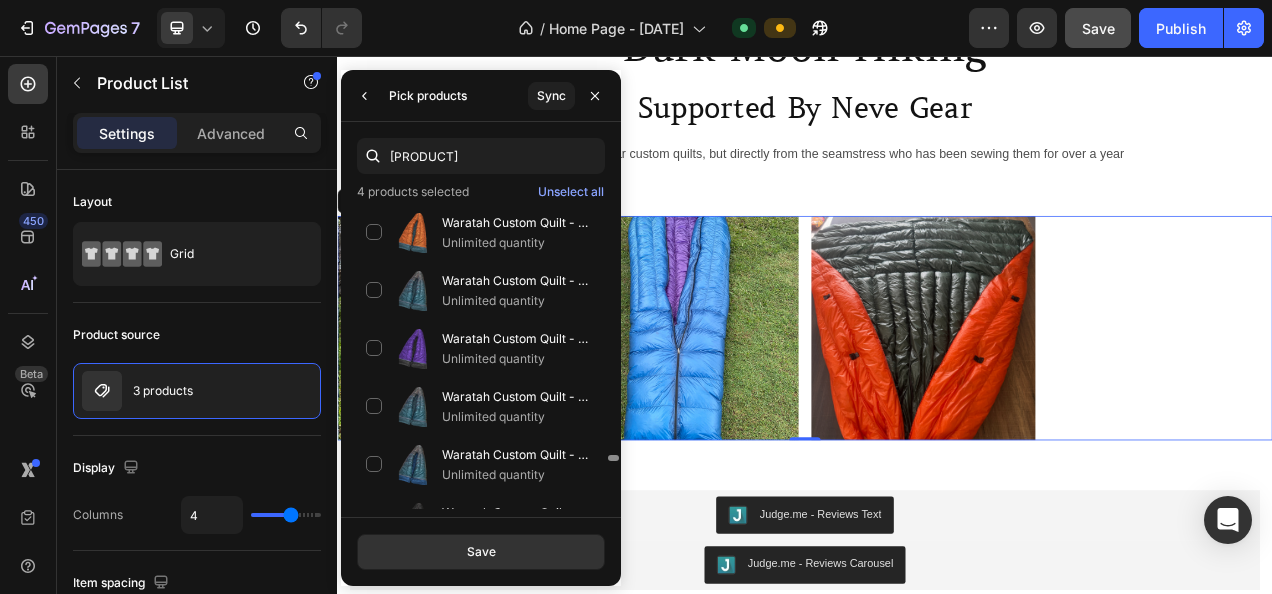 scroll, scrollTop: 13487, scrollLeft: 0, axis: vertical 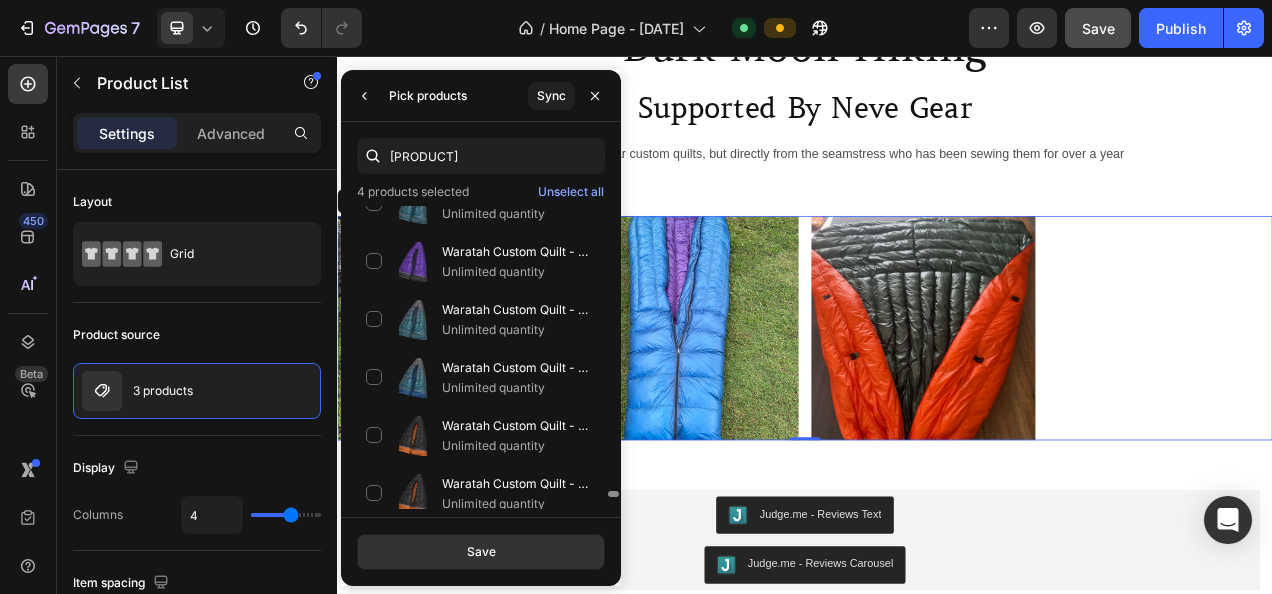 drag, startPoint x: 612, startPoint y: 497, endPoint x: 615, endPoint y: 519, distance: 22.203604 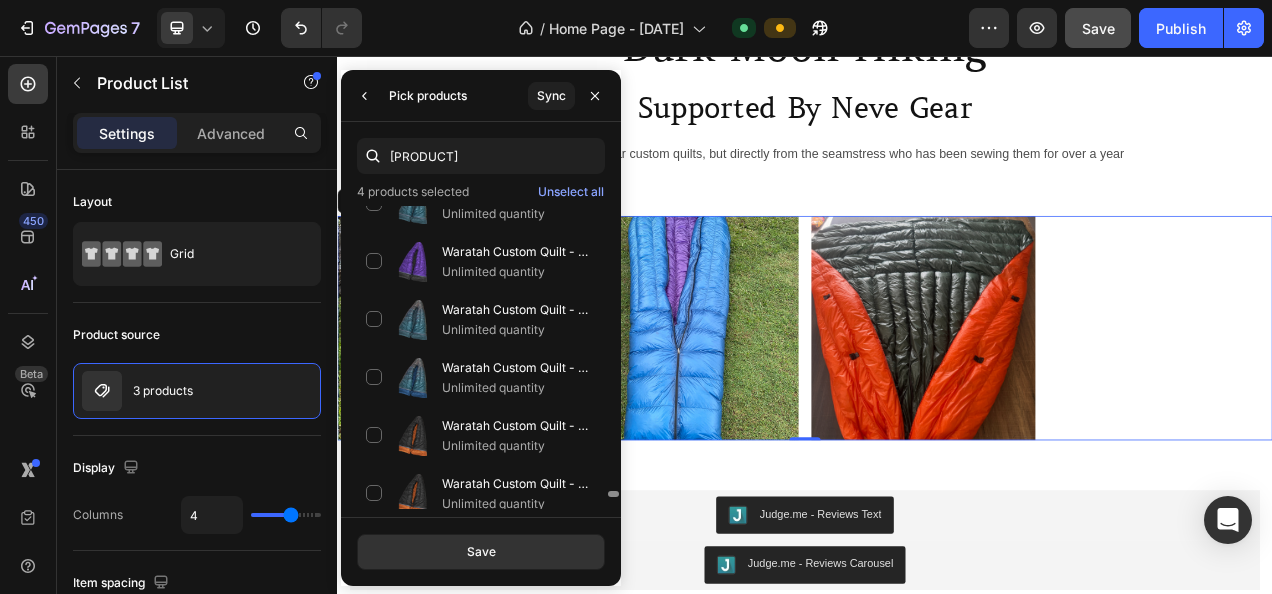 click on "waratah 4 products selected Unselect all  Waratah Custom Quilt - Customer's Product with price 565.00 ID [ID] Unlimited quantity Waratah Custom Quilt - Customer's Product with price 565.00 ID [ID] Unlimited quantity Waratah Custom Quilt - Customer's Product with price 620.00 ID [ID] Unlimited quantity Waratah Custom Quilt - Customer's Product with price 565.00 ID [ID] Unlimited quantity Waratah Custom Quilt - Customer's Product with price 595.00 ID [ID] Unlimited quantity Waratah Custom Quilt - Customer's Product with price 605.00 ID [ID] Unlimited quantity Waratah Custom Quilt - Customer's Product with price 605.00 ID [ID] Unlimited quantity Waratah Custom Quilt - Customer's Product with price 605.00 ID [ID] Unlimited quantity Waratah Custom Quilt - Customer's Product with price 660.00 ID [ID] Unlimited quantity Unlimited quantity" at bounding box center (481, 354) 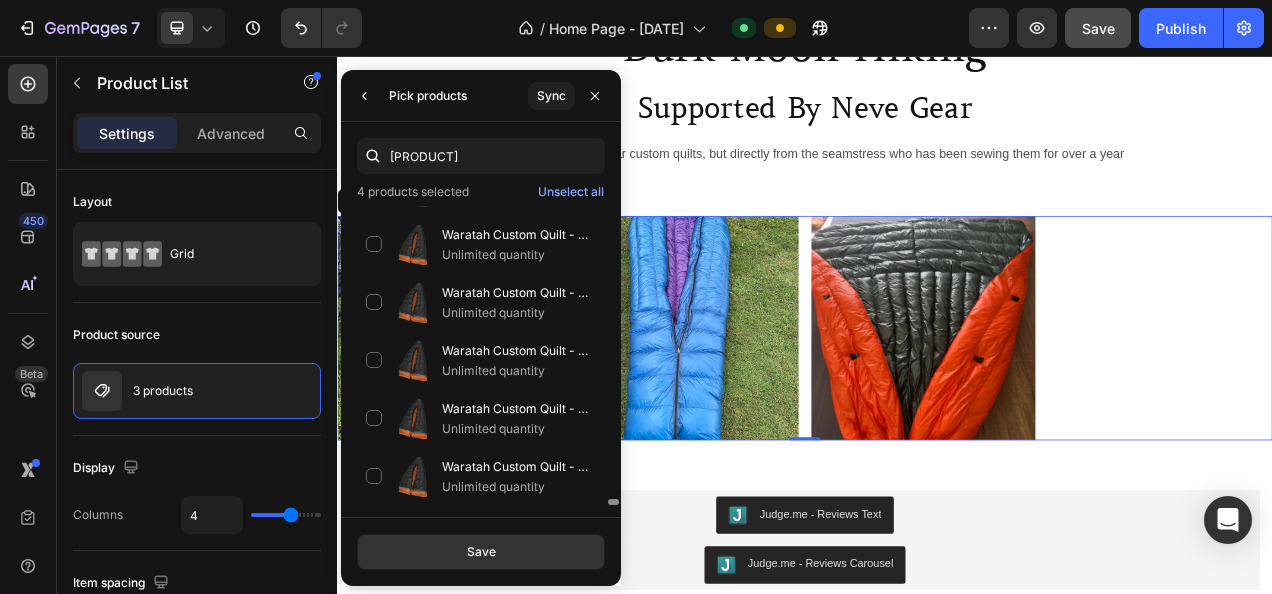 scroll, scrollTop: 14479, scrollLeft: 0, axis: vertical 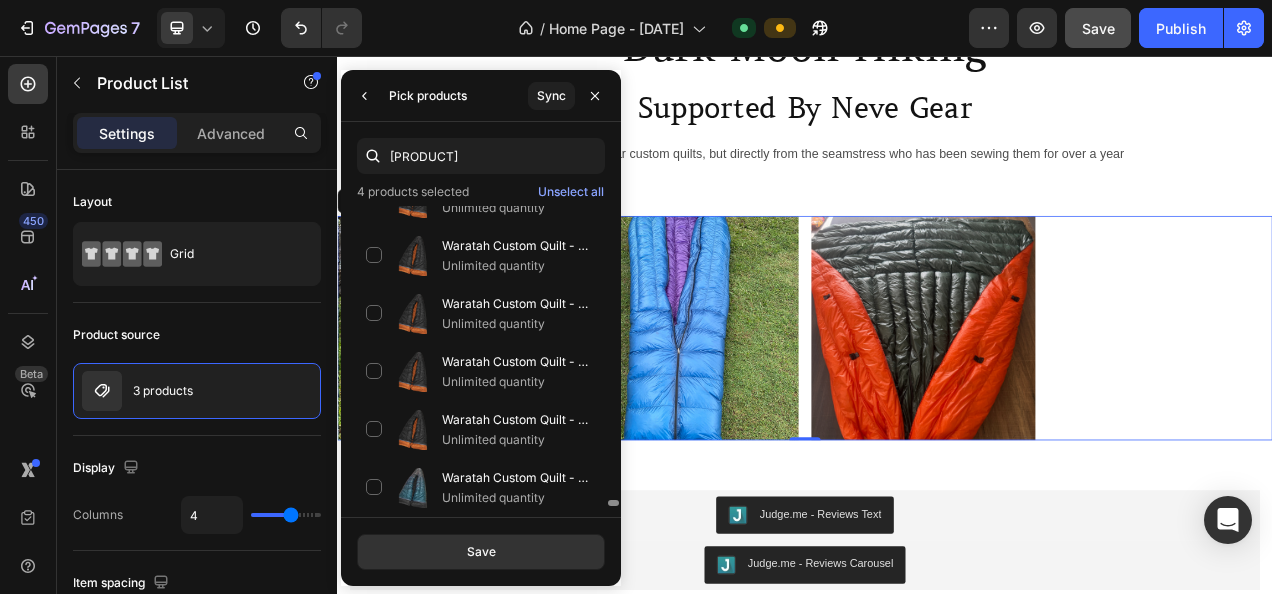 drag, startPoint x: 613, startPoint y: 492, endPoint x: 614, endPoint y: 513, distance: 21.023796 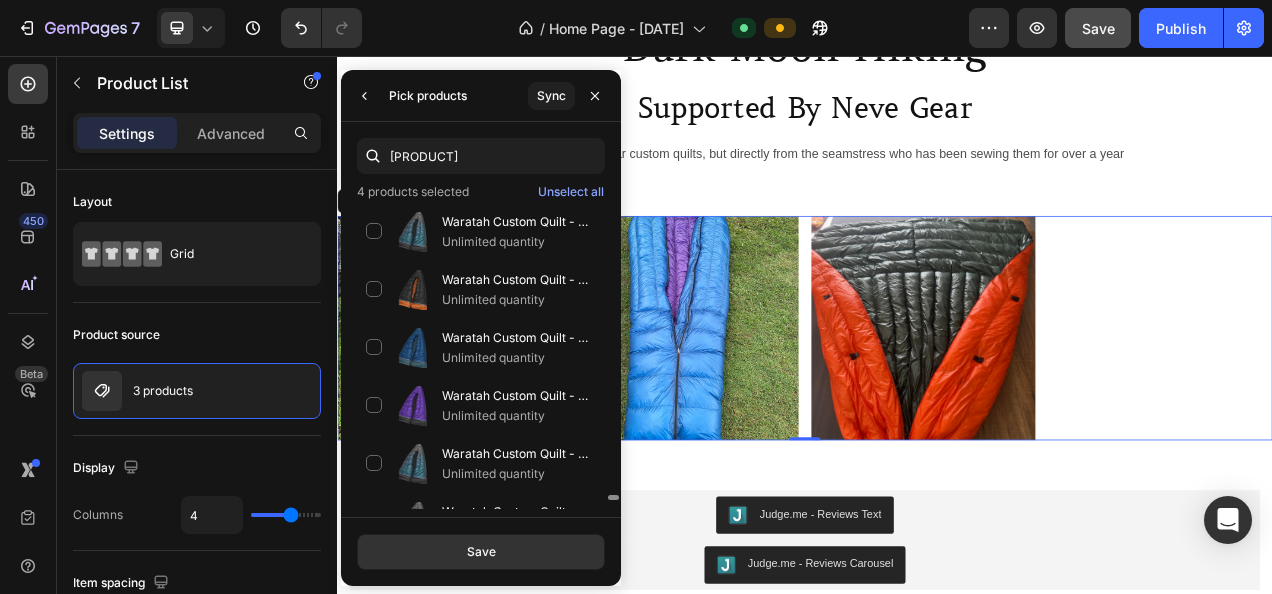 scroll, scrollTop: 15364, scrollLeft: 0, axis: vertical 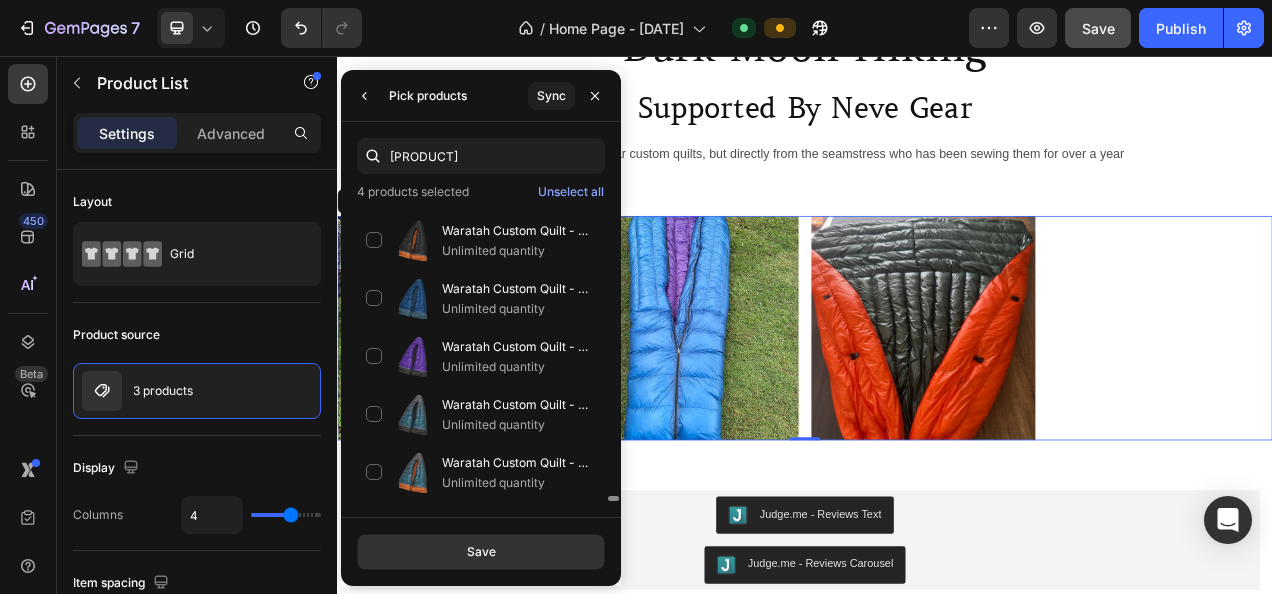 drag, startPoint x: 614, startPoint y: 502, endPoint x: 616, endPoint y: 520, distance: 18.110771 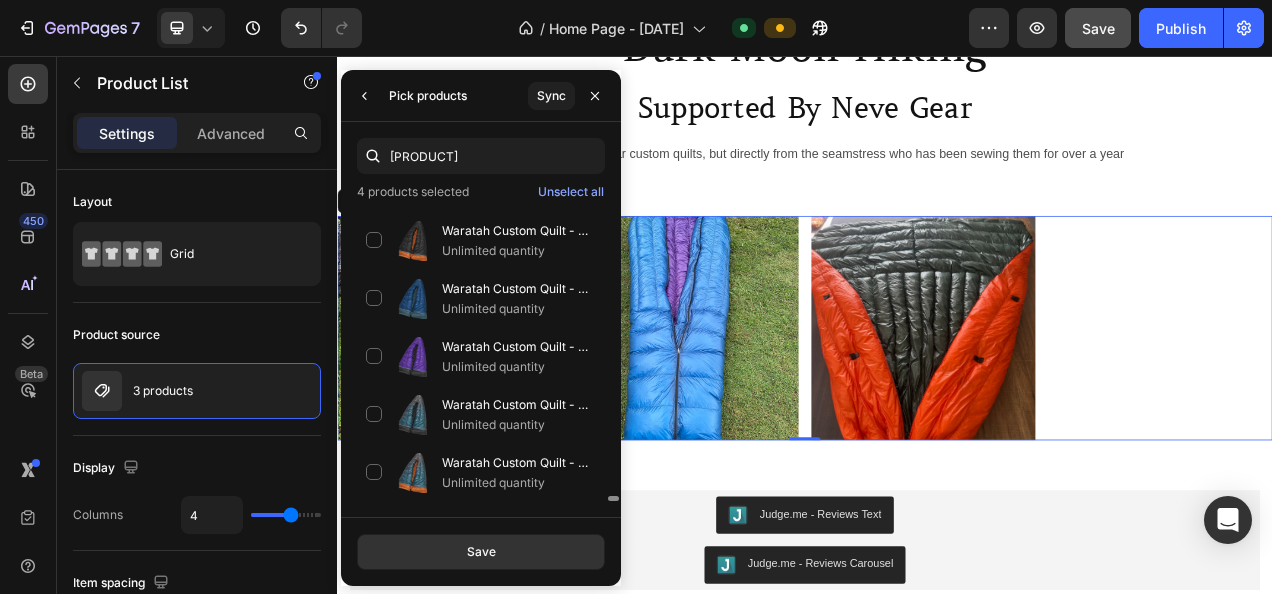 click on "waratah 4 products selected Unselect all  Waratah Custom Quilt - Customer's Product with price 565.00 ID [ID] Unlimited quantity Waratah Custom Quilt - Customer's Product with price 565.00 ID [ID] Unlimited quantity Waratah Custom Quilt - Customer's Product with price 620.00 ID [ID] Unlimited quantity Waratah Custom Quilt - Customer's Product with price 565.00 ID [ID] Unlimited quantity Waratah Custom Quilt - Customer's Product with price 595.00 ID [ID] Unlimited quantity Waratah Custom Quilt - Customer's Product with price 605.00 ID [ID] Unlimited quantity Waratah Custom Quilt - Customer's Product with price 605.00 ID [ID] Unlimited quantity Waratah Custom Quilt - Customer's Product with price 605.00 ID [ID] Unlimited quantity Waratah Custom Quilt - Customer's Product with price 660.00 ID [ID] Unlimited quantity Unlimited quantity" at bounding box center [481, 354] 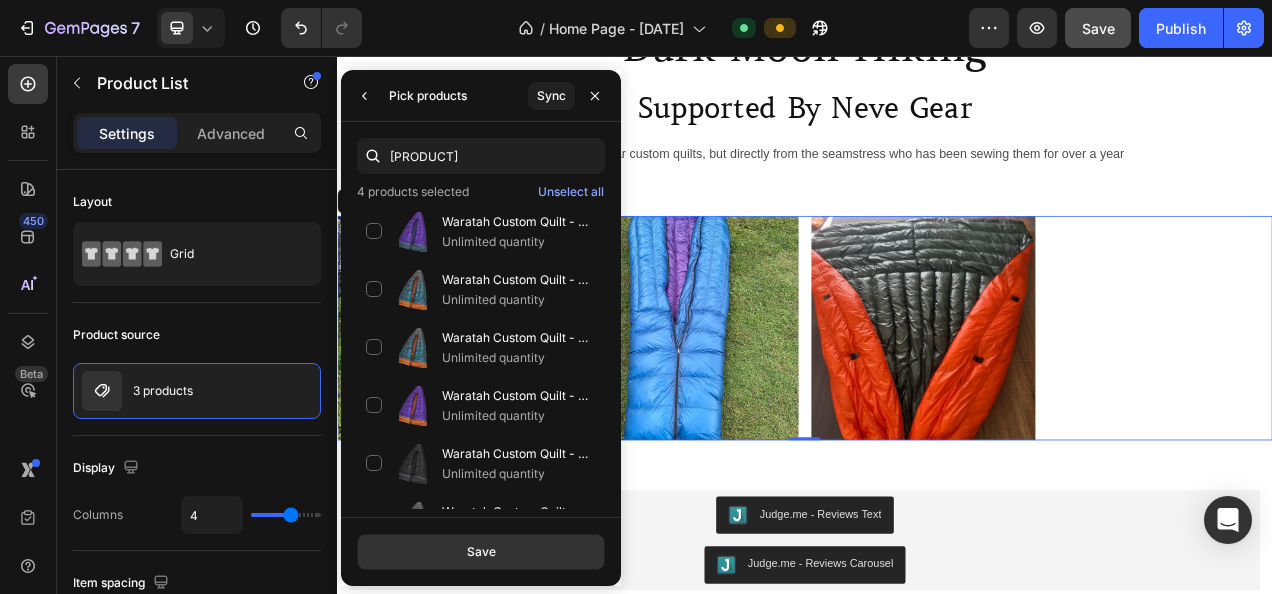 scroll, scrollTop: 16474, scrollLeft: 0, axis: vertical 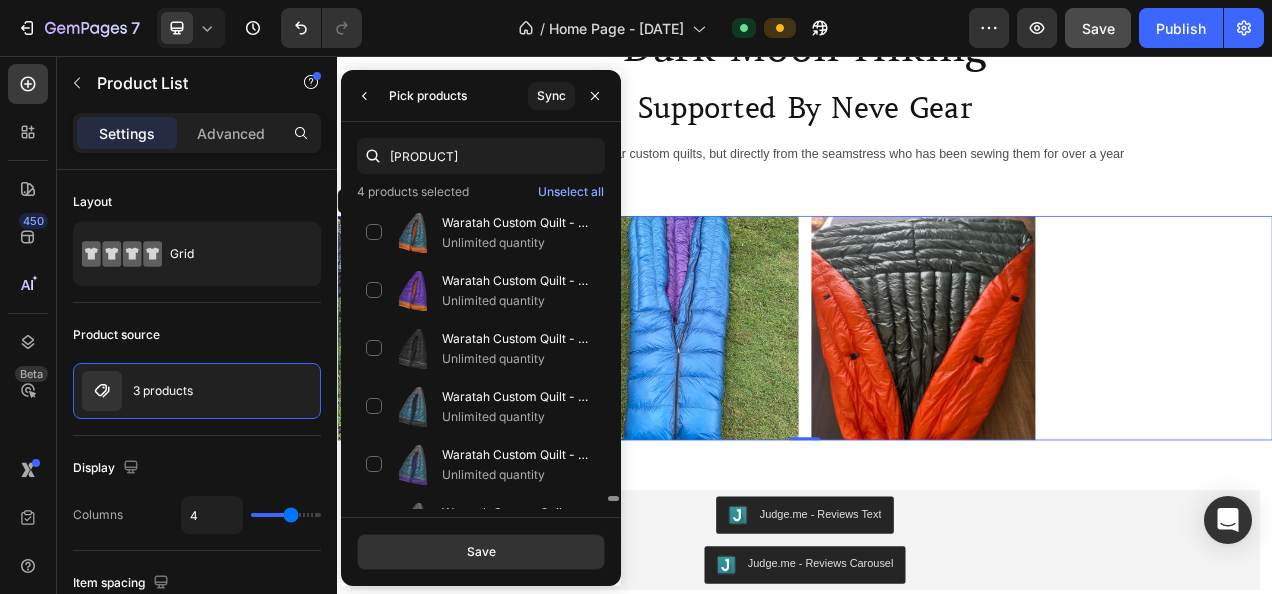 drag, startPoint x: 613, startPoint y: 496, endPoint x: 614, endPoint y: 517, distance: 21.023796 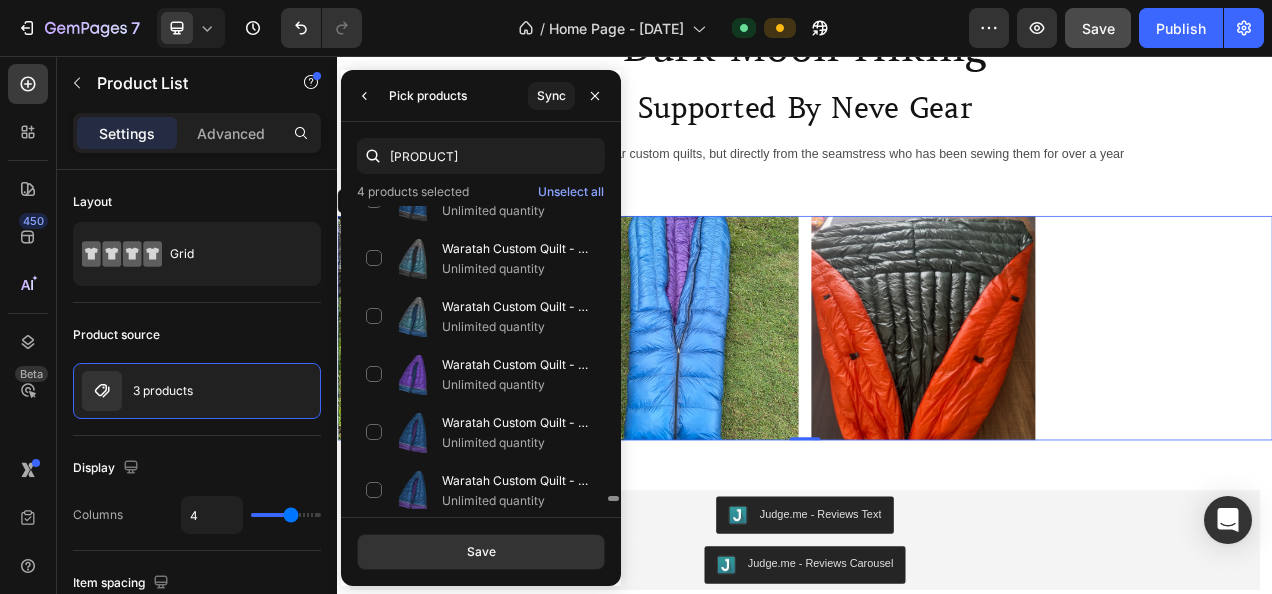 scroll, scrollTop: 17665, scrollLeft: 0, axis: vertical 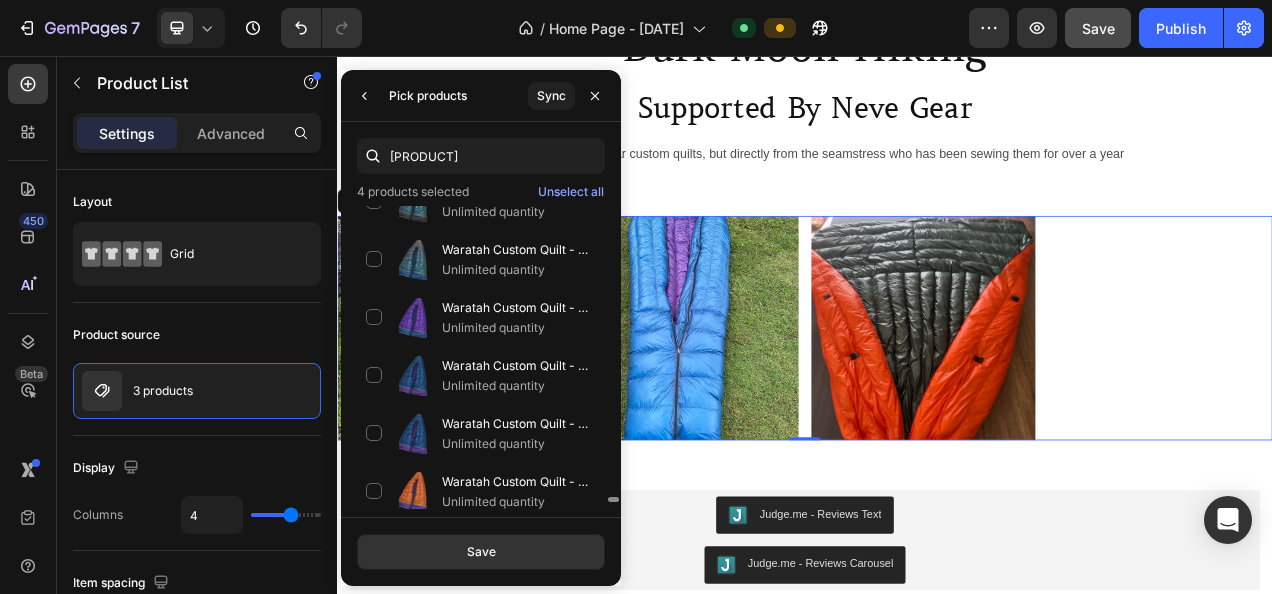 drag, startPoint x: 614, startPoint y: 496, endPoint x: 618, endPoint y: 517, distance: 21.377558 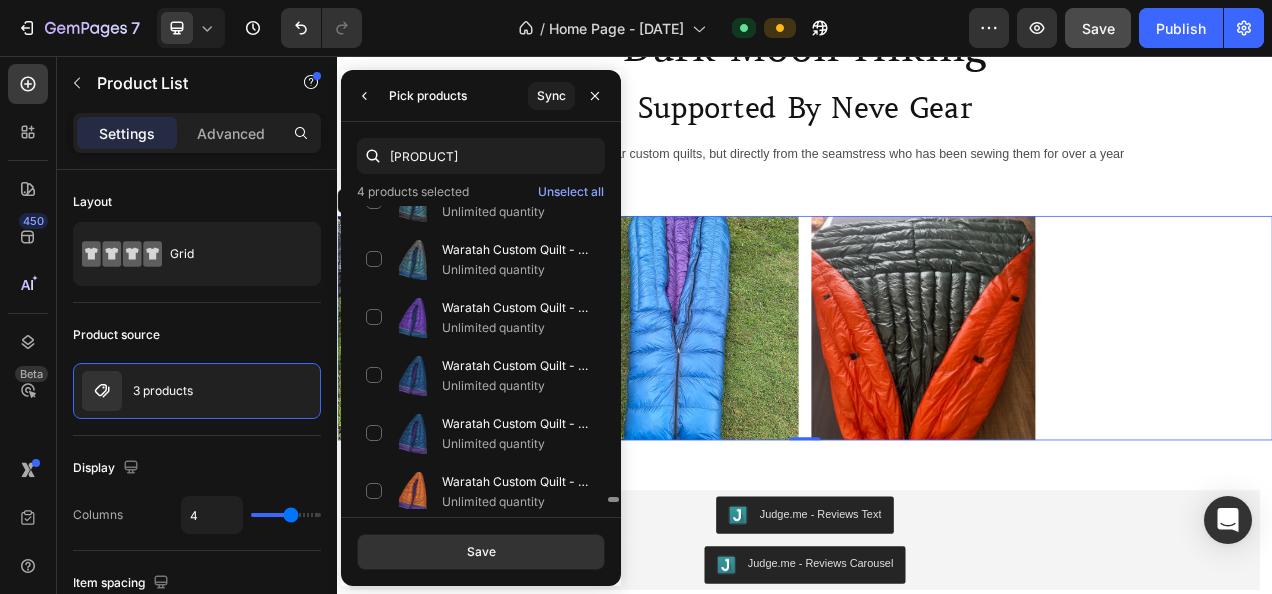 click on "waratah 4 products selected Unselect all  Waratah Custom Quilt - Customer's Product with price 565.00 ID [ID] Unlimited quantity Waratah Custom Quilt - Customer's Product with price 565.00 ID [ID] Unlimited quantity Waratah Custom Quilt - Customer's Product with price 620.00 ID [ID] Unlimited quantity Waratah Custom Quilt - Customer's Product with price 565.00 ID [ID] Unlimited quantity Waratah Custom Quilt - Customer's Product with price 595.00 ID [ID] Unlimited quantity Waratah Custom Quilt - Customer's Product with price 605.00 ID [ID] Unlimited quantity Waratah Custom Quilt - Customer's Product with price 605.00 ID [ID] Unlimited quantity Waratah Custom Quilt - Customer's Product with price 605.00 ID [ID] Unlimited quantity Waratah Custom Quilt - Customer's Product with price 660.00 ID [ID] Unlimited quantity Unlimited quantity" at bounding box center (481, 354) 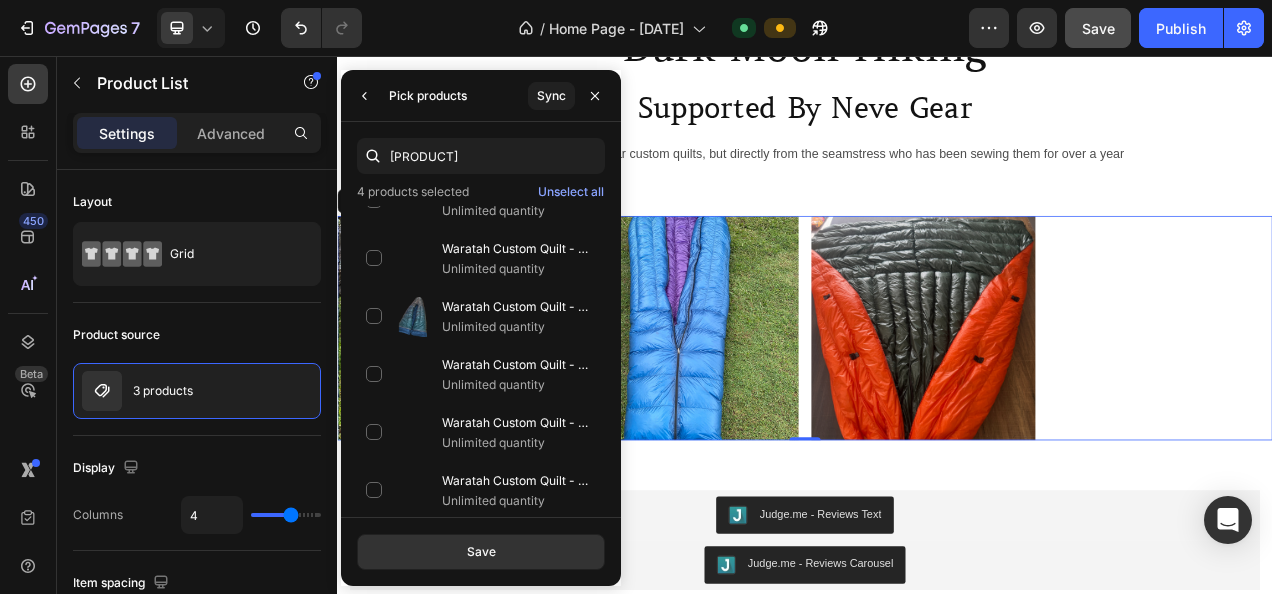 scroll, scrollTop: 18816, scrollLeft: 0, axis: vertical 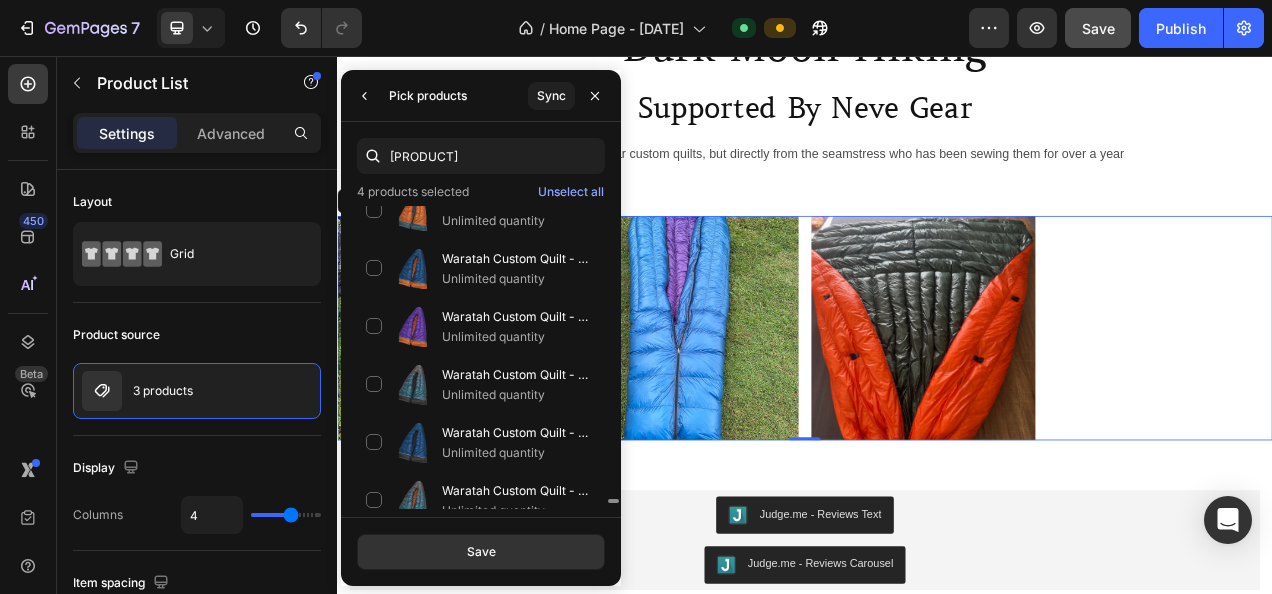 drag, startPoint x: 614, startPoint y: 497, endPoint x: 613, endPoint y: 516, distance: 19.026299 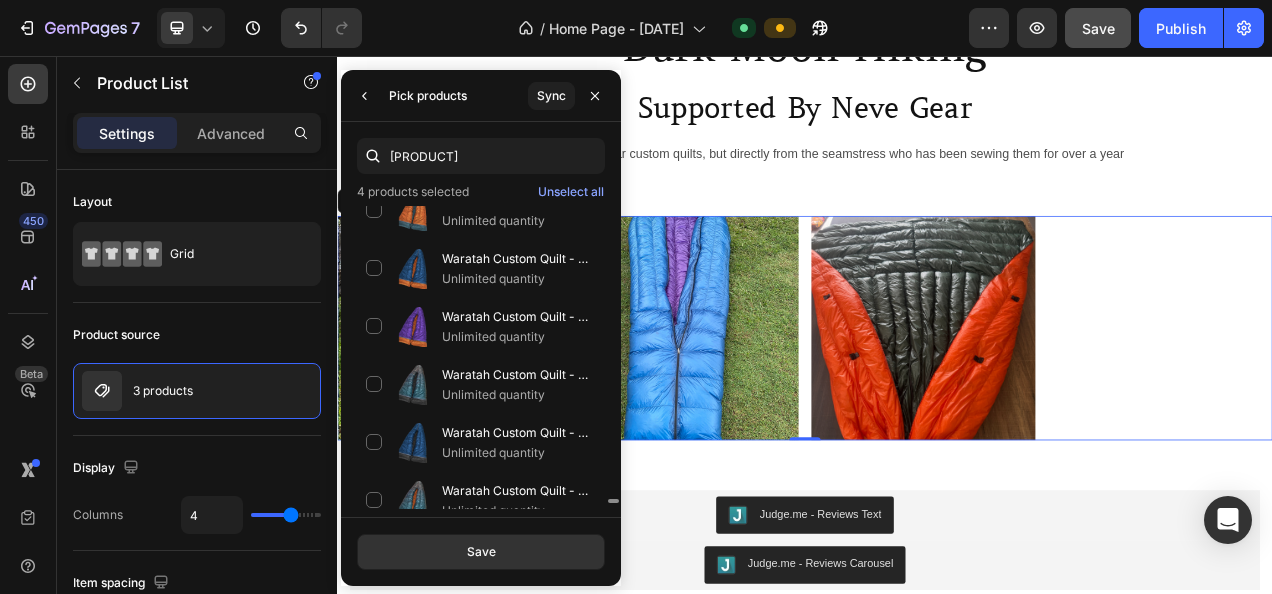 click on "waratah 4 products selected Unselect all  Waratah Custom Quilt - Customer's Product with price 565.00 ID [ID] Unlimited quantity Waratah Custom Quilt - Customer's Product with price 565.00 ID [ID] Unlimited quantity Waratah Custom Quilt - Customer's Product with price 620.00 ID [ID] Unlimited quantity Waratah Custom Quilt - Customer's Product with price 565.00 ID [ID] Unlimited quantity Waratah Custom Quilt - Customer's Product with price 595.00 ID [ID] Unlimited quantity Waratah Custom Quilt - Customer's Product with price 605.00 ID [ID] Unlimited quantity Waratah Custom Quilt - Customer's Product with price 605.00 ID [ID] Unlimited quantity Waratah Custom Quilt - Customer's Product with price 605.00 ID [ID] Unlimited quantity Waratah Custom Quilt - Customer's Product with price 660.00 ID [ID] Unlimited quantity Unlimited quantity" at bounding box center [481, 319] 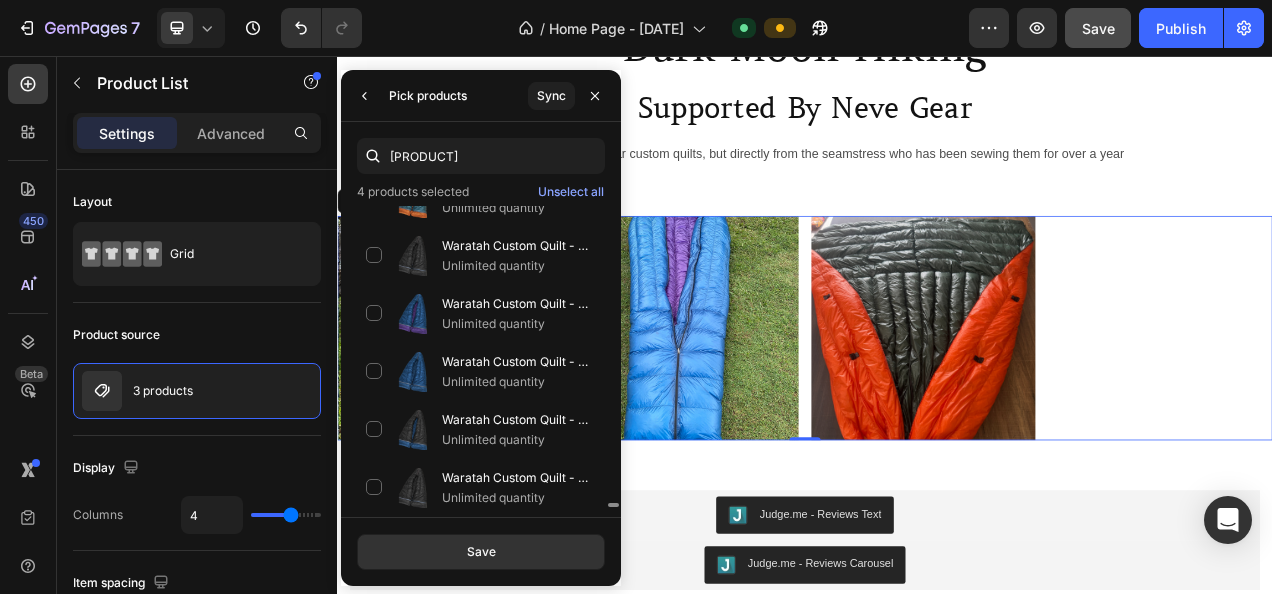 click at bounding box center (613, 357) 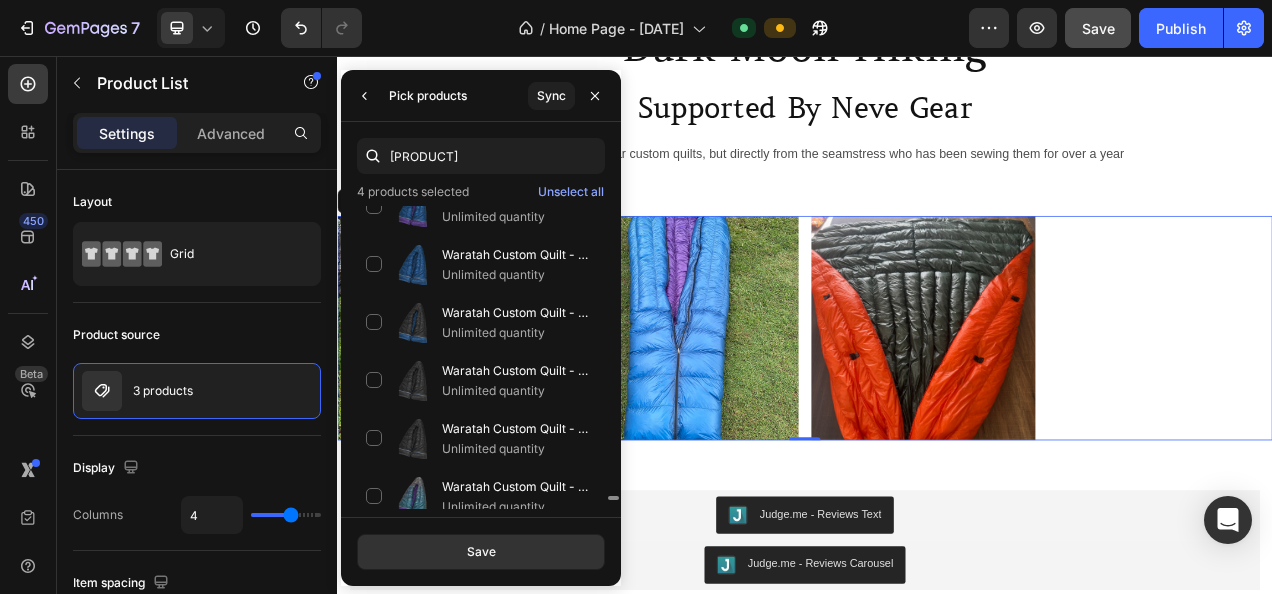 click at bounding box center [613, 357] 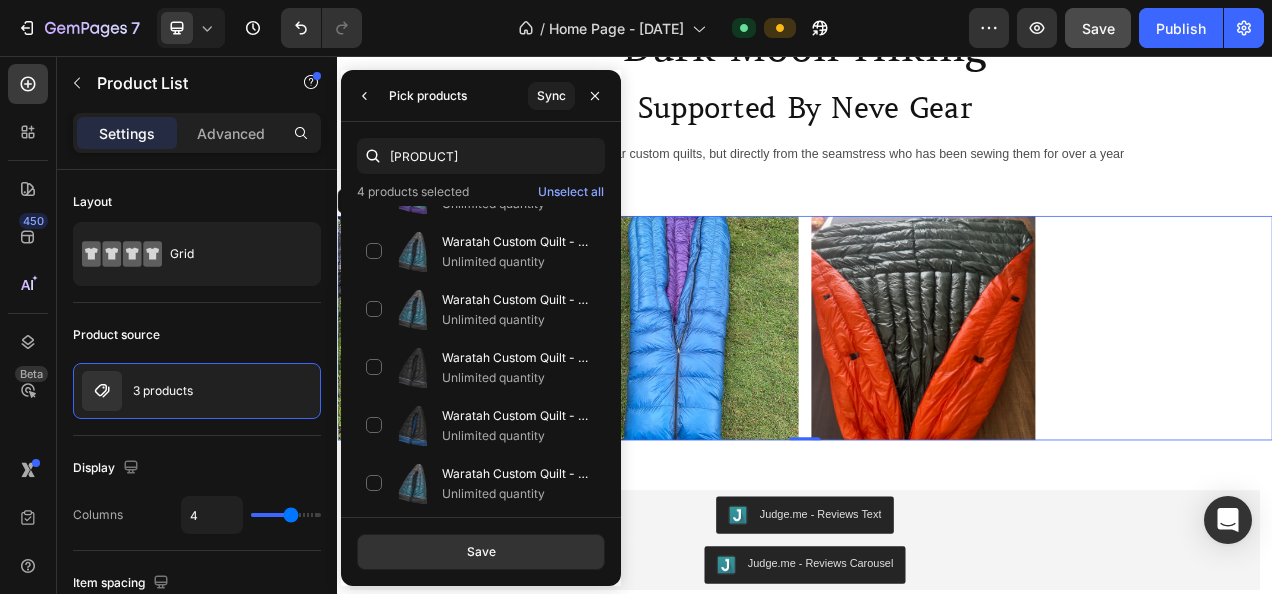 click at bounding box center (613, 54) 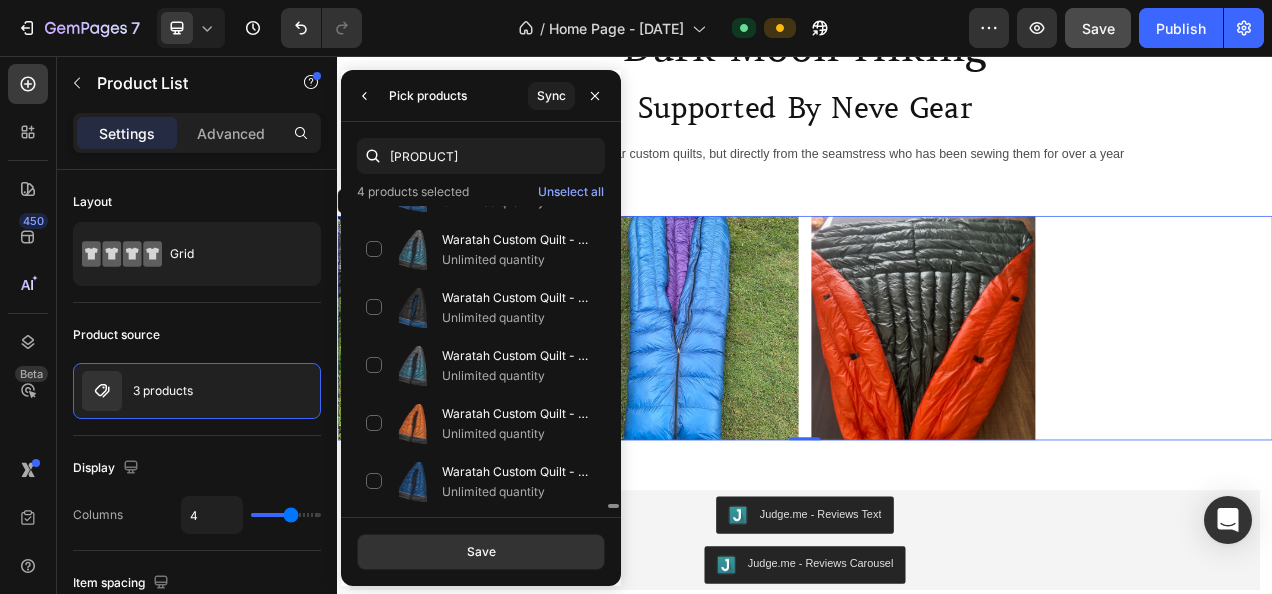 click at bounding box center [613, 357] 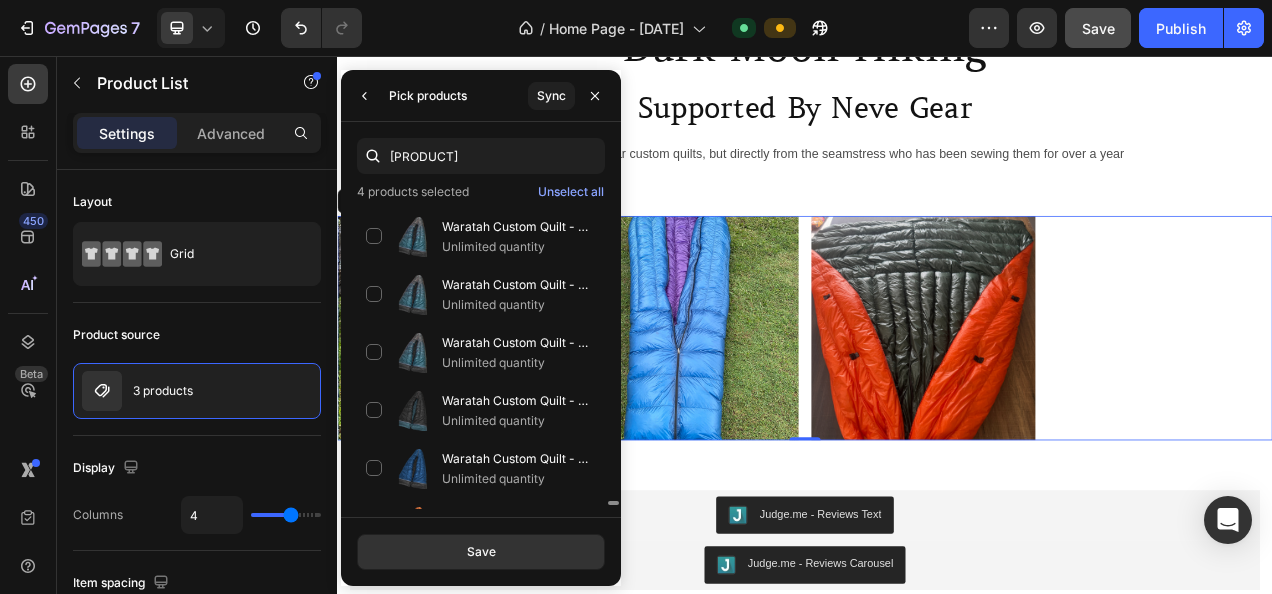 click at bounding box center [613, 357] 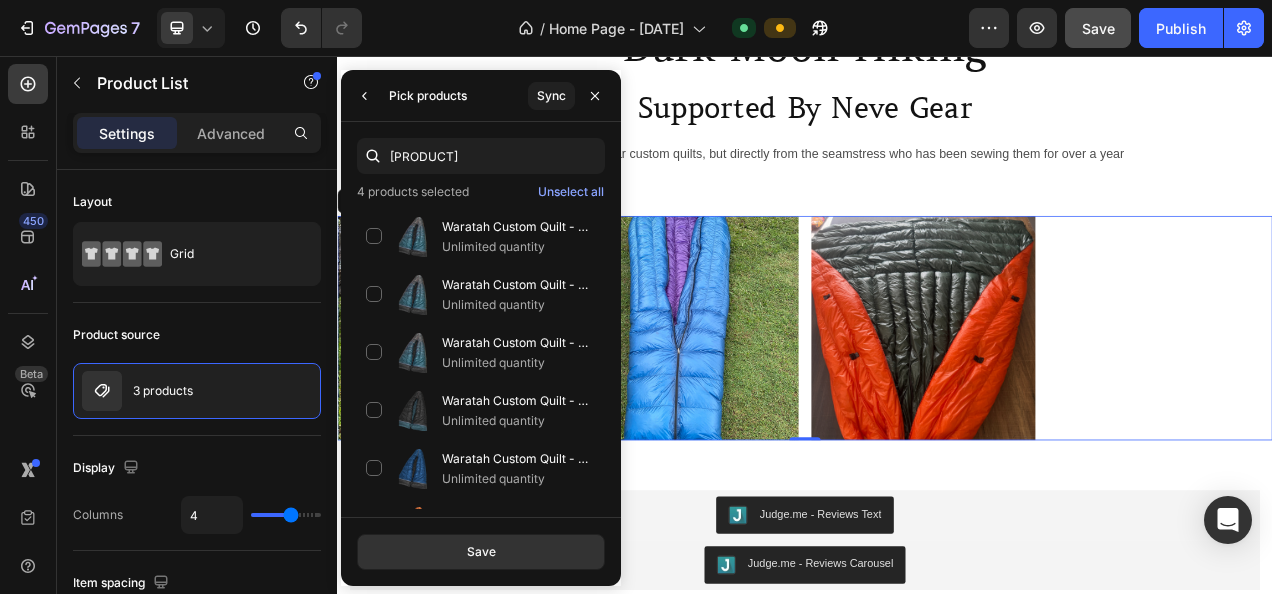 click at bounding box center (613, 627) 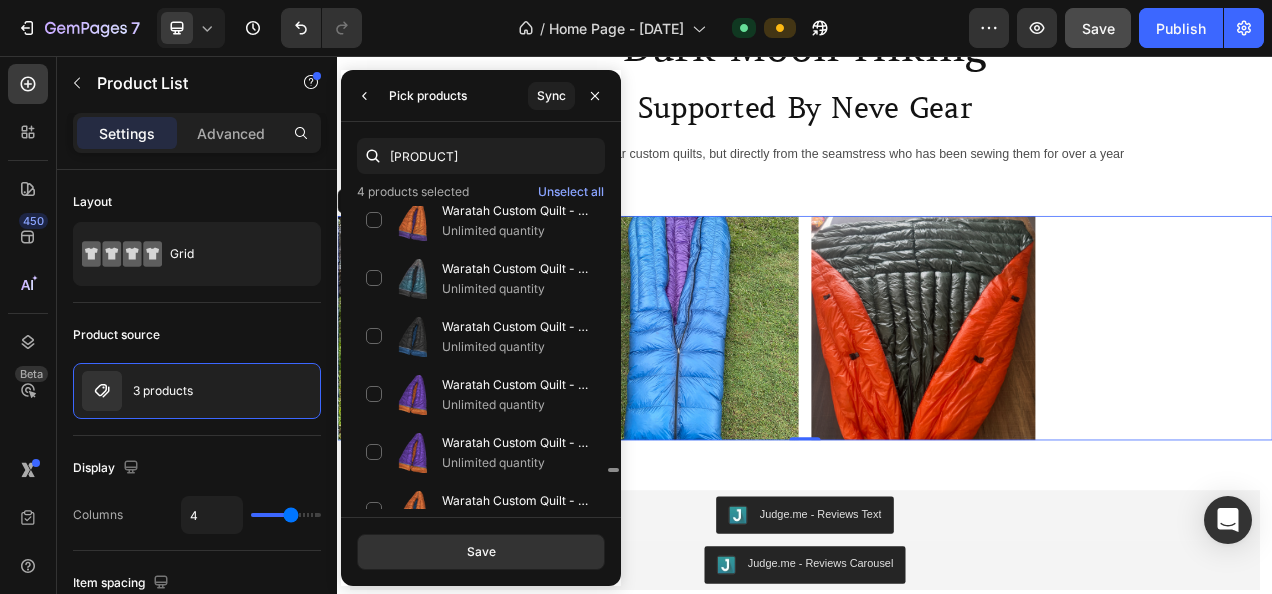 click at bounding box center (613, 321) 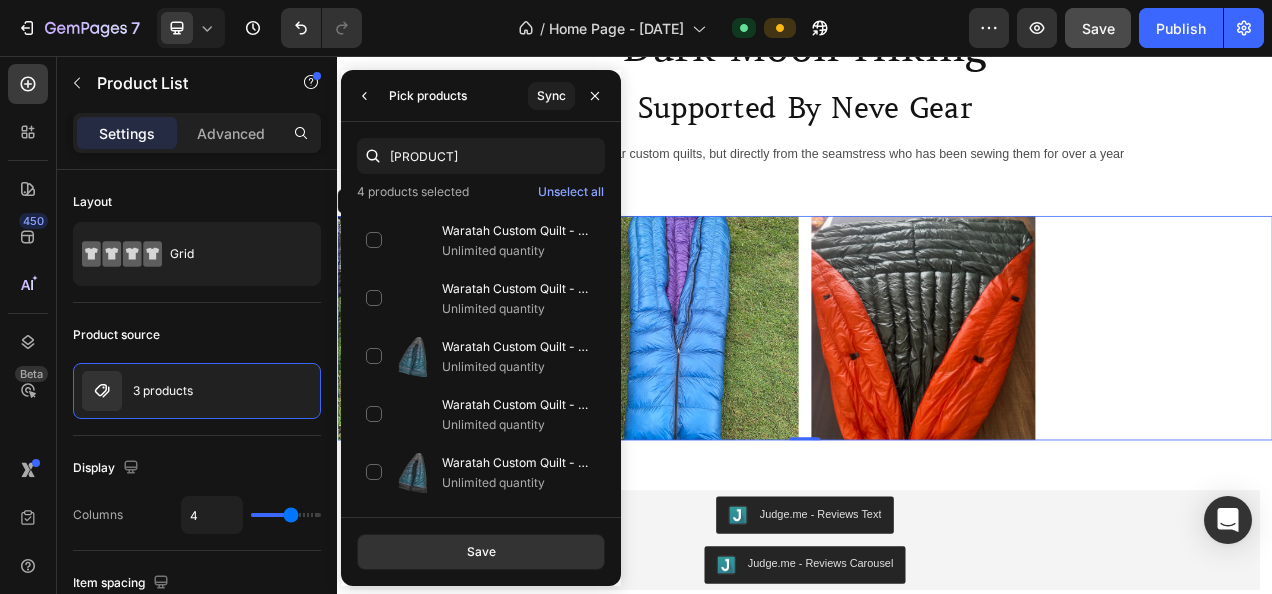 scroll, scrollTop: 22260, scrollLeft: 0, axis: vertical 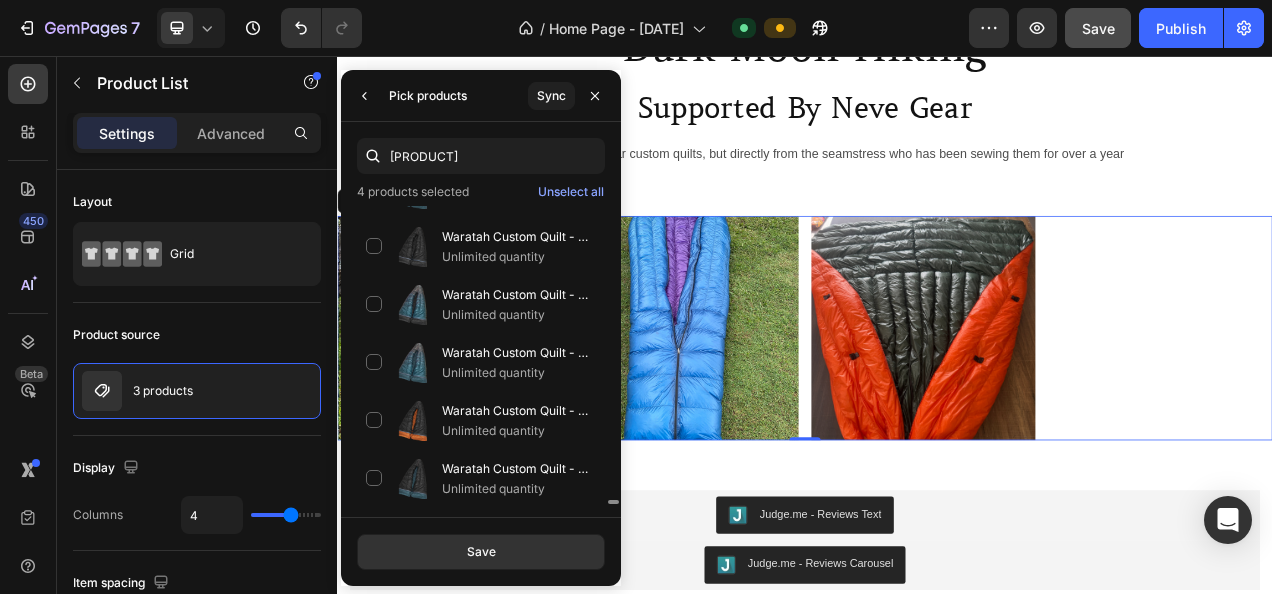 drag, startPoint x: 612, startPoint y: 508, endPoint x: 616, endPoint y: 523, distance: 15.524175 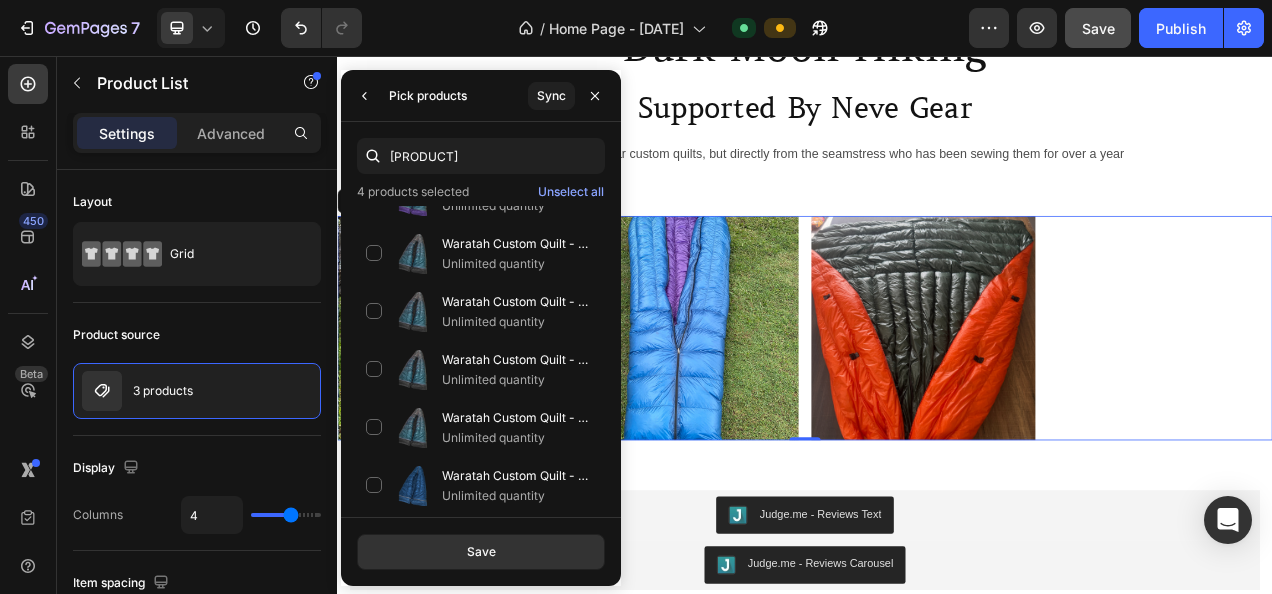 scroll, scrollTop: 23320, scrollLeft: 0, axis: vertical 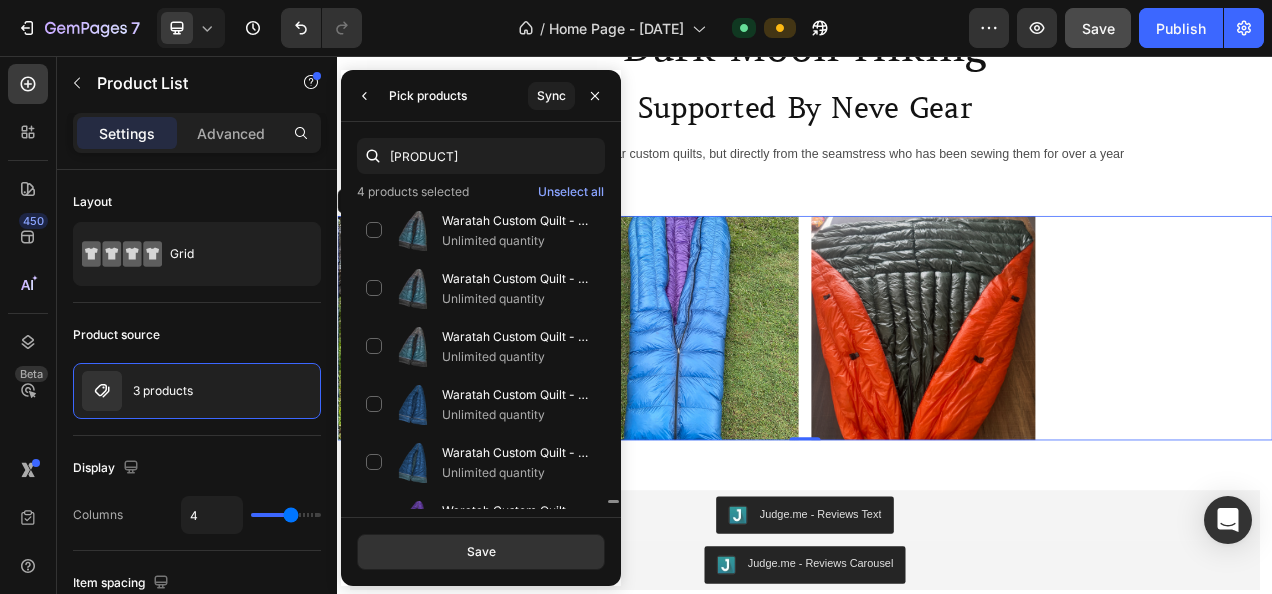 drag, startPoint x: 614, startPoint y: 500, endPoint x: 615, endPoint y: 514, distance: 14.035668 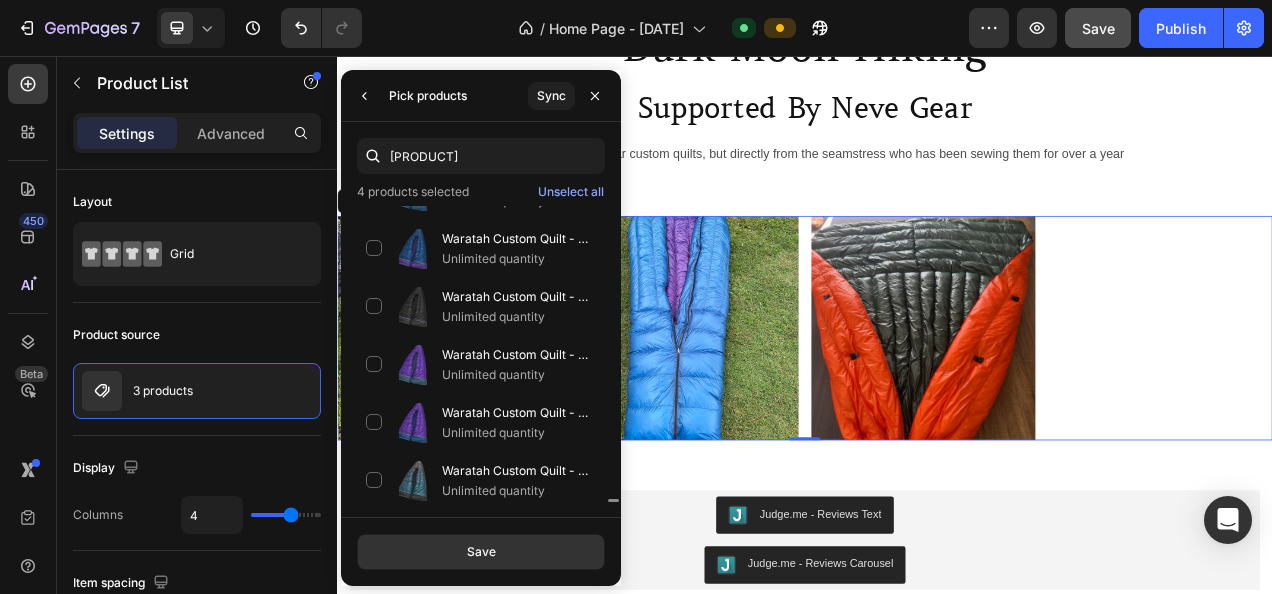 scroll, scrollTop: 25142, scrollLeft: 0, axis: vertical 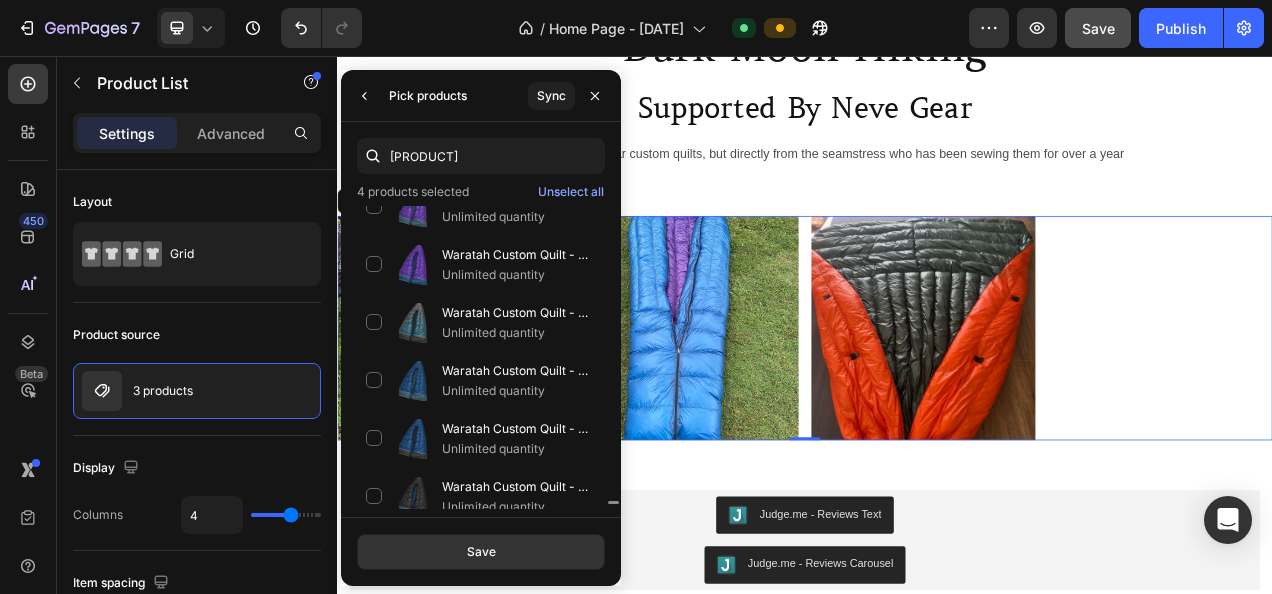 drag, startPoint x: 615, startPoint y: 500, endPoint x: 617, endPoint y: 523, distance: 23.086792 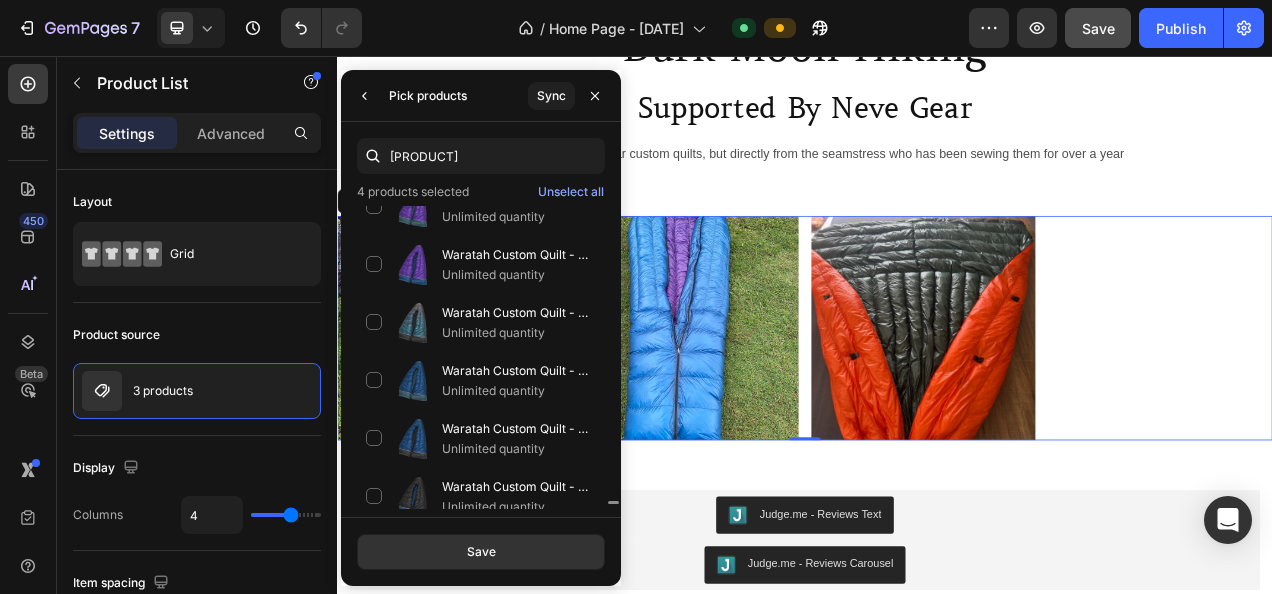 click on "waratah 4 products selected Unselect all  Waratah Custom Quilt - Customer's Product with price 565.00 ID [ID] Unlimited quantity Waratah Custom Quilt - Customer's Product with price 565.00 ID [ID] Unlimited quantity Waratah Custom Quilt - Customer's Product with price 620.00 ID [ID] Unlimited quantity Waratah Custom Quilt - Customer's Product with price 565.00 ID [ID] Unlimited quantity Waratah Custom Quilt - Customer's Product with price 595.00 ID [ID] Unlimited quantity Waratah Custom Quilt - Customer's Product with price 605.00 ID [ID] Unlimited quantity Waratah Custom Quilt - Customer's Product with price 605.00 ID [ID] Unlimited quantity Waratah Custom Quilt - Customer's Product with price 605.00 ID [ID] Unlimited quantity Waratah Custom Quilt - Customer's Product with price 660.00 ID [ID] Unlimited quantity Unlimited quantity" at bounding box center [481, 354] 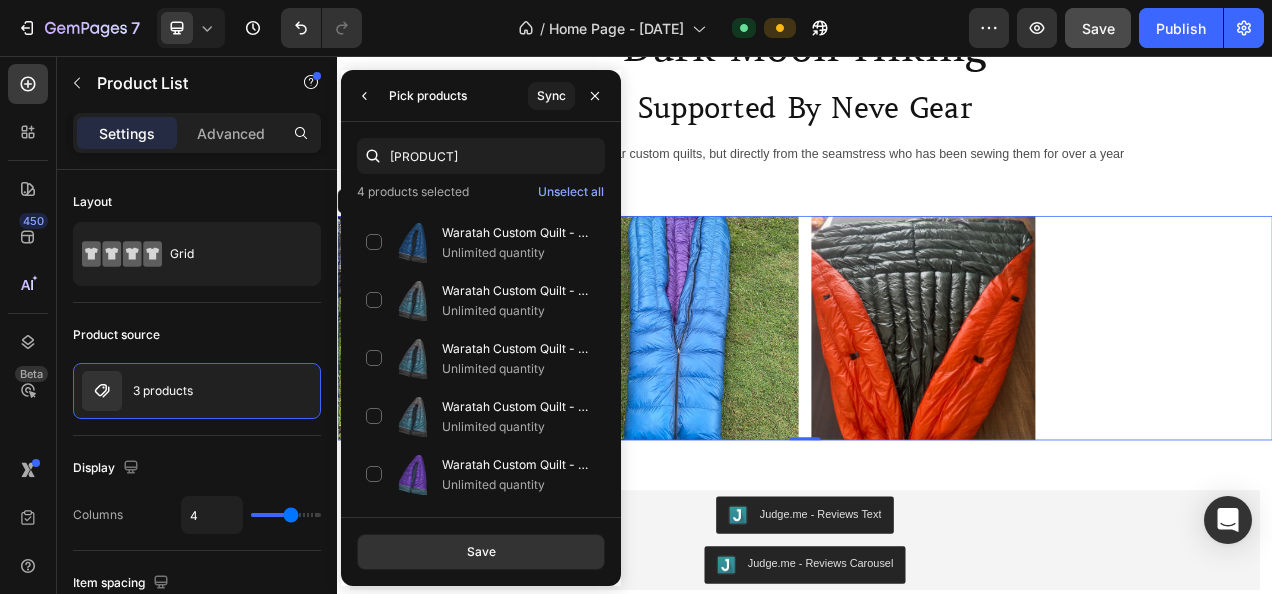 scroll, scrollTop: 26842, scrollLeft: 0, axis: vertical 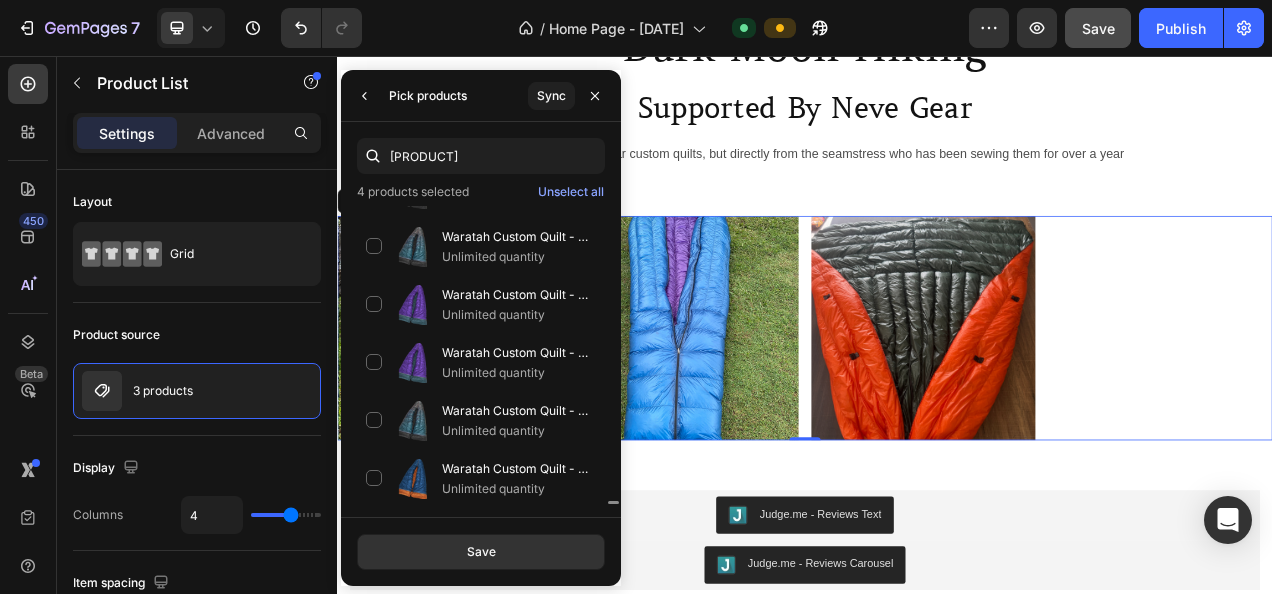 drag, startPoint x: 614, startPoint y: 502, endPoint x: 618, endPoint y: 522, distance: 20.396078 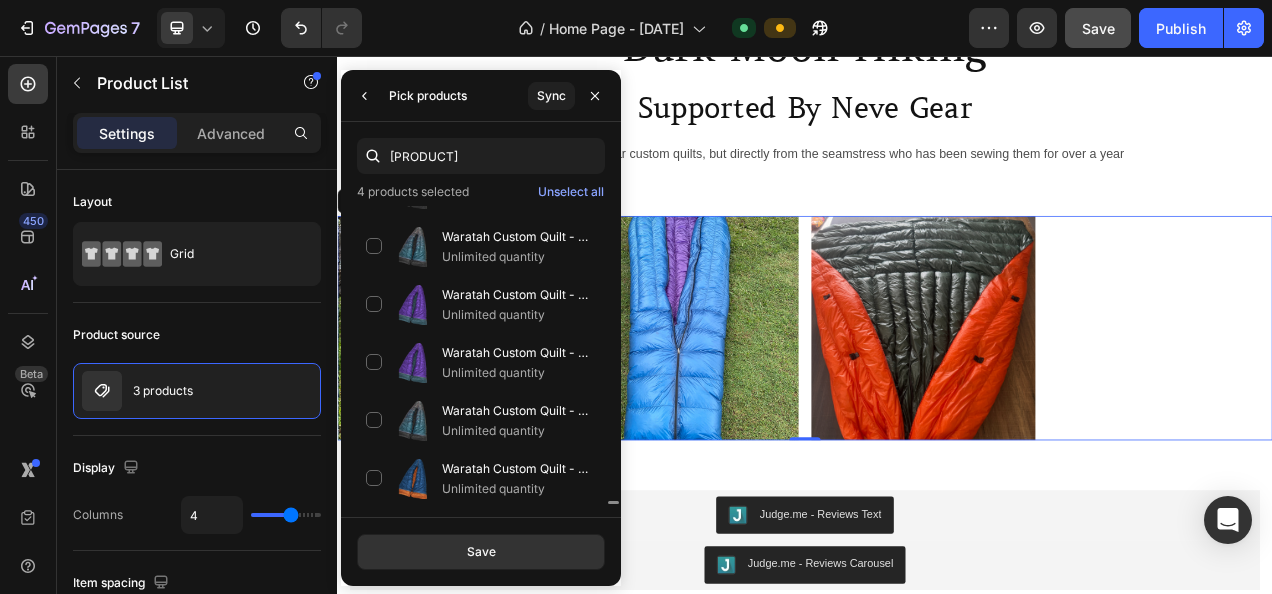 click on "waratah 4 products selected Unselect all  Waratah Custom Quilt - Customer's Product with price 565.00 ID [ID] Unlimited quantity Waratah Custom Quilt - Customer's Product with price 565.00 ID [ID] Unlimited quantity Waratah Custom Quilt - Customer's Product with price 620.00 ID [ID] Unlimited quantity Waratah Custom Quilt - Customer's Product with price 565.00 ID [ID] Unlimited quantity Waratah Custom Quilt - Customer's Product with price 595.00 ID [ID] Unlimited quantity Waratah Custom Quilt - Customer's Product with price 605.00 ID [ID] Unlimited quantity Waratah Custom Quilt - Customer's Product with price 605.00 ID [ID] Unlimited quantity Waratah Custom Quilt - Customer's Product with price 605.00 ID [ID] Unlimited quantity Waratah Custom Quilt - Customer's Product with price 660.00 ID [ID] Unlimited quantity Unlimited quantity" at bounding box center (481, 354) 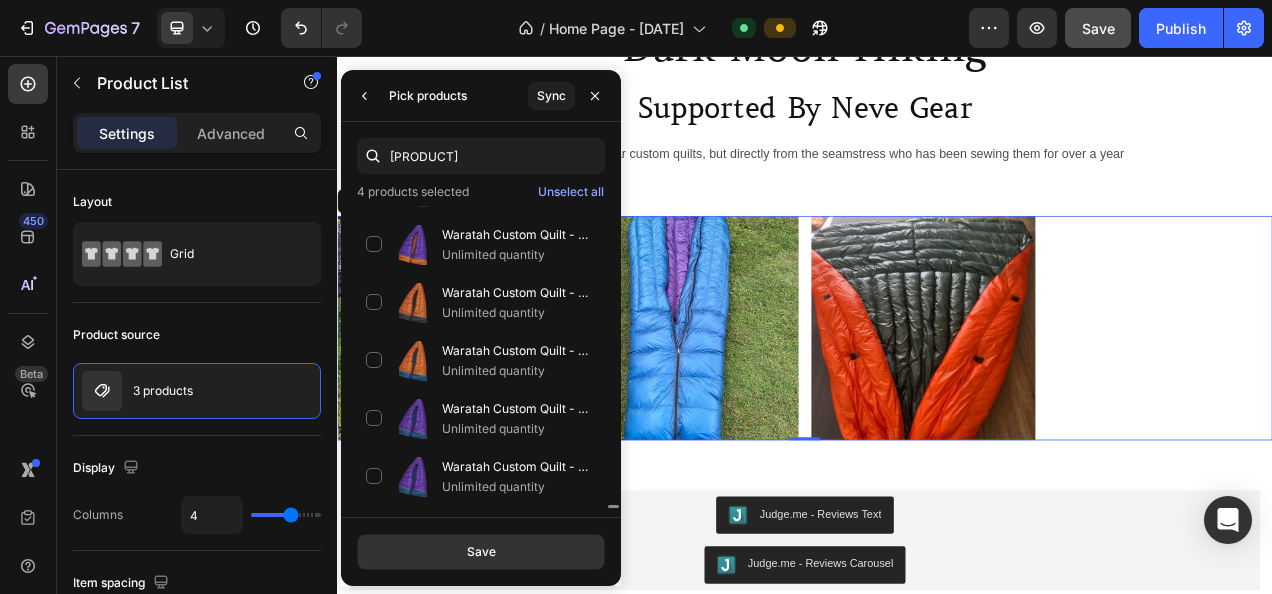 scroll, scrollTop: 28363, scrollLeft: 0, axis: vertical 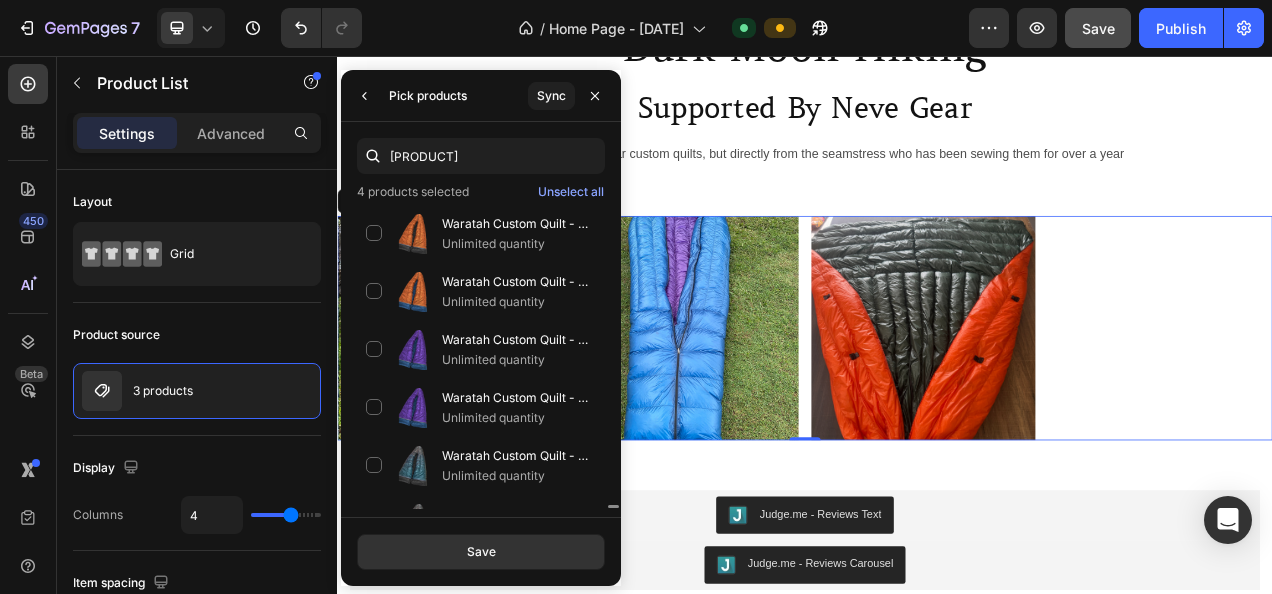 drag, startPoint x: 614, startPoint y: 502, endPoint x: 614, endPoint y: 532, distance: 30 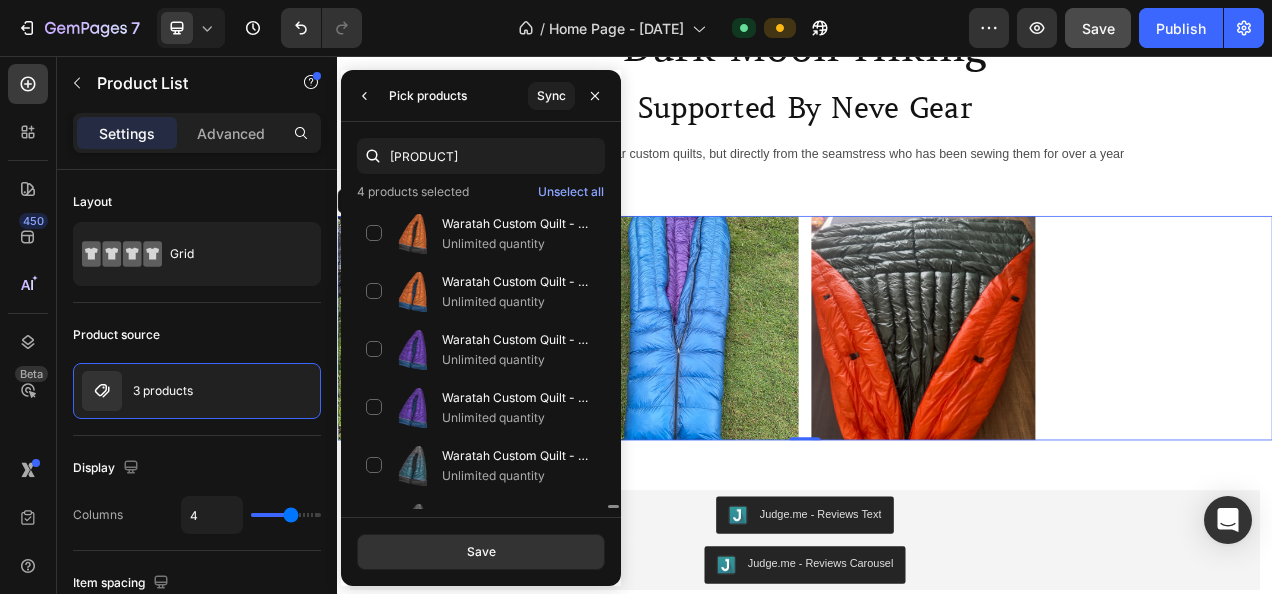click on "waratah 4 products selected Unselect all  Waratah Custom Quilt - Customer's Product with price 565.00 ID [ID] Unlimited quantity Waratah Custom Quilt - Customer's Product with price 565.00 ID [ID] Unlimited quantity Waratah Custom Quilt - Customer's Product with price 620.00 ID [ID] Unlimited quantity Waratah Custom Quilt - Customer's Product with price 565.00 ID [ID] Unlimited quantity Waratah Custom Quilt - Customer's Product with price 595.00 ID [ID] Unlimited quantity Waratah Custom Quilt - Customer's Product with price 605.00 ID [ID] Unlimited quantity Waratah Custom Quilt - Customer's Product with price 605.00 ID [ID] Unlimited quantity Waratah Custom Quilt - Customer's Product with price 605.00 ID [ID] Unlimited quantity Waratah Custom Quilt - Customer's Product with price 660.00 ID [ID] Unlimited quantity Unlimited quantity" at bounding box center [481, 354] 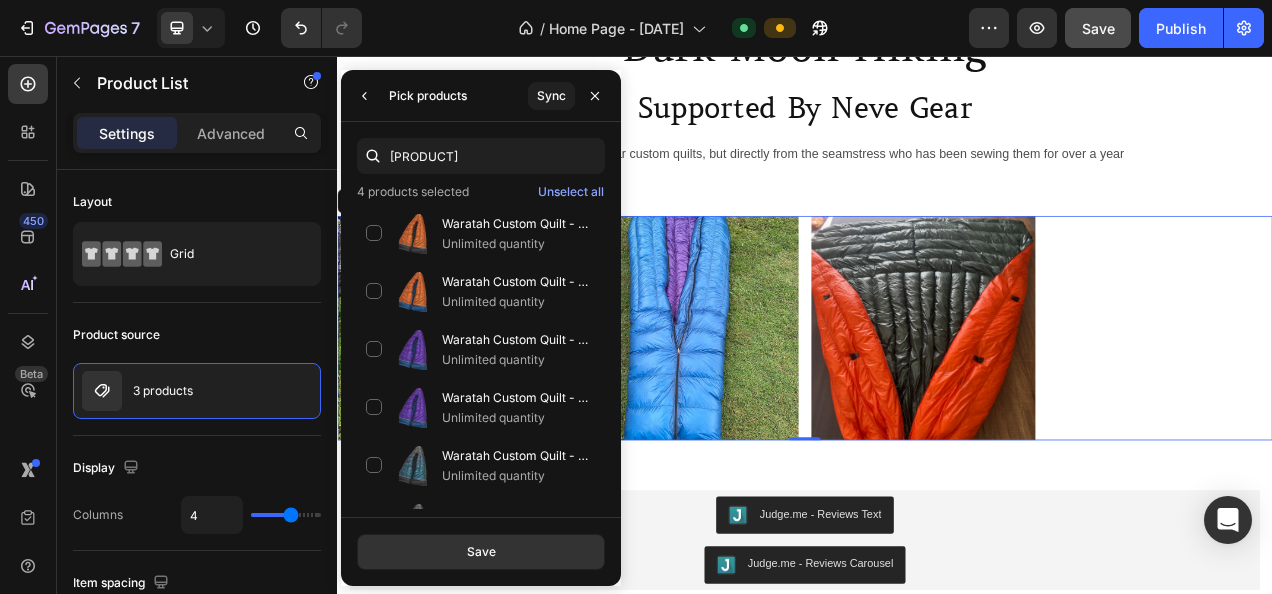 click on "waratah 4 products selected Unselect all  Waratah Custom Quilt - Customer's Product with price 565.00 ID [ID] Unlimited quantity Waratah Custom Quilt - Customer's Product with price 565.00 ID [ID] Unlimited quantity Waratah Custom Quilt - Customer's Product with price 620.00 ID [ID] Unlimited quantity Waratah Custom Quilt - Customer's Product with price 565.00 ID [ID] Unlimited quantity Waratah Custom Quilt - Customer's Product with price 595.00 ID [ID] Unlimited quantity Waratah Custom Quilt - Customer's Product with price 605.00 ID [ID] Unlimited quantity Waratah Custom Quilt - Customer's Product with price 605.00 ID [ID] Unlimited quantity Waratah Custom Quilt - Customer's Product with price 605.00 ID [ID] Unlimited quantity Waratah Custom Quilt - Customer's Product with price 660.00 ID [ID] Unlimited quantity Unlimited quantity" at bounding box center (481, 319) 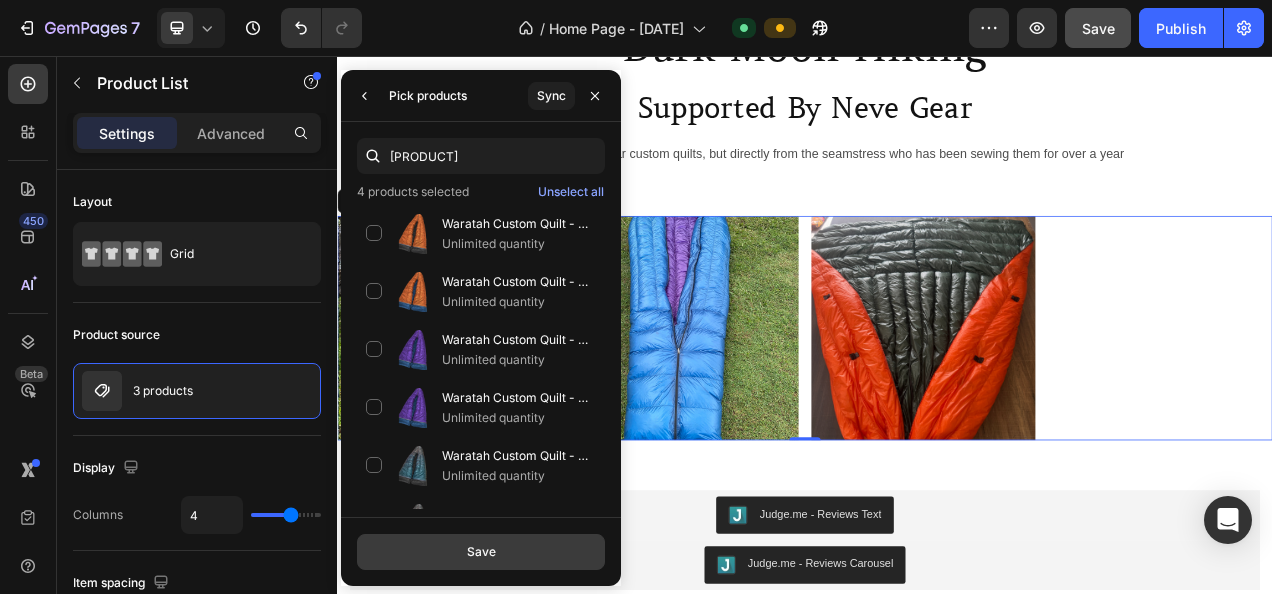 drag, startPoint x: 615, startPoint y: 512, endPoint x: 532, endPoint y: 554, distance: 93.0215 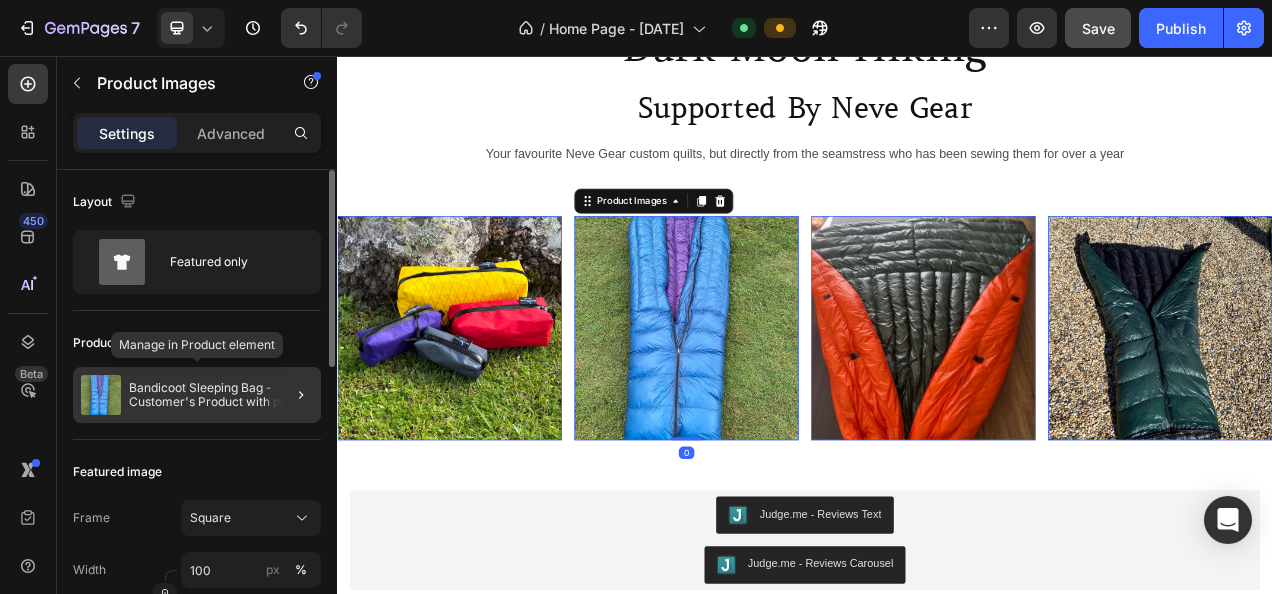 click on "Bandicoot Sleeping Bag - Customer's Product with price 640.00 ID ZWieF1reH8lUgQaWbes8RdmV" at bounding box center [221, 395] 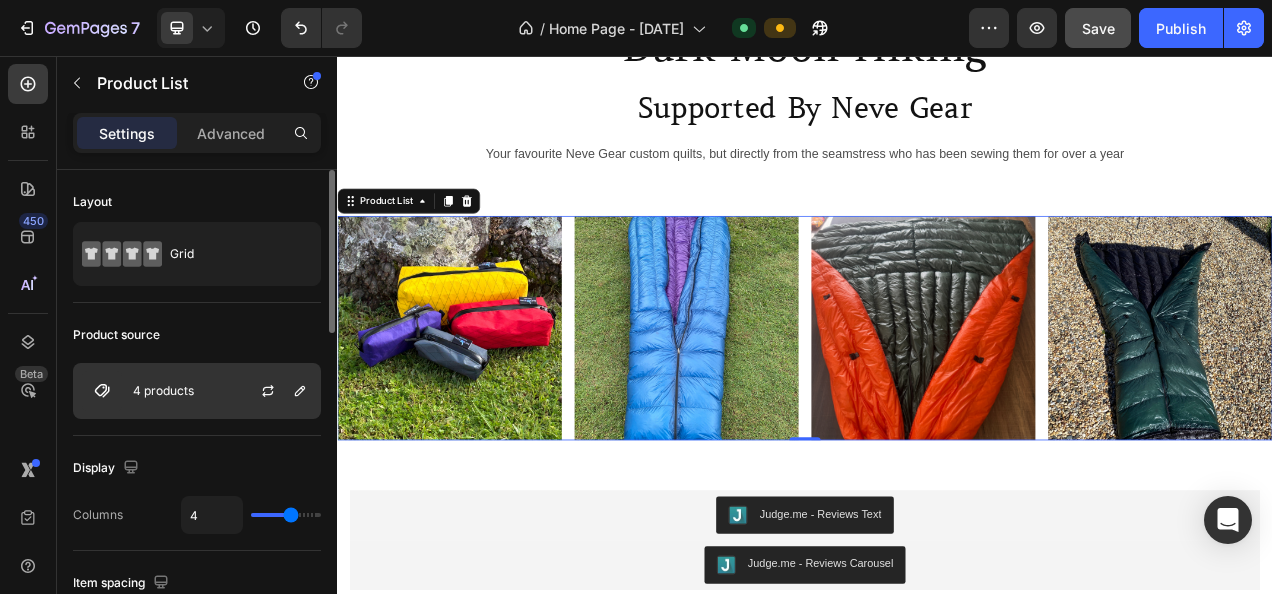 click on "4 products" at bounding box center (197, 391) 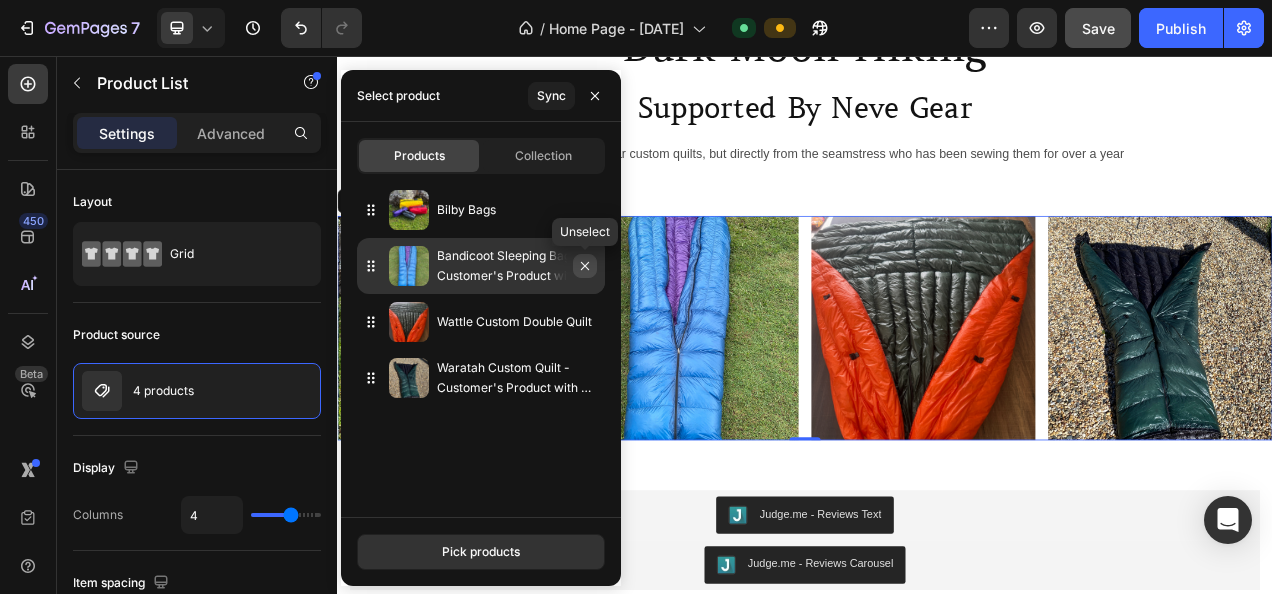 click 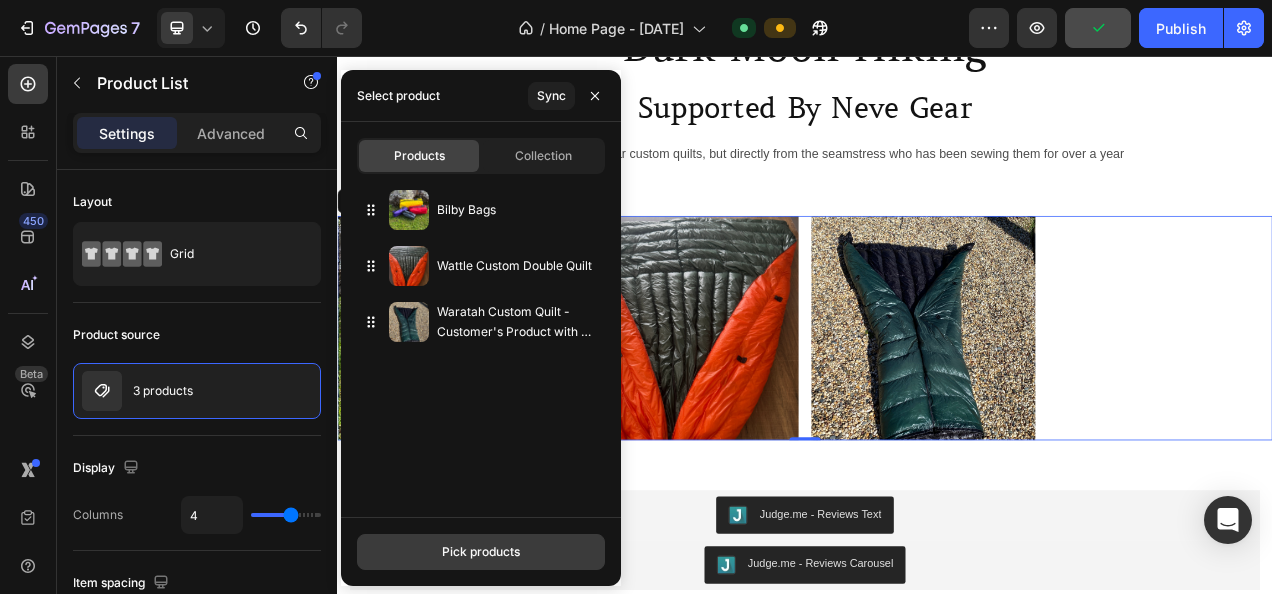 click on "Pick products" at bounding box center (481, 552) 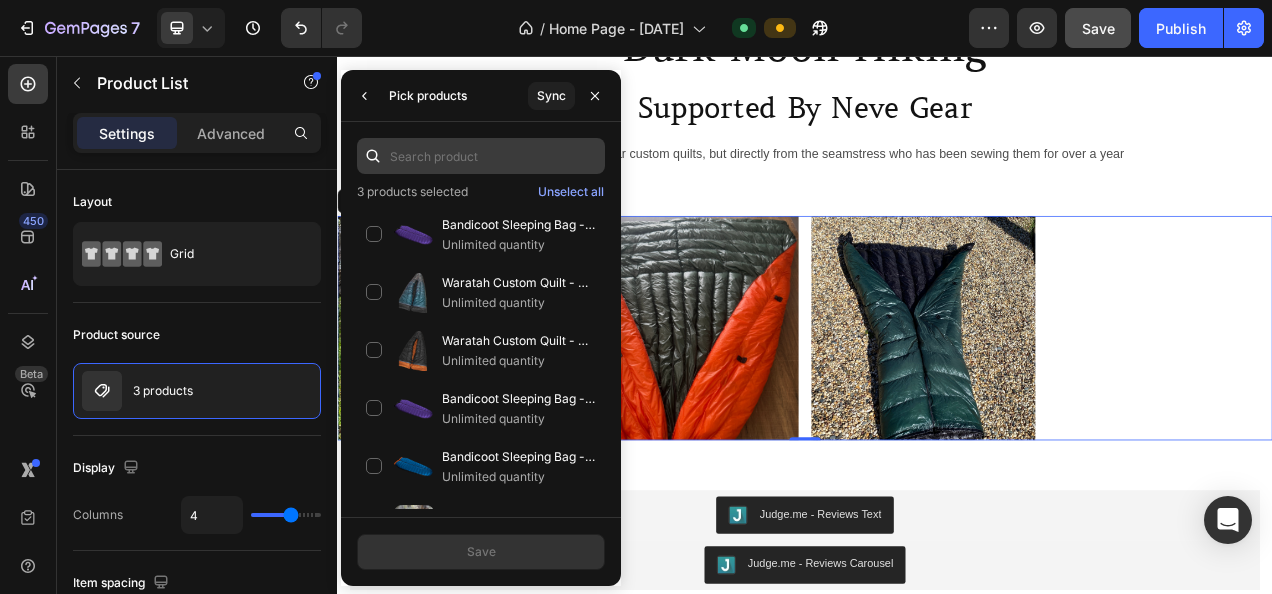click at bounding box center [481, 156] 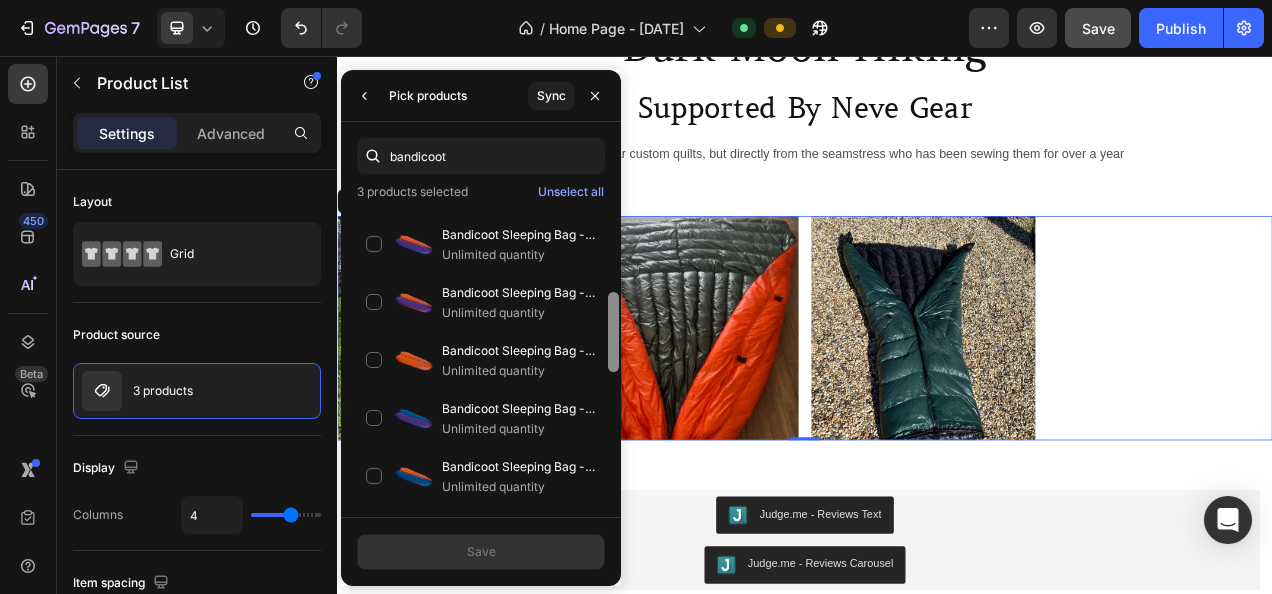 scroll, scrollTop: 340, scrollLeft: 0, axis: vertical 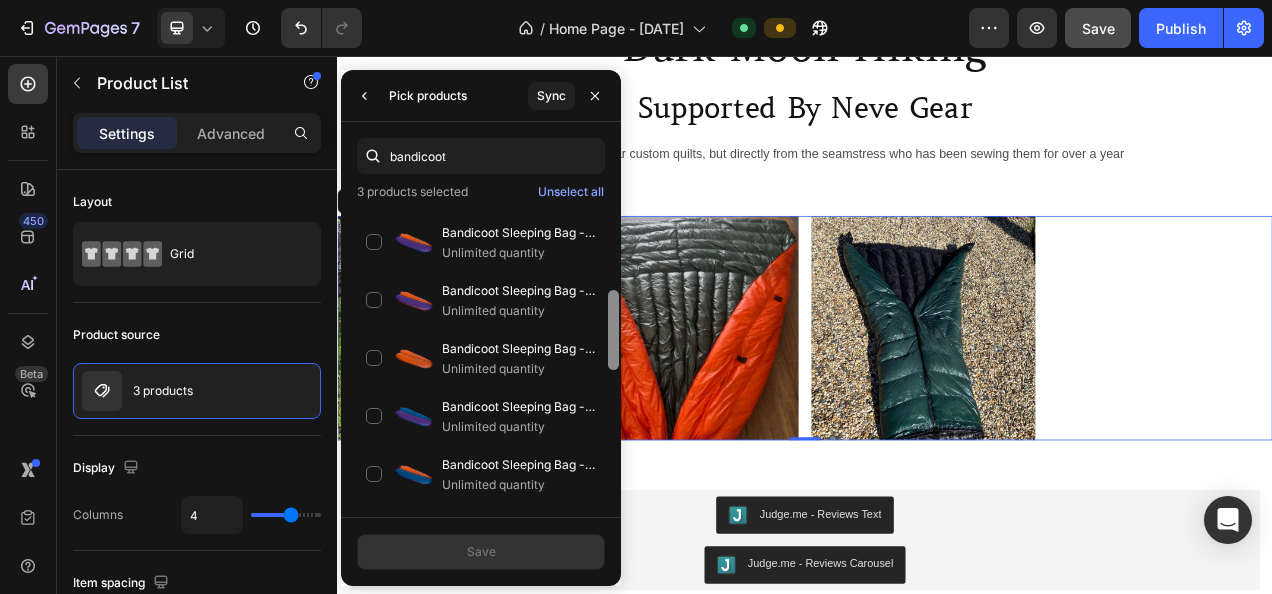 drag, startPoint x: 614, startPoint y: 294, endPoint x: 607, endPoint y: 474, distance: 180.13606 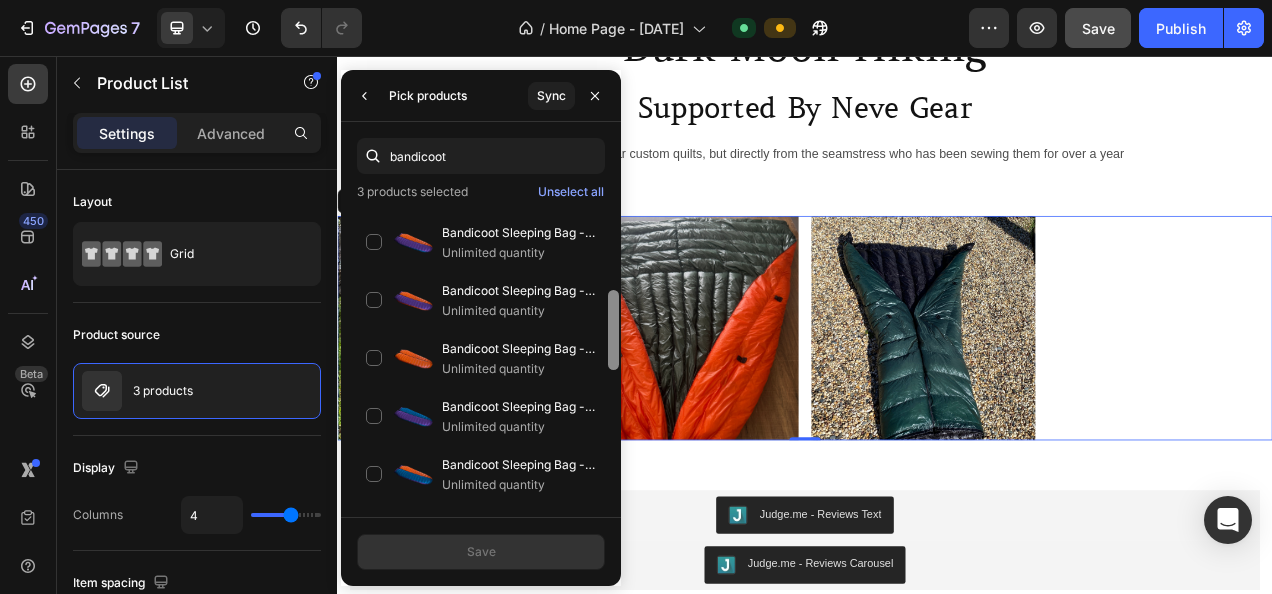 click at bounding box center [613, 353] 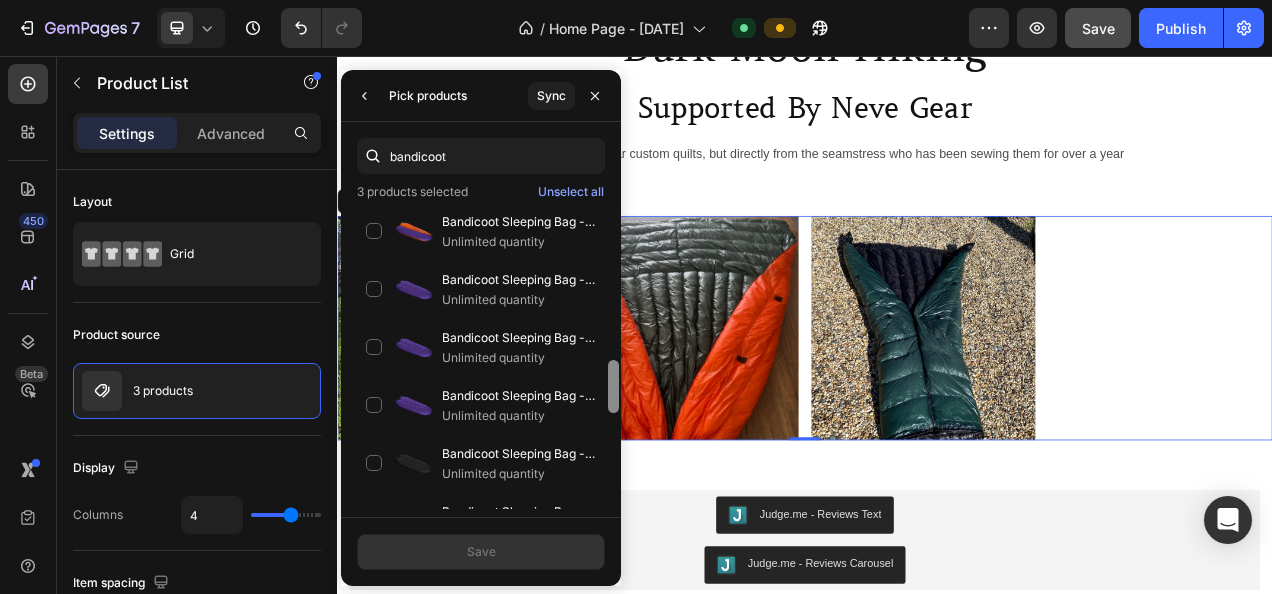 scroll, scrollTop: 885, scrollLeft: 0, axis: vertical 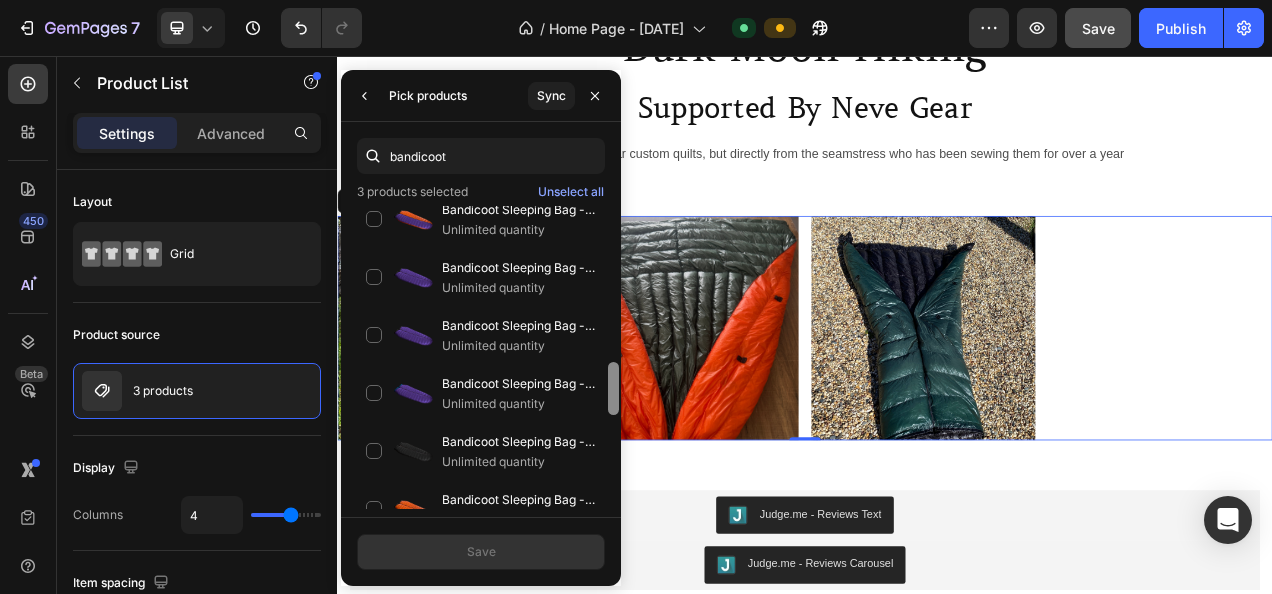 drag, startPoint x: 613, startPoint y: 327, endPoint x: 614, endPoint y: 471, distance: 144.00348 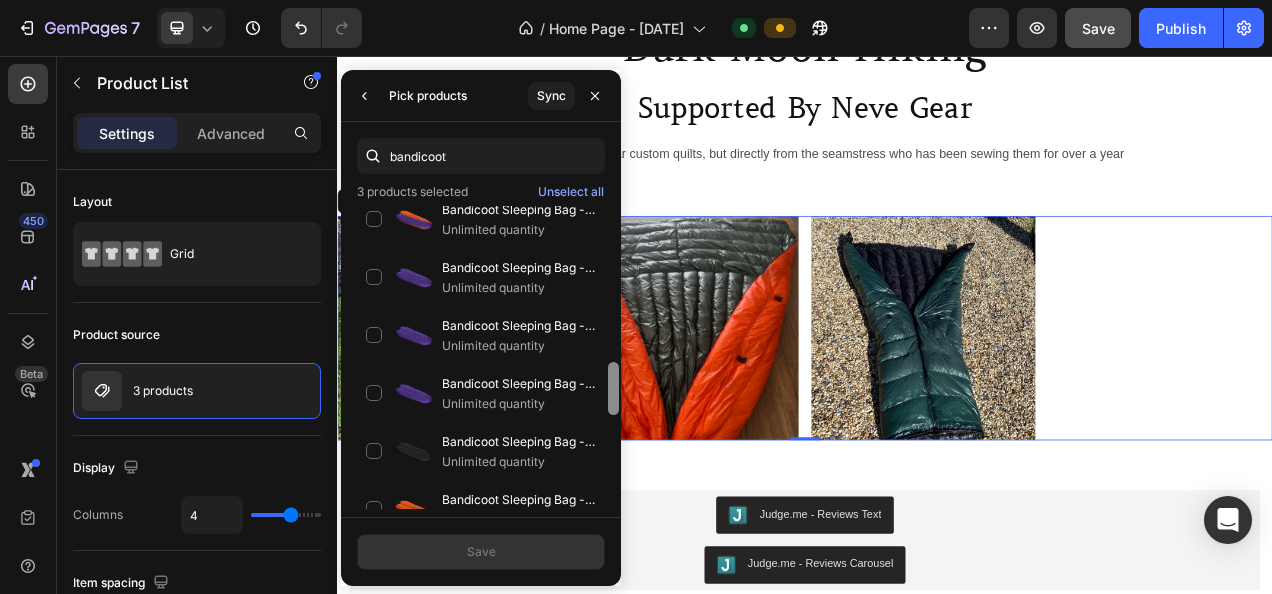 click at bounding box center (613, 357) 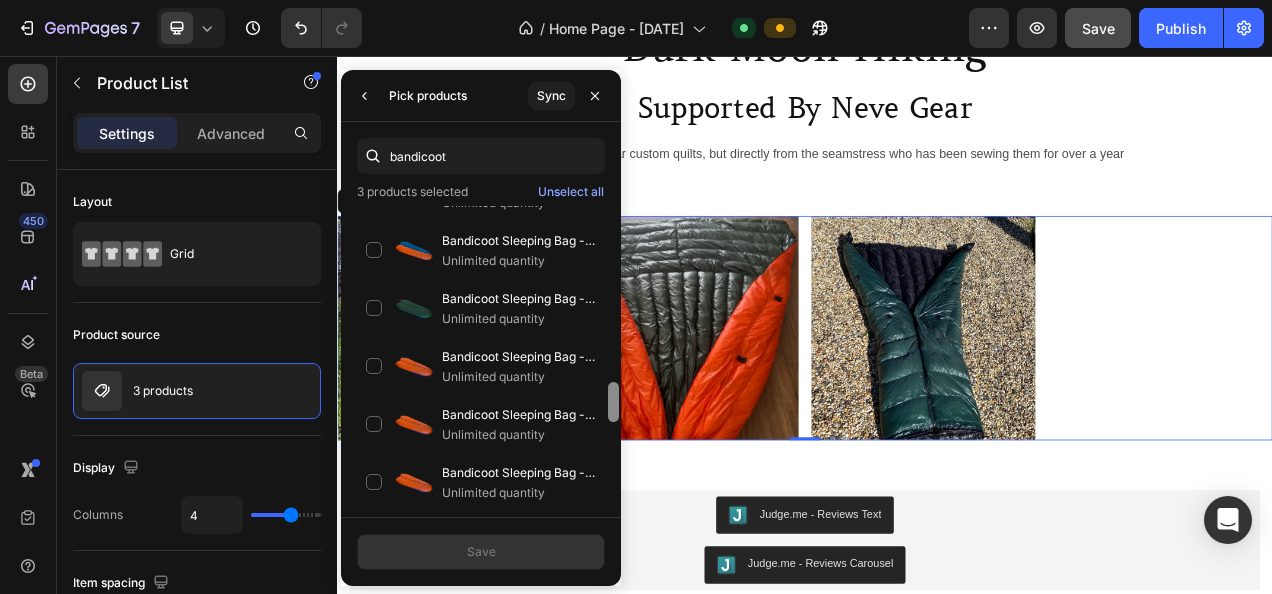 drag, startPoint x: 611, startPoint y: 386, endPoint x: 614, endPoint y: 494, distance: 108.04166 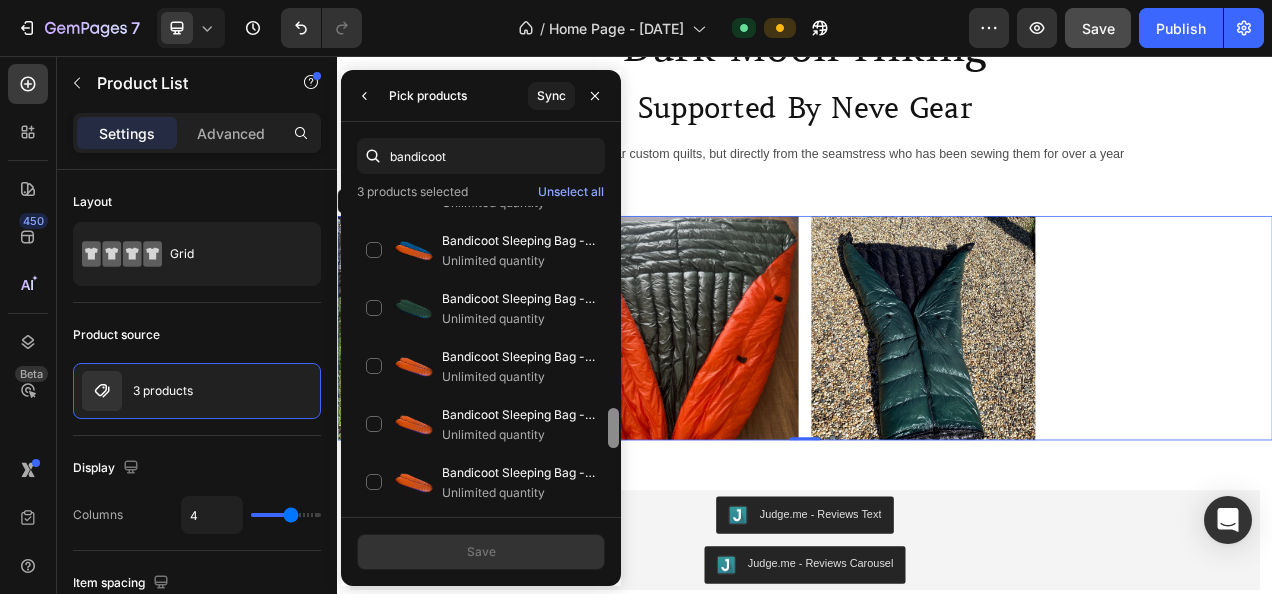 scroll, scrollTop: 1497, scrollLeft: 0, axis: vertical 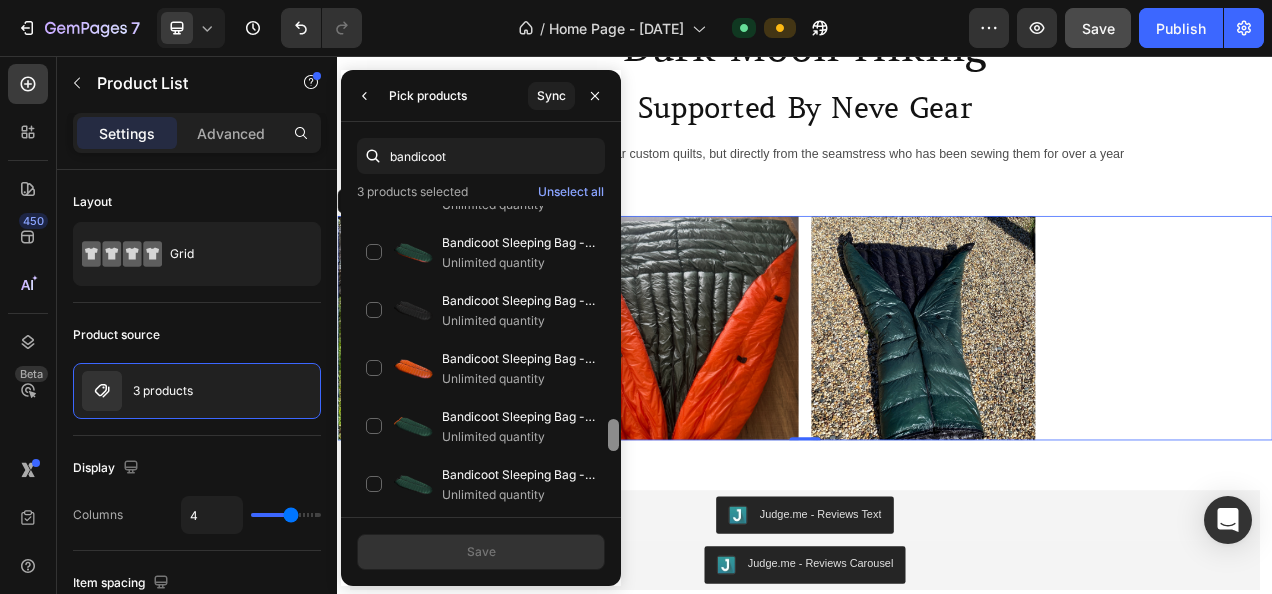 drag, startPoint x: 612, startPoint y: 417, endPoint x: 612, endPoint y: 510, distance: 93 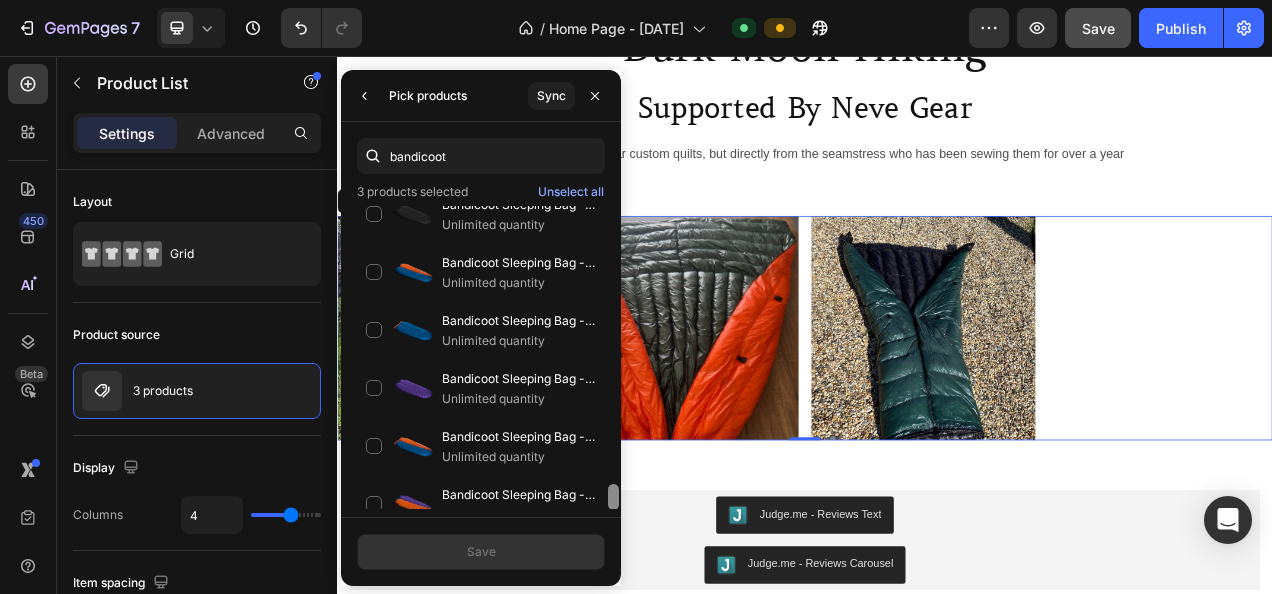 scroll, scrollTop: 2939, scrollLeft: 0, axis: vertical 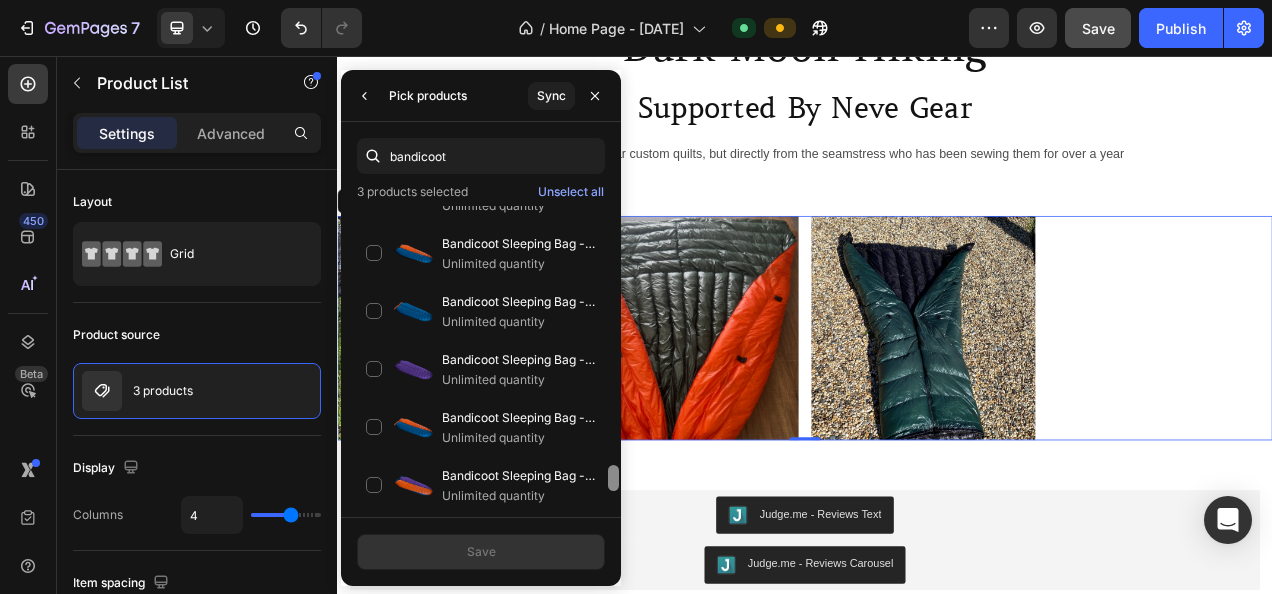 drag, startPoint x: 614, startPoint y: 448, endPoint x: 615, endPoint y: 526, distance: 78.00641 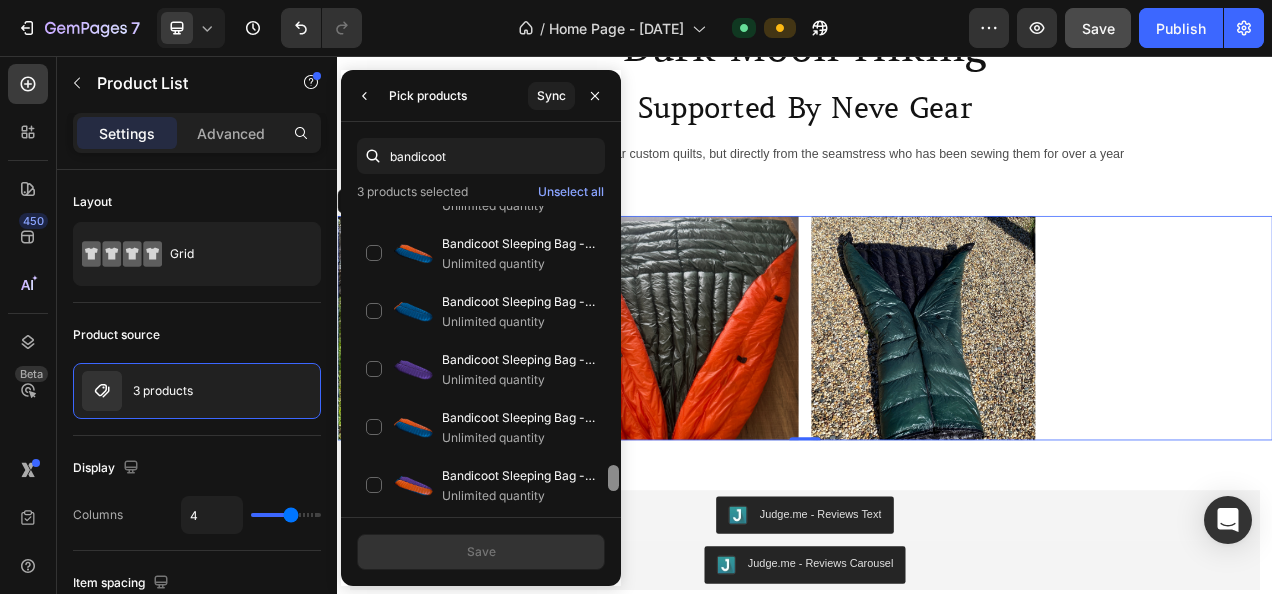 click on "bandicoot 3 products selected Unselect all  Bandicoot Sleeping Bag - Customer's Product with price 630.00 ID [ID] Unlimited quantity Bandicoot Sleeping Bag - Customer's Product with price 630.00 ID [ID] Unlimited quantity Bandicoot Sleeping Bag - Customer's Product with price 710.00 ID [ID] Unlimited quantity Bandicoot Sleeping Bag - Customer's Product with price 640.00 ID [ID] Unlimited quantity Bandicoot Sleeping Bag - Customer's Product with price 630.00 ID [ID] Unlimited quantity Bandicoot Sleeping Bag - Customer's Product with price 610.00 ID [ID] Unlimited quantity Bandicoot Sleeping Bag - Customer's Product with price 590.00 ID [ID] Unlimited quantity Bandicoot Sleeping Bag - Customer's Product with price 590.00 ID [ID] Unlimited quantity Bandicoot Sleeping Bag - Customer's Product with price 540.00 ID [ID] Unlimited quantity" at bounding box center (481, 354) 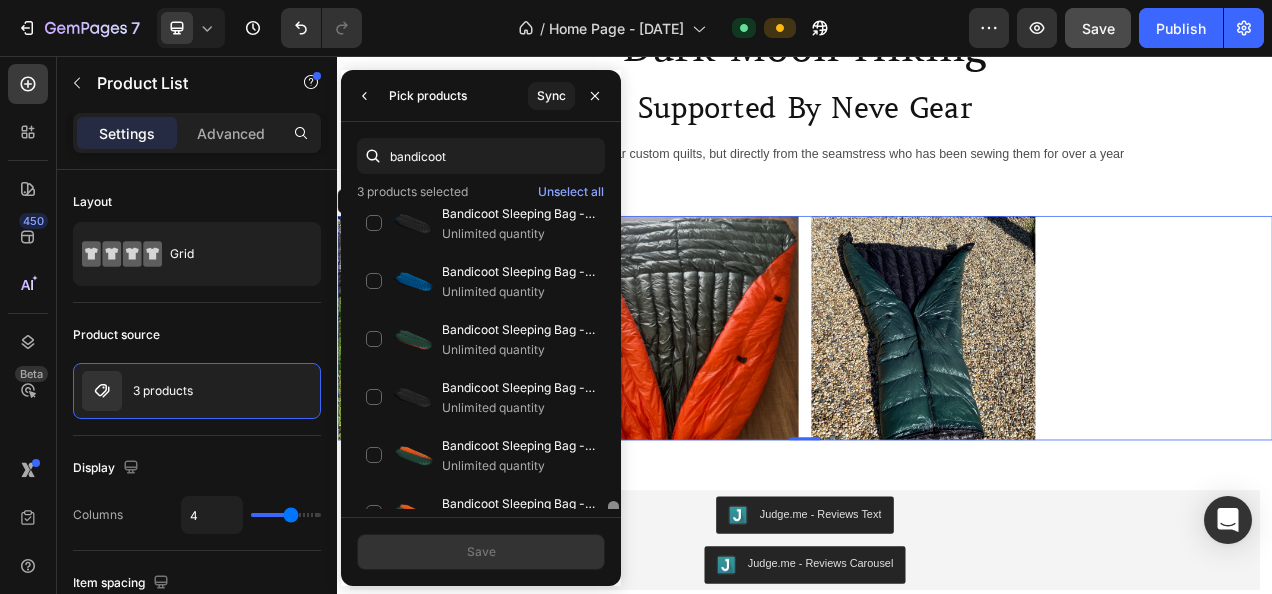scroll, scrollTop: 3630, scrollLeft: 0, axis: vertical 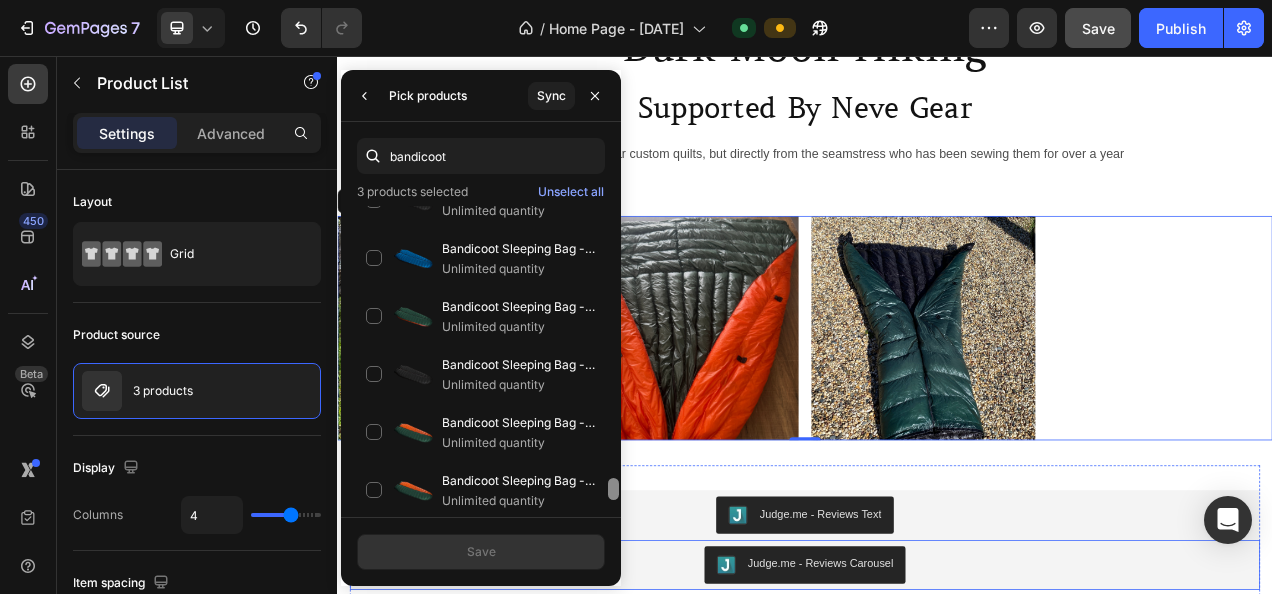 drag, startPoint x: 613, startPoint y: 478, endPoint x: 620, endPoint y: 554, distance: 76.321686 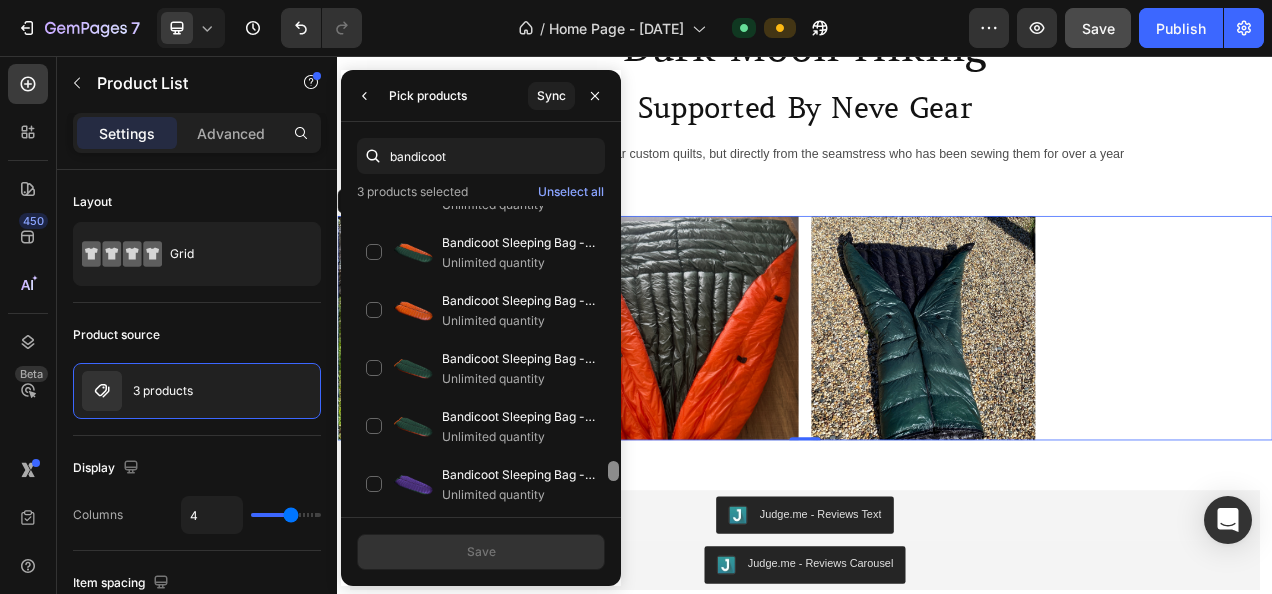 type on "bandicoot" 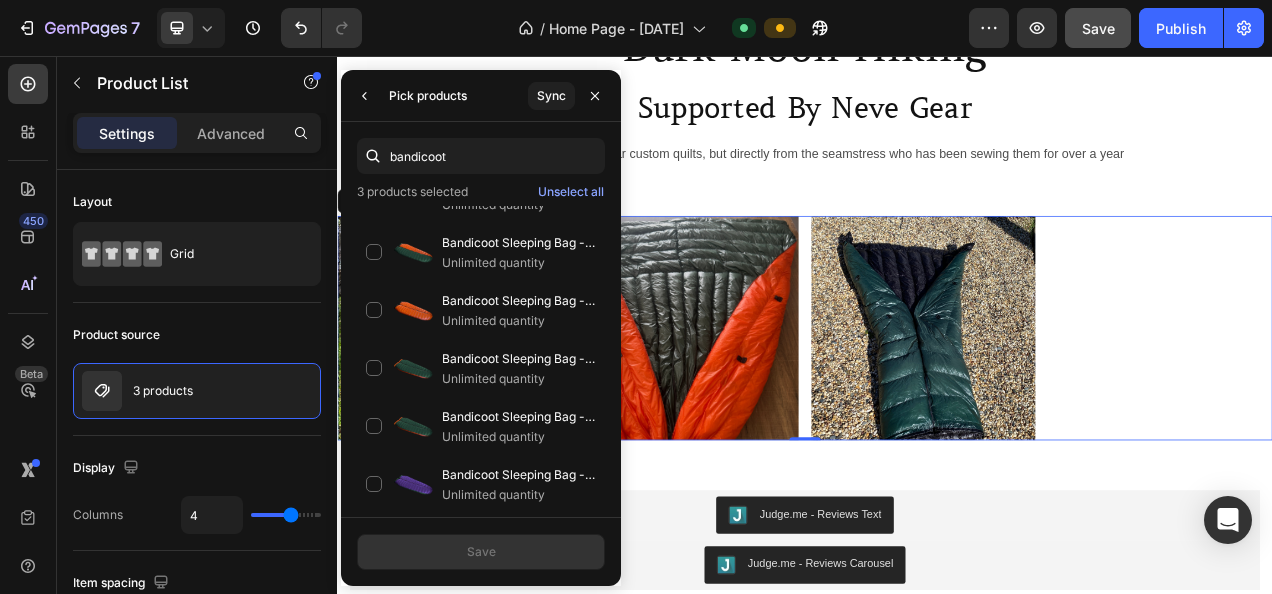 scroll, scrollTop: 4171, scrollLeft: 0, axis: vertical 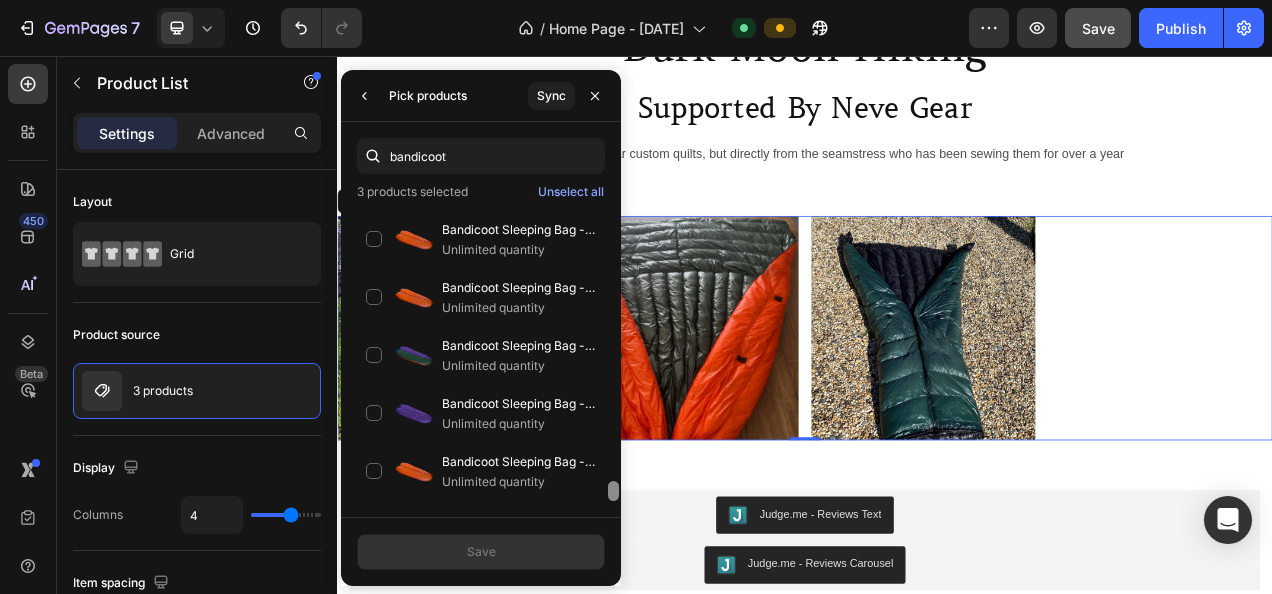 click at bounding box center [613, 357] 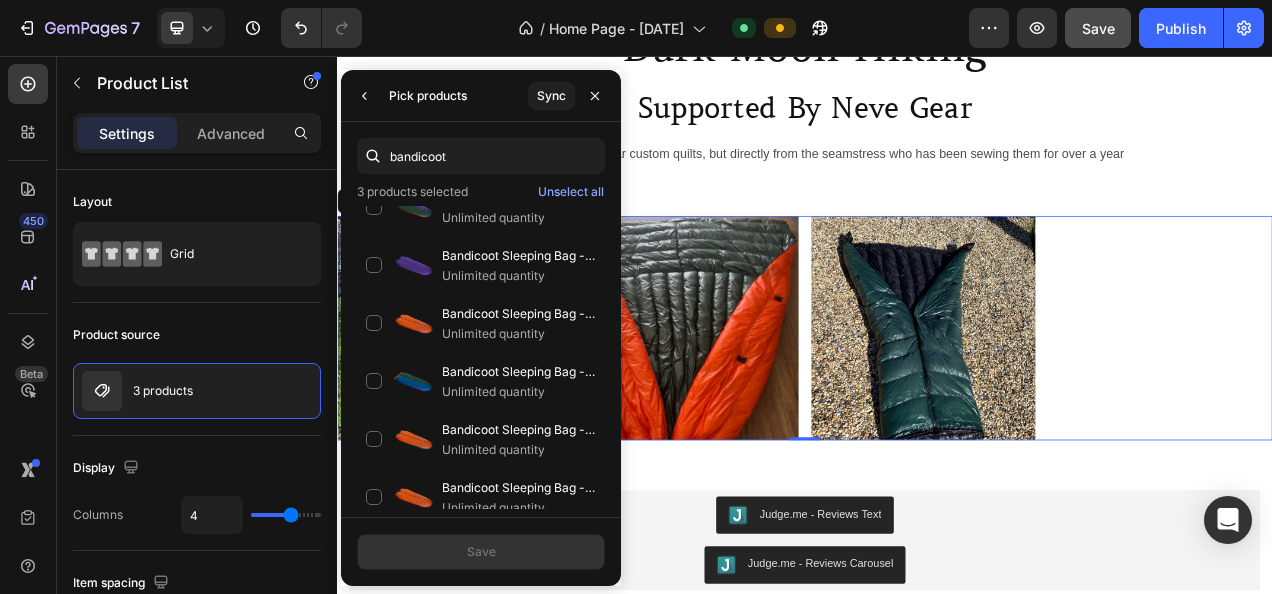 scroll, scrollTop: 4489, scrollLeft: 0, axis: vertical 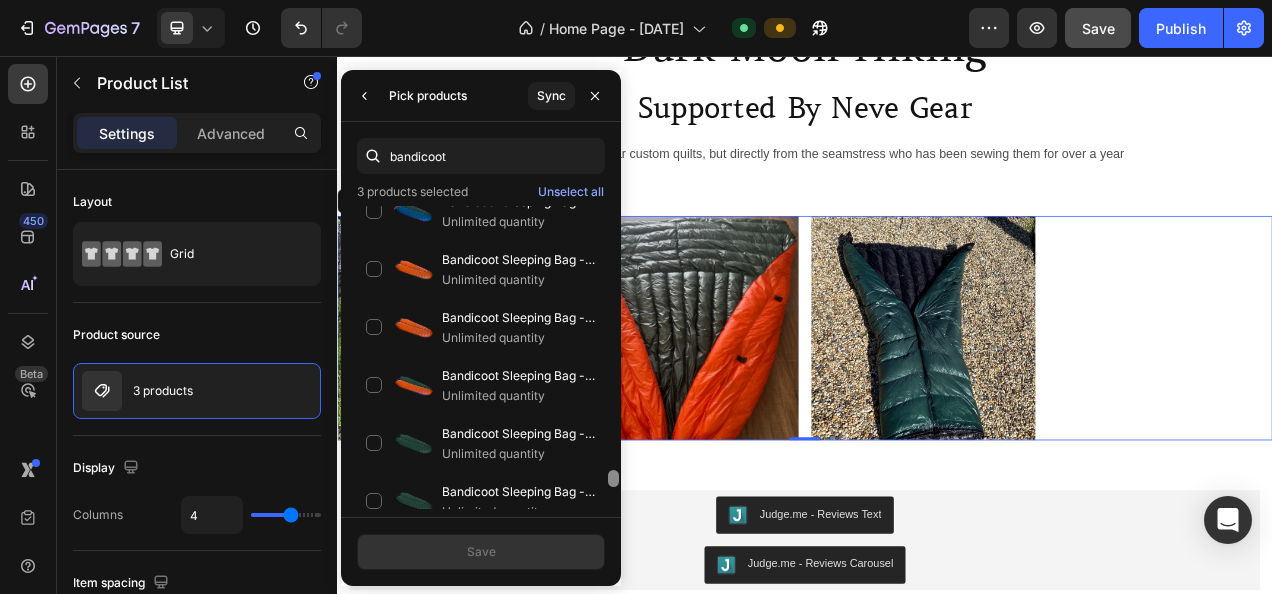 drag, startPoint x: 612, startPoint y: 491, endPoint x: 612, endPoint y: 512, distance: 21 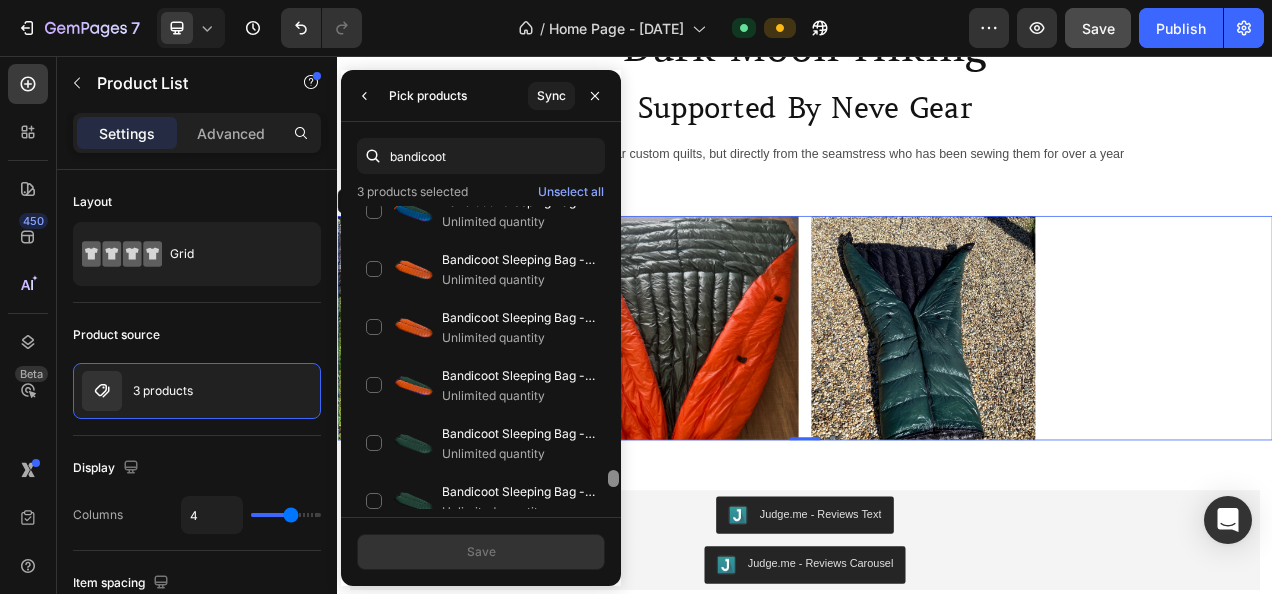 click on "bandicoot 3 products selected Unselect all  Bandicoot Sleeping Bag - Customer's Product with price 630.00 ID [ID] Unlimited quantity Bandicoot Sleeping Bag - Customer's Product with price 630.00 ID [ID] Unlimited quantity Bandicoot Sleeping Bag - Customer's Product with price 710.00 ID [ID] Unlimited quantity Bandicoot Sleeping Bag - Customer's Product with price 640.00 ID [ID] Unlimited quantity Bandicoot Sleeping Bag - Customer's Product with price 630.00 ID [ID] Unlimited quantity Bandicoot Sleeping Bag - Customer's Product with price 610.00 ID [ID] Unlimited quantity Bandicoot Sleeping Bag - Customer's Product with price 590.00 ID [ID] Unlimited quantity Bandicoot Sleeping Bag - Customer's Product with price 590.00 ID [ID] Unlimited quantity Bandicoot Sleeping Bag - Customer's Product with price 540.00 ID [ID] Unlimited quantity" at bounding box center [481, 319] 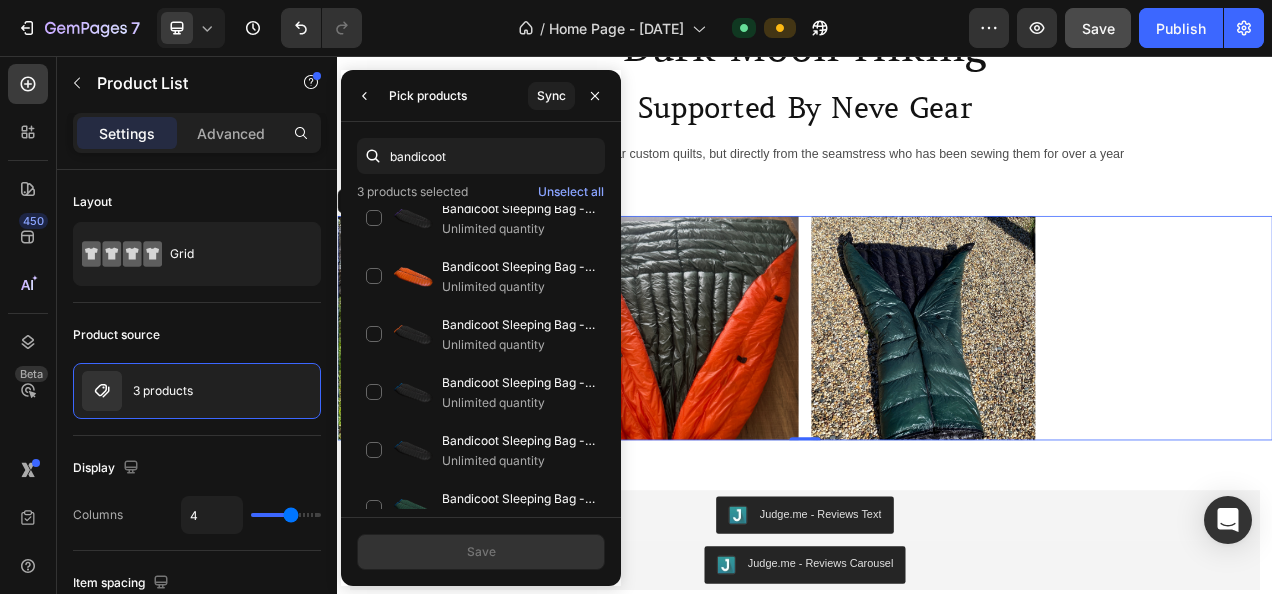 scroll, scrollTop: 5304, scrollLeft: 0, axis: vertical 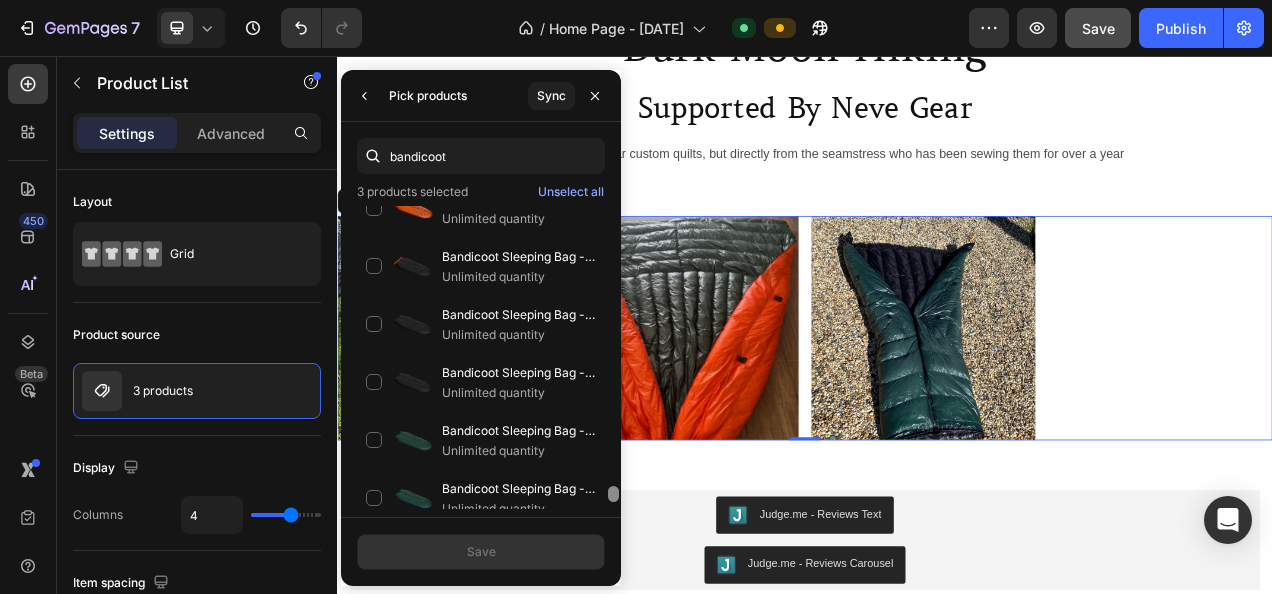 drag, startPoint x: 614, startPoint y: 476, endPoint x: 615, endPoint y: 524, distance: 48.010414 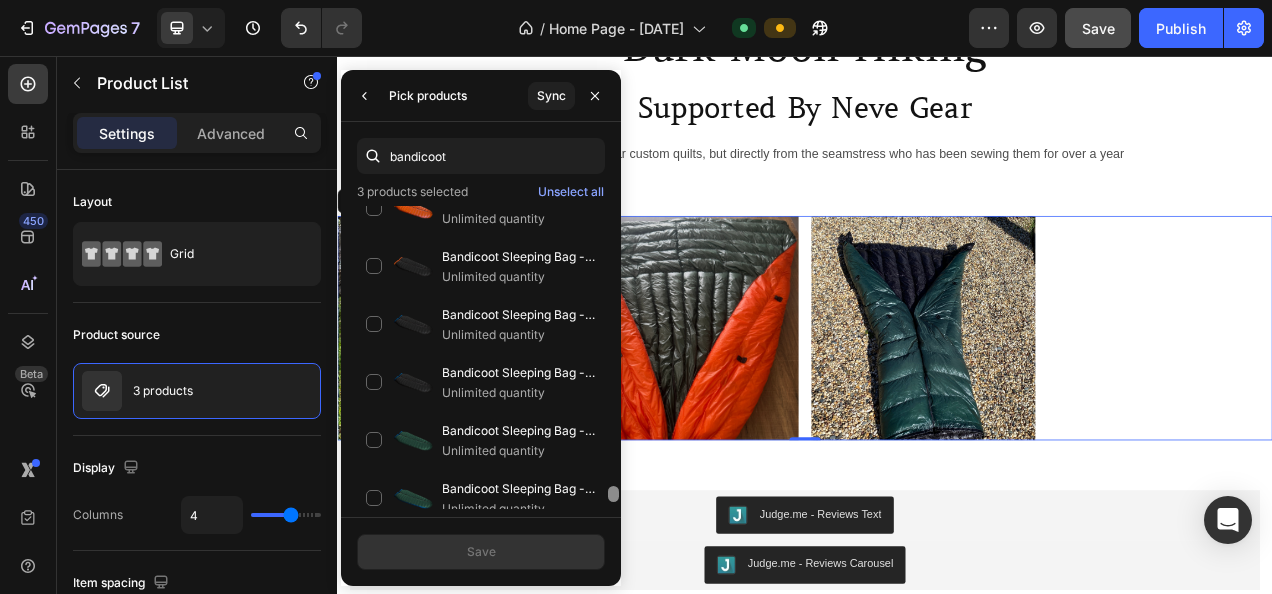 click on "bandicoot 3 products selected Unselect all  Bandicoot Sleeping Bag - Customer's Product with price 630.00 ID [ID] Unlimited quantity Bandicoot Sleeping Bag - Customer's Product with price 630.00 ID [ID] Unlimited quantity Bandicoot Sleeping Bag - Customer's Product with price 710.00 ID [ID] Unlimited quantity Bandicoot Sleeping Bag - Customer's Product with price 640.00 ID [ID] Unlimited quantity Bandicoot Sleeping Bag - Customer's Product with price 630.00 ID [ID] Unlimited quantity Bandicoot Sleeping Bag - Customer's Product with price 610.00 ID [ID] Unlimited quantity Bandicoot Sleeping Bag - Customer's Product with price 590.00 ID [ID] Unlimited quantity Bandicoot Sleeping Bag - Customer's Product with price 590.00 ID [ID] Unlimited quantity Bandicoot Sleeping Bag - Customer's Product with price 540.00 ID [ID] Unlimited quantity" at bounding box center [481, 354] 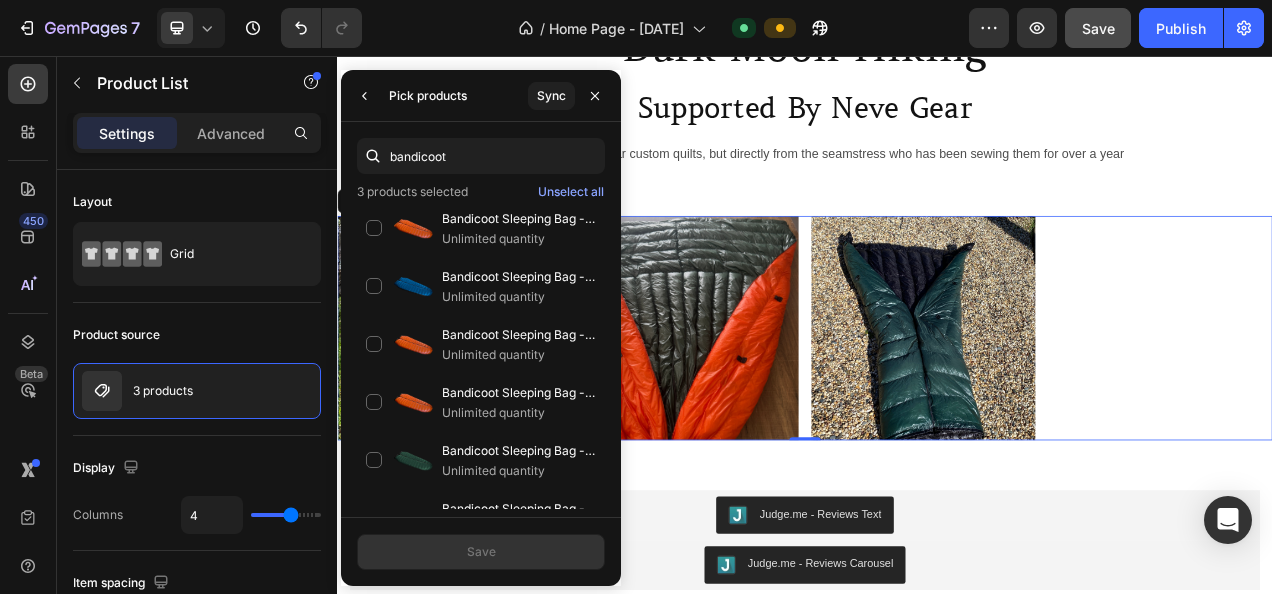 scroll, scrollTop: 6269, scrollLeft: 0, axis: vertical 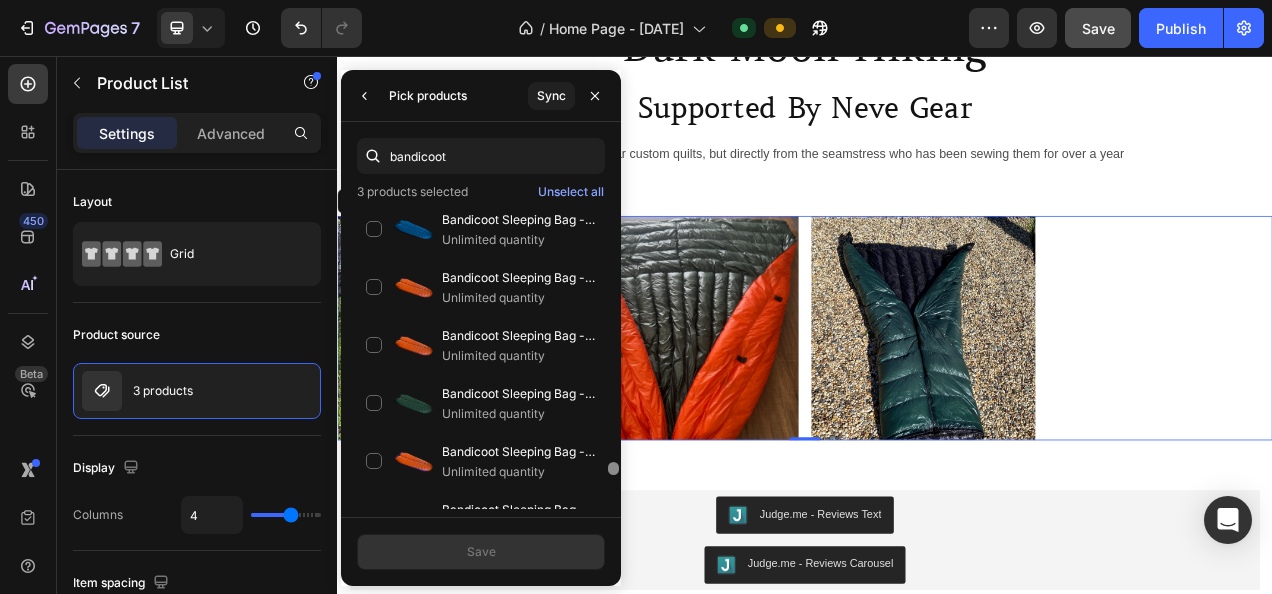 drag, startPoint x: 613, startPoint y: 493, endPoint x: 616, endPoint y: 544, distance: 51.088158 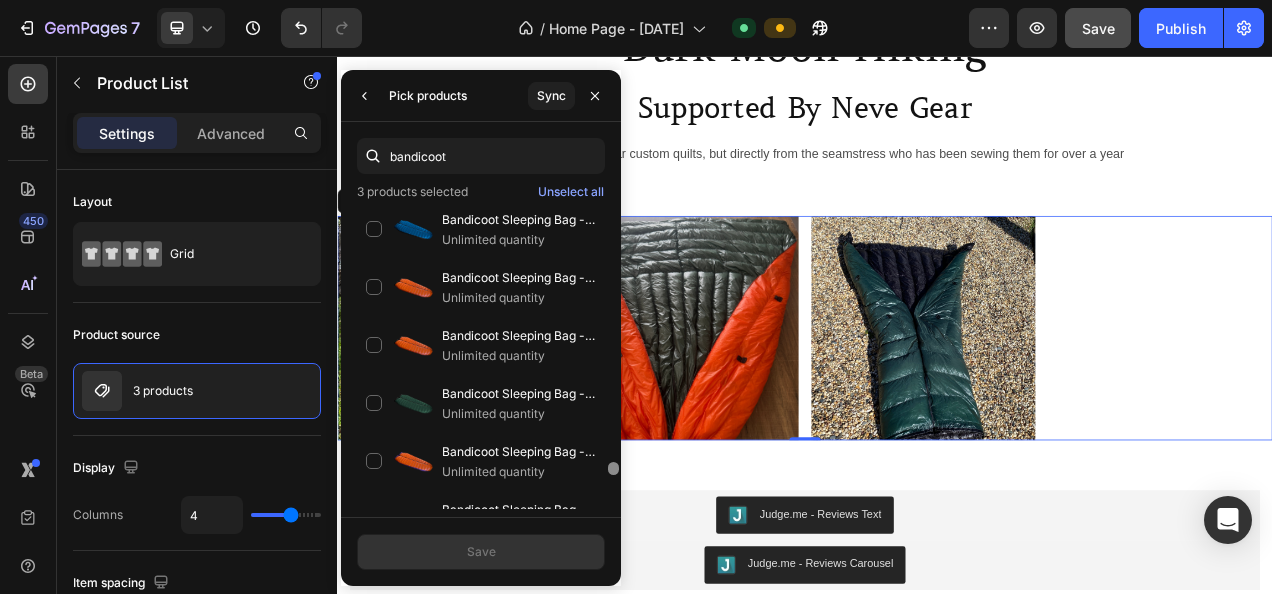click on "bandicoot 3 products selected Unselect all  Bandicoot Sleeping Bag - Customer's Product with price 630.00 ID [ID] Unlimited quantity Bandicoot Sleeping Bag - Customer's Product with price 630.00 ID [ID] Unlimited quantity Bandicoot Sleeping Bag - Customer's Product with price 710.00 ID [ID] Unlimited quantity Bandicoot Sleeping Bag - Customer's Product with price 640.00 ID [ID] Unlimited quantity Bandicoot Sleeping Bag - Customer's Product with price 630.00 ID [ID] Unlimited quantity Bandicoot Sleeping Bag - Customer's Product with price 610.00 ID [ID] Unlimited quantity Bandicoot Sleeping Bag - Customer's Product with price 590.00 ID [ID] Unlimited quantity Bandicoot Sleeping Bag - Customer's Product with price 590.00 ID [ID] Unlimited quantity Bandicoot Sleeping Bag - Customer's Product with price 540.00 ID [ID] Unlimited quantity" at bounding box center (481, 354) 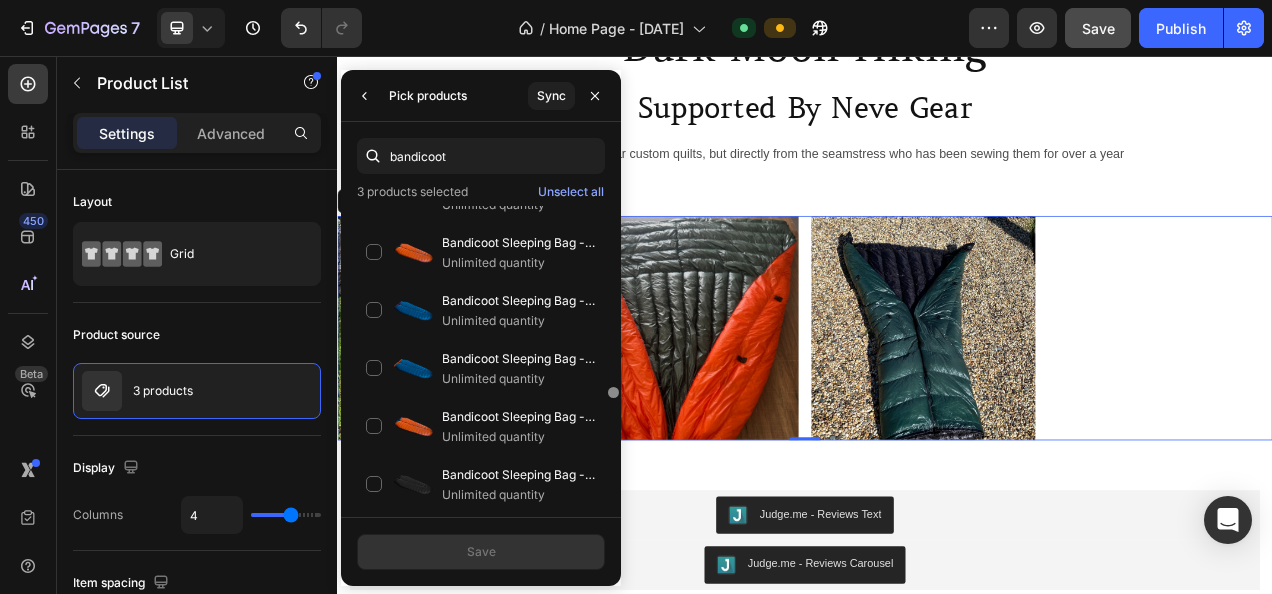 drag, startPoint x: 613, startPoint y: 489, endPoint x: 615, endPoint y: 536, distance: 47.042534 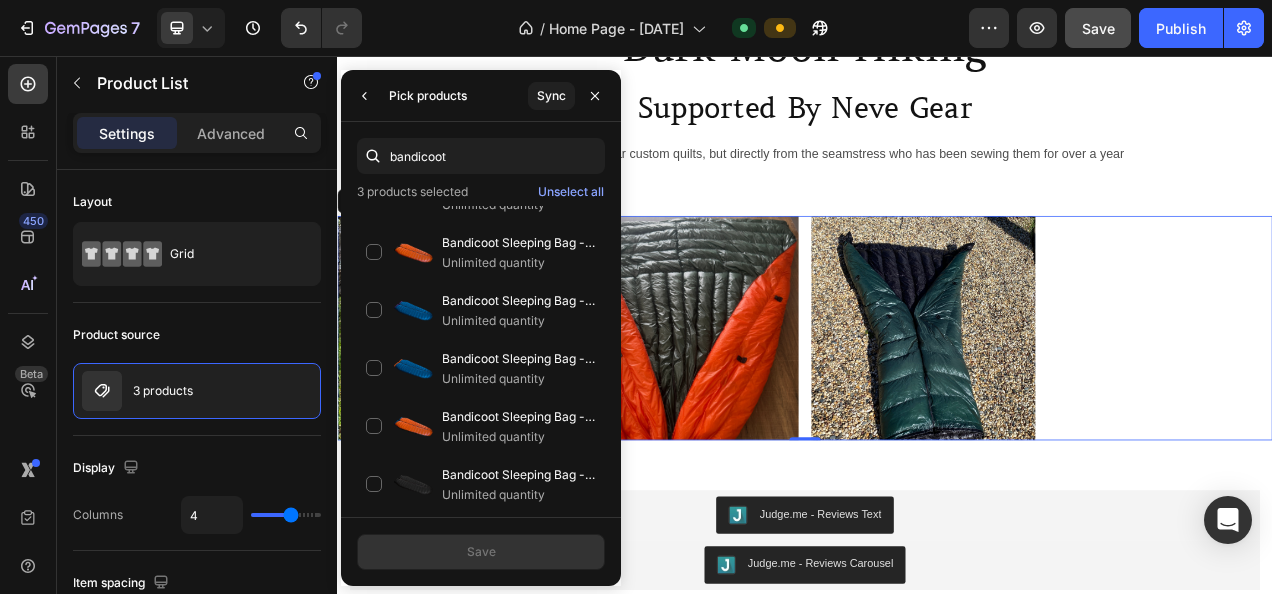 scroll, scrollTop: 7335, scrollLeft: 0, axis: vertical 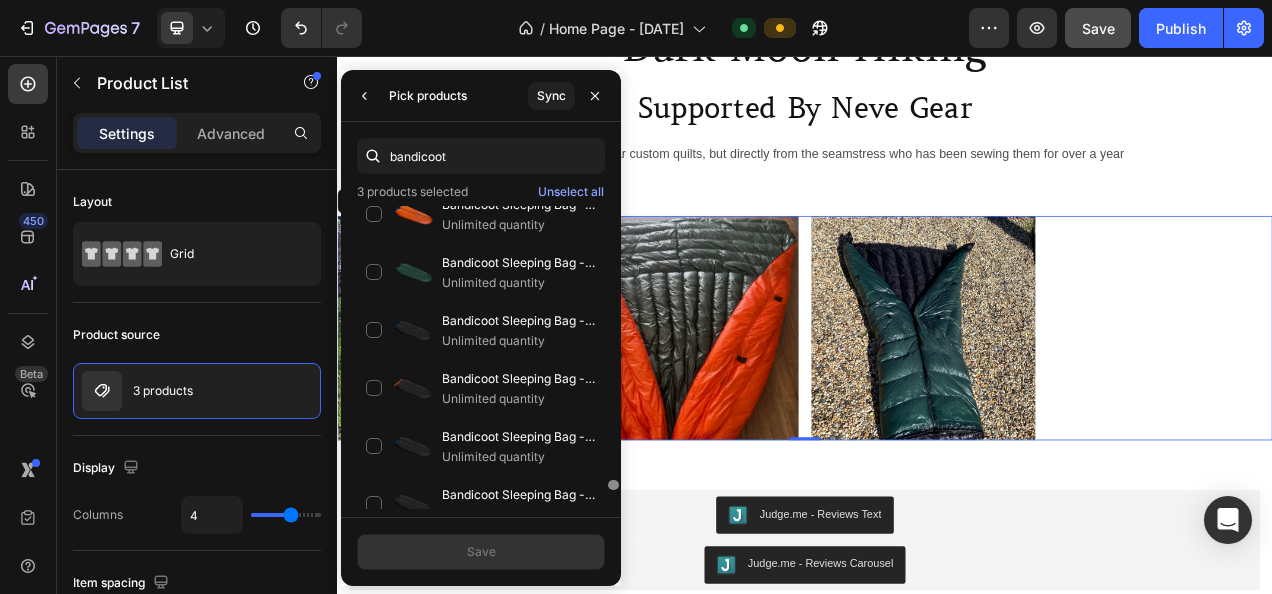 drag, startPoint x: 613, startPoint y: 489, endPoint x: 620, endPoint y: 526, distance: 37.65634 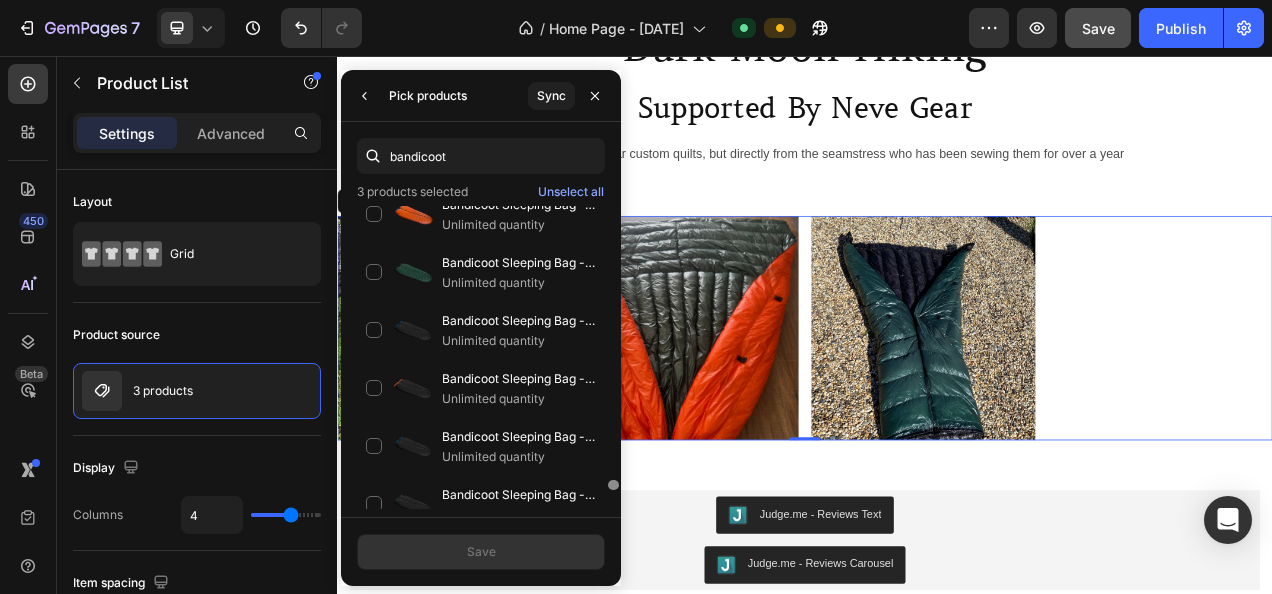 click on "bandicoot 3 products selected Unselect all  Bandicoot Sleeping Bag - Customer's Product with price 630.00 ID [ID] Unlimited quantity Bandicoot Sleeping Bag - Customer's Product with price 630.00 ID [ID] Unlimited quantity Bandicoot Sleeping Bag - Customer's Product with price 710.00 ID [ID] Unlimited quantity Bandicoot Sleeping Bag - Customer's Product with price 640.00 ID [ID] Unlimited quantity Bandicoot Sleeping Bag - Customer's Product with price 630.00 ID [ID] Unlimited quantity Bandicoot Sleeping Bag - Customer's Product with price 610.00 ID [ID] Unlimited quantity Bandicoot Sleeping Bag - Customer's Product with price 590.00 ID [ID] Unlimited quantity Bandicoot Sleeping Bag - Customer's Product with price 590.00 ID [ID] Unlimited quantity Bandicoot Sleeping Bag - Customer's Product with price 540.00 ID [ID] Unlimited quantity" at bounding box center [481, 354] 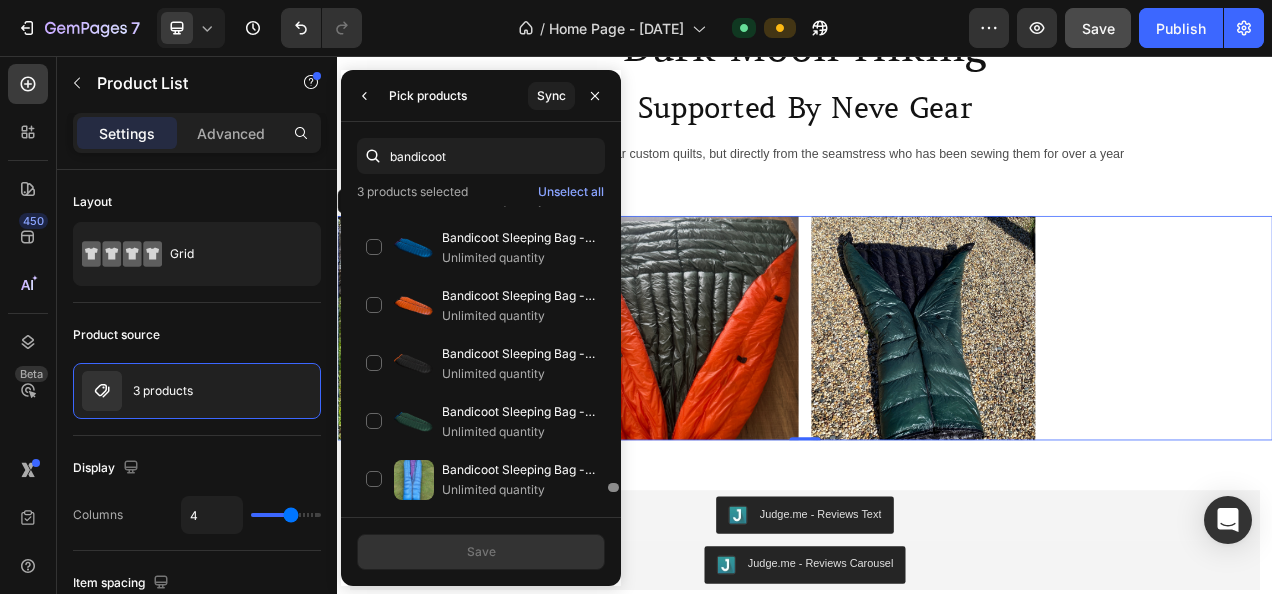 scroll, scrollTop: 8980, scrollLeft: 0, axis: vertical 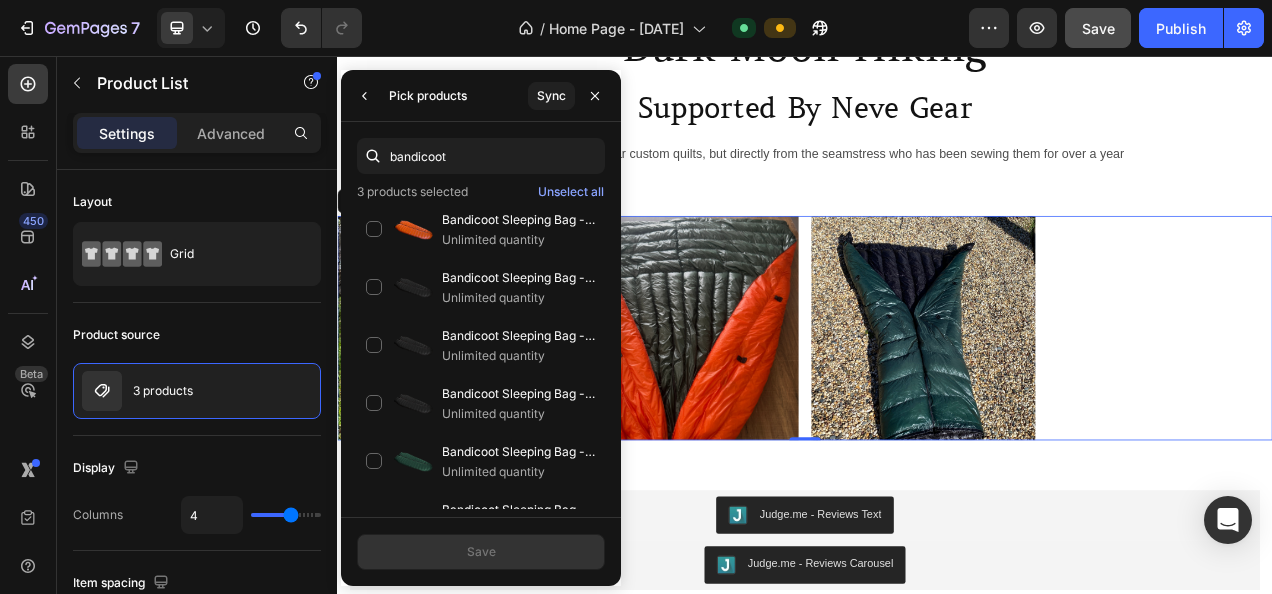 drag, startPoint x: 616, startPoint y: 484, endPoint x: 613, endPoint y: 520, distance: 36.124783 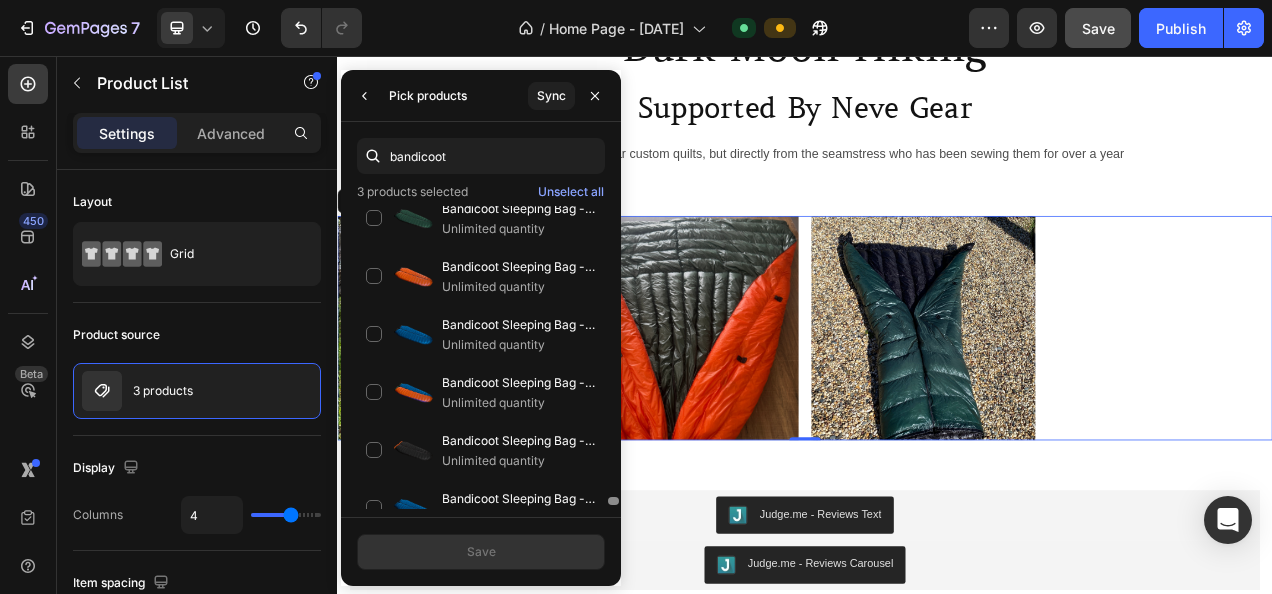 scroll, scrollTop: 10524, scrollLeft: 0, axis: vertical 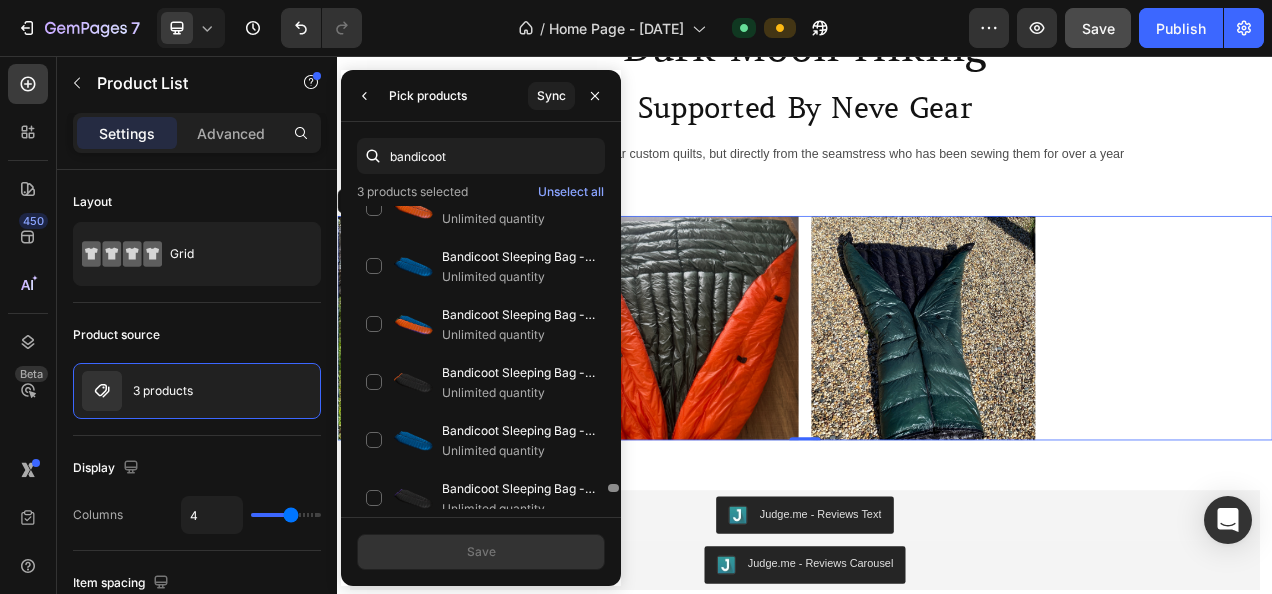 drag, startPoint x: 613, startPoint y: 487, endPoint x: 614, endPoint y: 520, distance: 33.01515 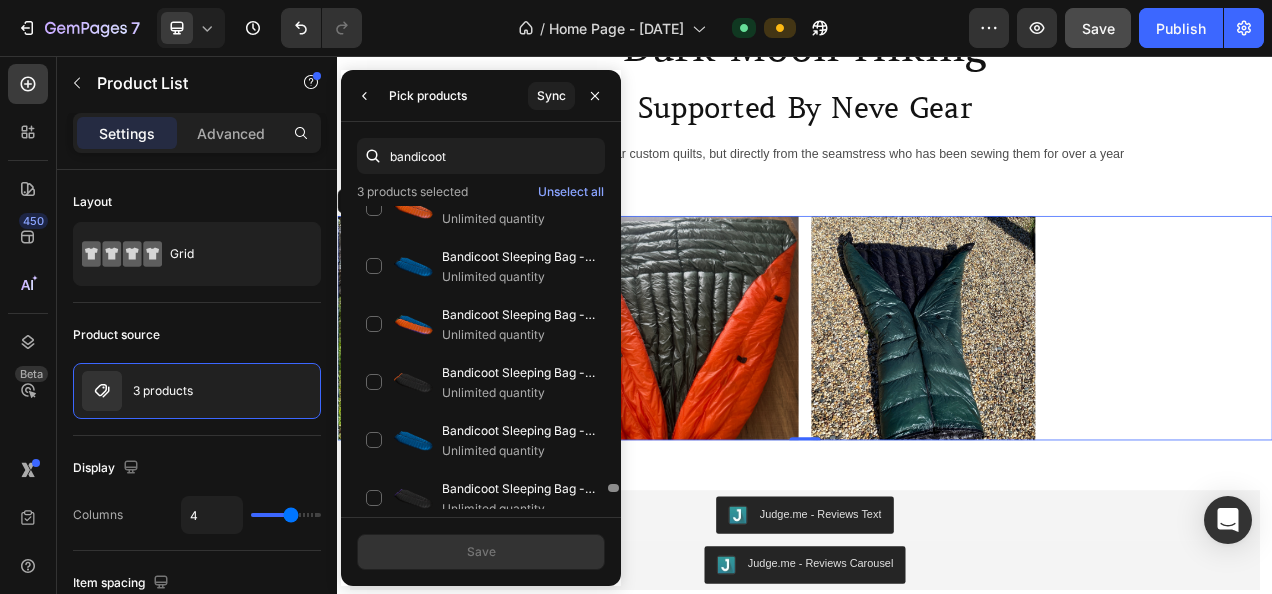 click on "bandicoot 3 products selected Unselect all  Bandicoot Sleeping Bag - Customer's Product with price 630.00 ID [ID] Unlimited quantity Bandicoot Sleeping Bag - Customer's Product with price 630.00 ID [ID] Unlimited quantity Bandicoot Sleeping Bag - Customer's Product with price 710.00 ID [ID] Unlimited quantity Bandicoot Sleeping Bag - Customer's Product with price 640.00 ID [ID] Unlimited quantity Bandicoot Sleeping Bag - Customer's Product with price 630.00 ID [ID] Unlimited quantity Bandicoot Sleeping Bag - Customer's Product with price 610.00 ID [ID] Unlimited quantity Bandicoot Sleeping Bag - Customer's Product with price 590.00 ID [ID] Unlimited quantity Bandicoot Sleeping Bag - Customer's Product with price 590.00 ID [ID] Unlimited quantity Bandicoot Sleeping Bag - Customer's Product with price 540.00 ID [ID] Unlimited quantity" at bounding box center [481, 354] 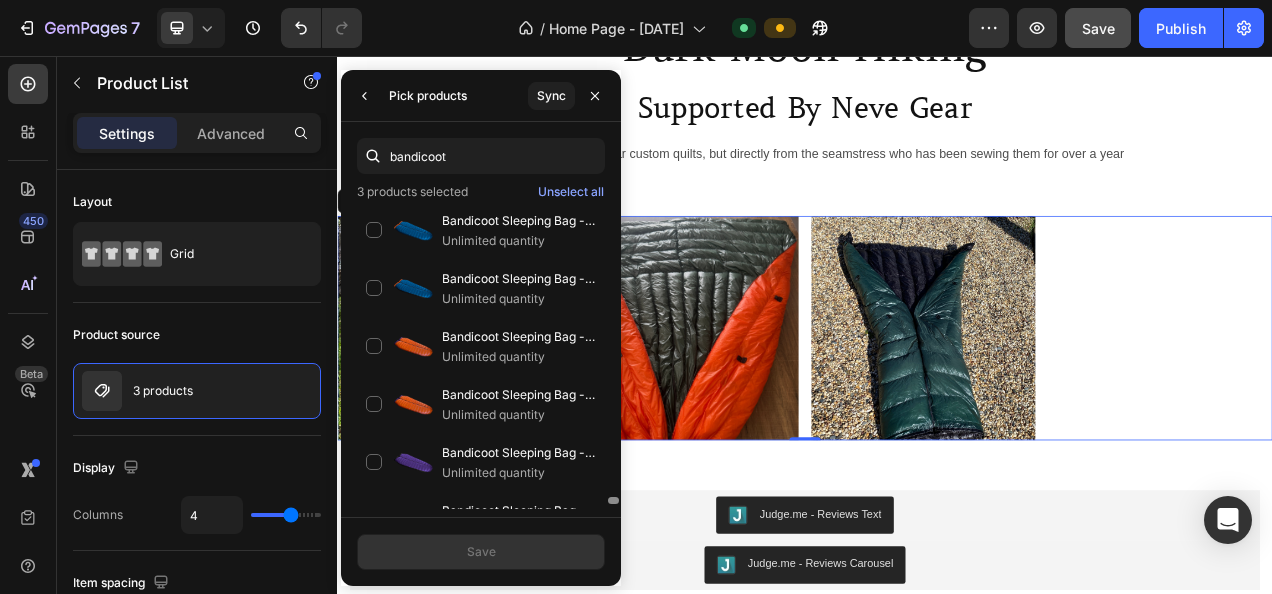 scroll, scrollTop: 11584, scrollLeft: 0, axis: vertical 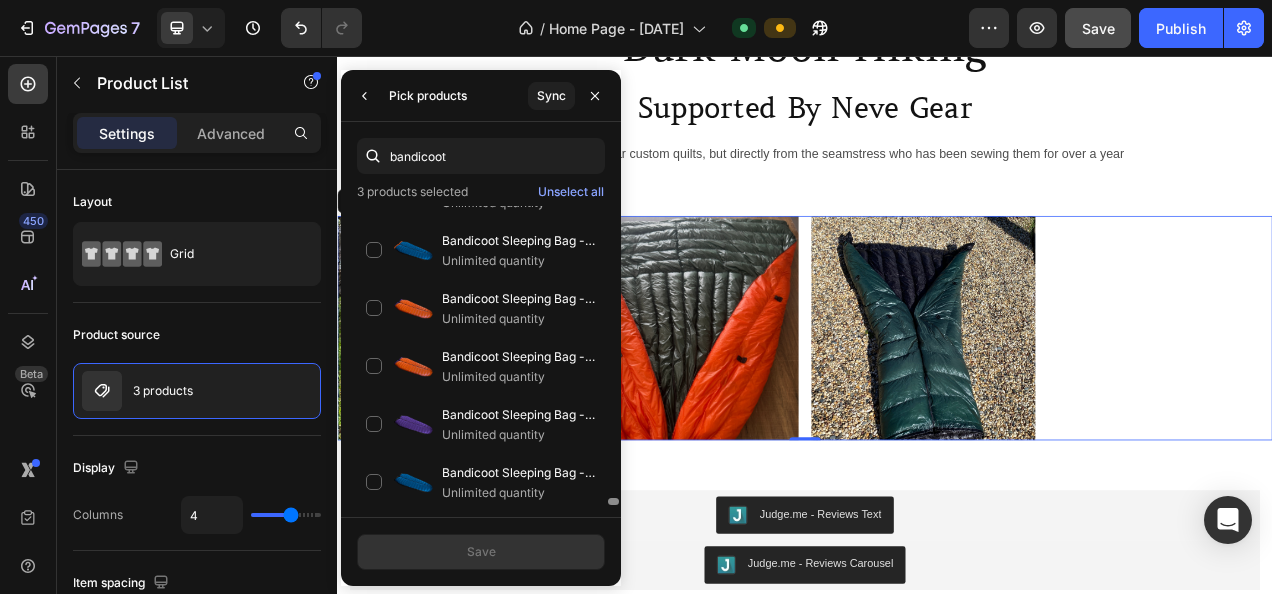 drag, startPoint x: 610, startPoint y: 486, endPoint x: 615, endPoint y: 514, distance: 28.442924 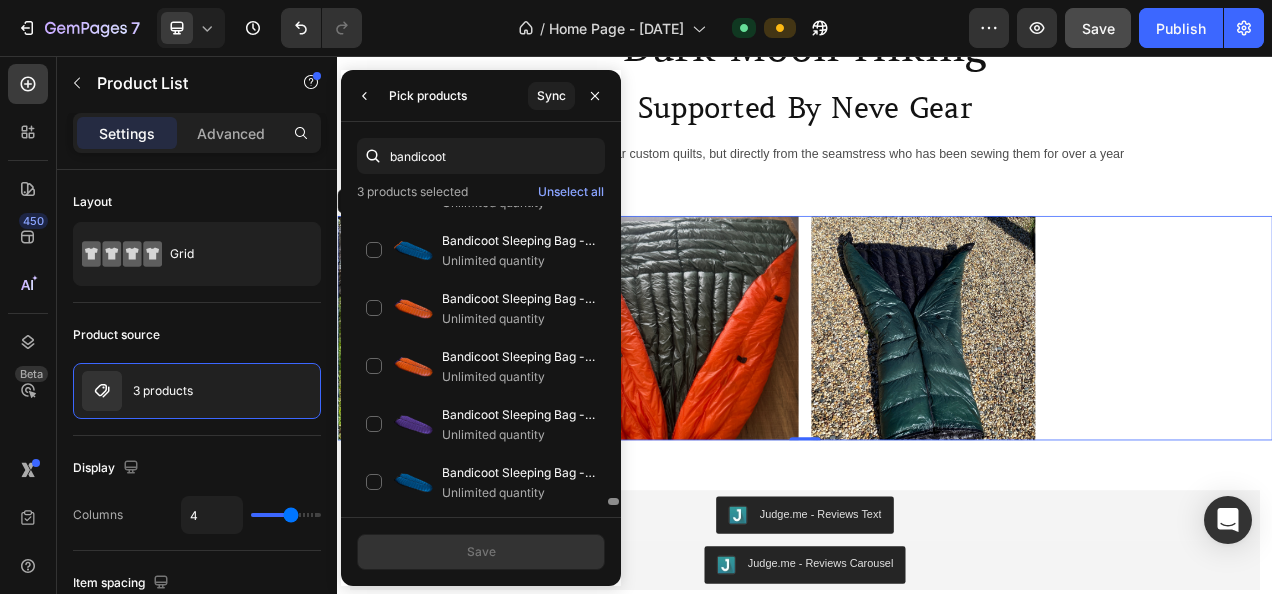 click on "bandicoot 3 products selected Unselect all  Bandicoot Sleeping Bag - Customer's Product with price 630.00 ID [ID] Unlimited quantity Bandicoot Sleeping Bag - Customer's Product with price 630.00 ID [ID] Unlimited quantity Bandicoot Sleeping Bag - Customer's Product with price 710.00 ID [ID] Unlimited quantity Bandicoot Sleeping Bag - Customer's Product with price 640.00 ID [ID] Unlimited quantity Bandicoot Sleeping Bag - Customer's Product with price 630.00 ID [ID] Unlimited quantity Bandicoot Sleeping Bag - Customer's Product with price 610.00 ID [ID] Unlimited quantity Bandicoot Sleeping Bag - Customer's Product with price 590.00 ID [ID] Unlimited quantity Bandicoot Sleeping Bag - Customer's Product with price 590.00 ID [ID] Unlimited quantity Bandicoot Sleeping Bag - Customer's Product with price 540.00 ID [ID] Unlimited quantity" at bounding box center [481, 319] 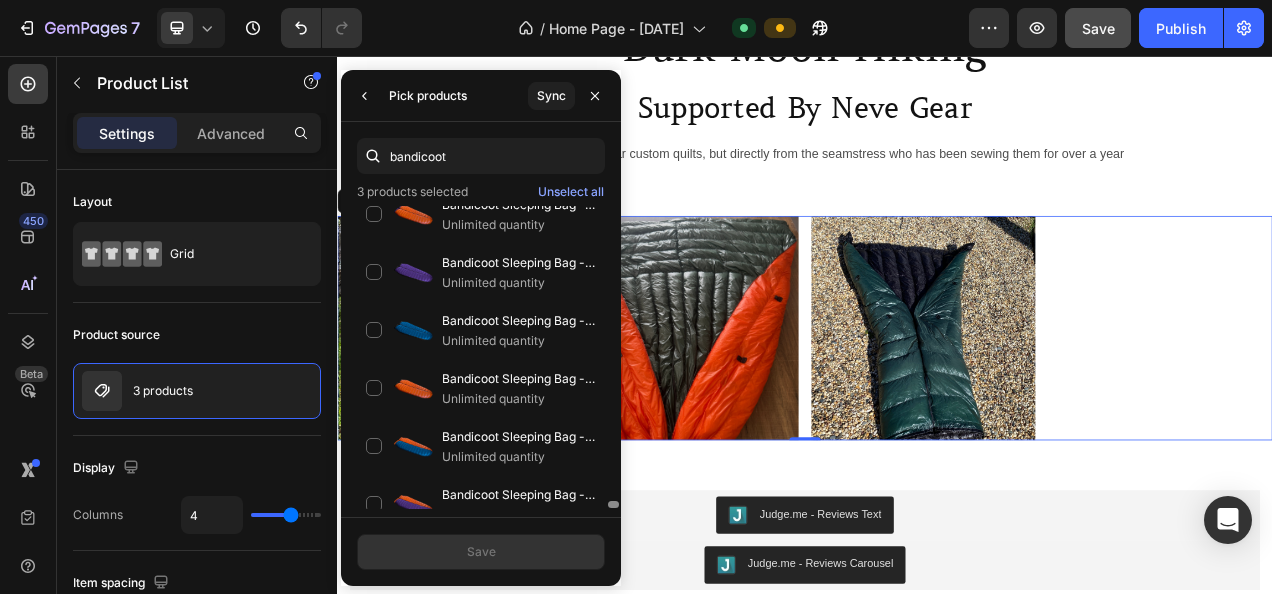 click on "Bandicoot Sleeping Bag - Customer's Product with price 630.00 ID [ID] Unlimited quantity Bandicoot Sleeping Bag - Customer's Product with price 630.00 ID [ID] Unlimited quantity Bandicoot Sleeping Bag - Customer's Product with price 710.00 ID [ID] Unlimited quantity Bandicoot Sleeping Bag - Customer's Product with price 640.00 ID [ID] Unlimited quantity Bandicoot Sleeping Bag - Customer's Product with price 630.00 ID [ID] Unlimited quantity Bandicoot Sleeping Bag - Customer's Product with price 610.00 ID [ID] Unlimited quantity Bandicoot Sleeping Bag - Customer's Product with price 590.00 ID [ID] Unlimited quantity Bandicoot Sleeping Bag - Customer's Product with price 590.00 ID [ID] Unlimited quantity Bandicoot Sleeping Bag - Customer's Product with price 540.00 ID [ID] Unlimited quantity Unlimited quantity Unlimited quantity" at bounding box center [481, 357] 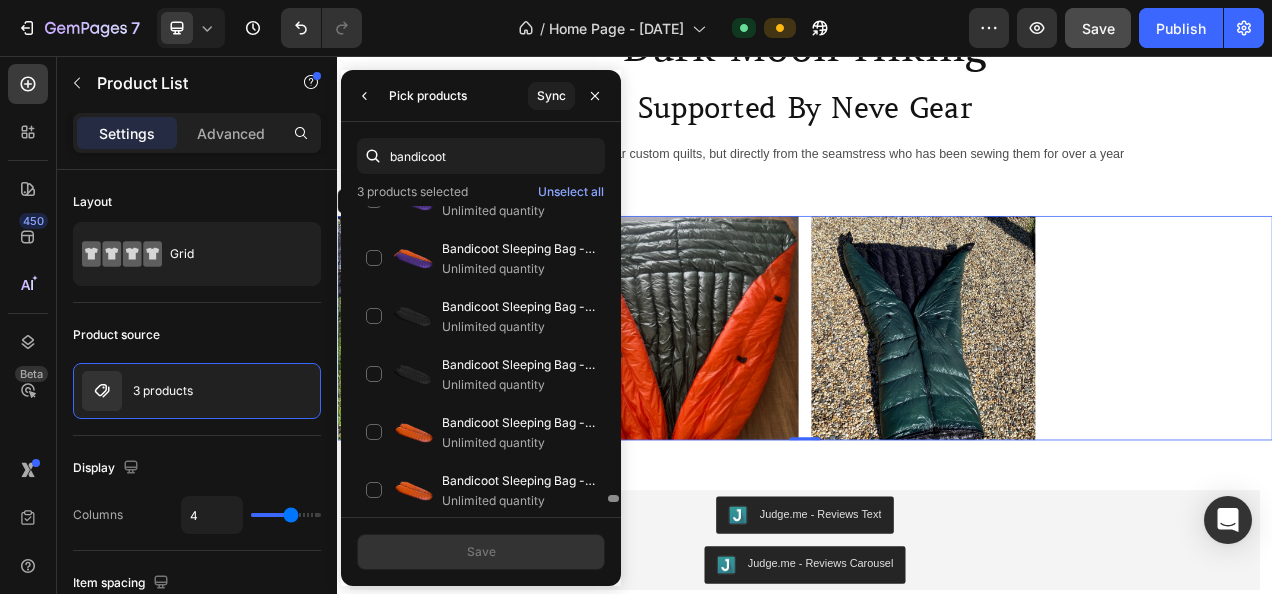 click at bounding box center (613, 357) 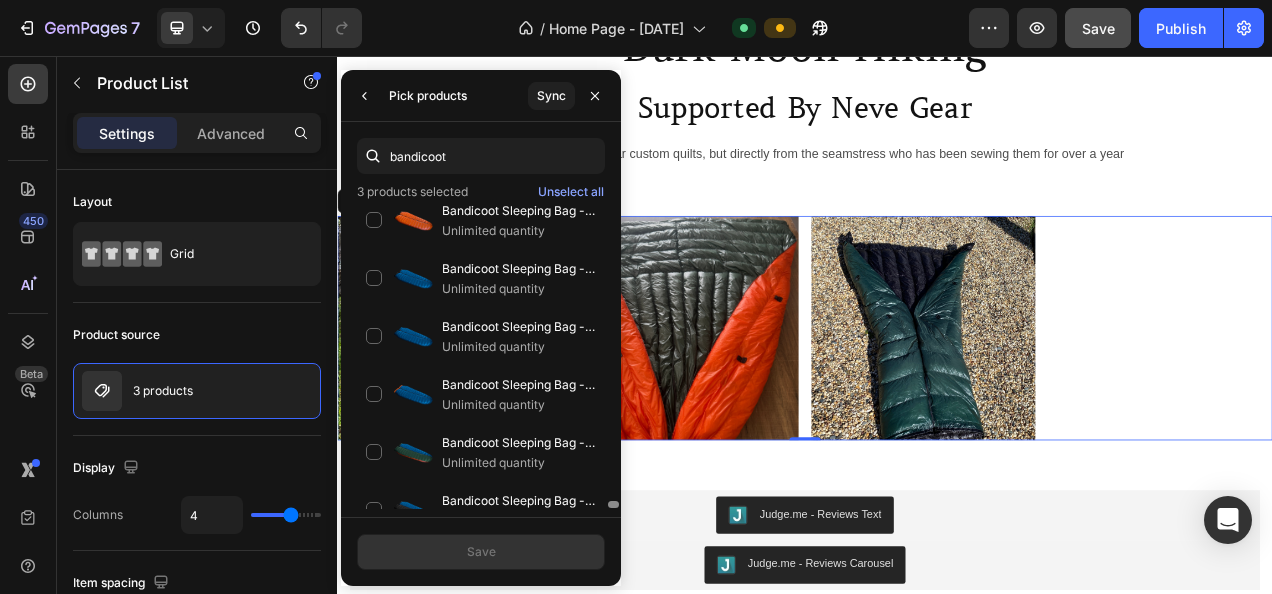 click at bounding box center (613, 357) 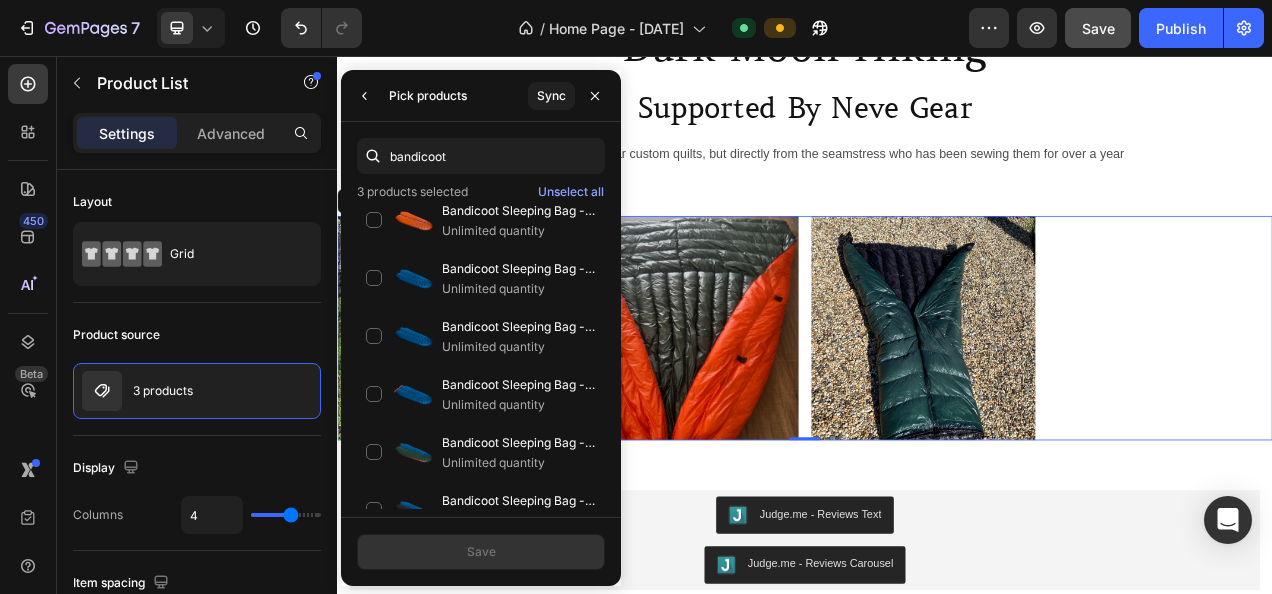 scroll, scrollTop: 12613, scrollLeft: 0, axis: vertical 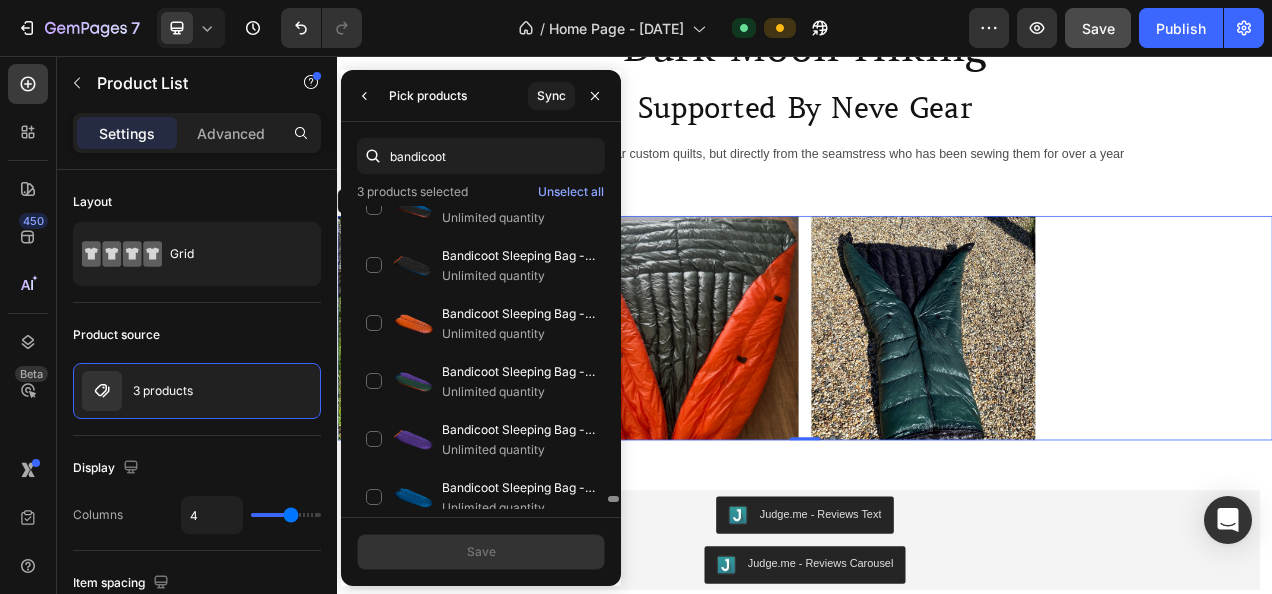 click at bounding box center [613, 357] 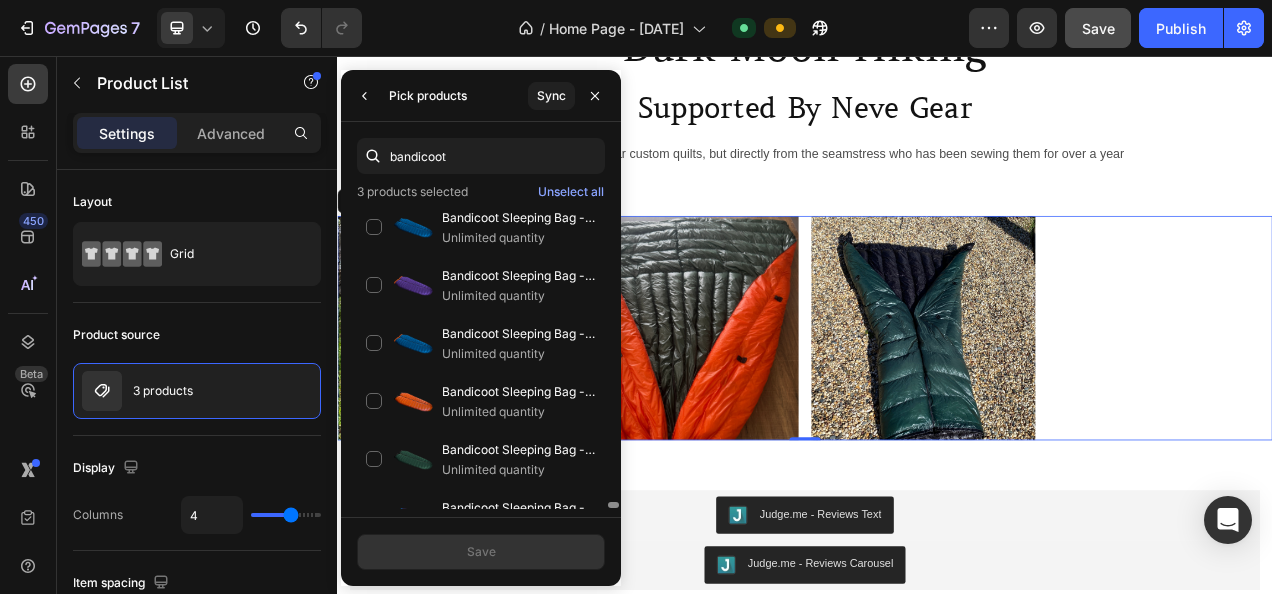 click at bounding box center (613, 357) 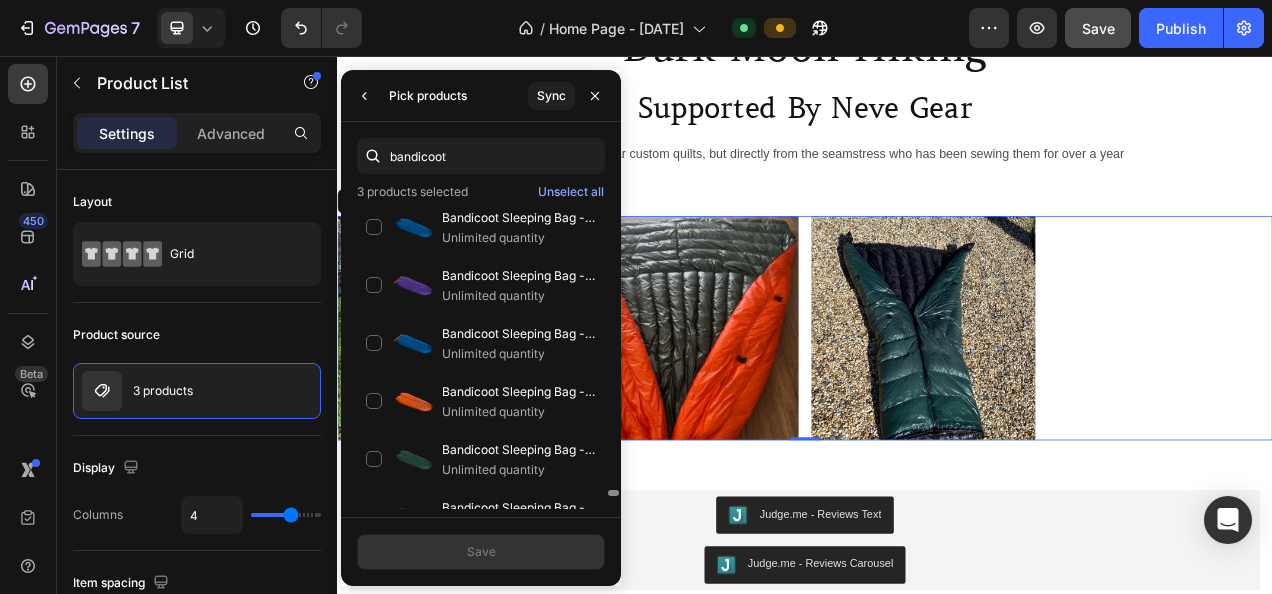 scroll, scrollTop: 13186, scrollLeft: 0, axis: vertical 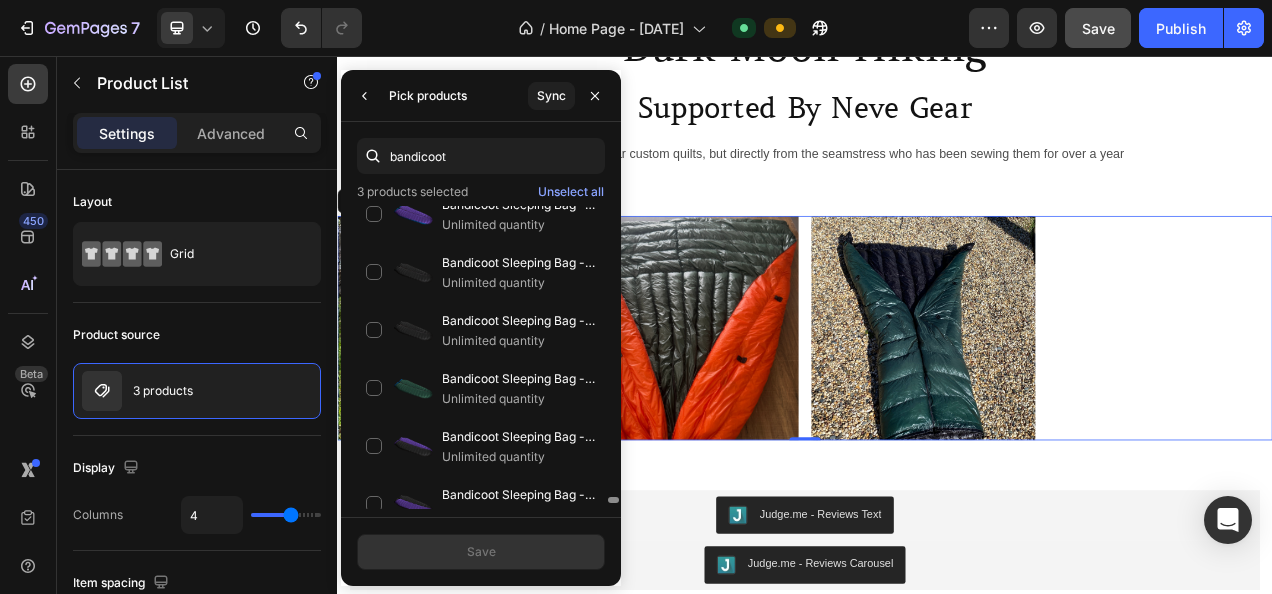 click on "Bandicoot Sleeping Bag - Customer's Product with price 630.00 ID [ID] Unlimited quantity Bandicoot Sleeping Bag - Customer's Product with price 630.00 ID [ID] Unlimited quantity Bandicoot Sleeping Bag - Customer's Product with price 710.00 ID [ID] Unlimited quantity Bandicoot Sleeping Bag - Customer's Product with price 640.00 ID [ID] Unlimited quantity Bandicoot Sleeping Bag - Customer's Product with price 630.00 ID [ID] Unlimited quantity Bandicoot Sleeping Bag - Customer's Product with price 610.00 ID [ID] Unlimited quantity Bandicoot Sleeping Bag - Customer's Product with price 590.00 ID [ID] Unlimited quantity Bandicoot Sleeping Bag - Customer's Product with price 590.00 ID [ID] Unlimited quantity Bandicoot Sleeping Bag - Customer's Product with price 540.00 ID [ID] Unlimited quantity Unlimited quantity Unlimited quantity" at bounding box center [481, 357] 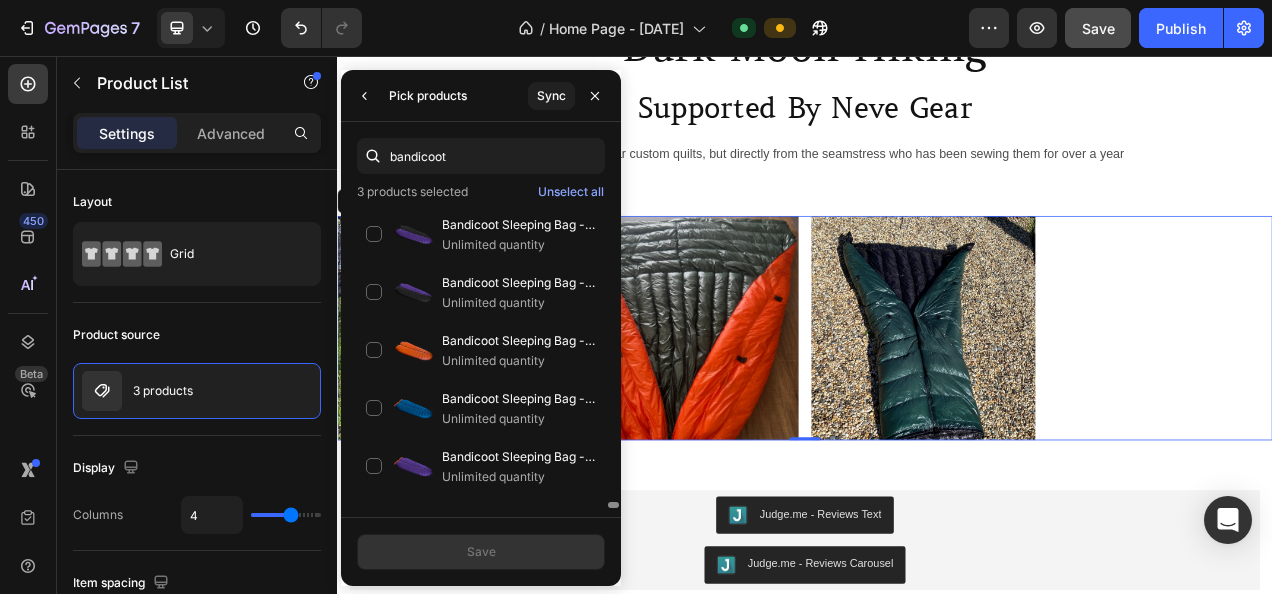 click at bounding box center [613, 357] 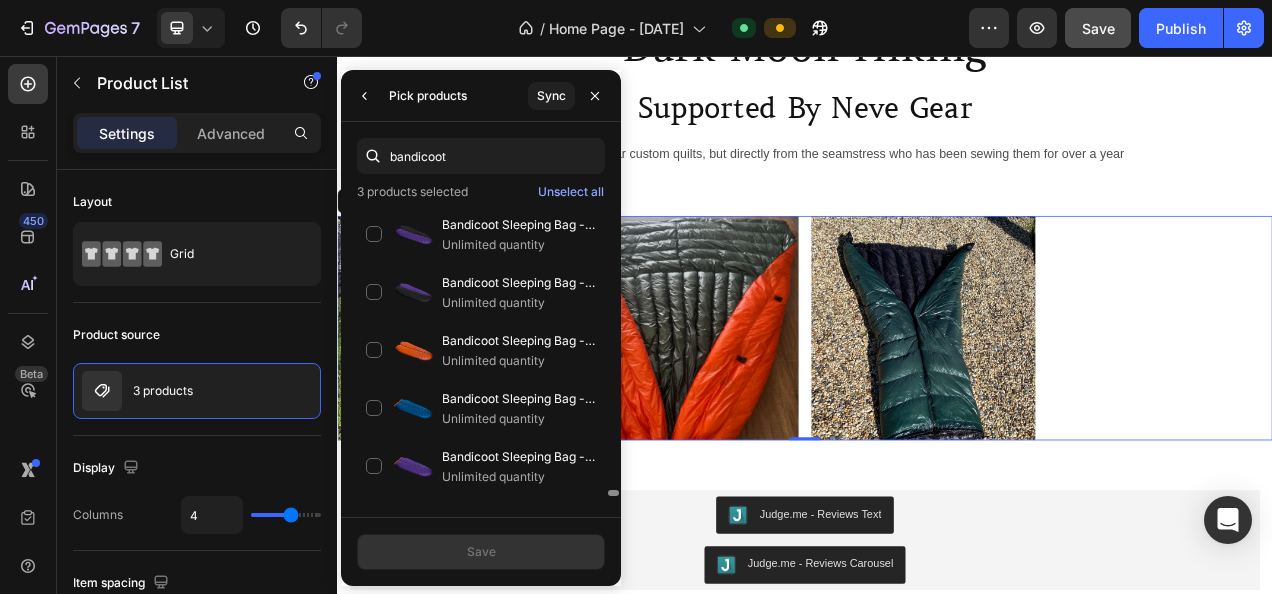 scroll, scrollTop: 13760, scrollLeft: 0, axis: vertical 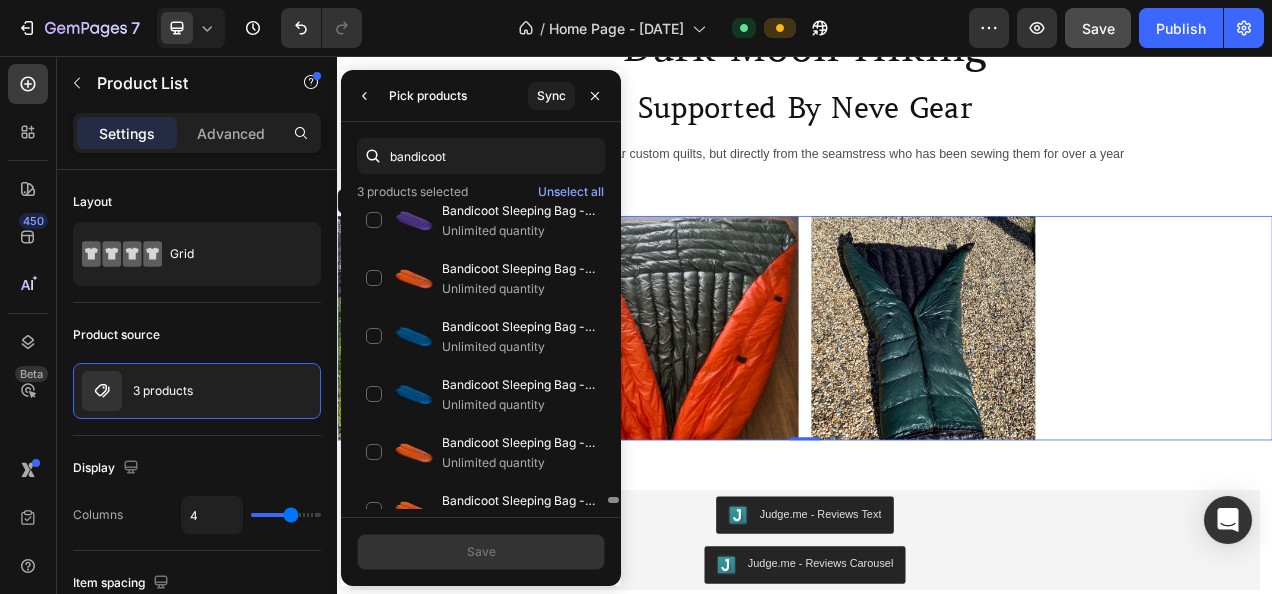 click at bounding box center (613, 357) 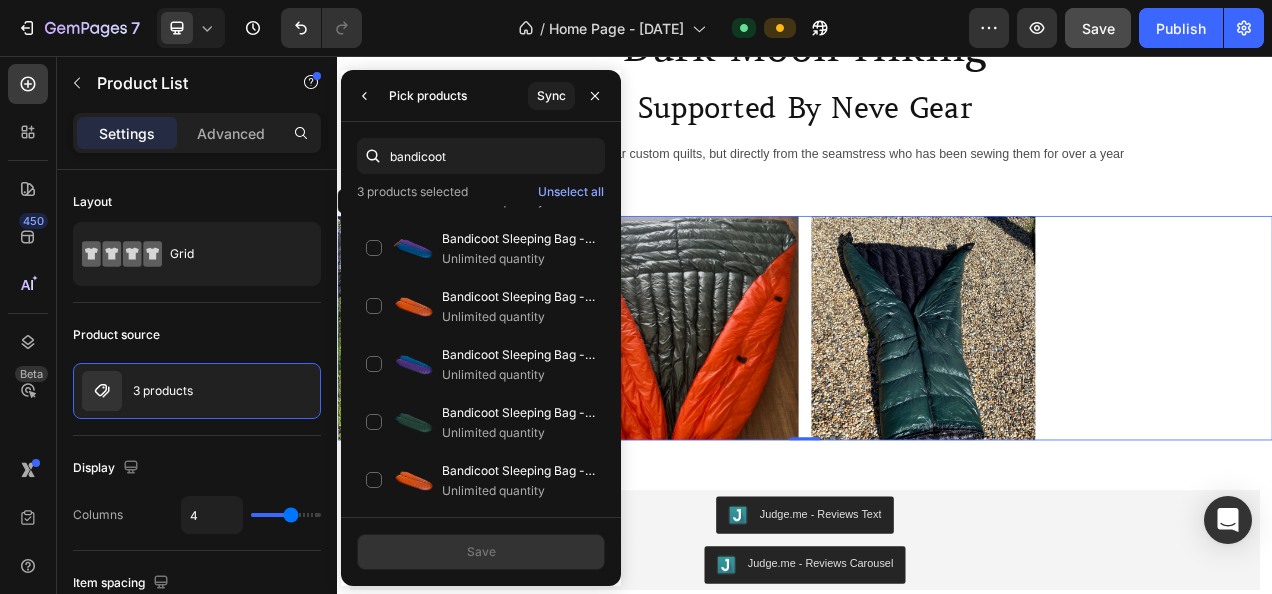 scroll, scrollTop: 14232, scrollLeft: 0, axis: vertical 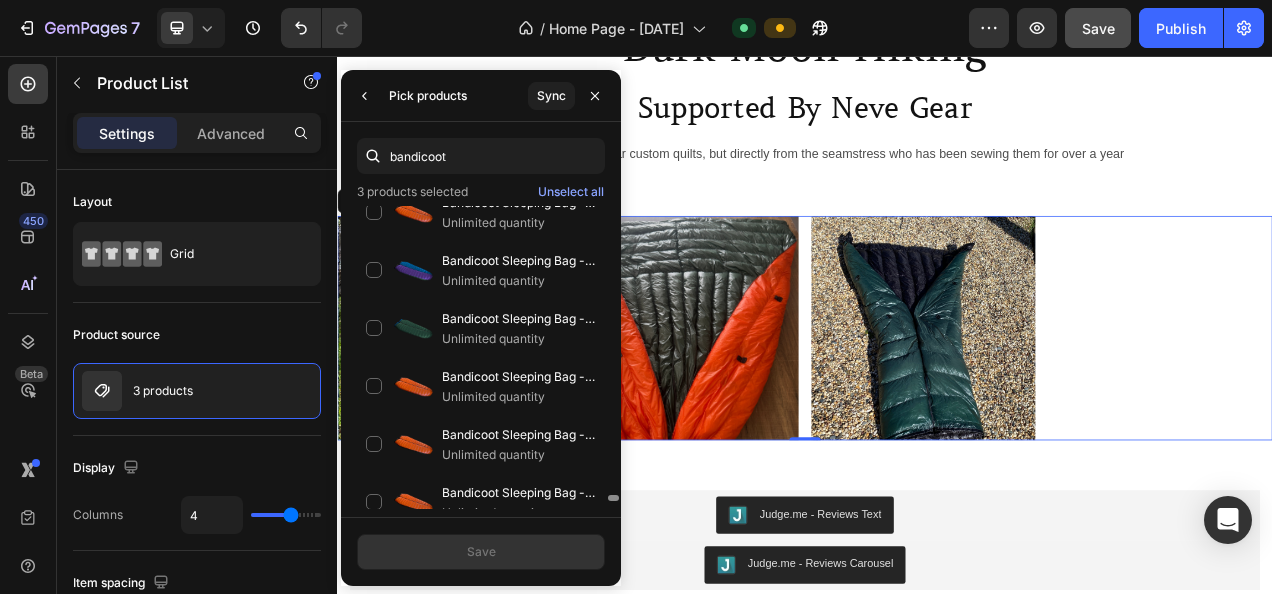 click on "bandicoot 3 products selected Unselect all  Bandicoot Sleeping Bag - Customer's Product with price 630.00 ID [ID] Unlimited quantity Bandicoot Sleeping Bag - Customer's Product with price 630.00 ID [ID] Unlimited quantity Bandicoot Sleeping Bag - Customer's Product with price 710.00 ID [ID] Unlimited quantity Bandicoot Sleeping Bag - Customer's Product with price 640.00 ID [ID] Unlimited quantity Bandicoot Sleeping Bag - Customer's Product with price 630.00 ID [ID] Unlimited quantity Bandicoot Sleeping Bag - Customer's Product with price 610.00 ID [ID] Unlimited quantity Bandicoot Sleeping Bag - Customer's Product with price 590.00 ID [ID] Unlimited quantity Bandicoot Sleeping Bag - Customer's Product with price 590.00 ID [ID] Unlimited quantity Bandicoot Sleeping Bag - Customer's Product with price 540.00 ID [ID] Unlimited quantity" at bounding box center (481, 319) 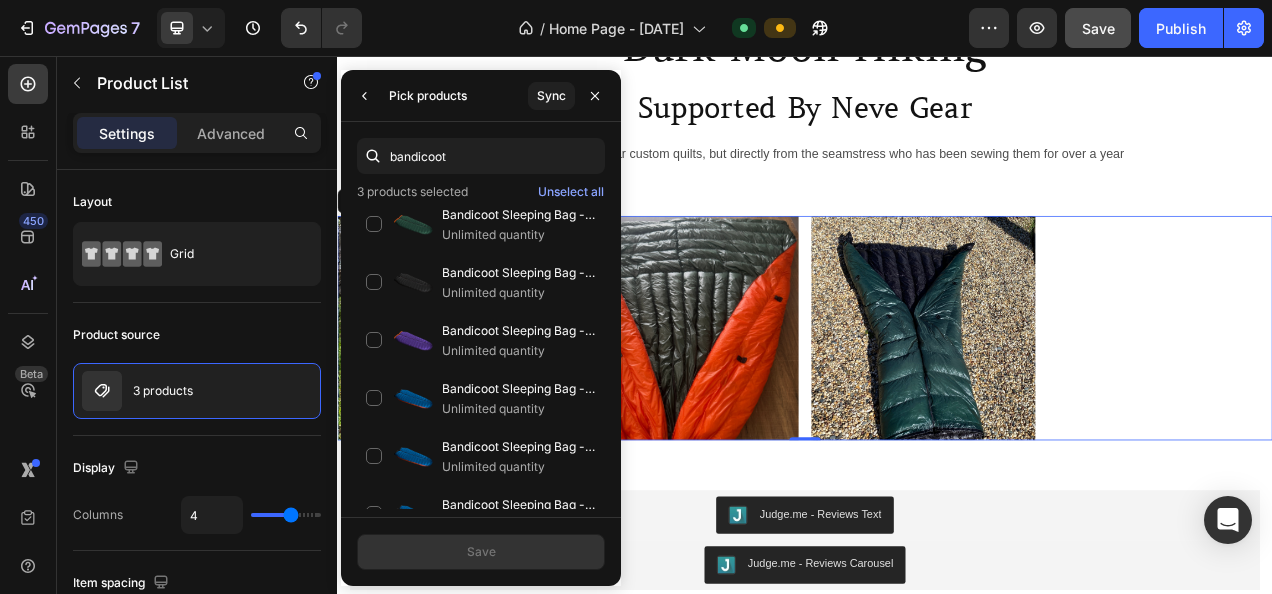 scroll, scrollTop: 15954, scrollLeft: 0, axis: vertical 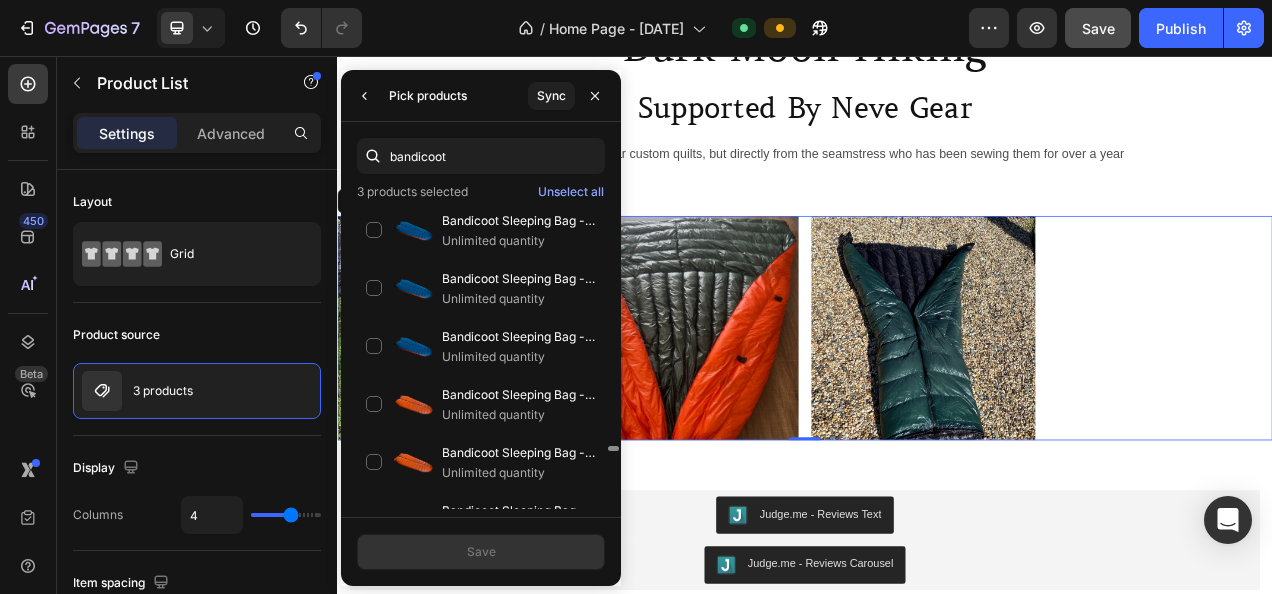 drag, startPoint x: 613, startPoint y: 495, endPoint x: 617, endPoint y: 530, distance: 35.22783 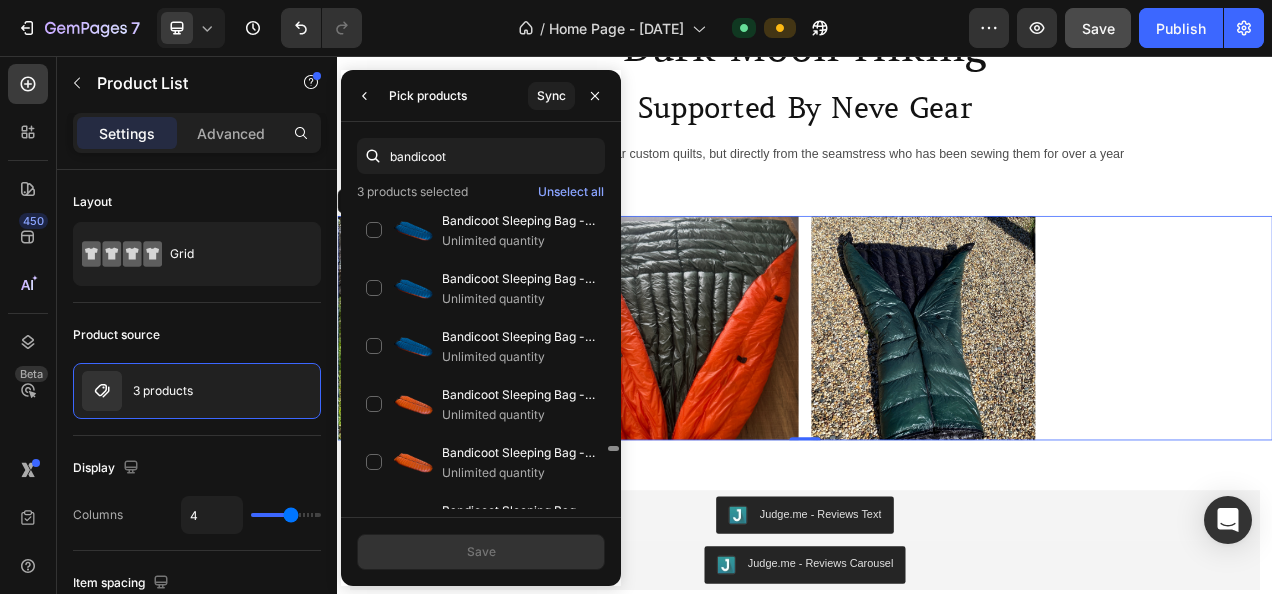 click on "bandicoot 3 products selected Unselect all  Bandicoot Sleeping Bag - Customer's Product with price 630.00 ID [ID] Unlimited quantity Bandicoot Sleeping Bag - Customer's Product with price 630.00 ID [ID] Unlimited quantity Bandicoot Sleeping Bag - Customer's Product with price 710.00 ID [ID] Unlimited quantity Bandicoot Sleeping Bag - Customer's Product with price 640.00 ID [ID] Unlimited quantity Bandicoot Sleeping Bag - Customer's Product with price 630.00 ID [ID] Unlimited quantity Bandicoot Sleeping Bag - Customer's Product with price 610.00 ID [ID] Unlimited quantity Bandicoot Sleeping Bag - Customer's Product with price 590.00 ID [ID] Unlimited quantity Bandicoot Sleeping Bag - Customer's Product with price 590.00 ID [ID] Unlimited quantity Bandicoot Sleeping Bag - Customer's Product with price 540.00 ID [ID] Unlimited quantity" at bounding box center (481, 354) 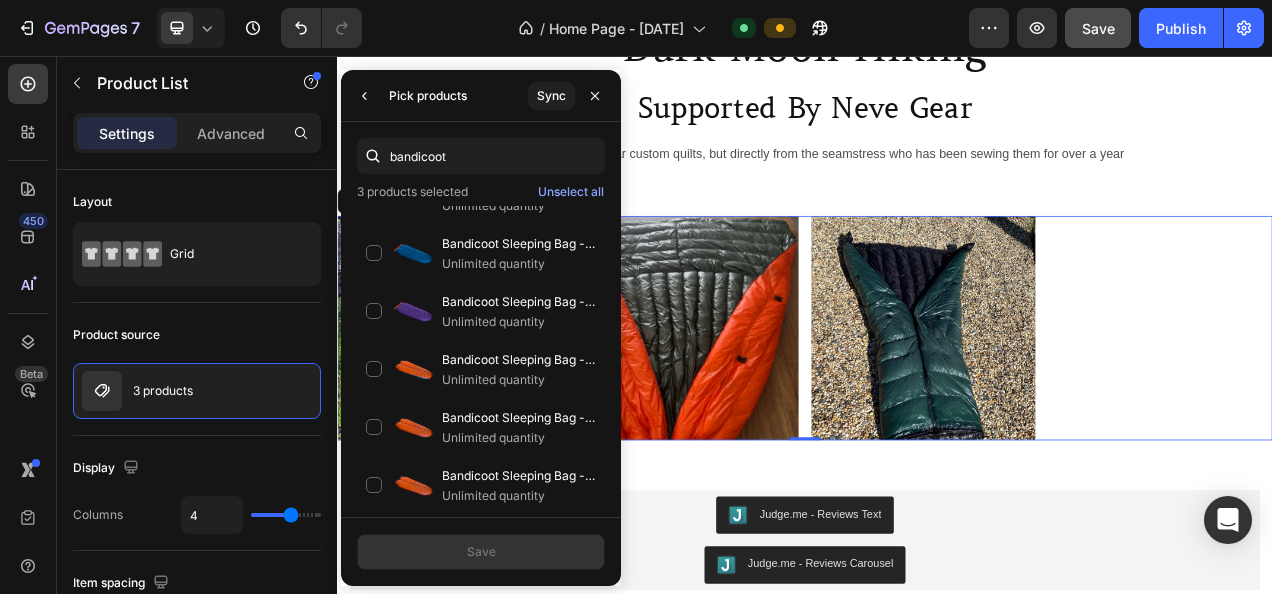 scroll, scrollTop: 17433, scrollLeft: 0, axis: vertical 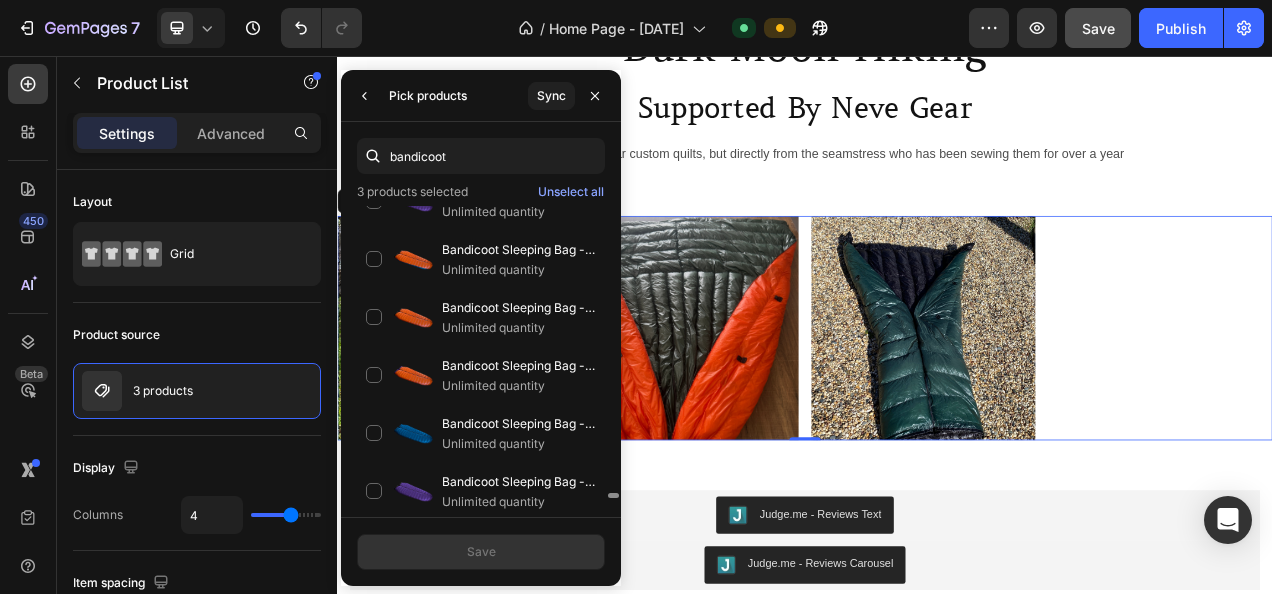 drag, startPoint x: 614, startPoint y: 497, endPoint x: 615, endPoint y: 524, distance: 27.018513 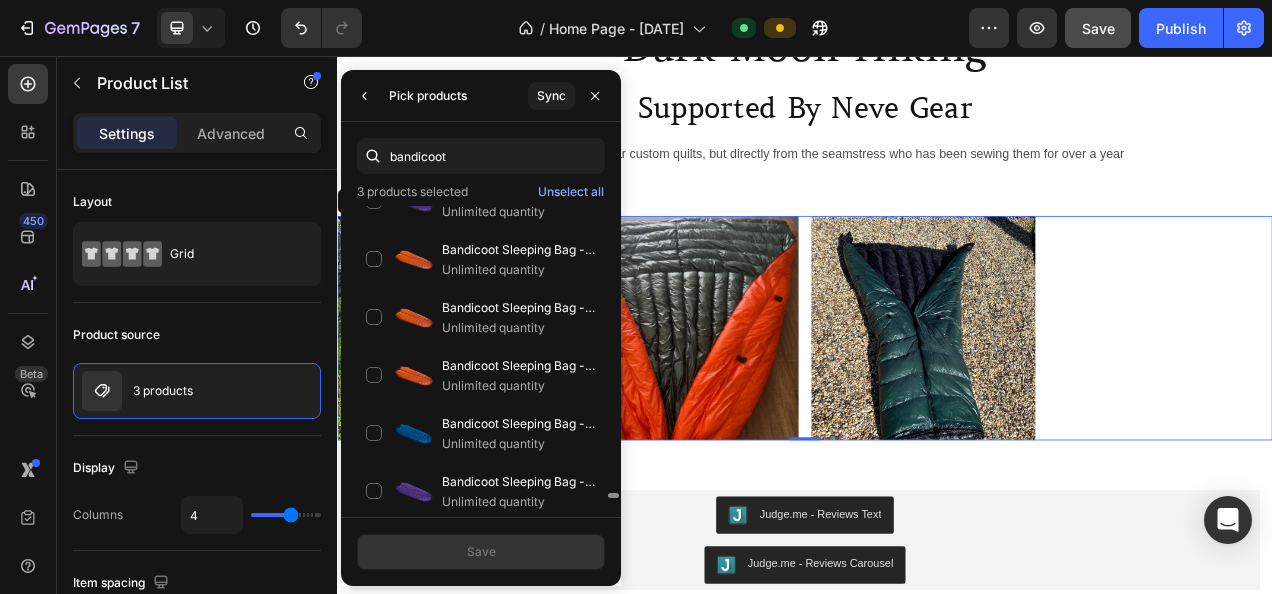 click on "bandicoot 3 products selected Unselect all  Bandicoot Sleeping Bag - Customer's Product with price 630.00 ID [ID] Unlimited quantity Bandicoot Sleeping Bag - Customer's Product with price 630.00 ID [ID] Unlimited quantity Bandicoot Sleeping Bag - Customer's Product with price 710.00 ID [ID] Unlimited quantity Bandicoot Sleeping Bag - Customer's Product with price 640.00 ID [ID] Unlimited quantity Bandicoot Sleeping Bag - Customer's Product with price 630.00 ID [ID] Unlimited quantity Bandicoot Sleeping Bag - Customer's Product with price 610.00 ID [ID] Unlimited quantity Bandicoot Sleeping Bag - Customer's Product with price 590.00 ID [ID] Unlimited quantity Bandicoot Sleeping Bag - Customer's Product with price 590.00 ID [ID] Unlimited quantity Bandicoot Sleeping Bag - Customer's Product with price 540.00 ID [ID] Unlimited quantity" at bounding box center (481, 354) 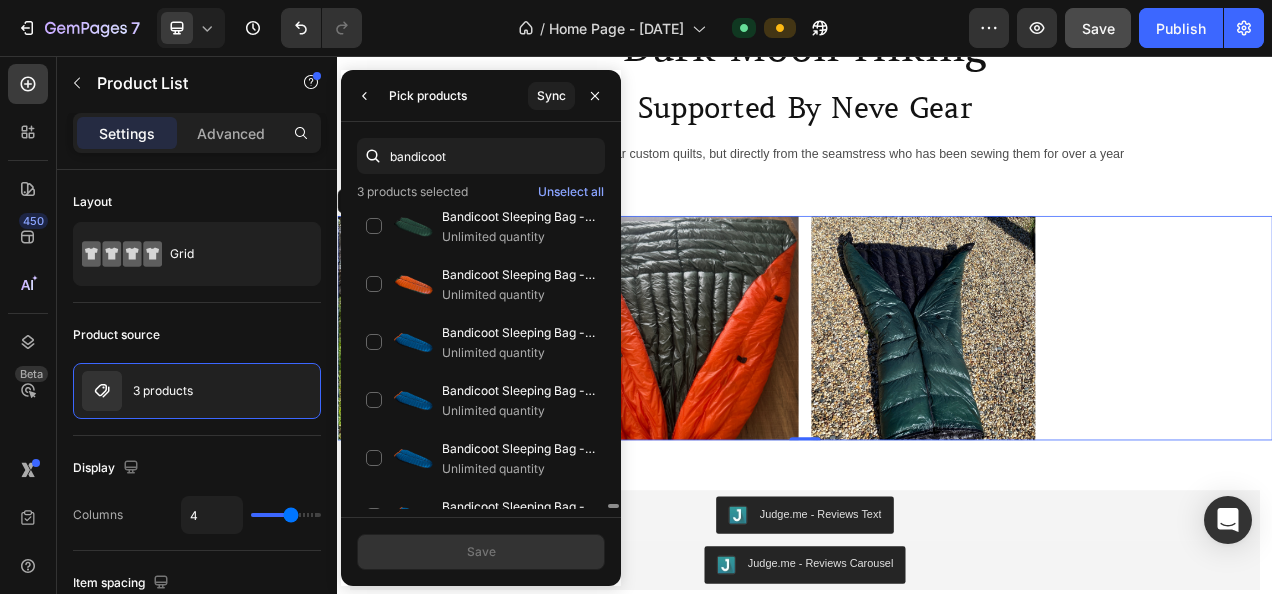 scroll, scrollTop: 18272, scrollLeft: 0, axis: vertical 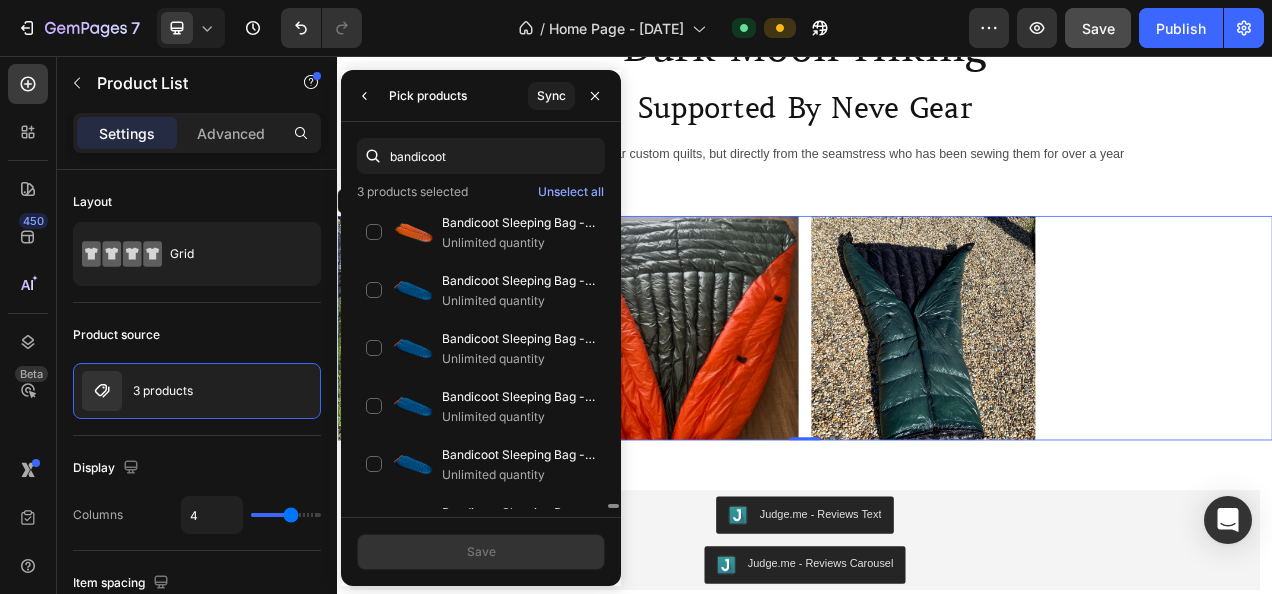 drag, startPoint x: 612, startPoint y: 493, endPoint x: 614, endPoint y: 510, distance: 17.117243 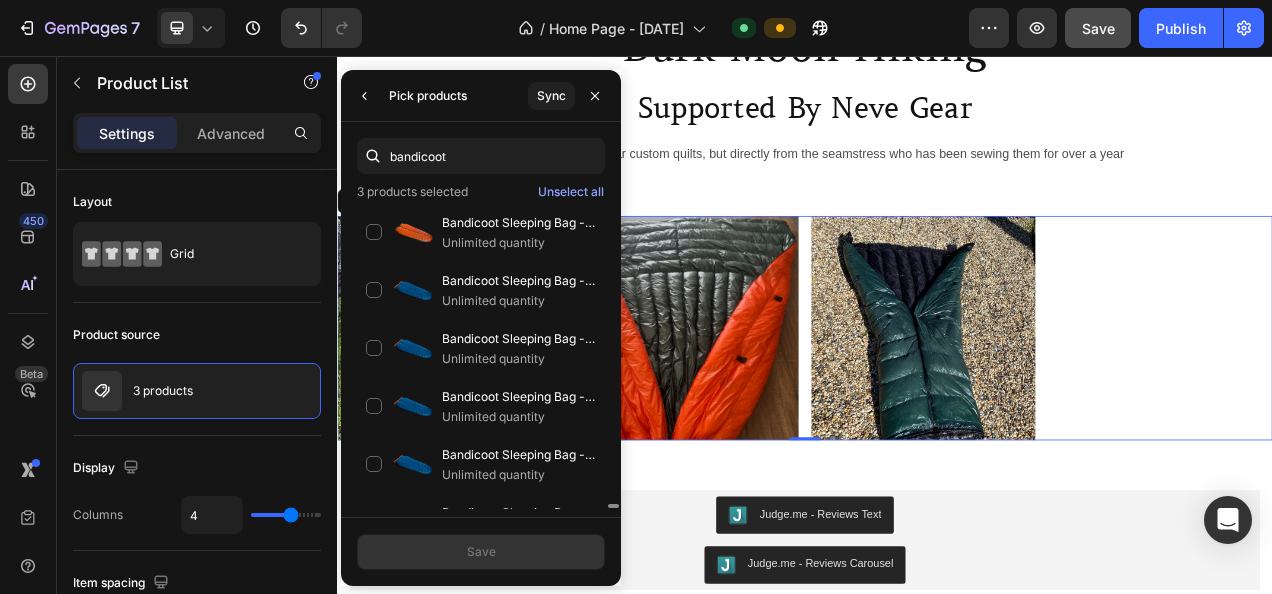 click on "bandicoot 3 products selected Unselect all  Bandicoot Sleeping Bag - Customer's Product with price 630.00 ID [ID] Unlimited quantity Bandicoot Sleeping Bag - Customer's Product with price 630.00 ID [ID] Unlimited quantity Bandicoot Sleeping Bag - Customer's Product with price 710.00 ID [ID] Unlimited quantity Bandicoot Sleeping Bag - Customer's Product with price 640.00 ID [ID] Unlimited quantity Bandicoot Sleeping Bag - Customer's Product with price 630.00 ID [ID] Unlimited quantity Bandicoot Sleeping Bag - Customer's Product with price 610.00 ID [ID] Unlimited quantity Bandicoot Sleeping Bag - Customer's Product with price 590.00 ID [ID] Unlimited quantity Bandicoot Sleeping Bag - Customer's Product with price 590.00 ID [ID] Unlimited quantity Bandicoot Sleeping Bag - Customer's Product with price 540.00 ID [ID] Unlimited quantity" at bounding box center (481, 319) 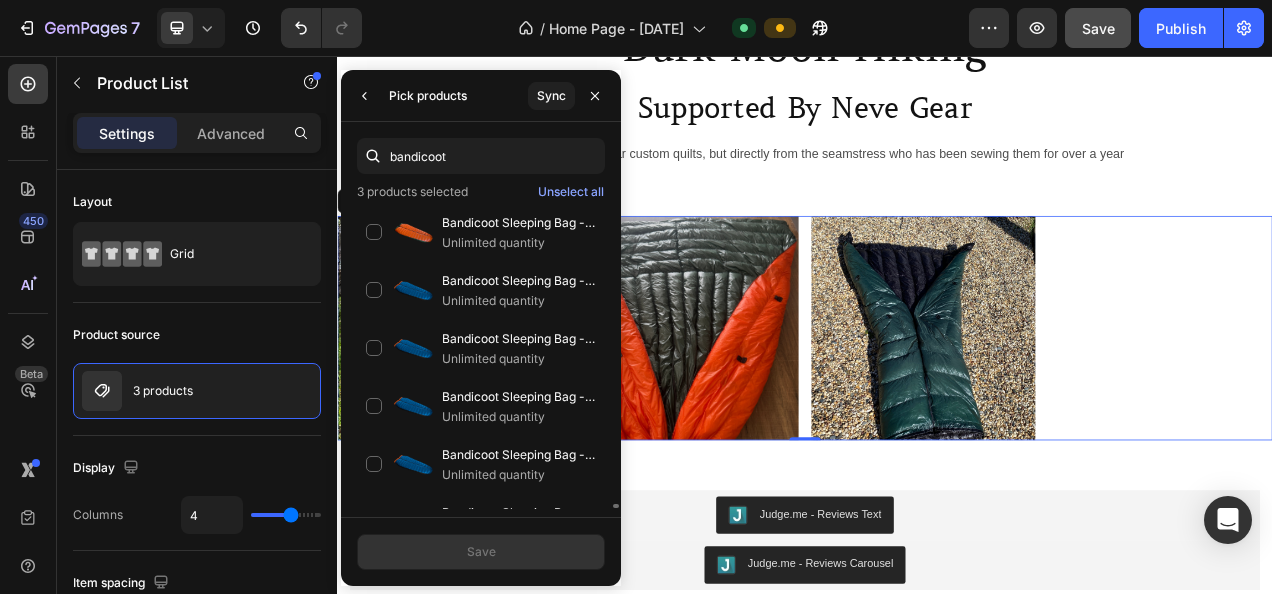 click on "Unlimited quantity" at bounding box center [519, 707] 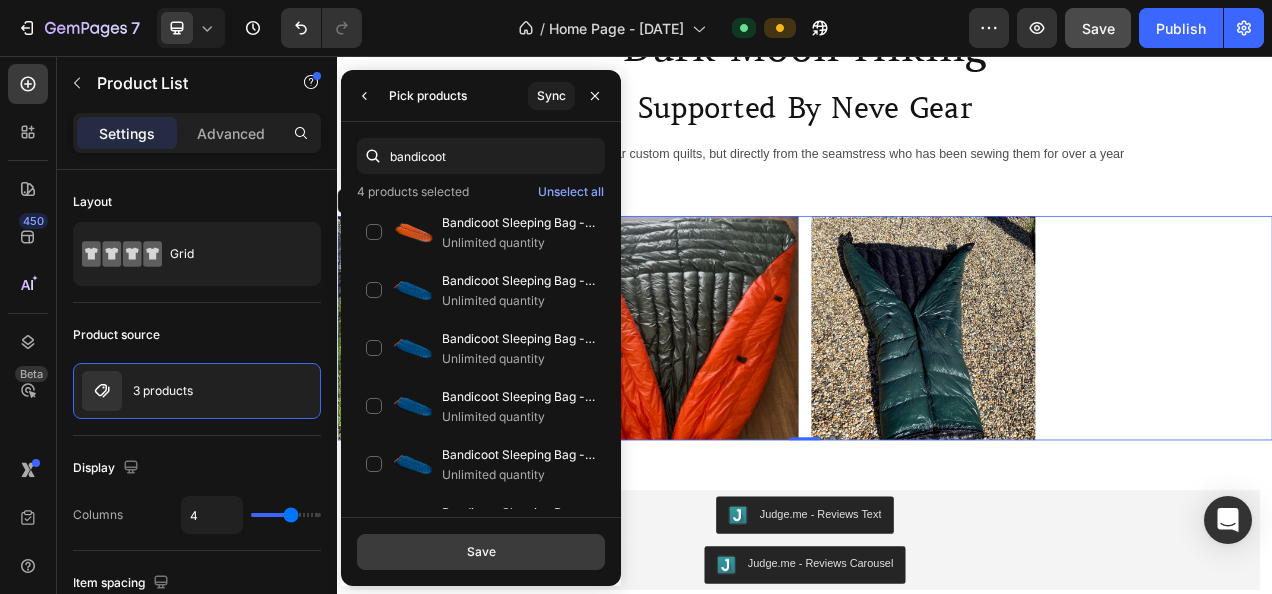 click on "Save" at bounding box center (481, 552) 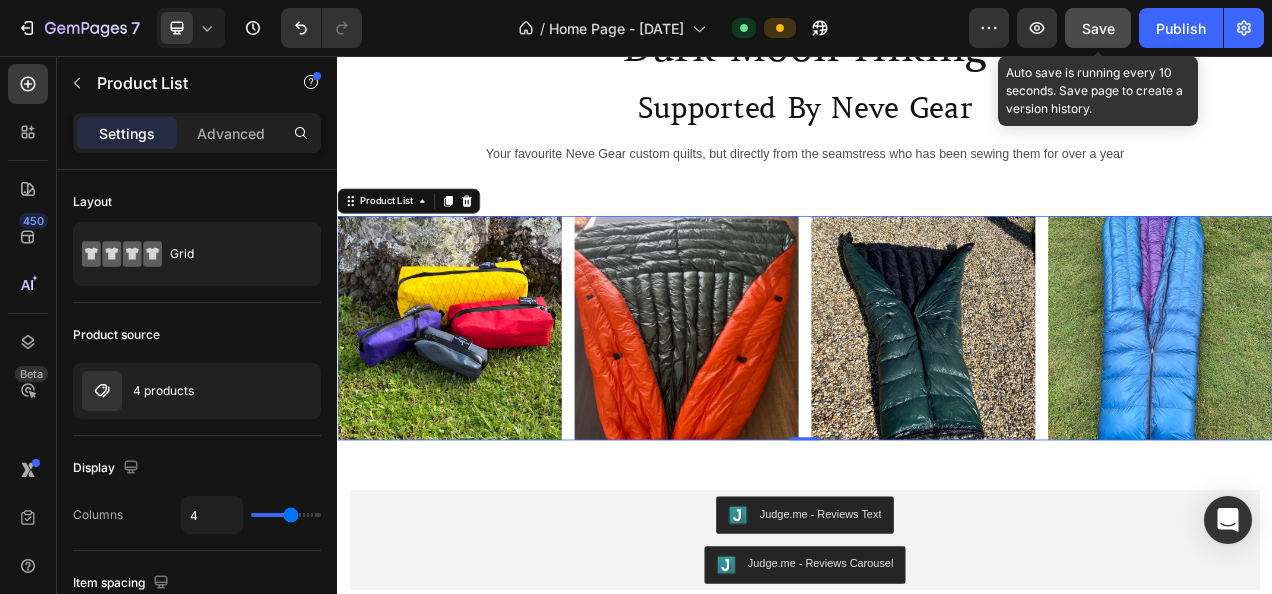 click on "Save" at bounding box center [1098, 28] 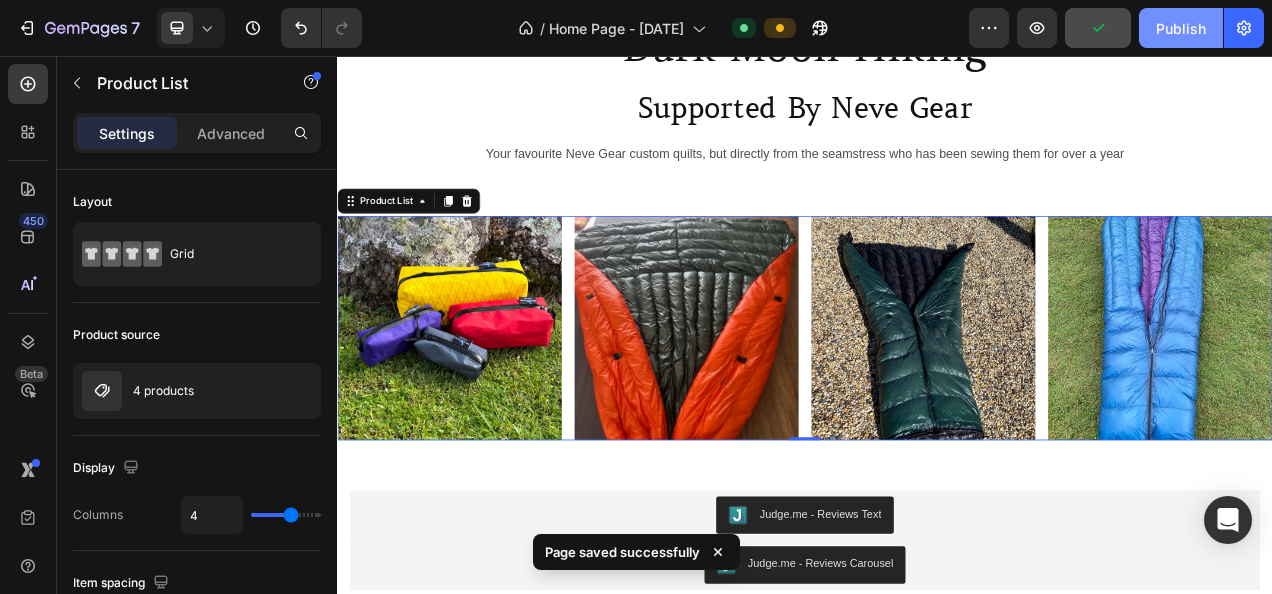 click on "Publish" at bounding box center [1181, 28] 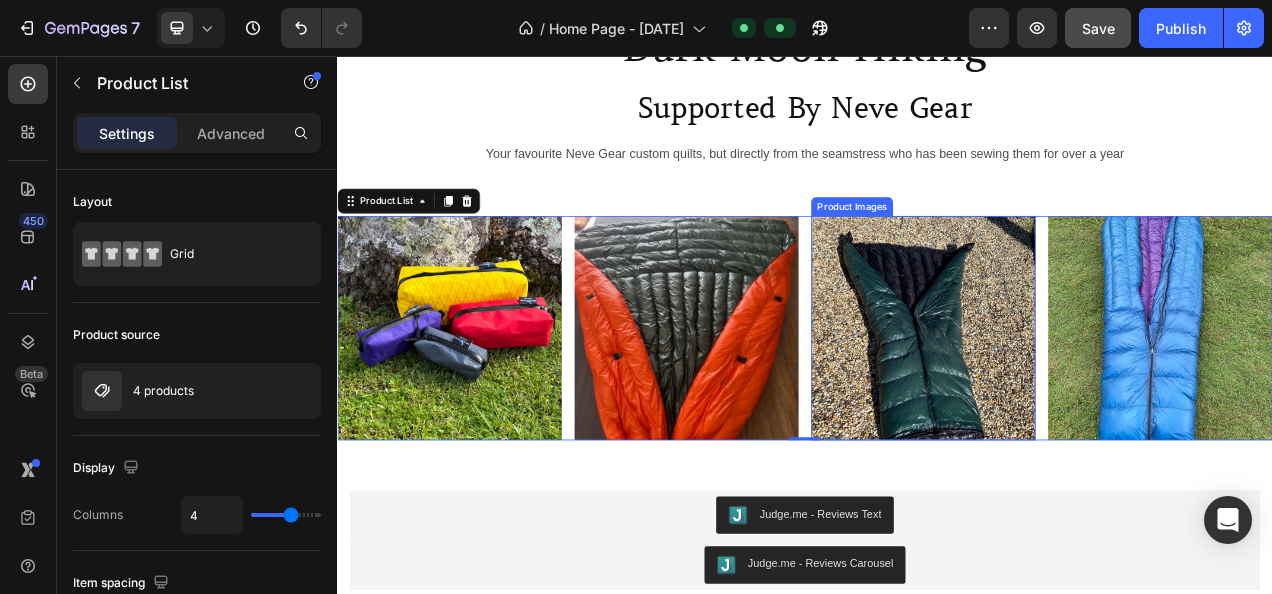 click at bounding box center (1089, 405) 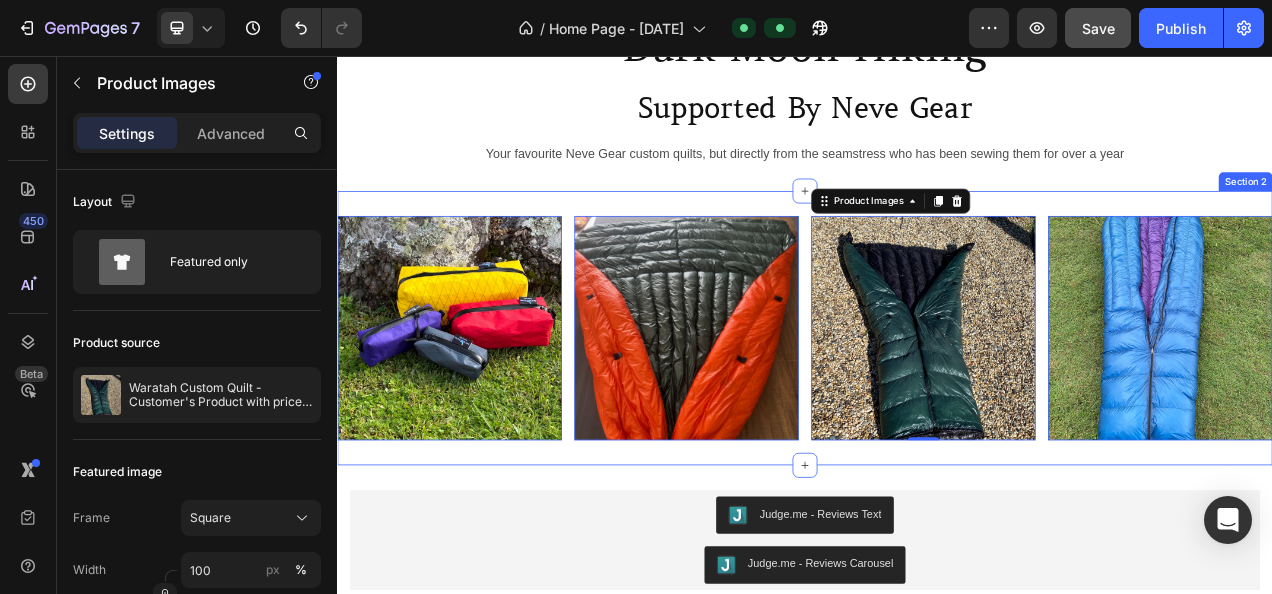 click on "Product Images   0 Row Product List Product Images   0 Row Product List Product Images   0 Row Product List Product Images   0 Row Product List Product List Section 2" at bounding box center (937, 405) 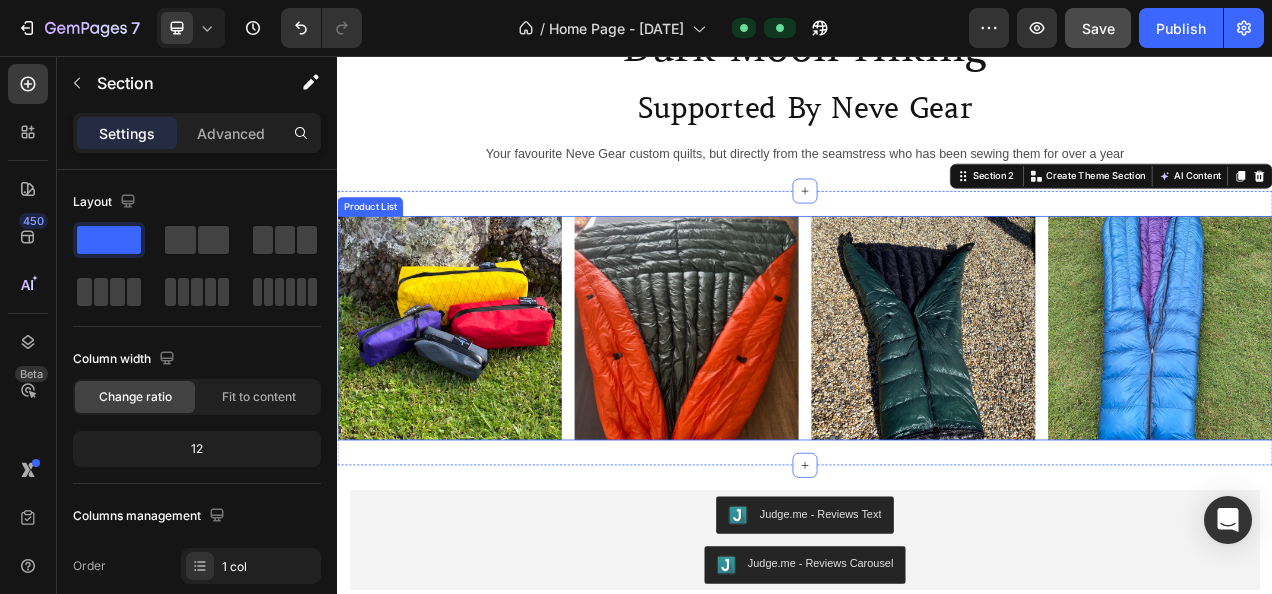 click on "Product Images Row Product List Product Images Row Product List Product Images Row Product List Product Images Row Product List" at bounding box center [937, 405] 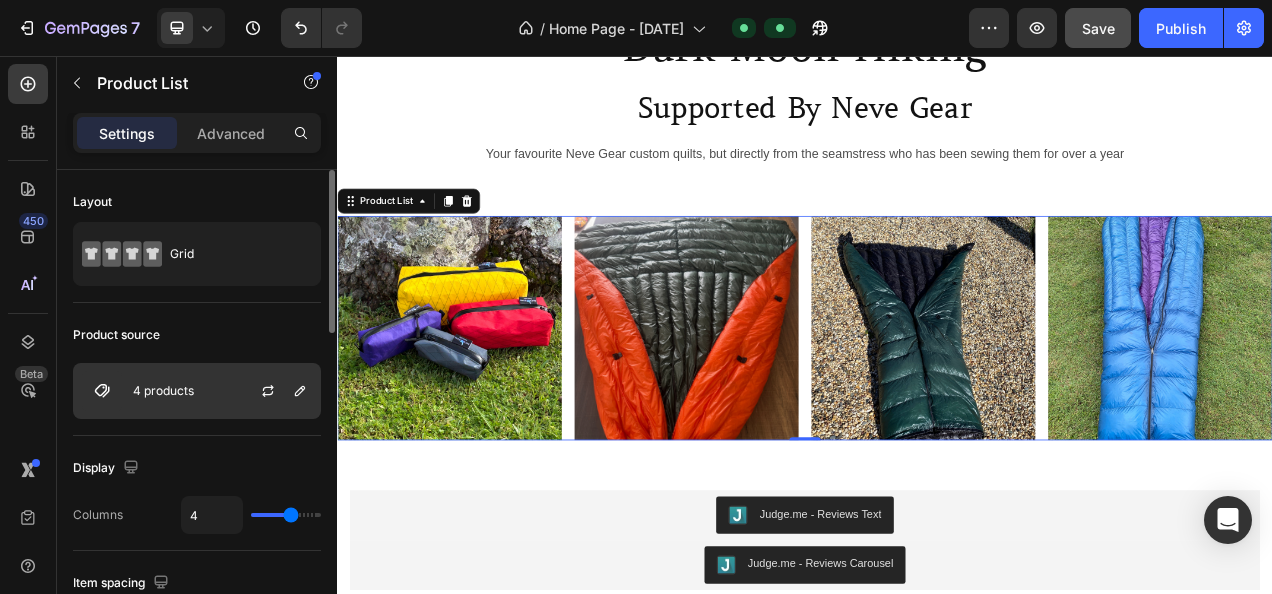 click on "4 products" at bounding box center [163, 391] 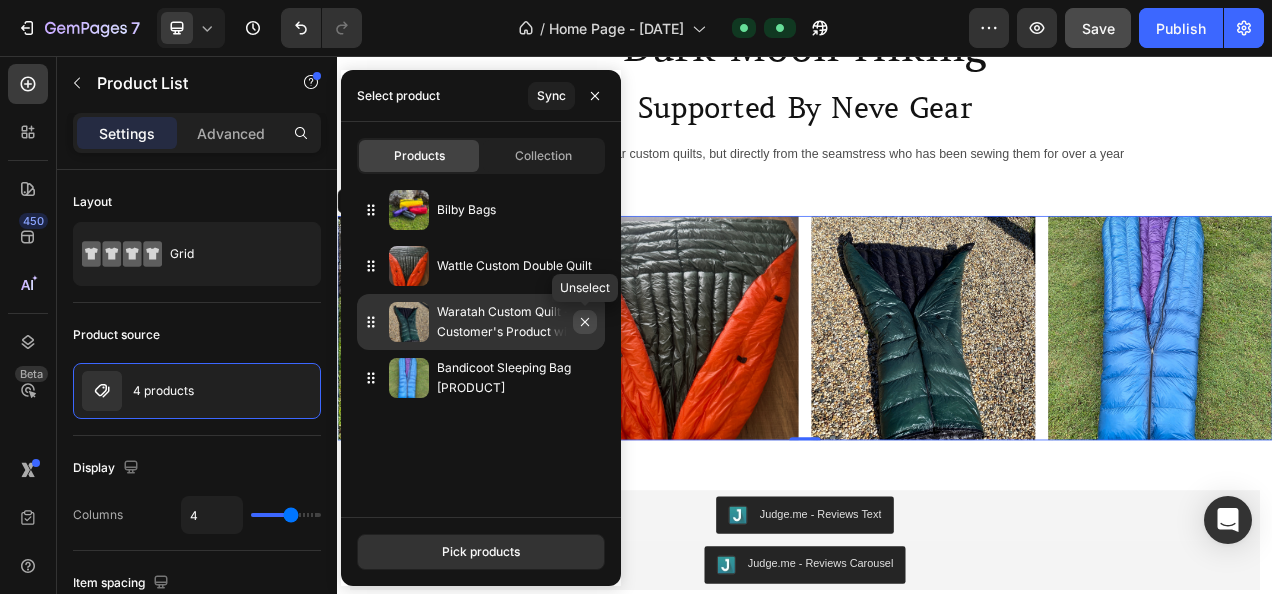 click 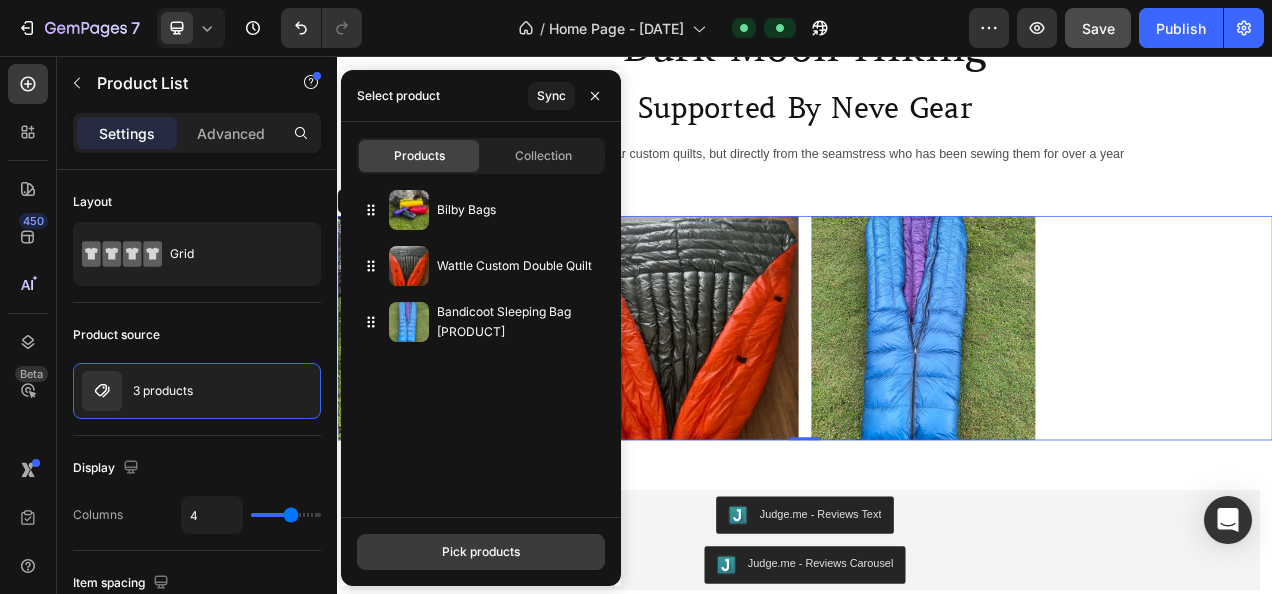 click on "Pick products" at bounding box center (481, 552) 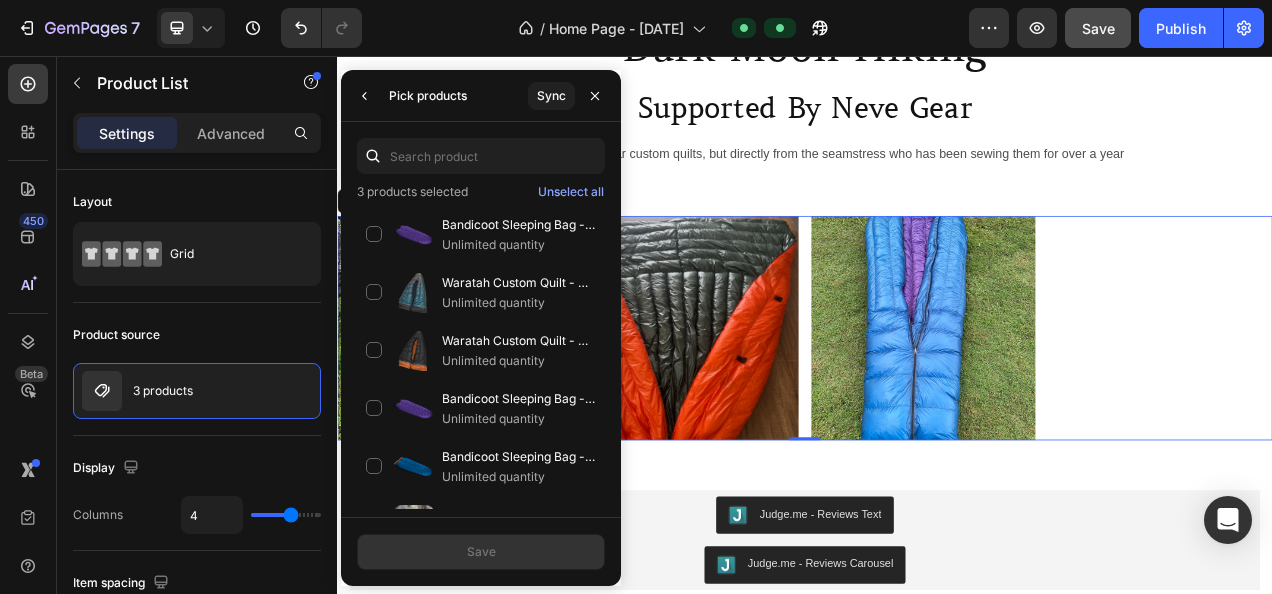 click at bounding box center (481, 156) 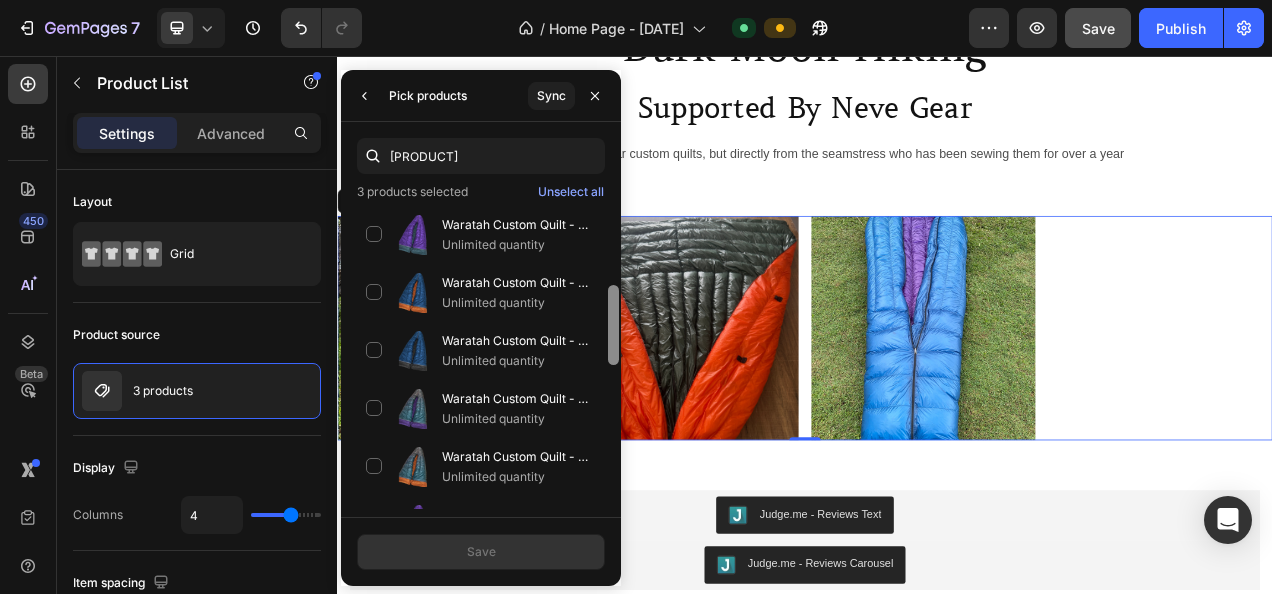 scroll, scrollTop: 298, scrollLeft: 0, axis: vertical 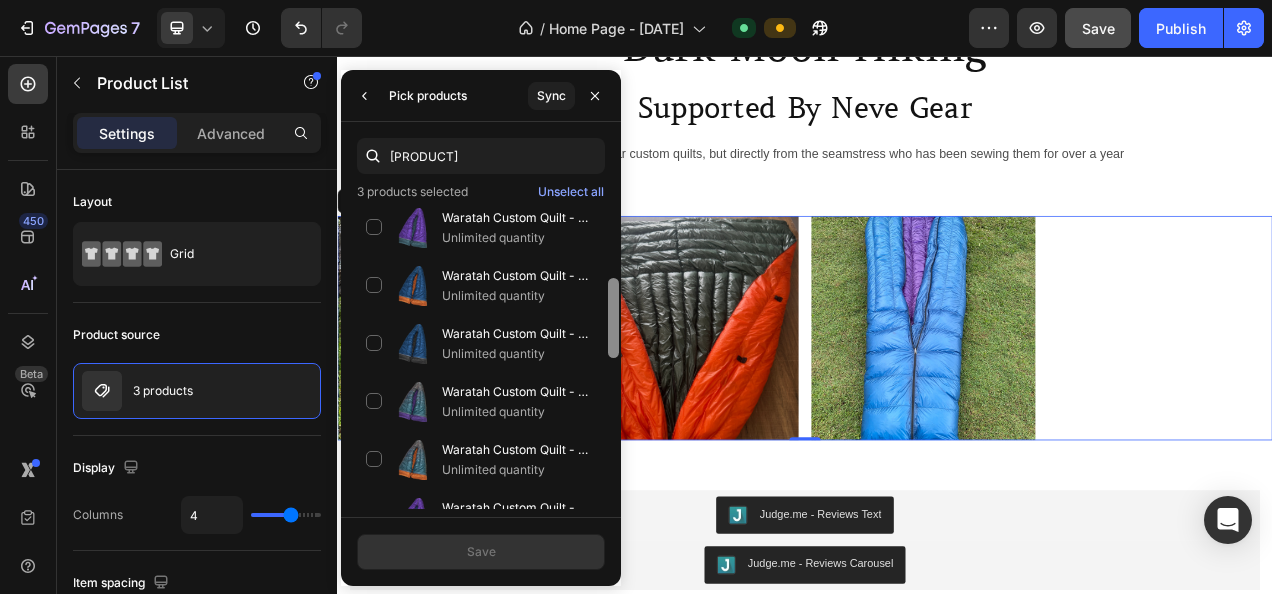 drag, startPoint x: 613, startPoint y: 330, endPoint x: 612, endPoint y: 488, distance: 158.00316 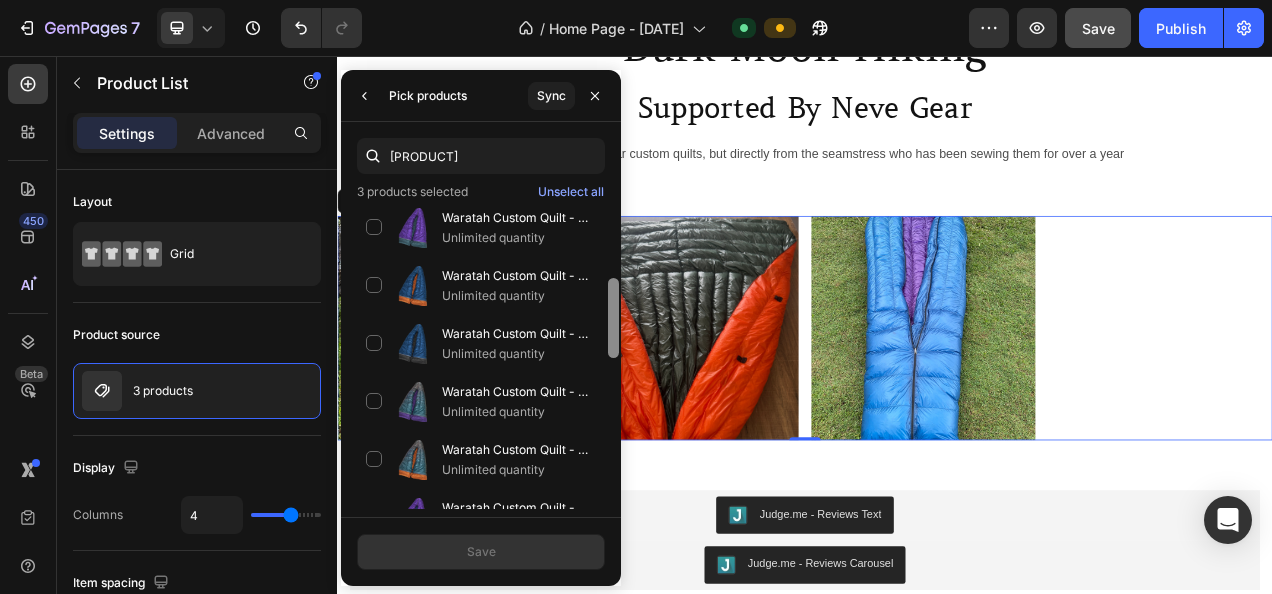 click at bounding box center (613, 352) 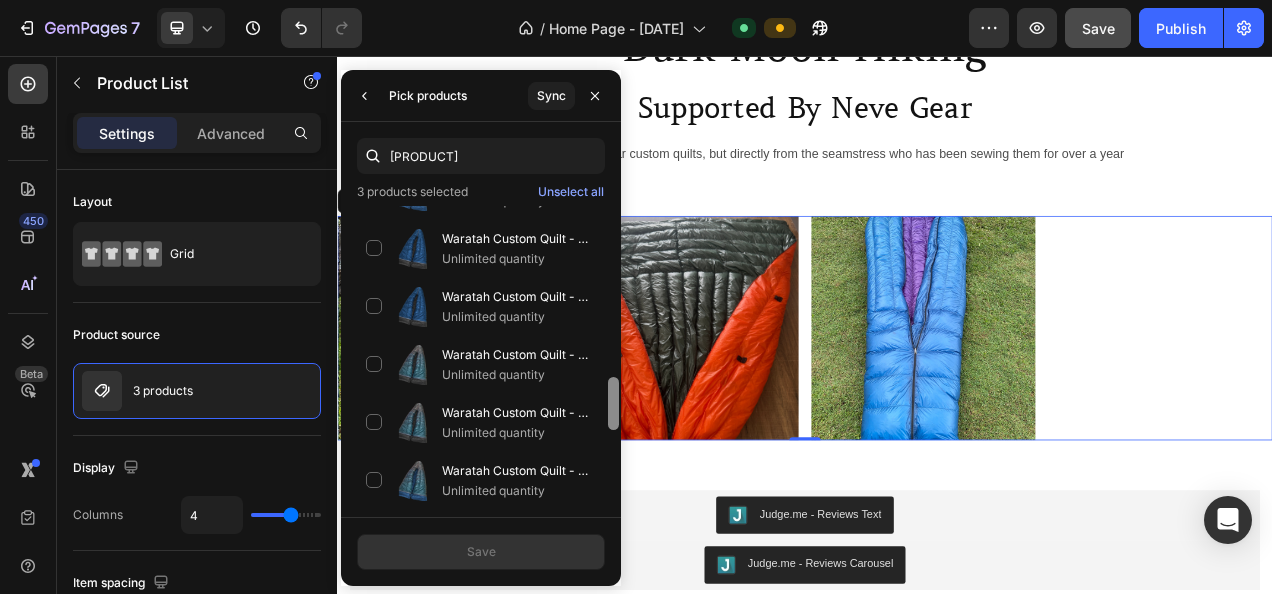 drag, startPoint x: 612, startPoint y: 327, endPoint x: 607, endPoint y: 507, distance: 180.06943 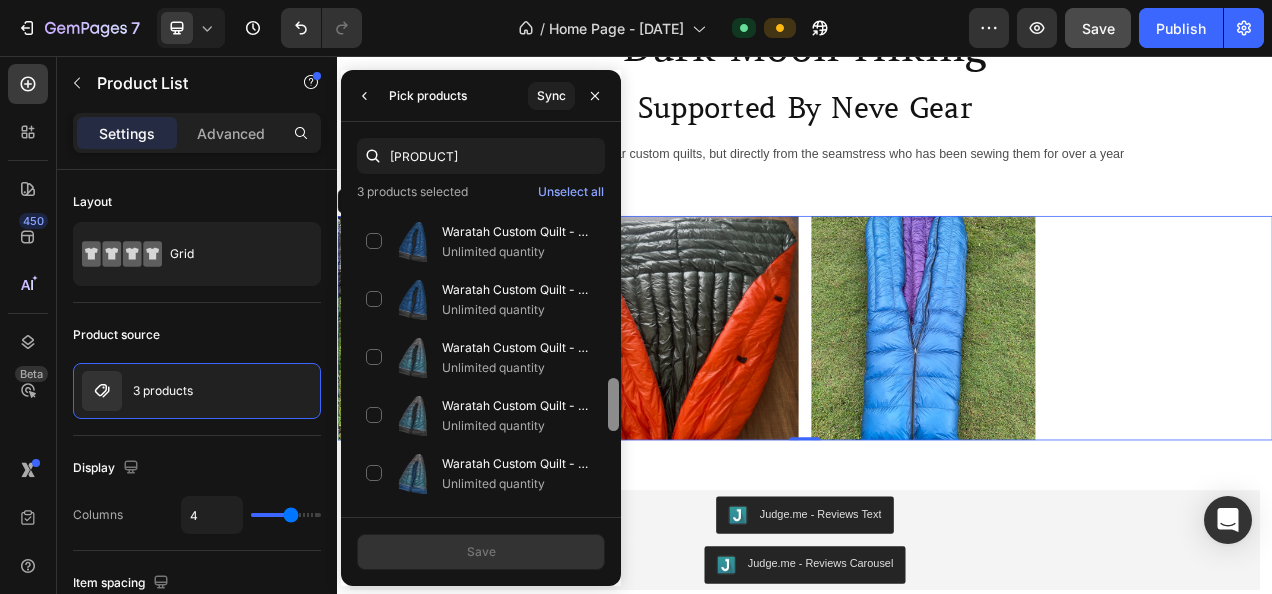 click at bounding box center (613, 404) 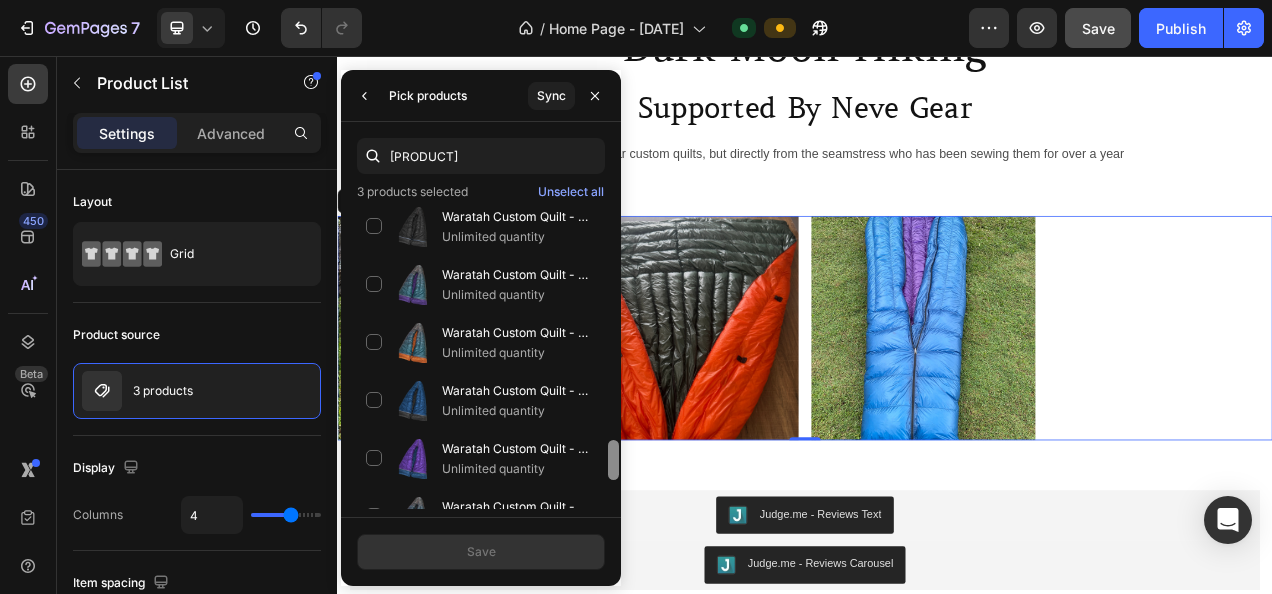 scroll, scrollTop: 1614, scrollLeft: 0, axis: vertical 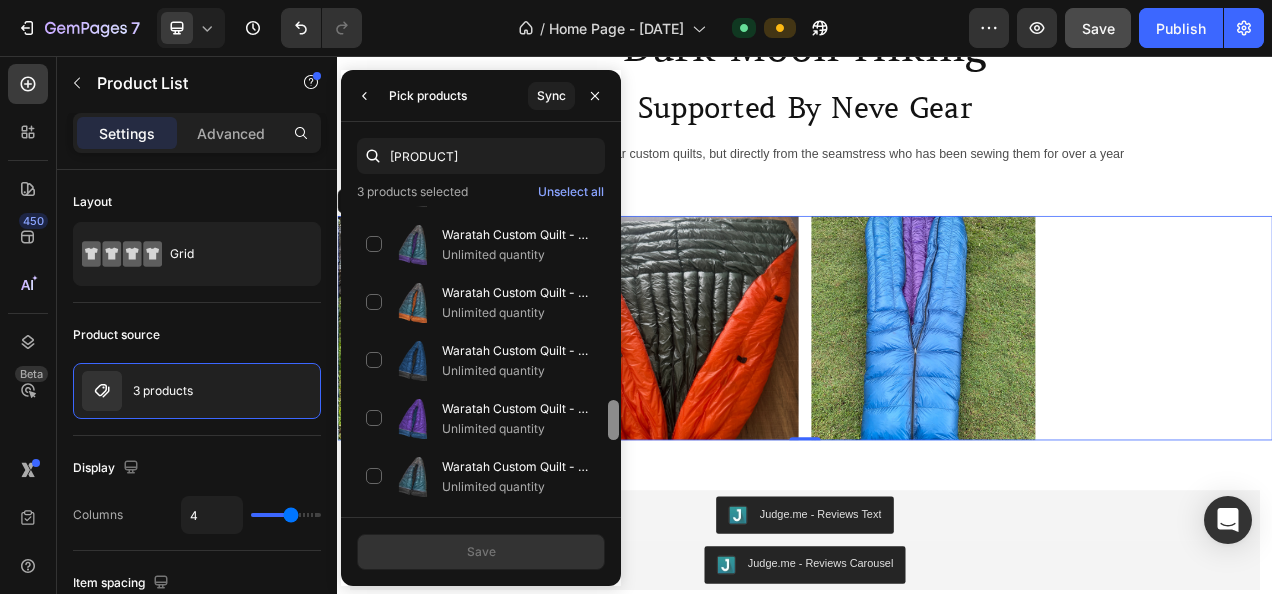 drag, startPoint x: 612, startPoint y: 395, endPoint x: 613, endPoint y: 507, distance: 112.00446 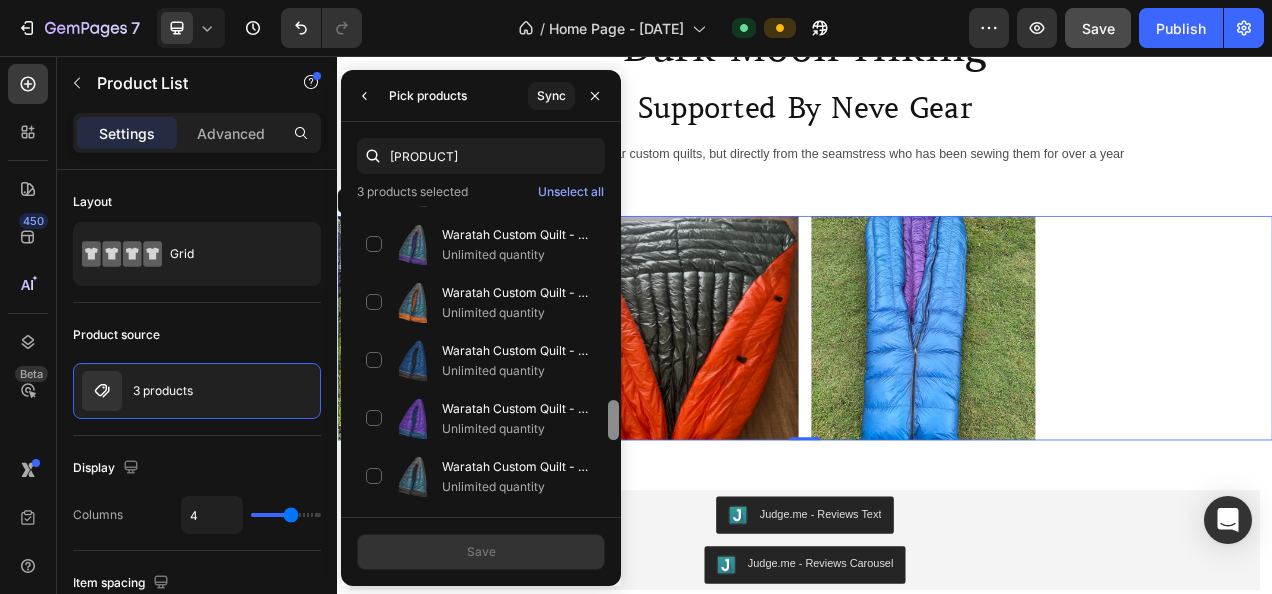 click at bounding box center (613, 340) 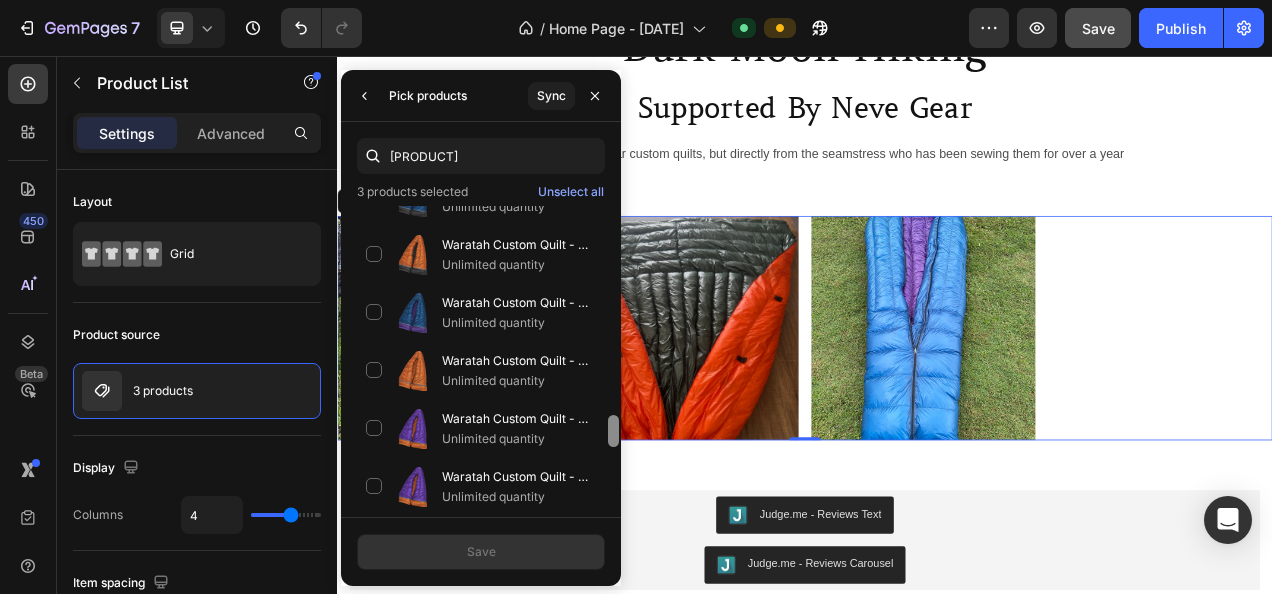 scroll, scrollTop: 2090, scrollLeft: 0, axis: vertical 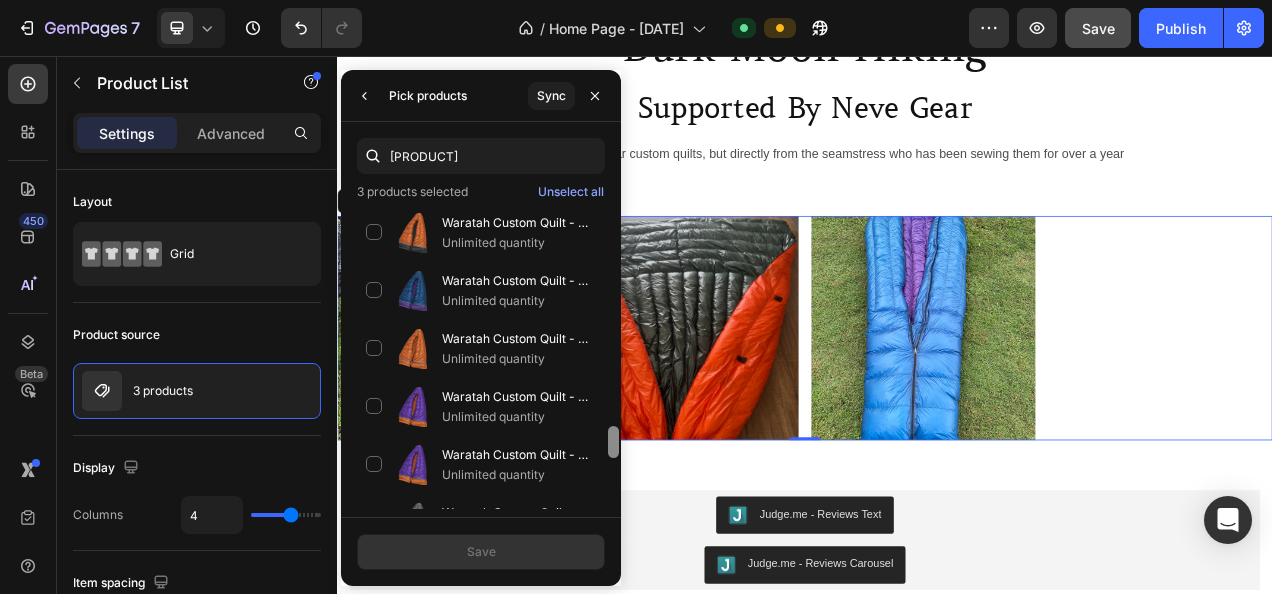 drag, startPoint x: 610, startPoint y: 436, endPoint x: 612, endPoint y: 499, distance: 63.03174 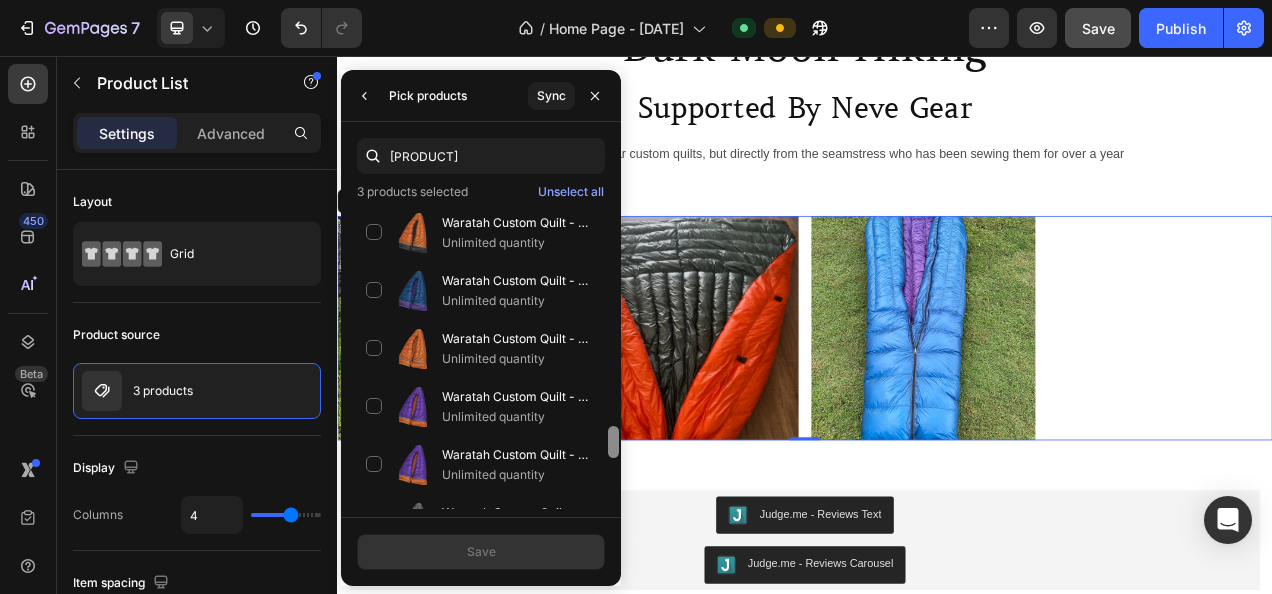 click at bounding box center (613, 357) 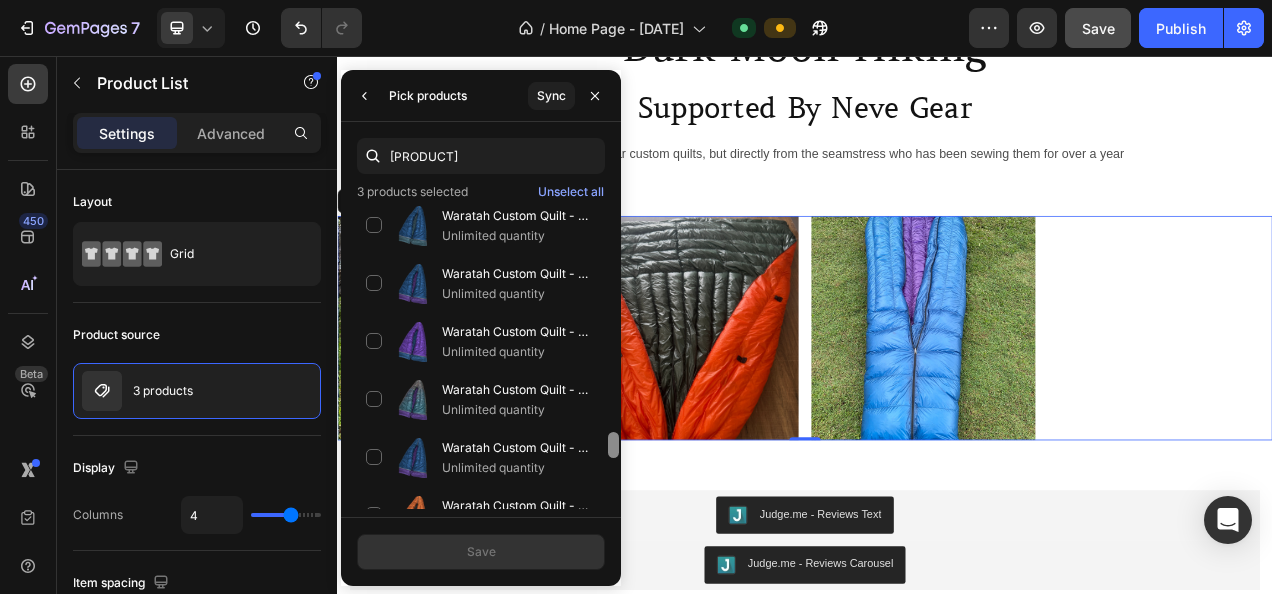 drag, startPoint x: 612, startPoint y: 446, endPoint x: 613, endPoint y: 510, distance: 64.00781 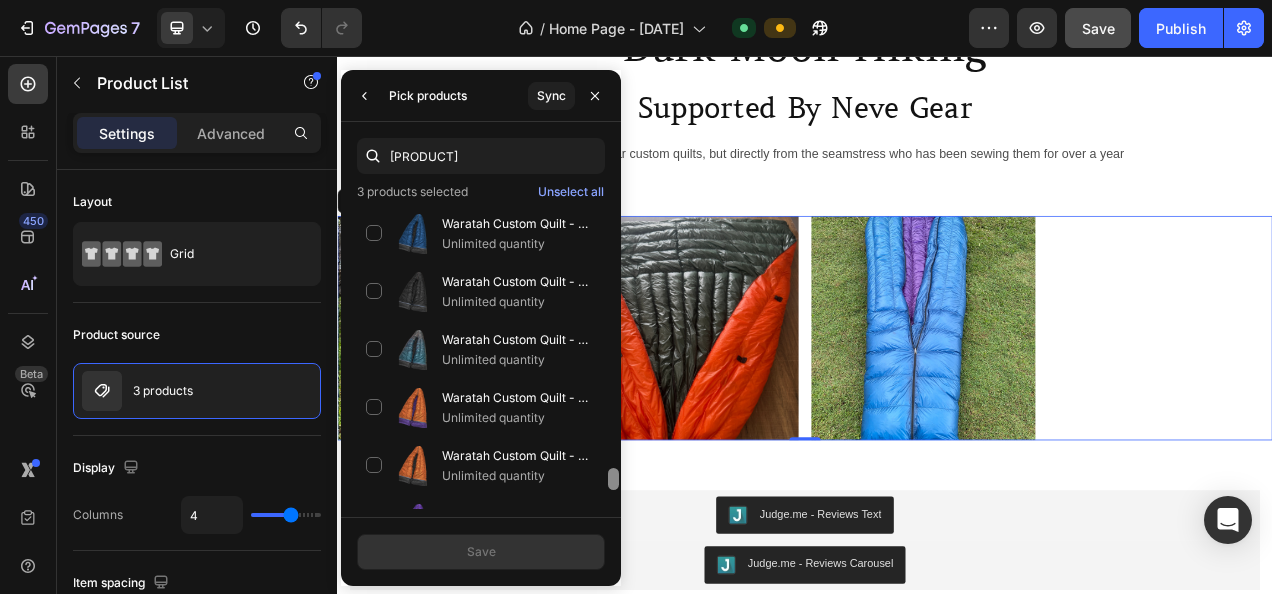 scroll, scrollTop: 3318, scrollLeft: 0, axis: vertical 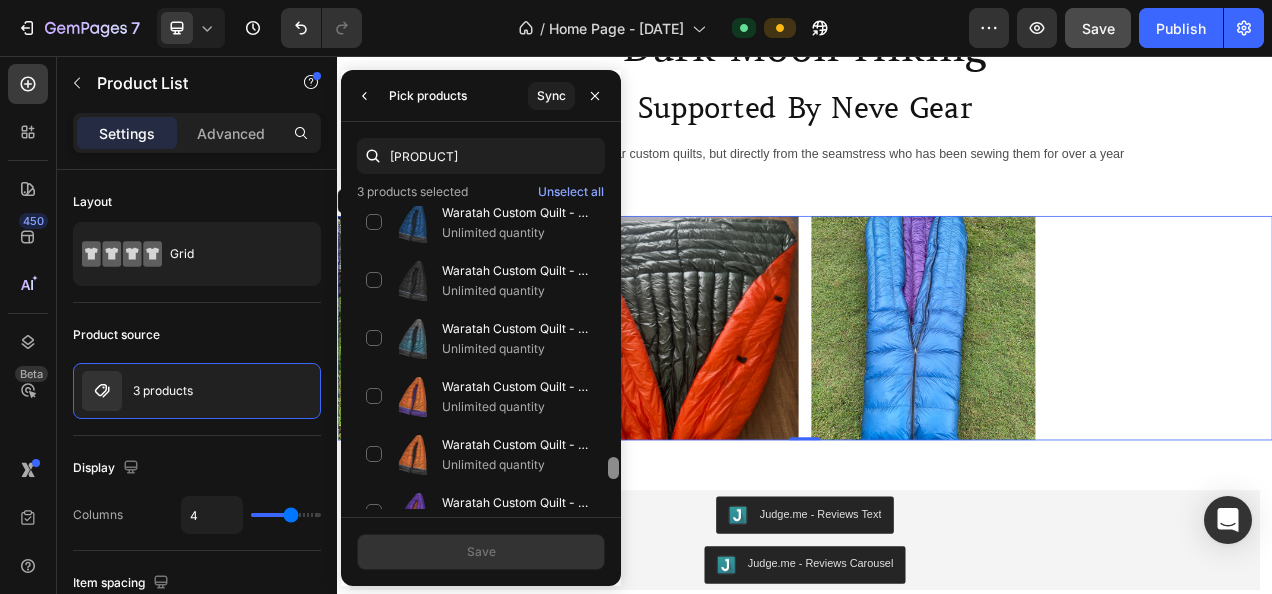 drag, startPoint x: 612, startPoint y: 453, endPoint x: 620, endPoint y: 508, distance: 55.578773 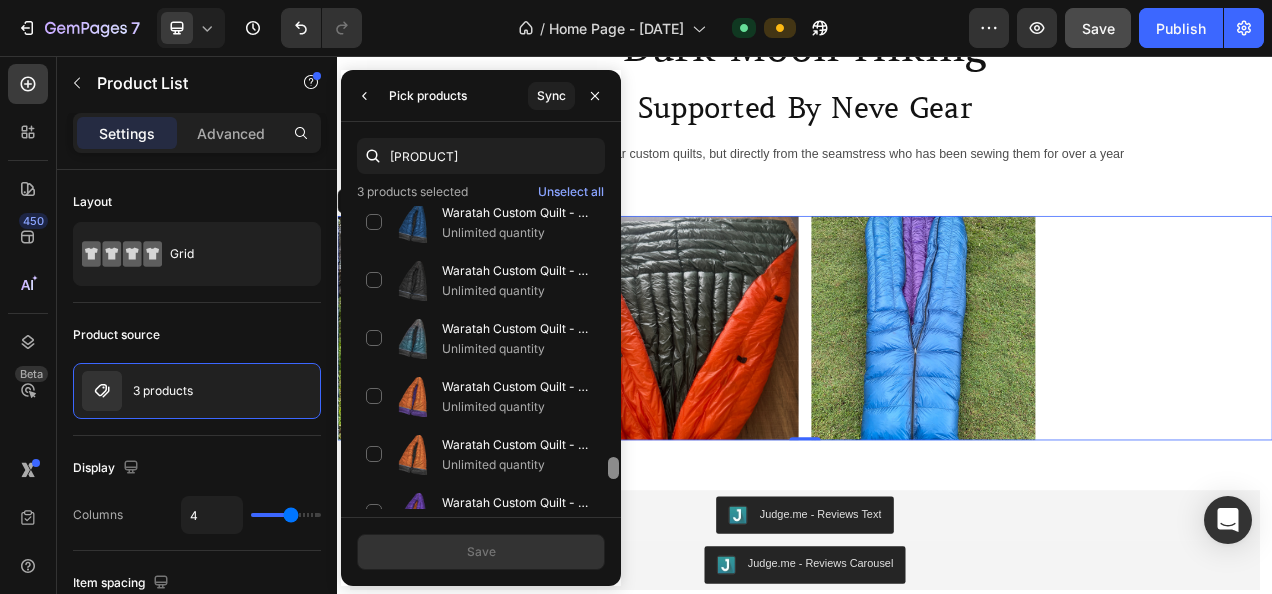 click at bounding box center [613, 357] 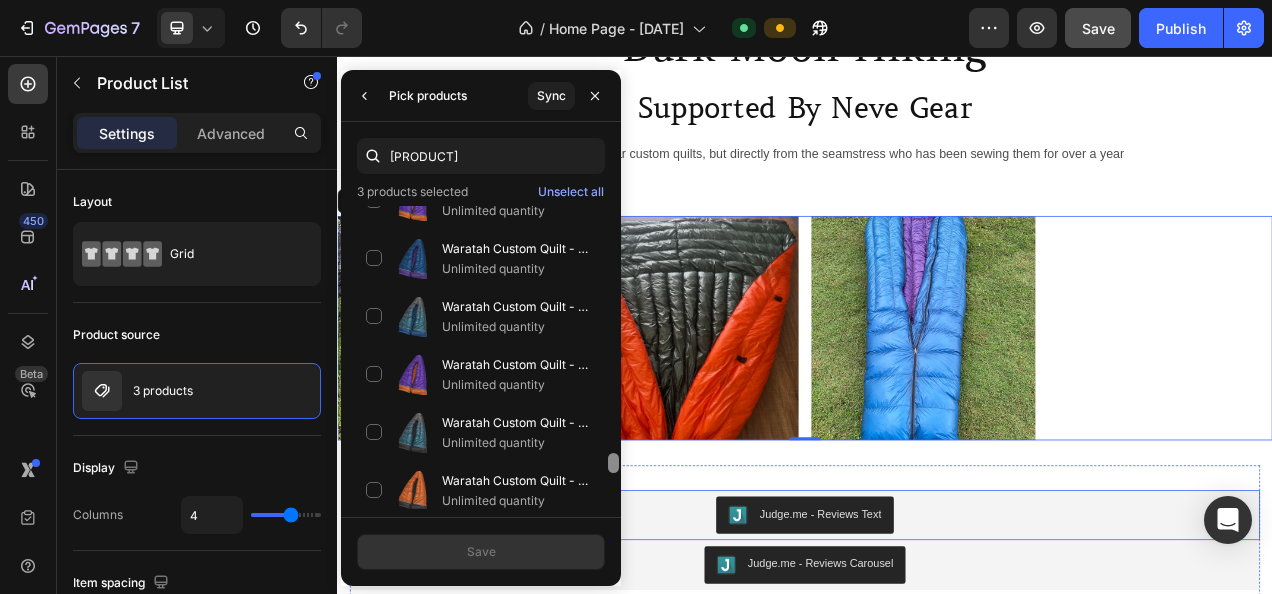 drag, startPoint x: 951, startPoint y: 522, endPoint x: 703, endPoint y: 638, distance: 273.78824 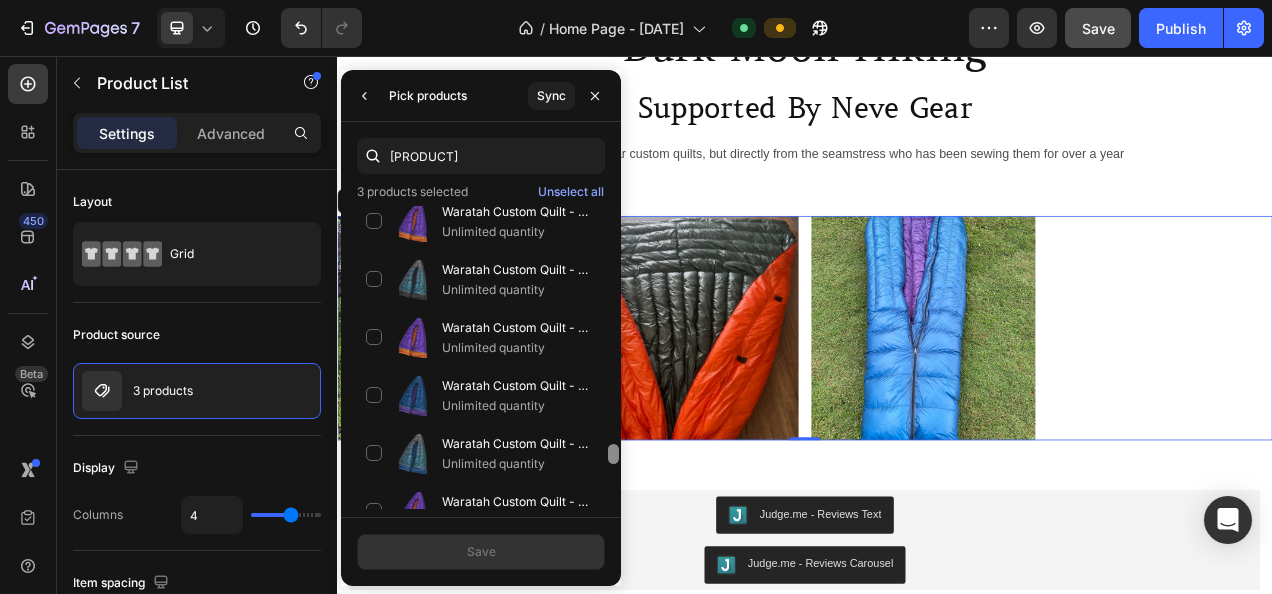 type on "[PRODUCT]" 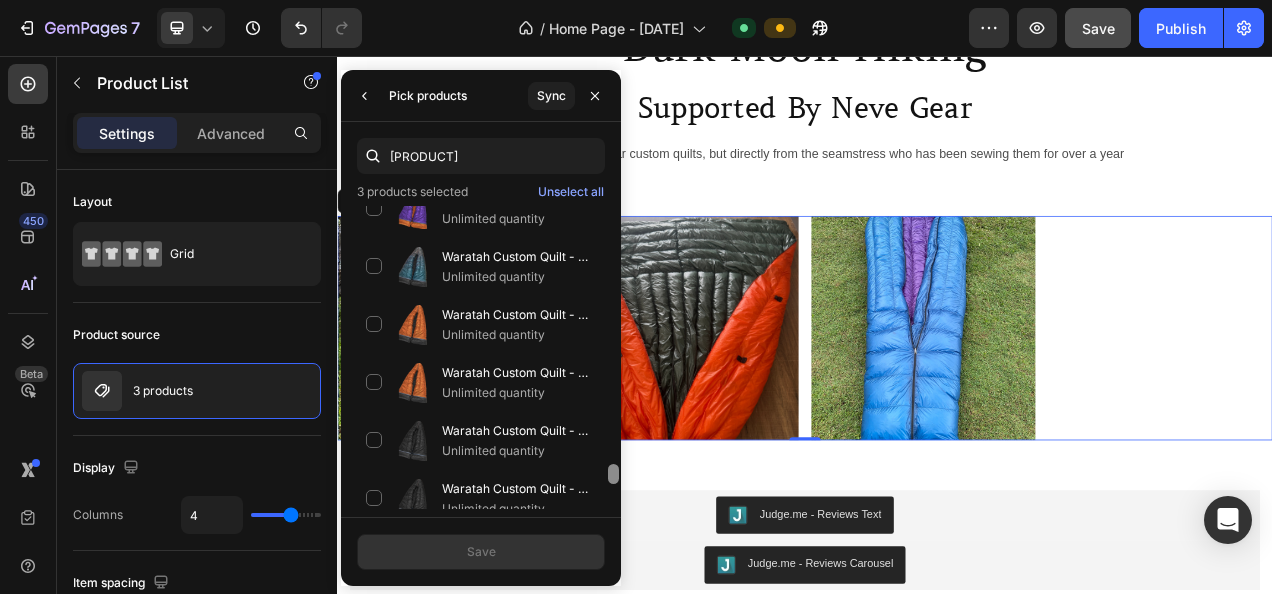 click at bounding box center (613, 357) 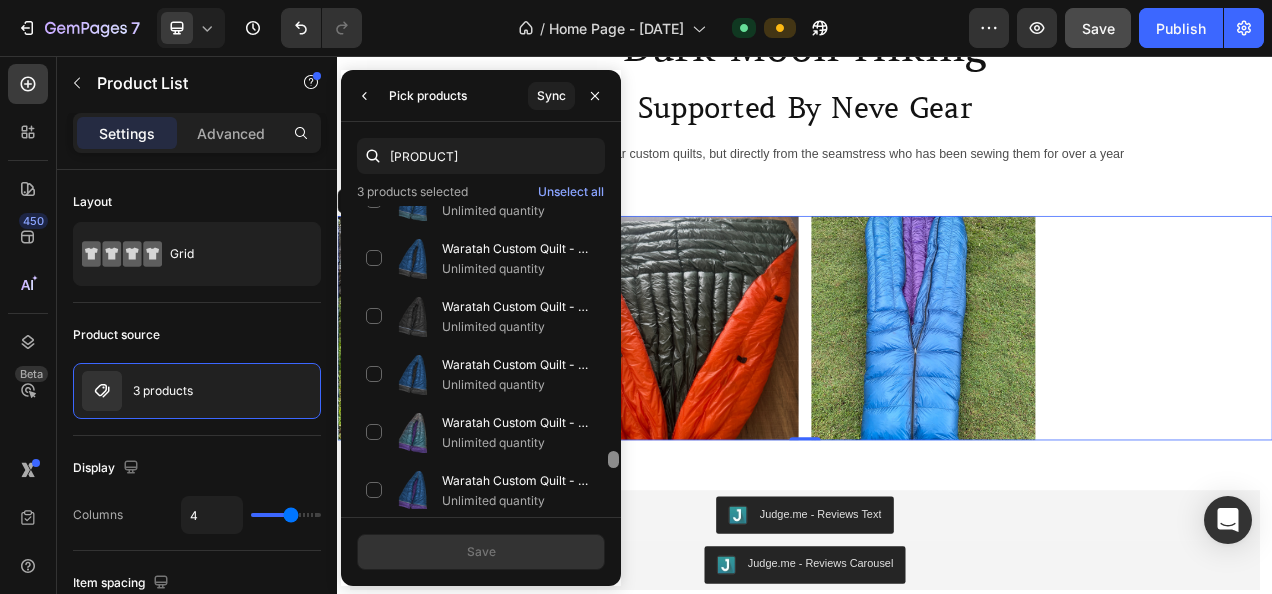 drag, startPoint x: 614, startPoint y: 470, endPoint x: 617, endPoint y: 508, distance: 38.118237 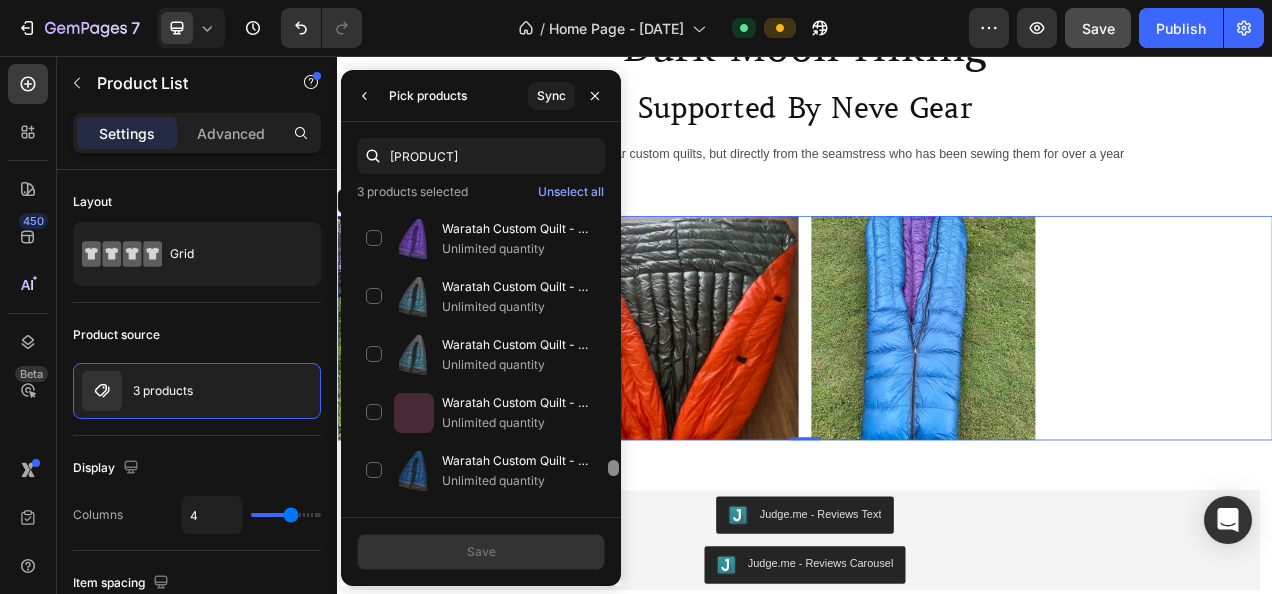 scroll, scrollTop: 4827, scrollLeft: 0, axis: vertical 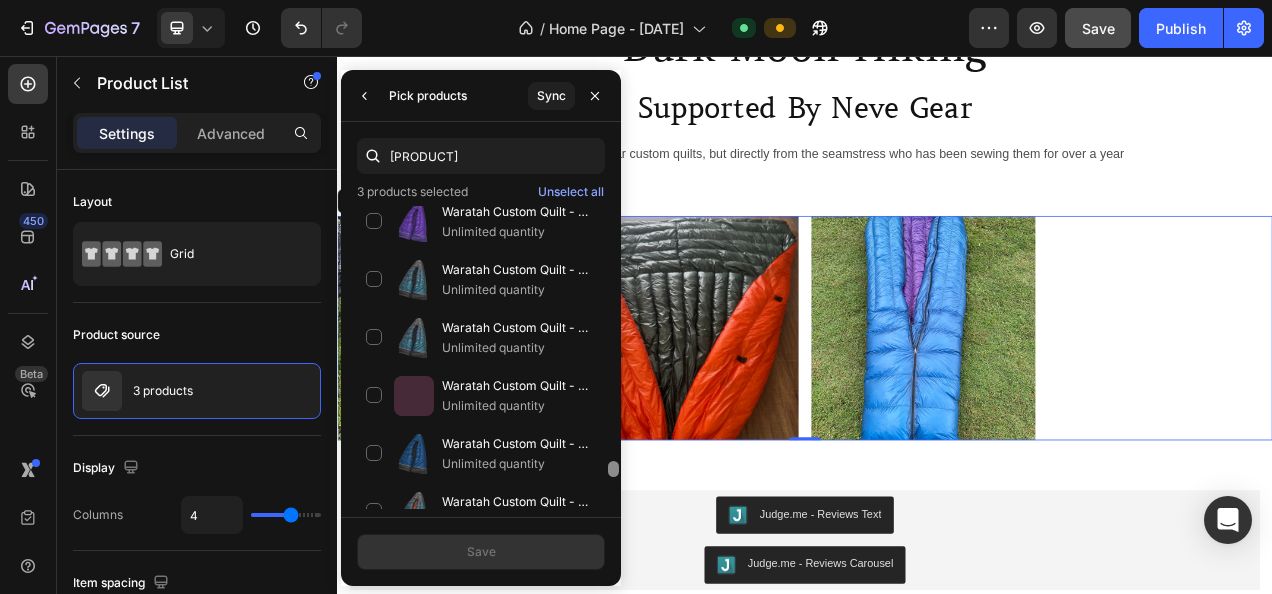 drag, startPoint x: 613, startPoint y: 475, endPoint x: 613, endPoint y: 495, distance: 20 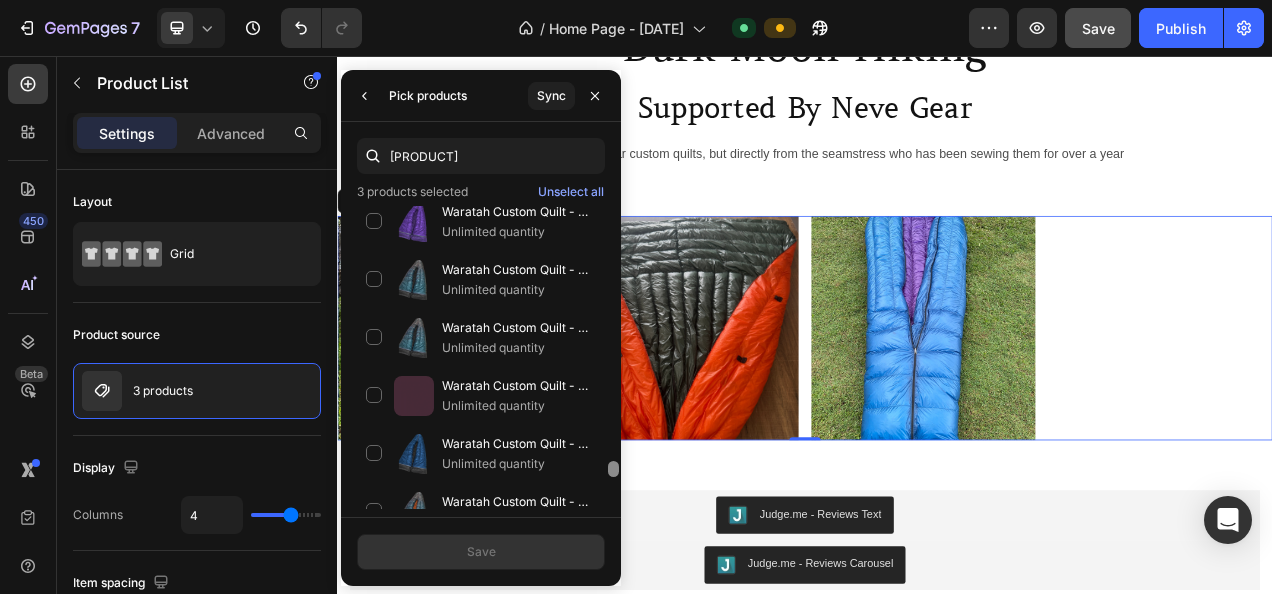 click at bounding box center (613, 357) 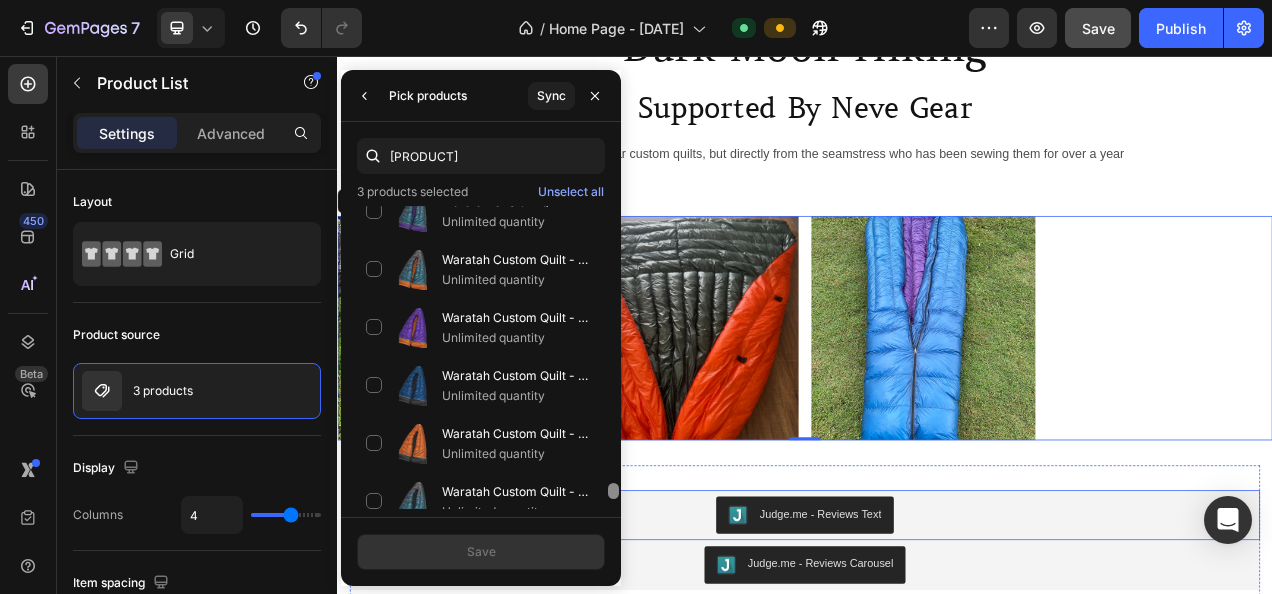 scroll, scrollTop: 5262, scrollLeft: 0, axis: vertical 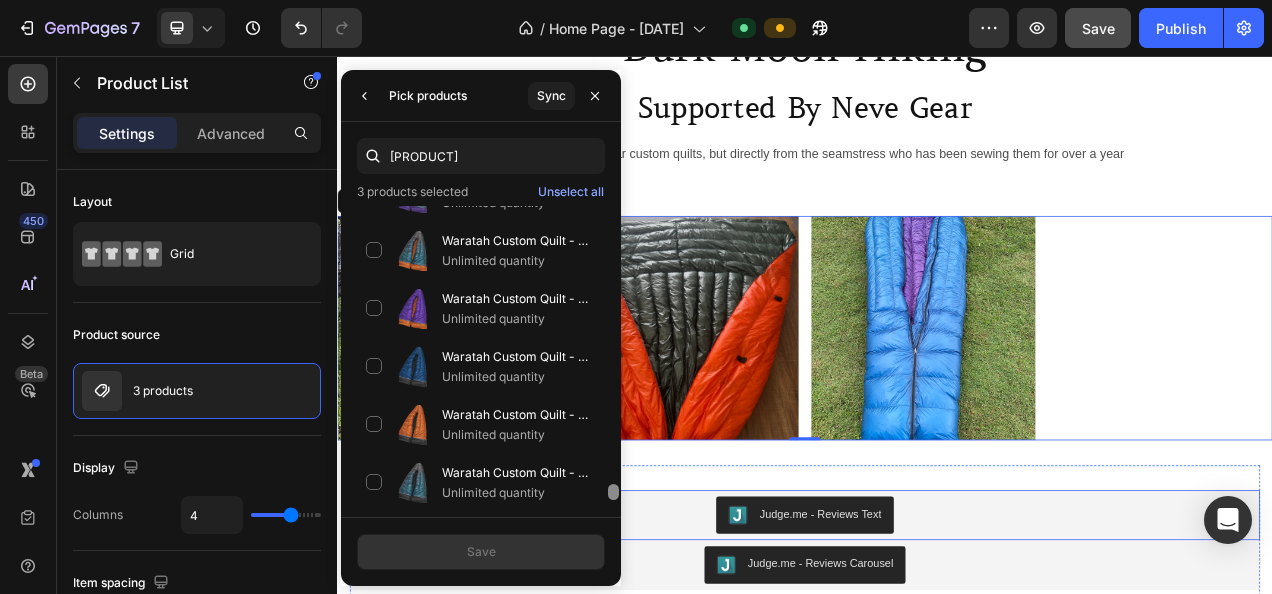 drag, startPoint x: 950, startPoint y: 526, endPoint x: 704, endPoint y: 623, distance: 264.43335 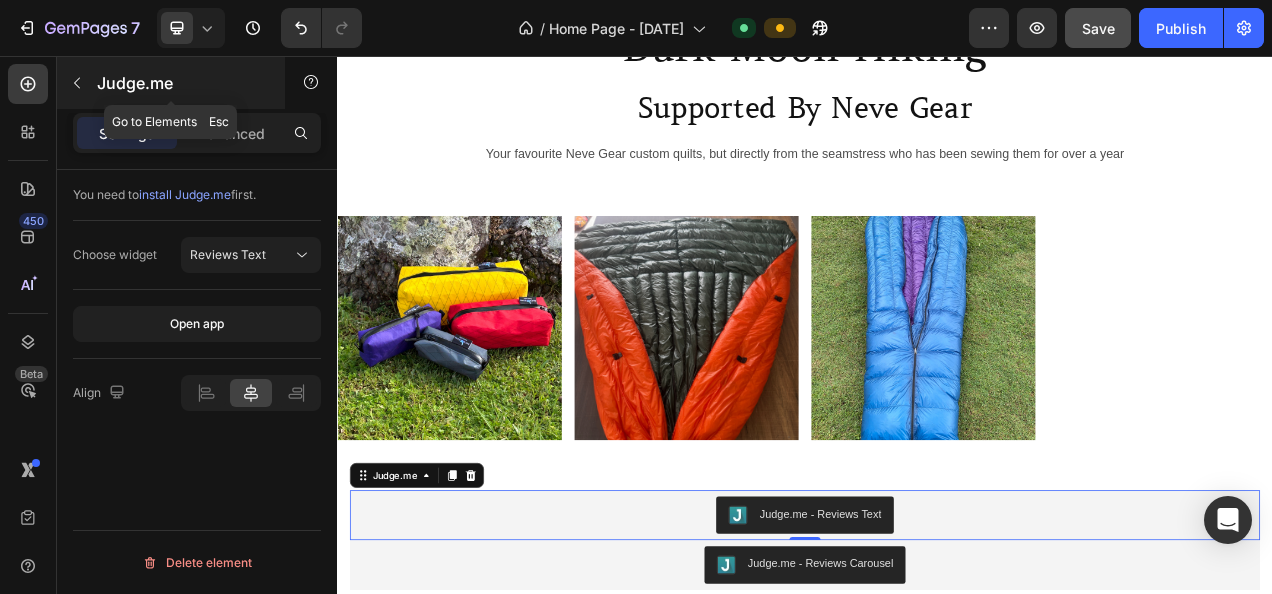 click 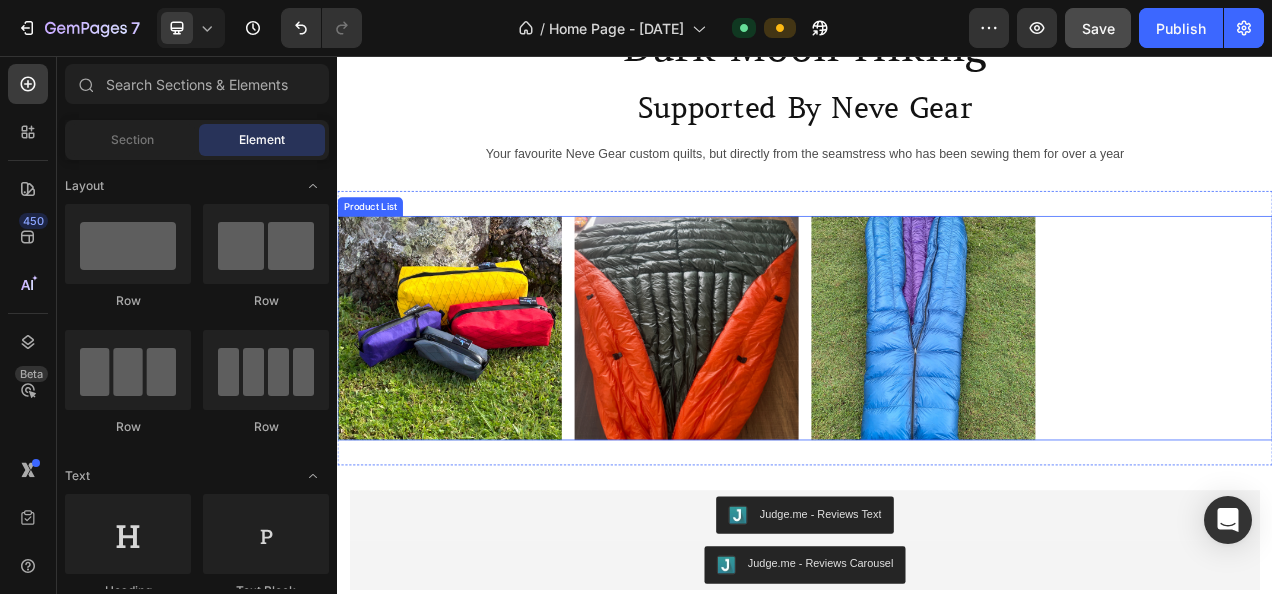 click on "Product Images Row Product List Product Images Row Product List Product Images Row Product List" at bounding box center [937, 405] 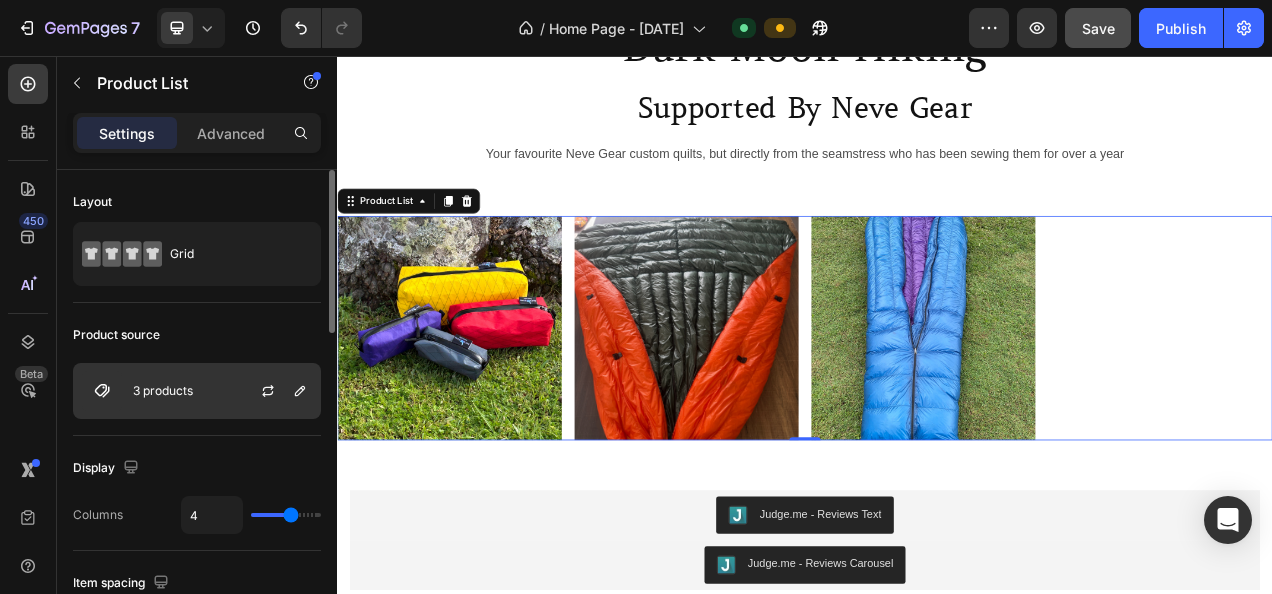 click on "3 products" at bounding box center [163, 391] 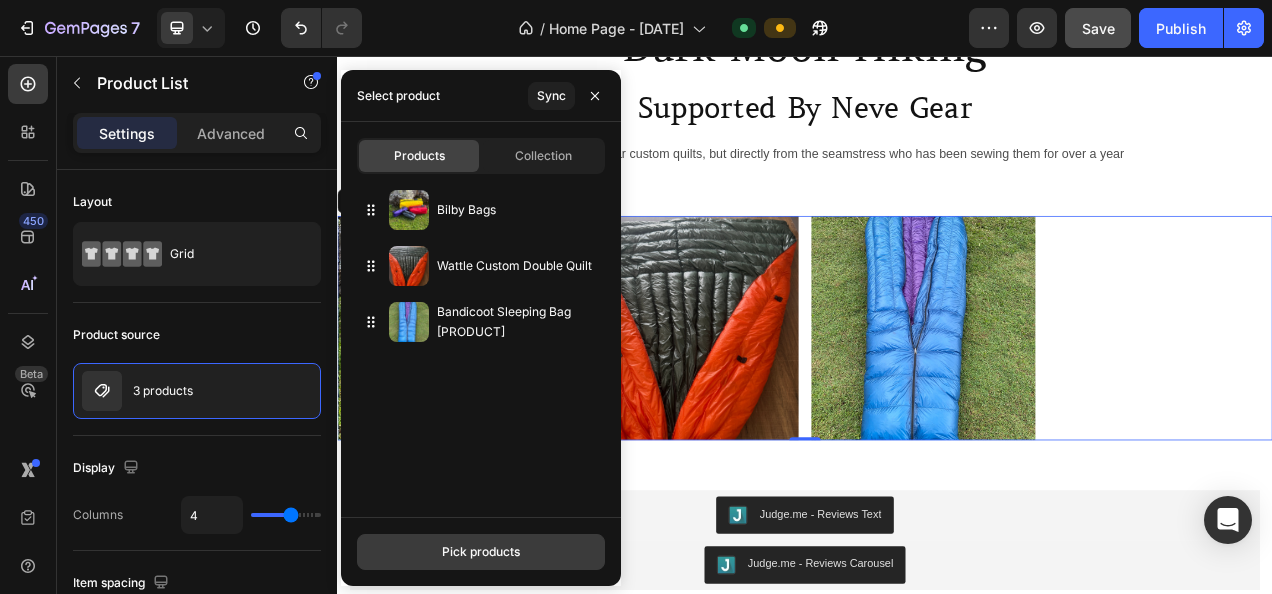 click on "Pick products" at bounding box center [481, 552] 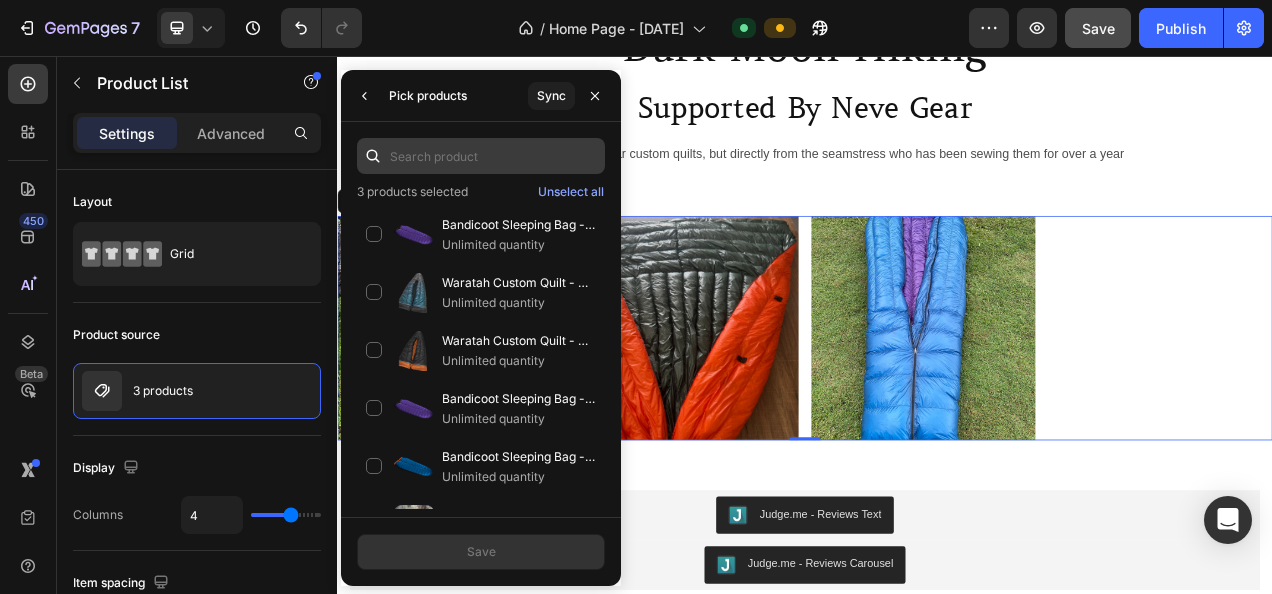 click at bounding box center (481, 156) 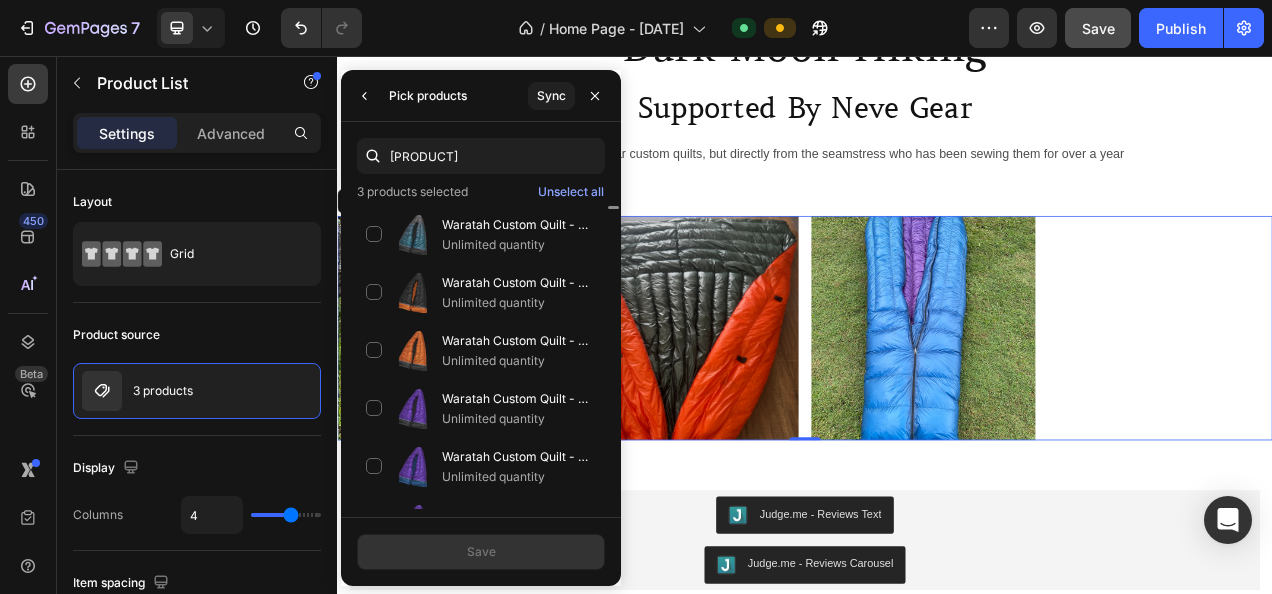type on "[PRODUCT]" 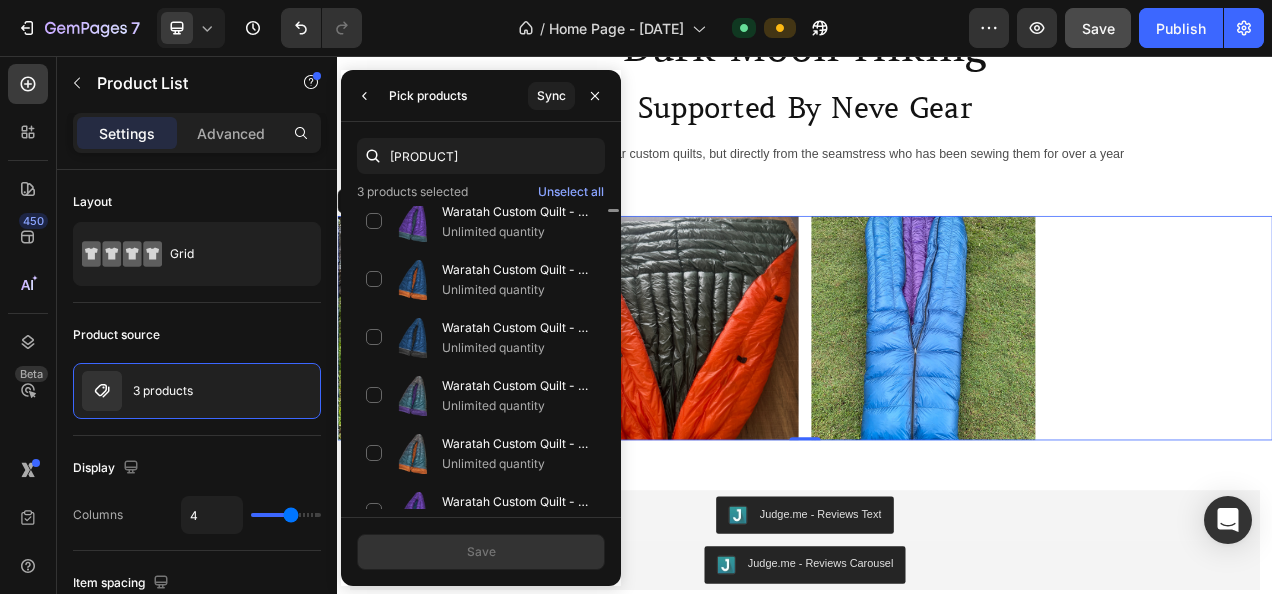 click at bounding box center [613, 357] 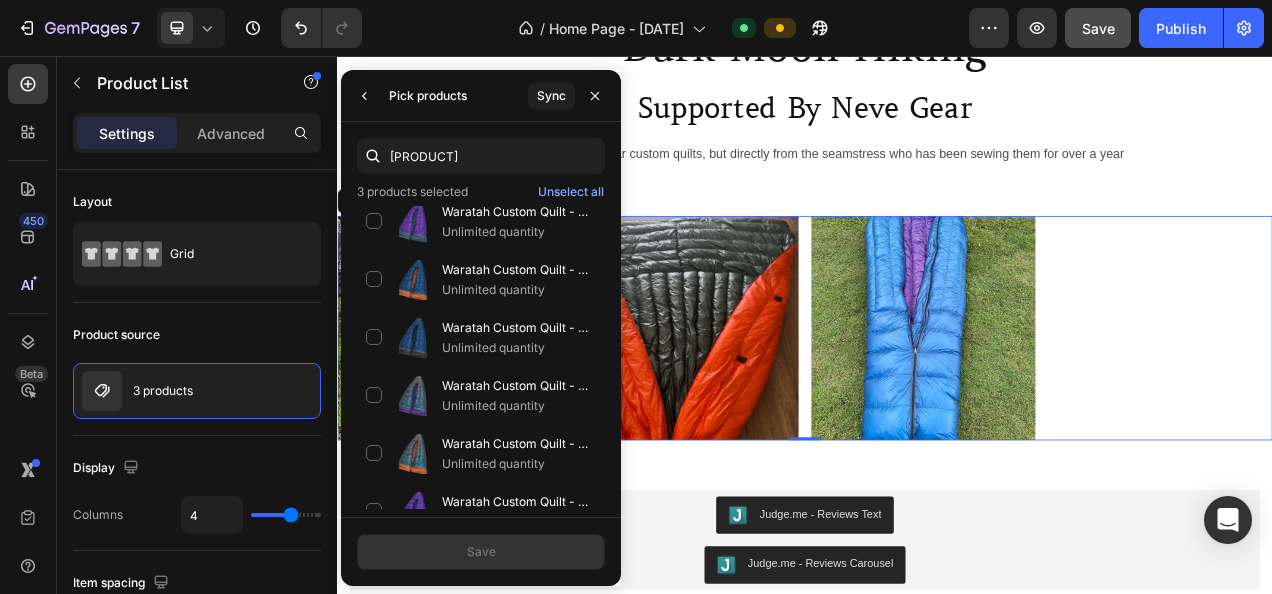 scroll, scrollTop: 606, scrollLeft: 0, axis: vertical 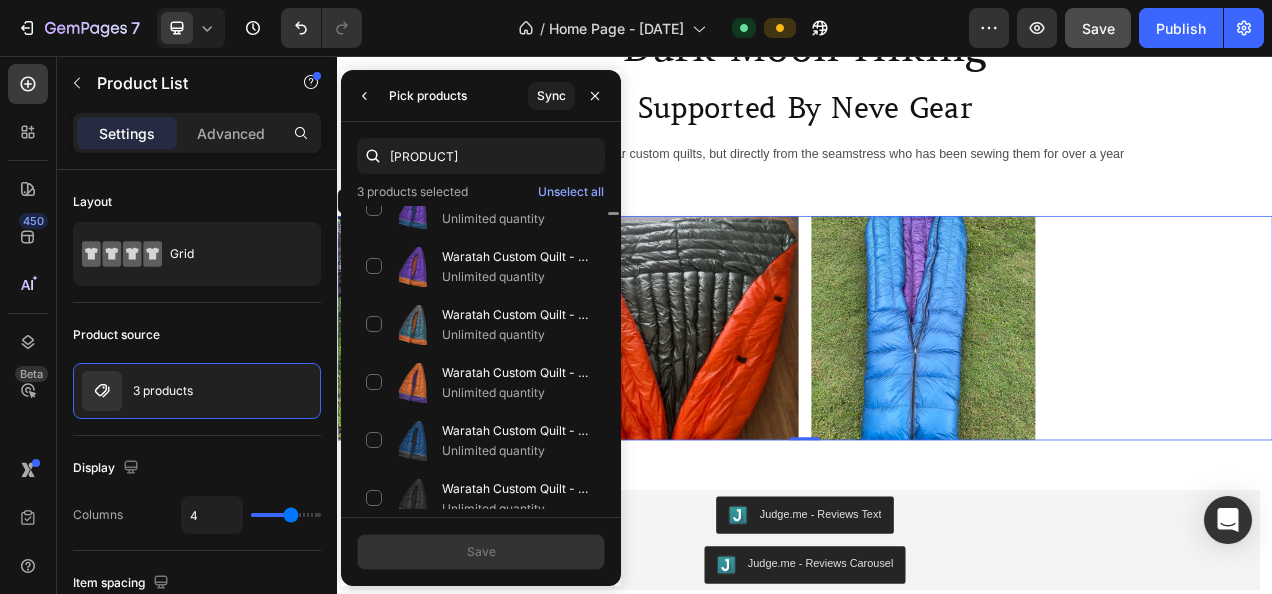 click at bounding box center [613, 357] 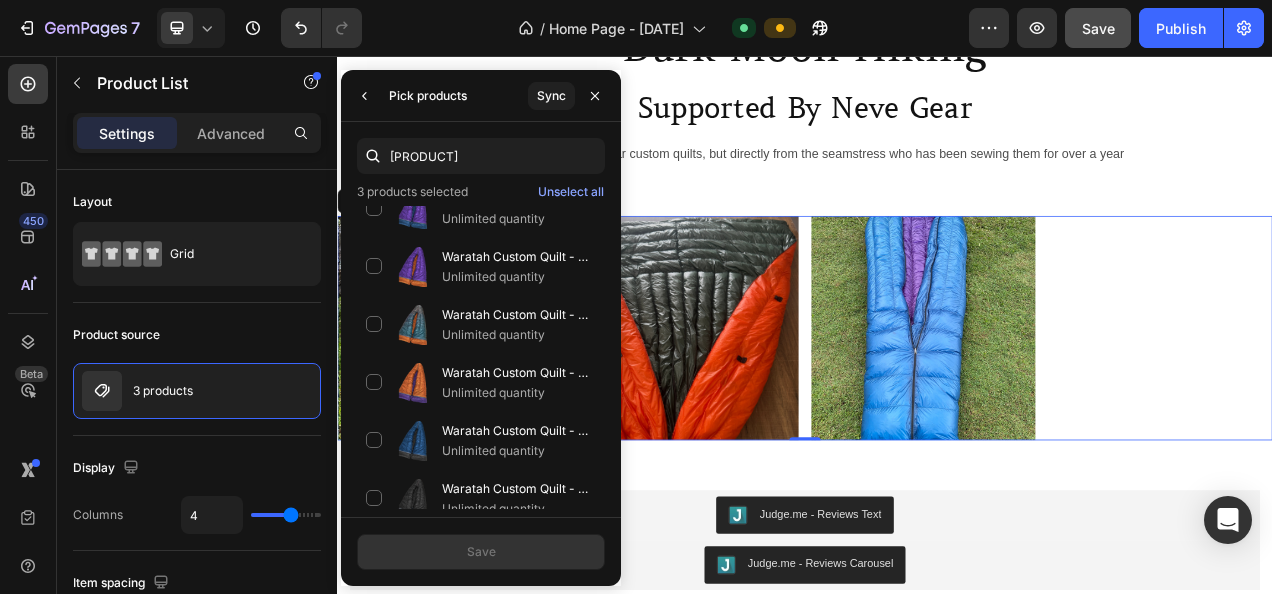 scroll, scrollTop: 910, scrollLeft: 0, axis: vertical 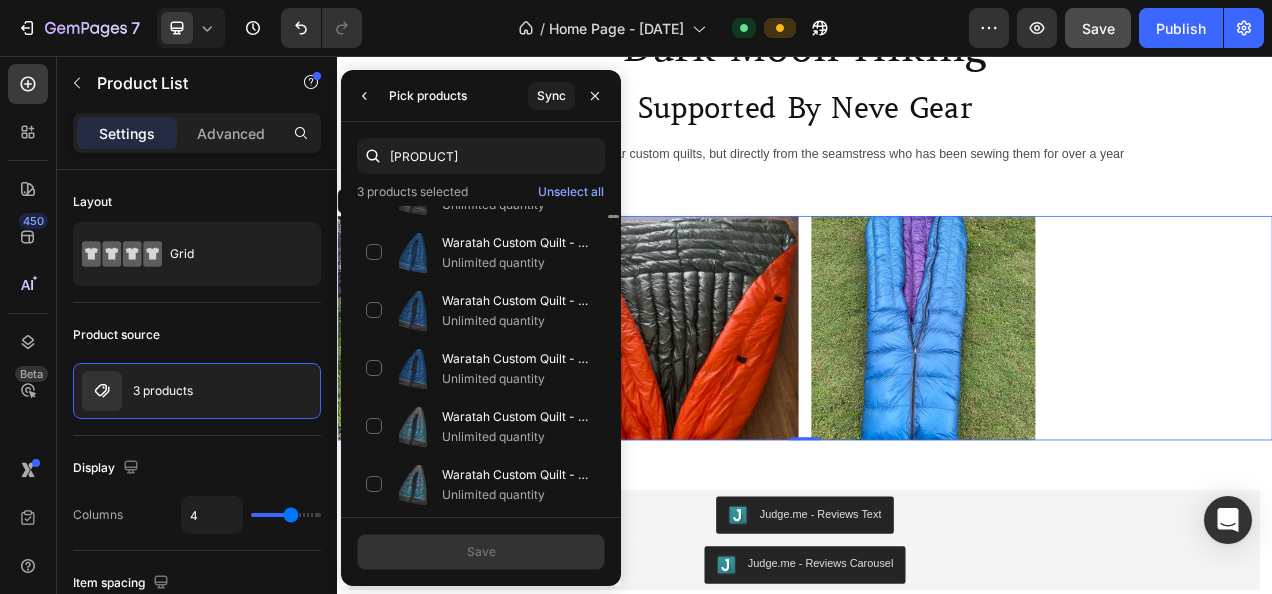 click at bounding box center (613, 357) 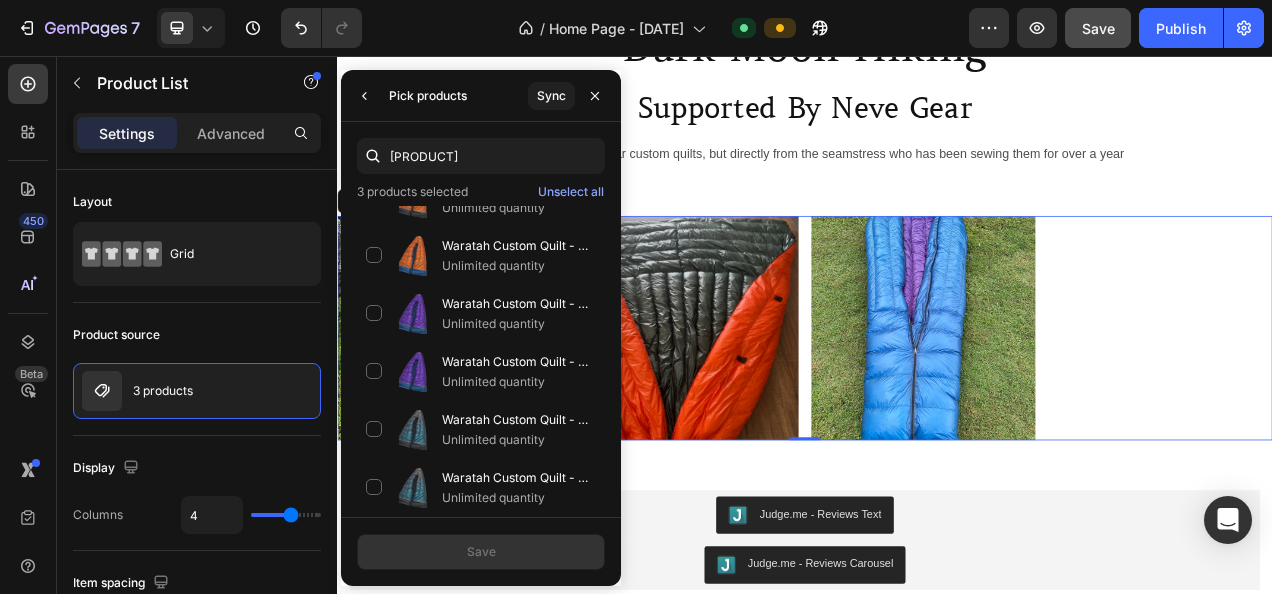 drag, startPoint x: 614, startPoint y: 215, endPoint x: 616, endPoint y: 513, distance: 298.0067 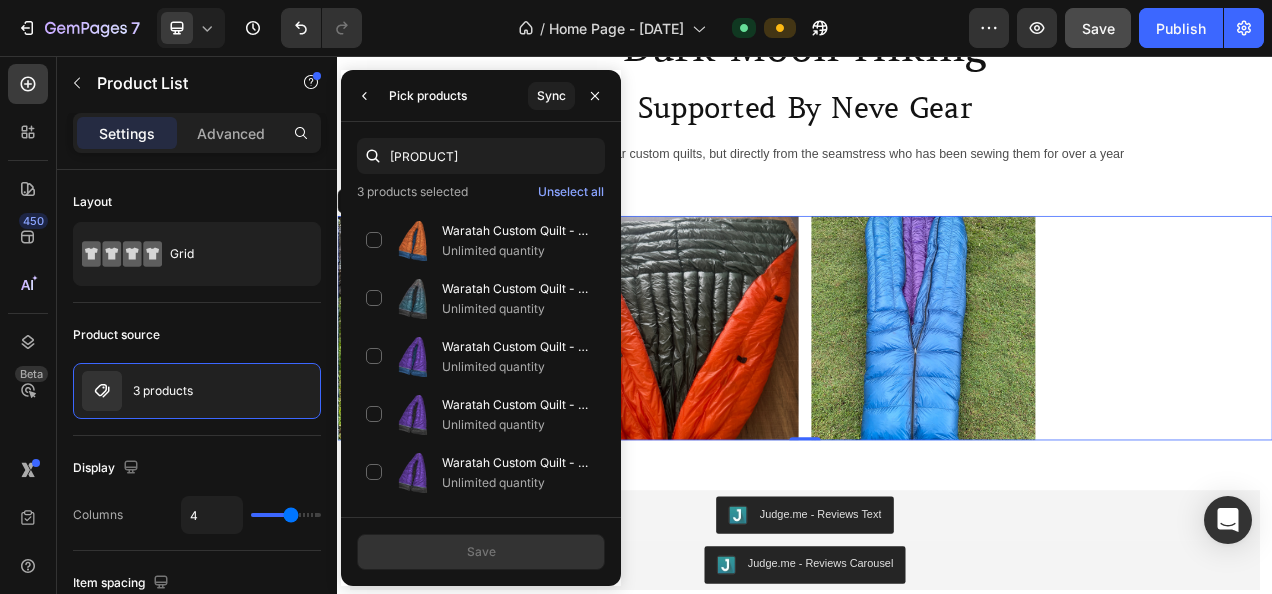 scroll, scrollTop: 28634, scrollLeft: 0, axis: vertical 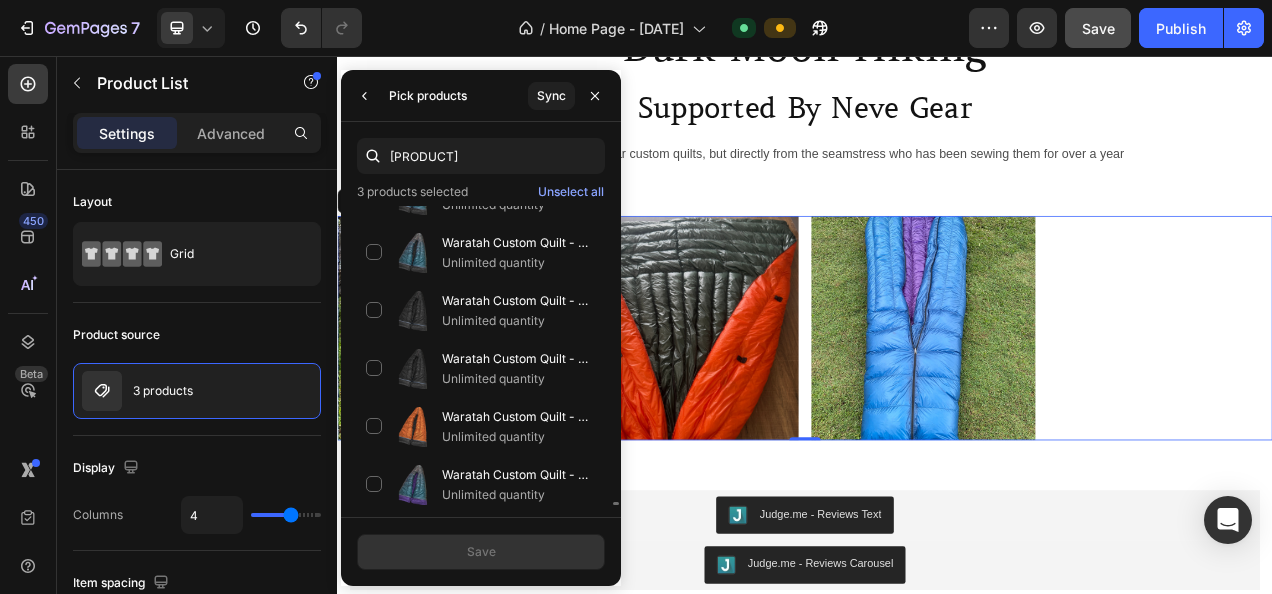 drag, startPoint x: 614, startPoint y: 503, endPoint x: 614, endPoint y: 514, distance: 11 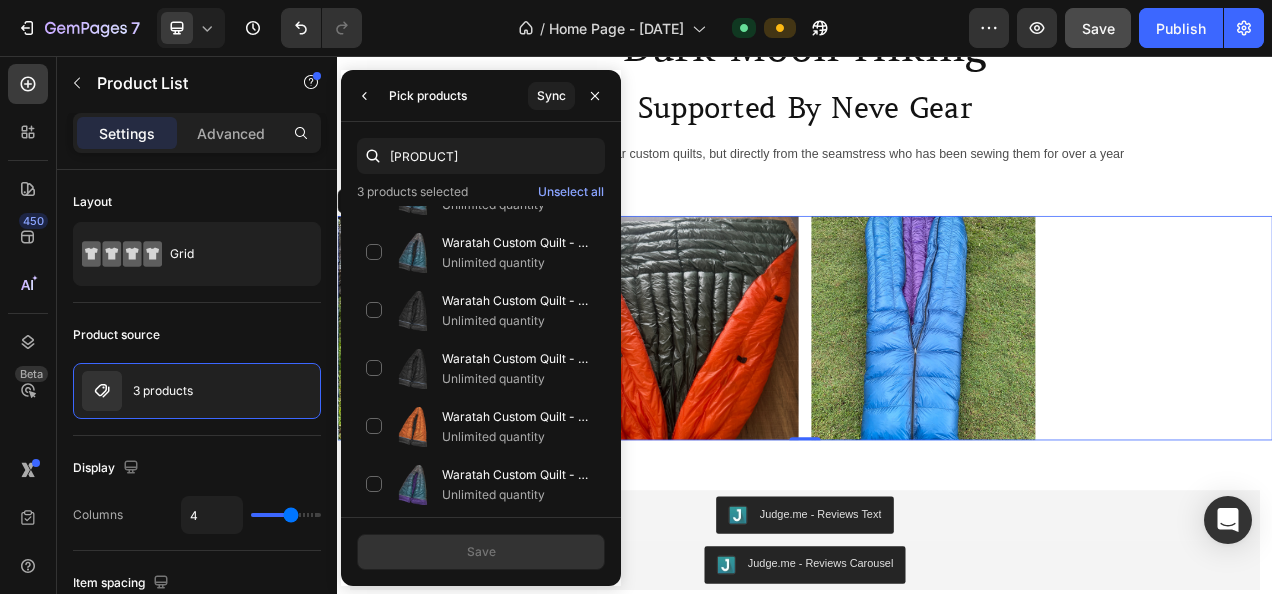 click on "waratah 3 products selected Unselect all Waratah Custom Quilt - Customer's Product with price 565.00 ID [ID] Unlimited quantity Waratah Custom Quilt - Customer's Product with price 565.00 ID [ID] Unlimited quantity Waratah Custom Quilt - Customer's Product with price 620.00 ID [ID] Unlimited quantity Waratah Custom Quilt - Customer's Product with price 565.00 ID [ID] Unlimited quantity Waratah Custom Quilt - Customer's Product with price 595.00 ID [ID] Unlimited quantity Waratah Custom Quilt - Customer's Product with price 605.00 ID [ID] Unlimited quantity Waratah Custom Quilt - Customer's Product with price 605.00 ID [ID] Unlimited quantity Waratah Custom Quilt - Customer's Product with price 605.00 ID [ID] Unlimited quantity Waratah Custom Quilt - Customer's Product with price 660.00 ID [ID] Unlimited quantity Unlimited quantity" at bounding box center (481, 319) 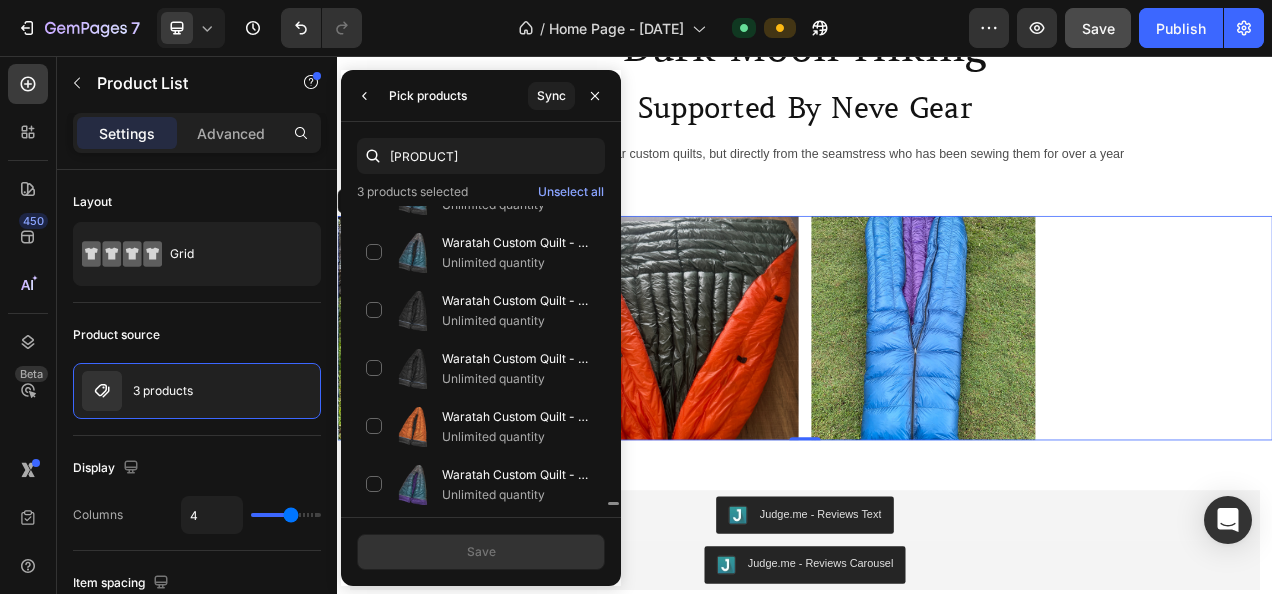 scroll, scrollTop: 28331, scrollLeft: 0, axis: vertical 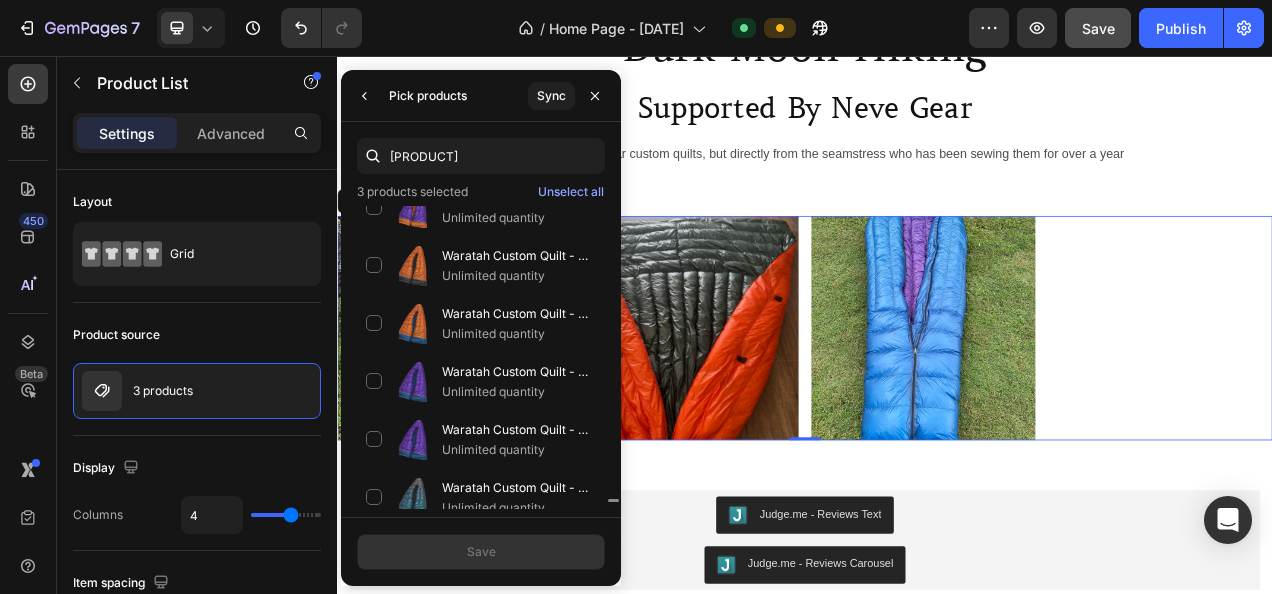 drag, startPoint x: 614, startPoint y: 510, endPoint x: 613, endPoint y: 498, distance: 12.0415945 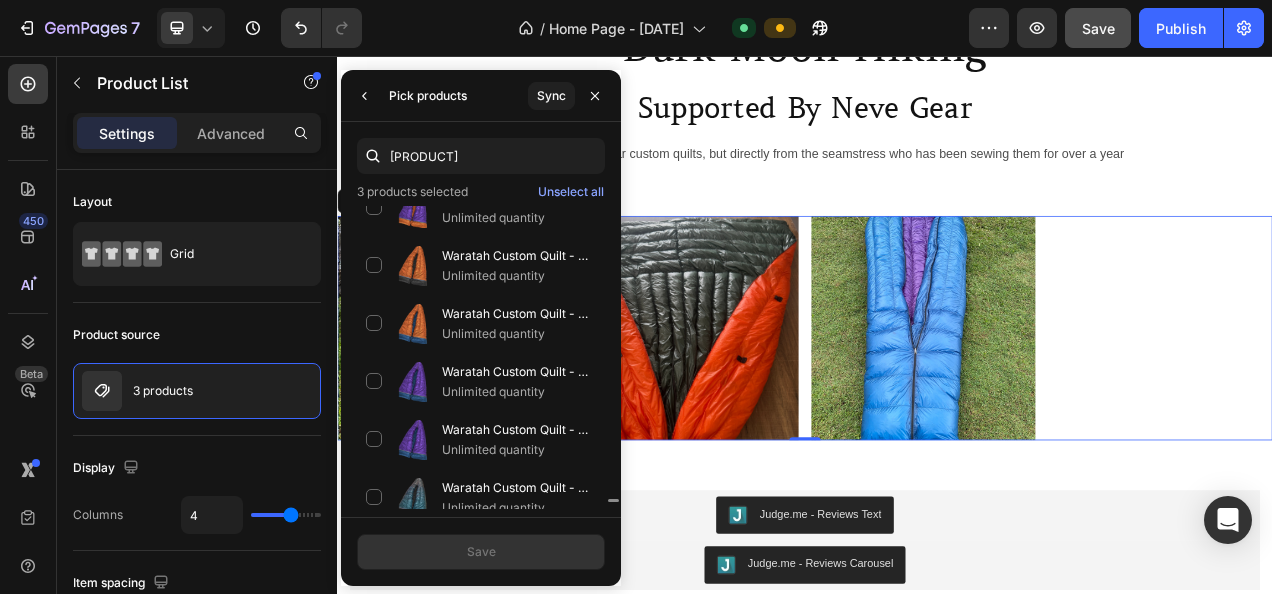 click at bounding box center [613, 357] 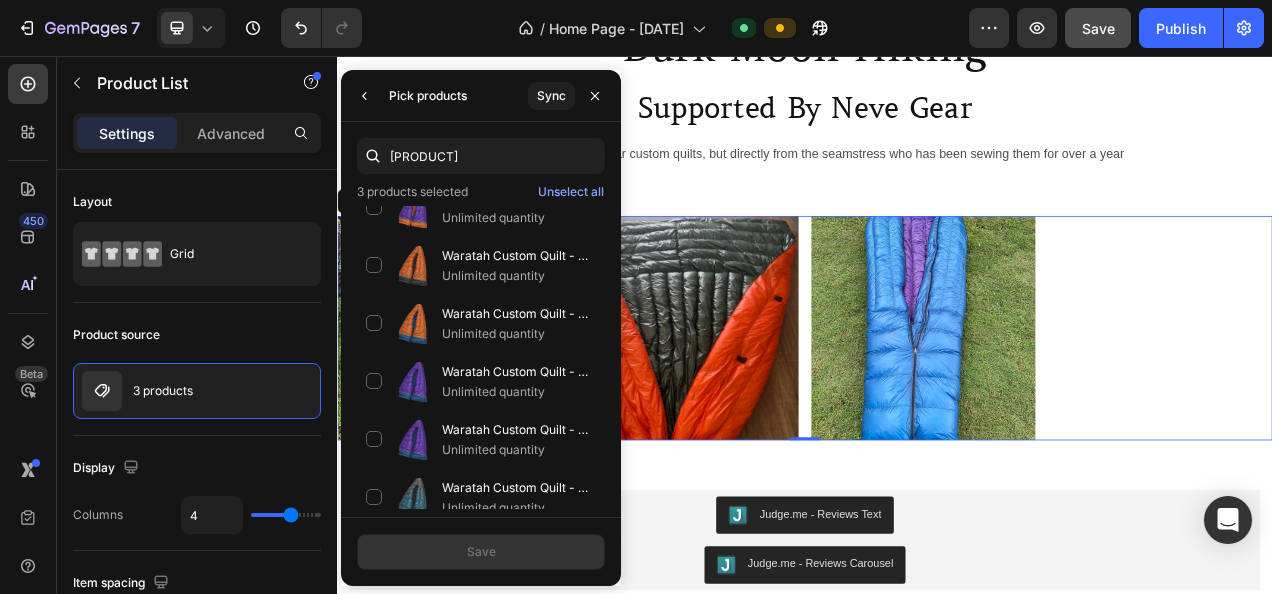 scroll, scrollTop: 28634, scrollLeft: 0, axis: vertical 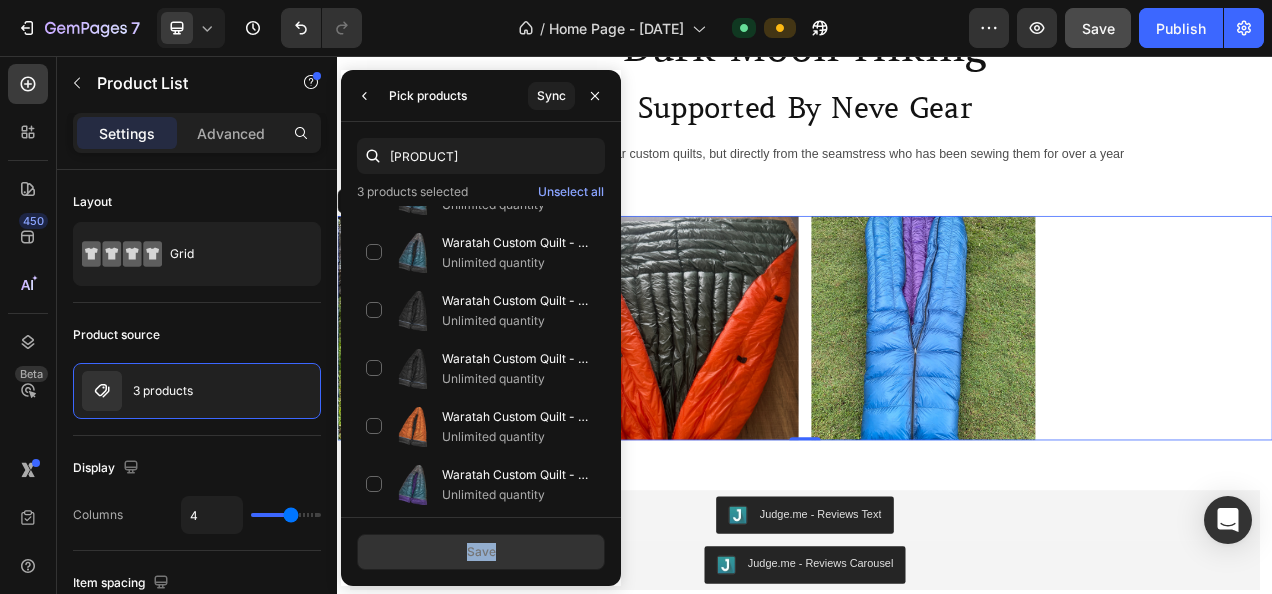 drag, startPoint x: 614, startPoint y: 502, endPoint x: 614, endPoint y: 520, distance: 18 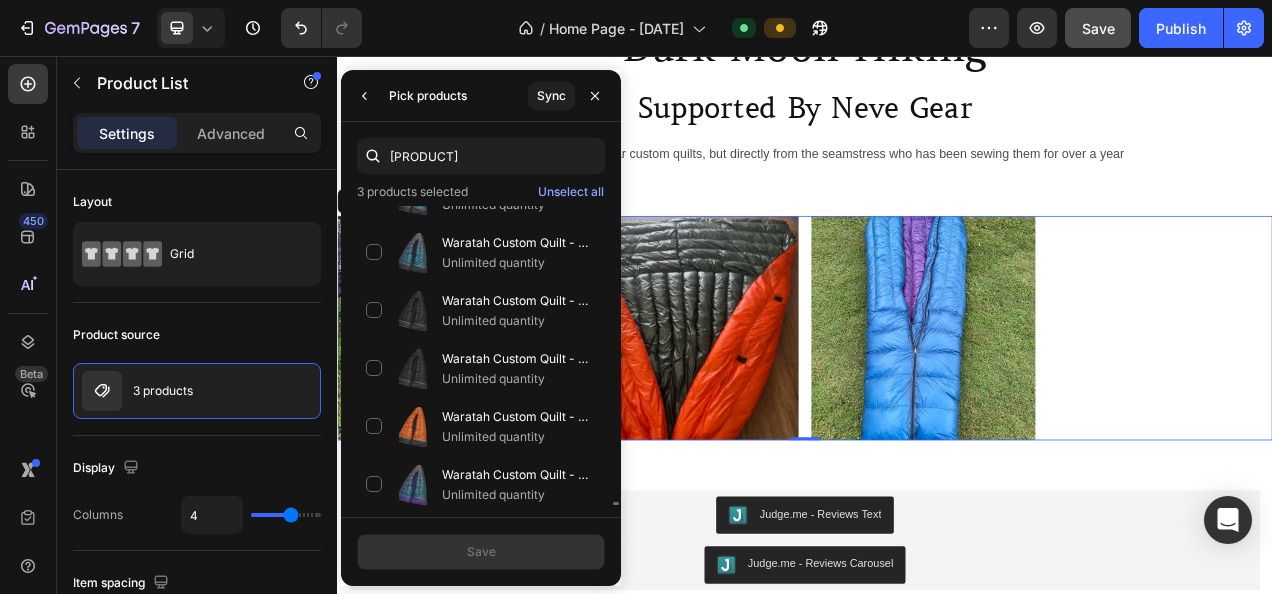 drag, startPoint x: 614, startPoint y: 520, endPoint x: 482, endPoint y: 441, distance: 153.83432 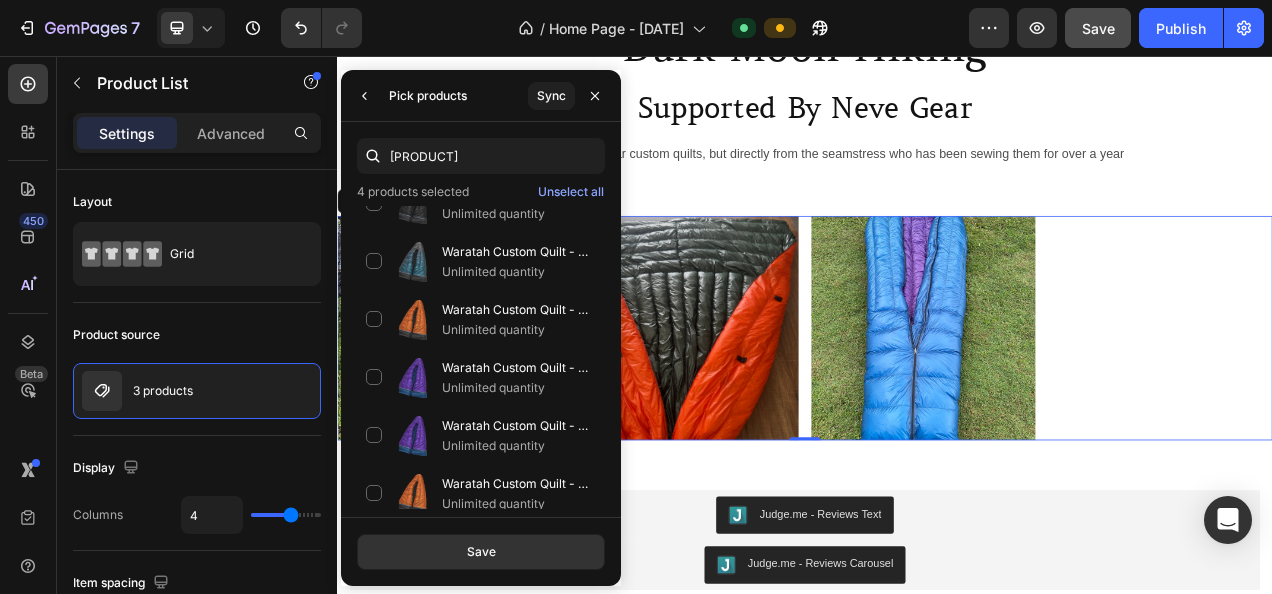 scroll, scrollTop: 34498, scrollLeft: 0, axis: vertical 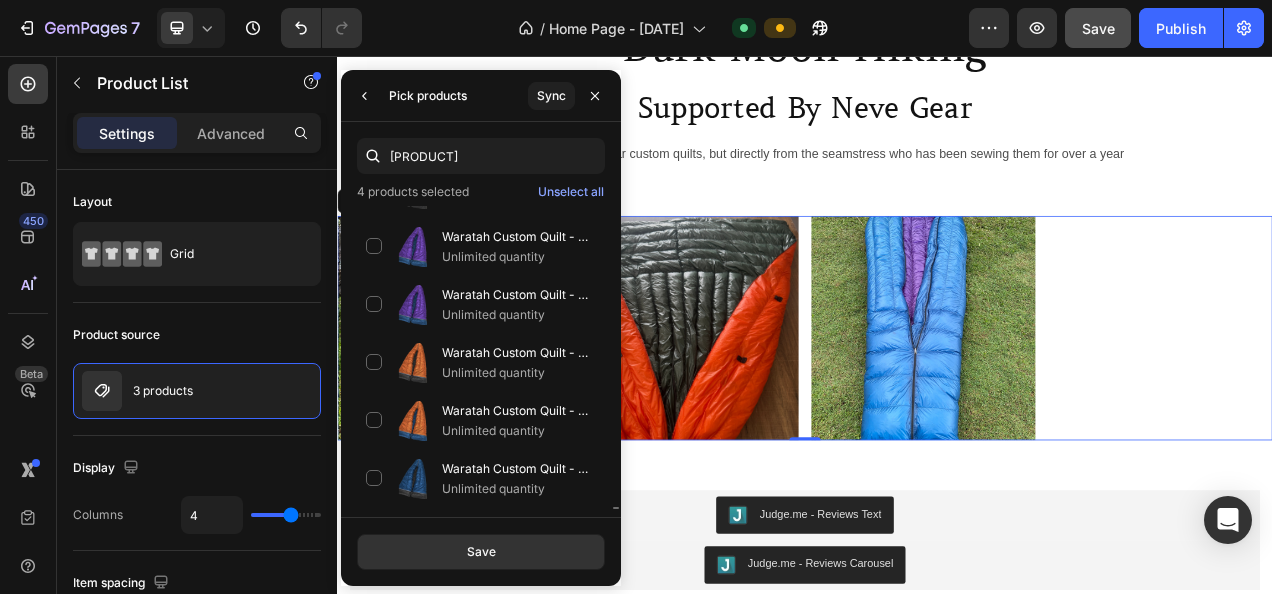 click on "Unlimited quantity" at bounding box center [519, 895] 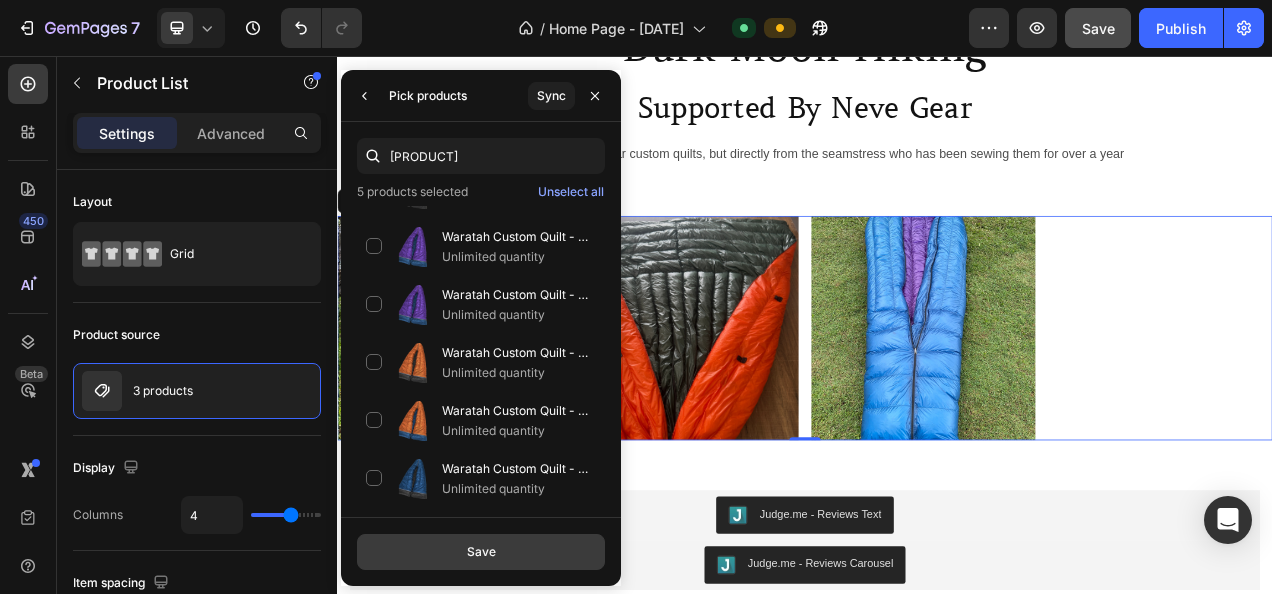 click on "Save" at bounding box center (481, 552) 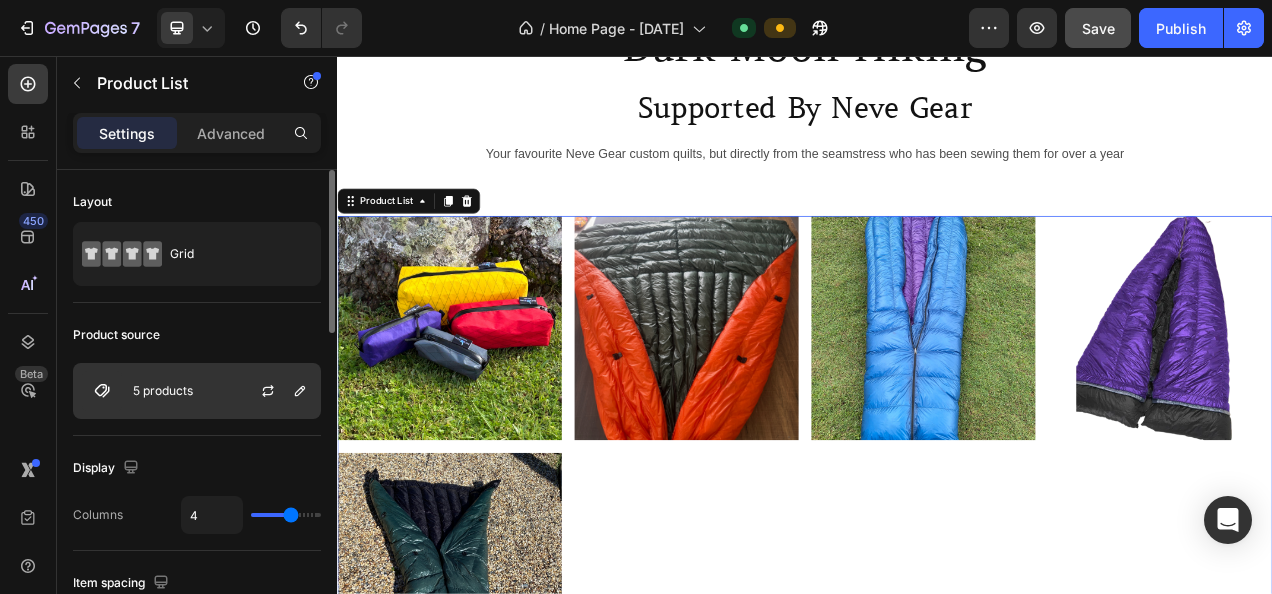 click on "5 products" at bounding box center (197, 391) 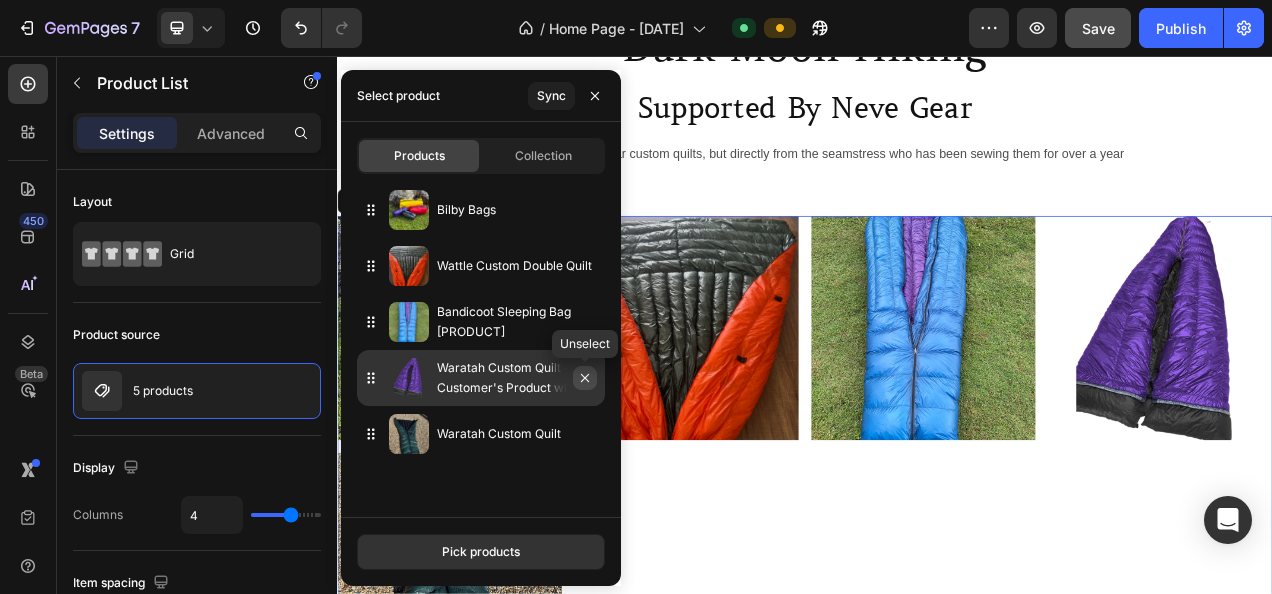 click 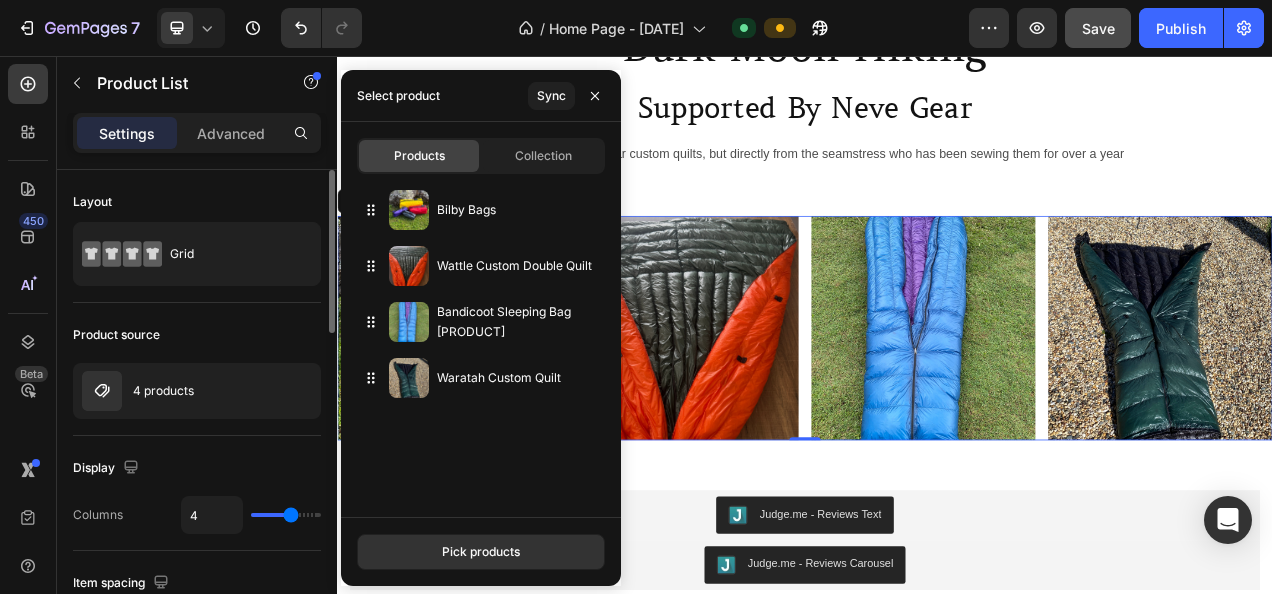 click on "Display Columns 4" 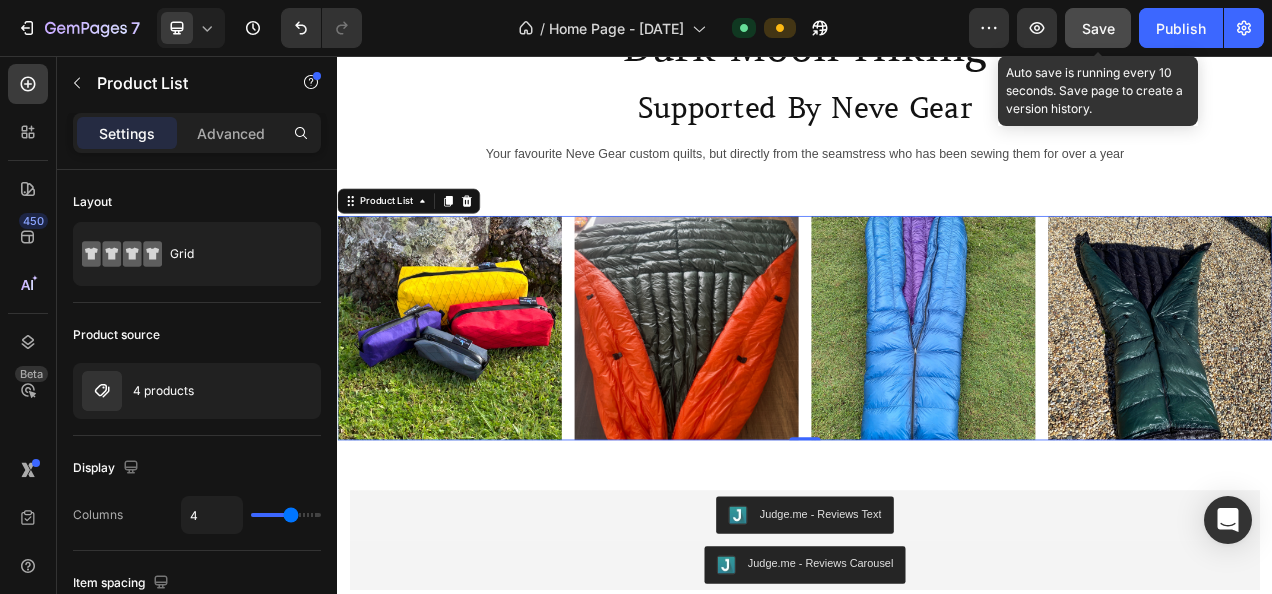 click on "Save" at bounding box center (1098, 28) 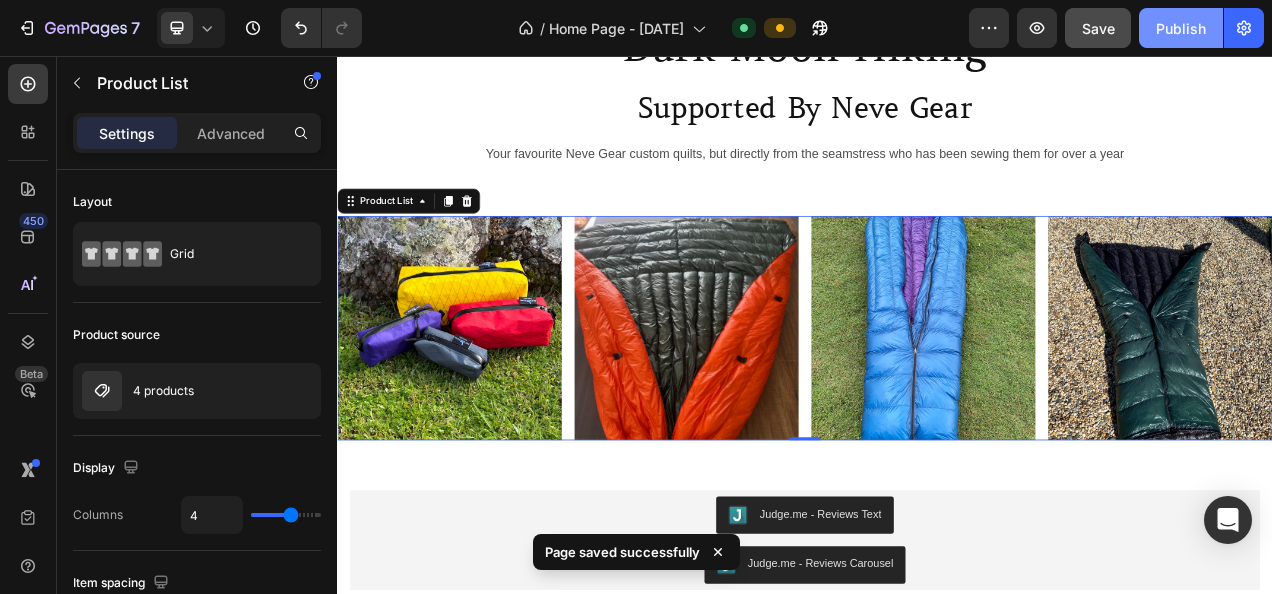 click on "Publish" at bounding box center [1181, 28] 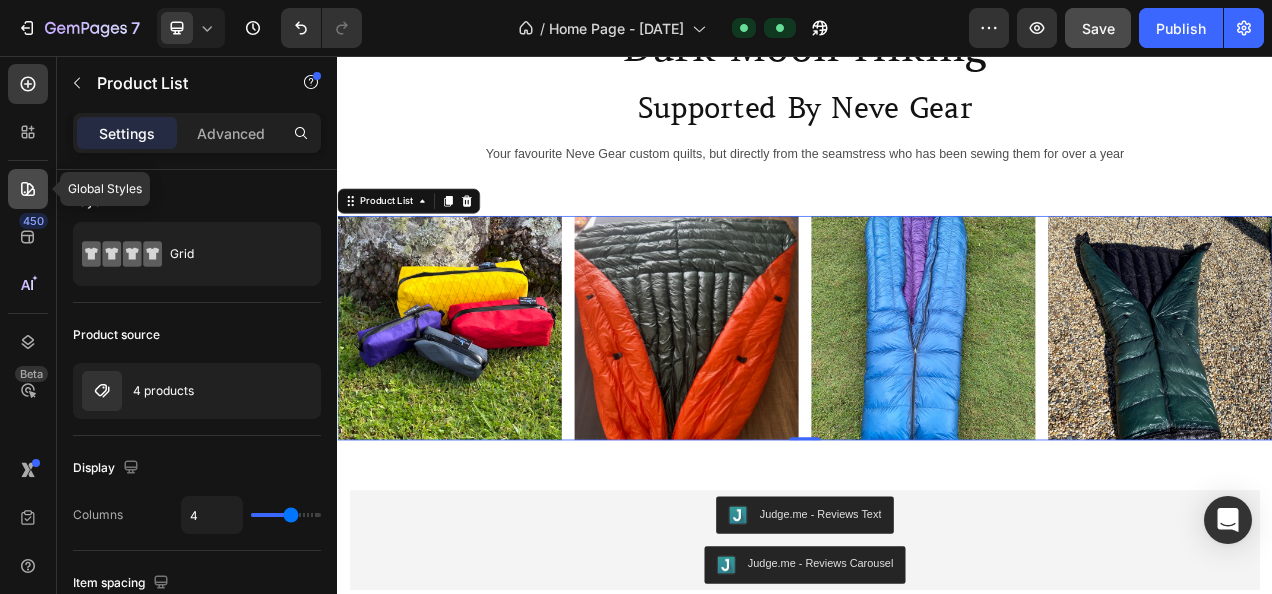 click 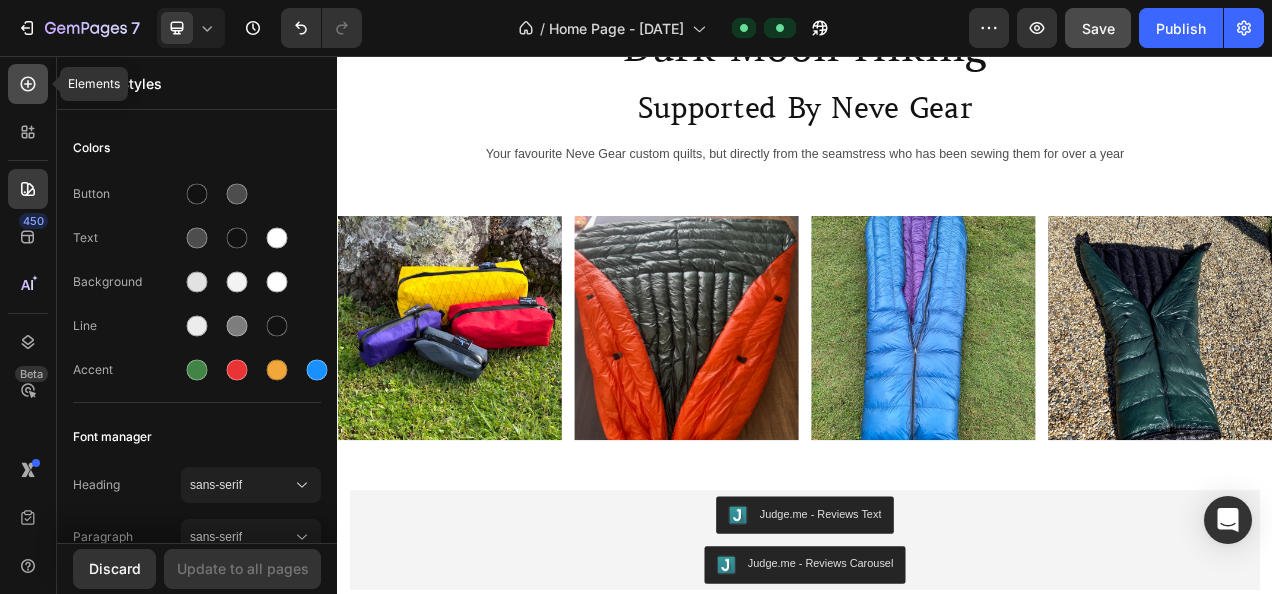click 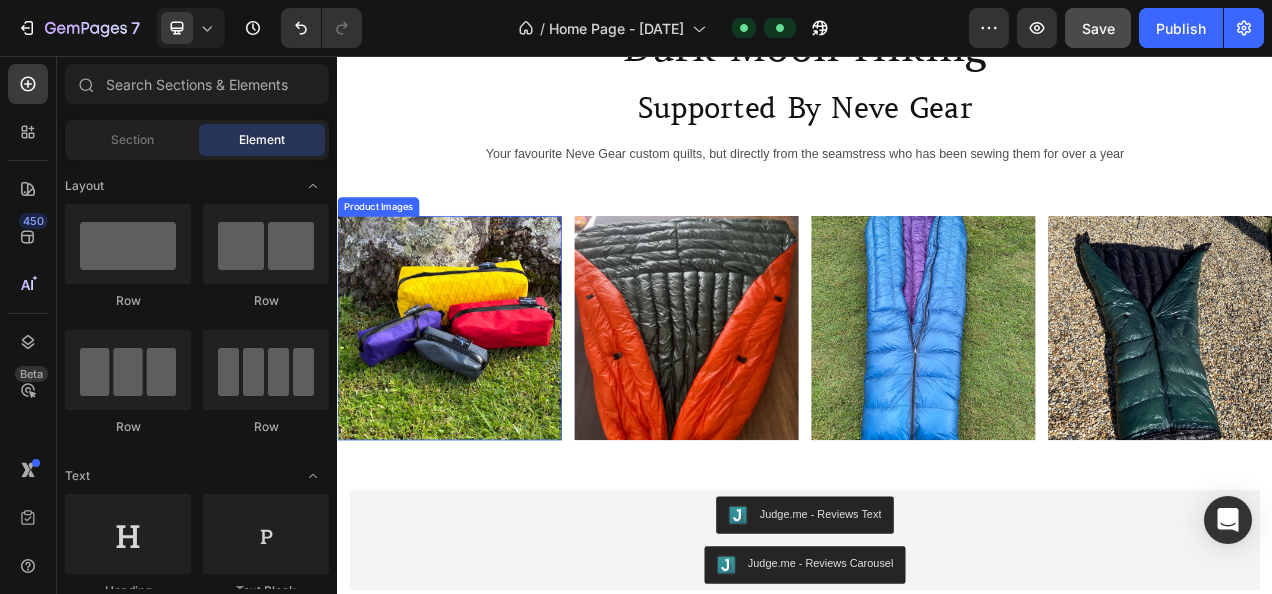 click at bounding box center (481, 405) 